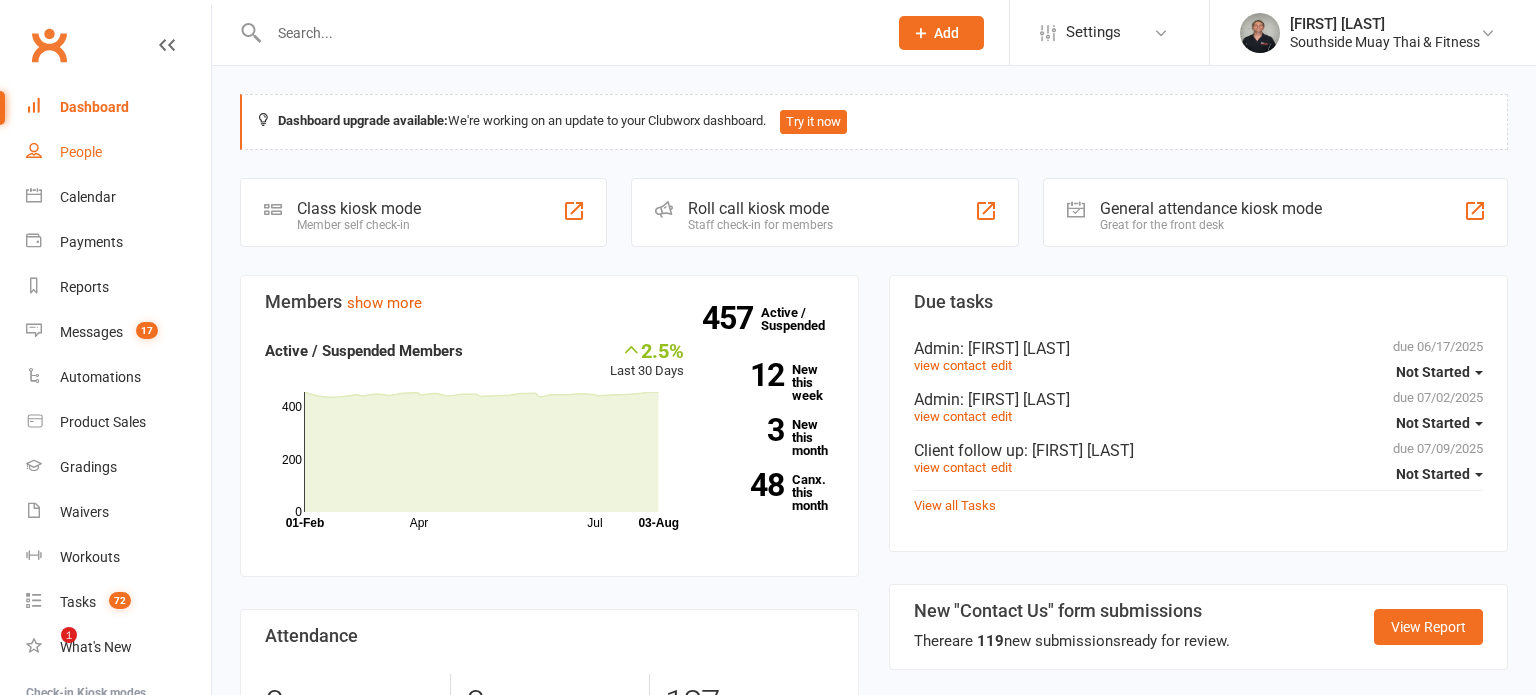 scroll, scrollTop: 0, scrollLeft: 0, axis: both 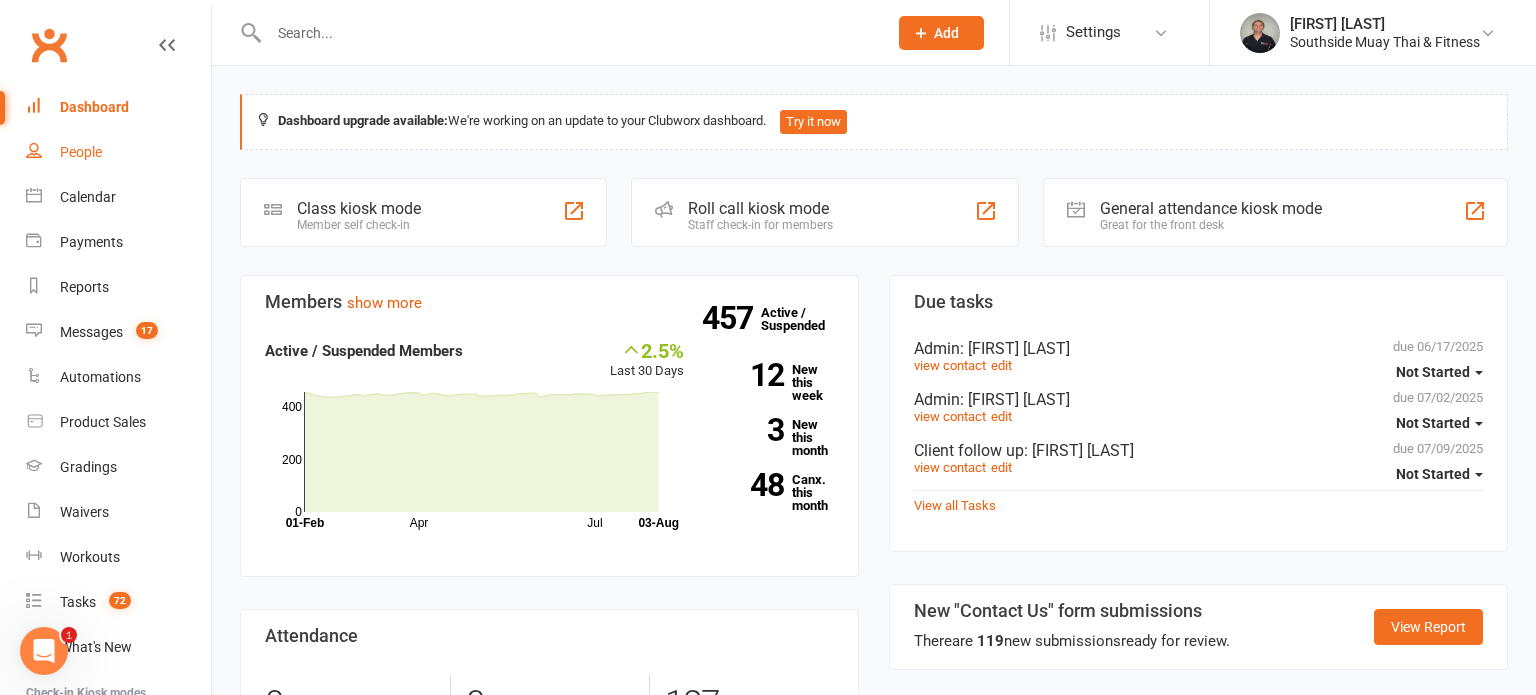 click on "People" at bounding box center [81, 152] 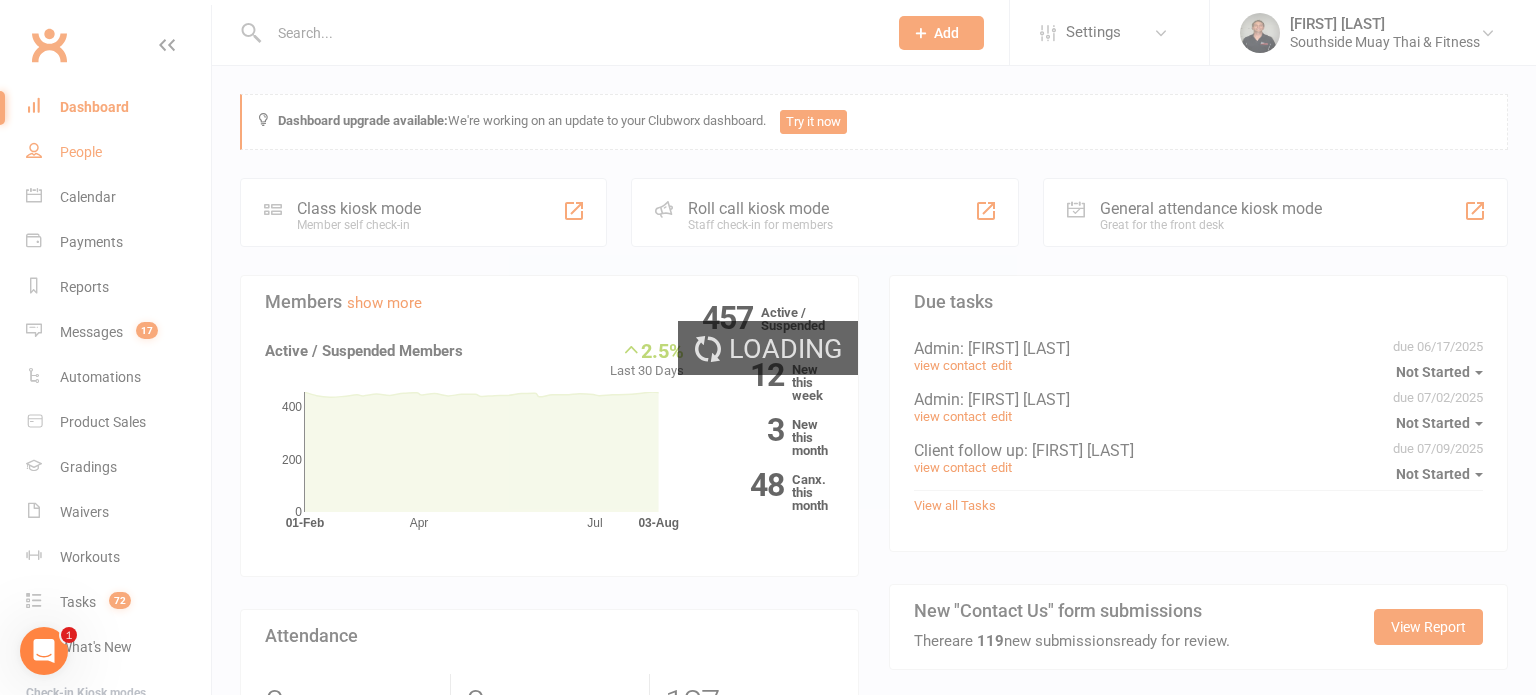 select on "100" 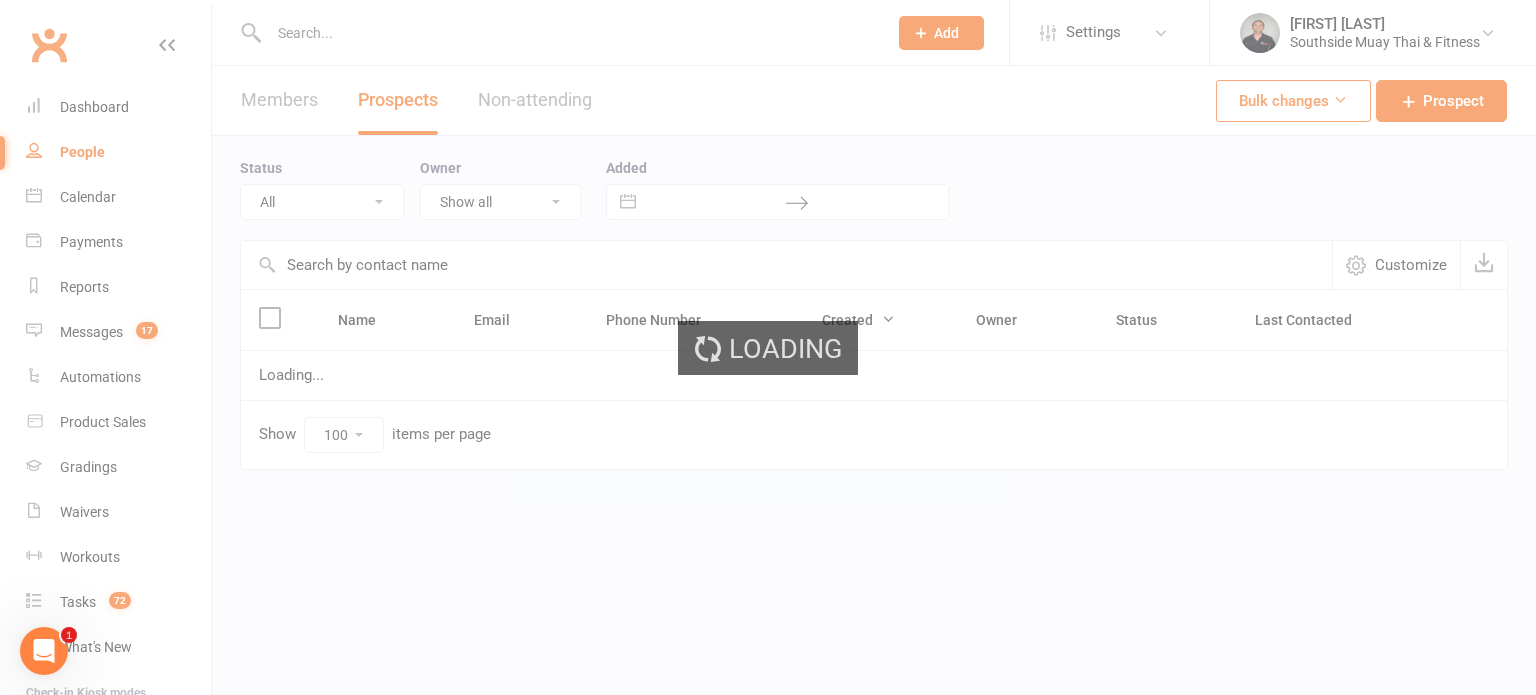 select on "Intro Month" 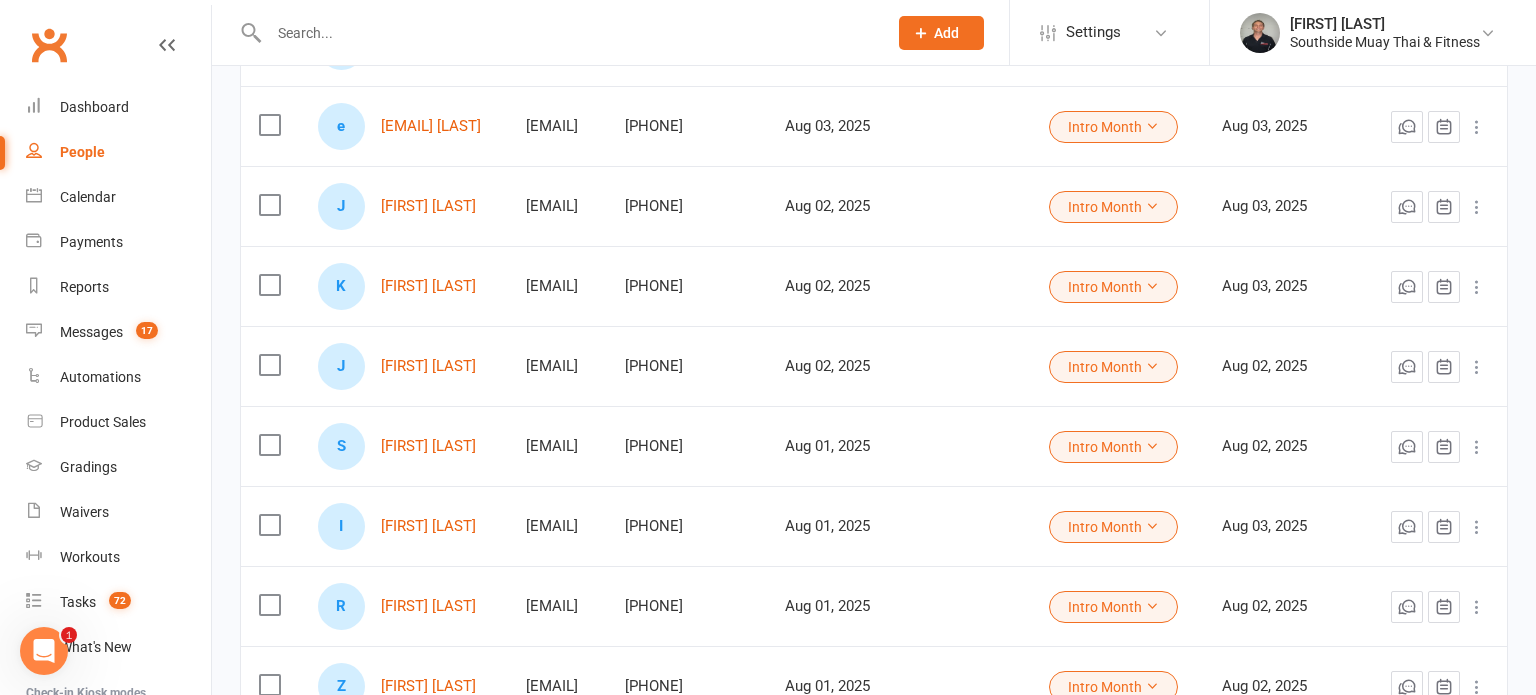 scroll, scrollTop: 1506, scrollLeft: 0, axis: vertical 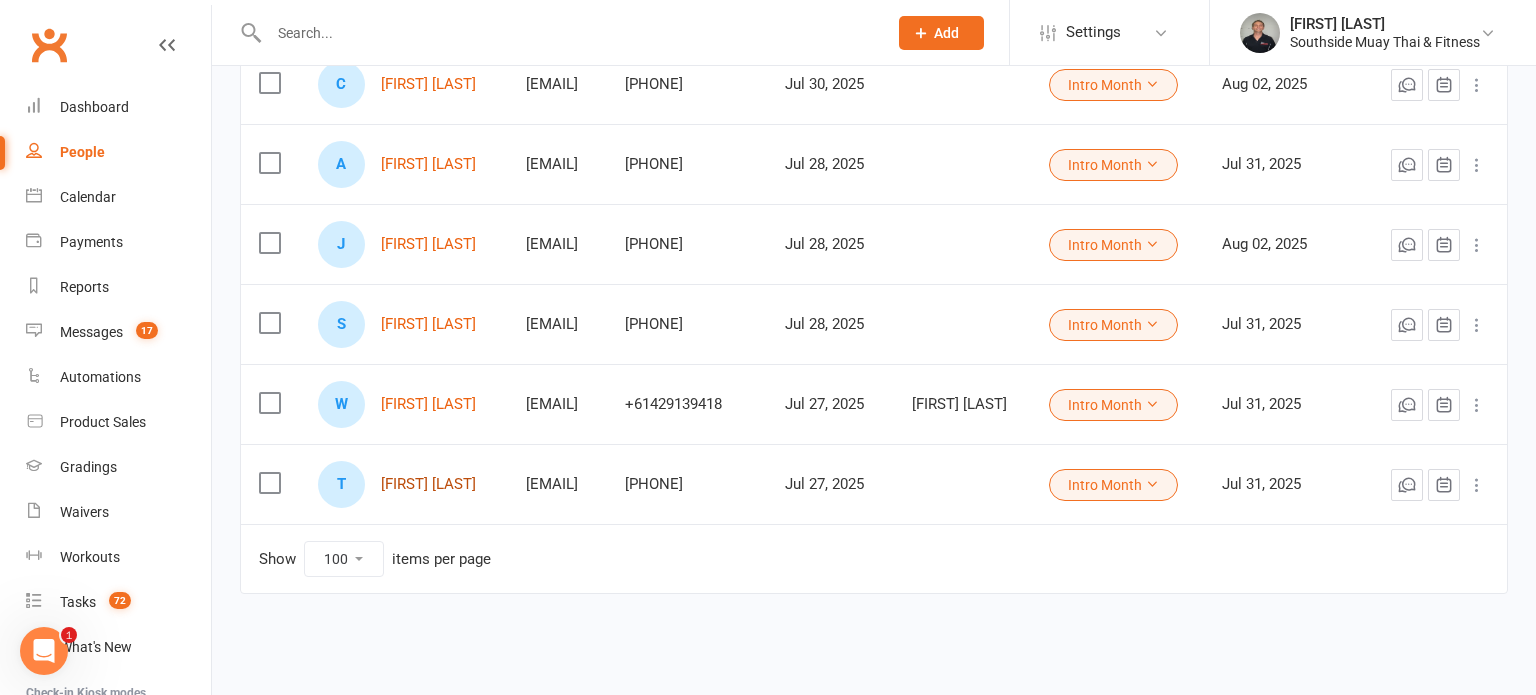 click on "[FIRST] [LAST]" at bounding box center (428, 484) 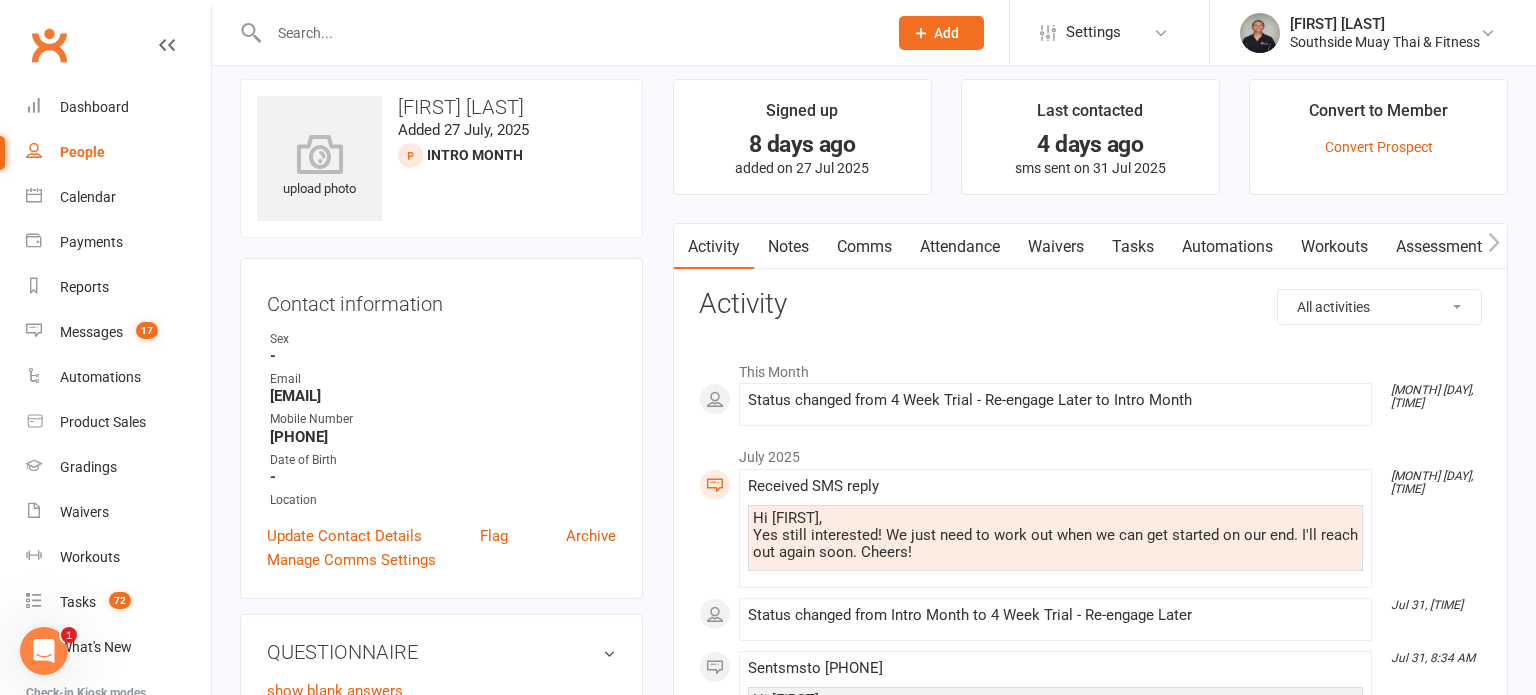 scroll, scrollTop: 0, scrollLeft: 0, axis: both 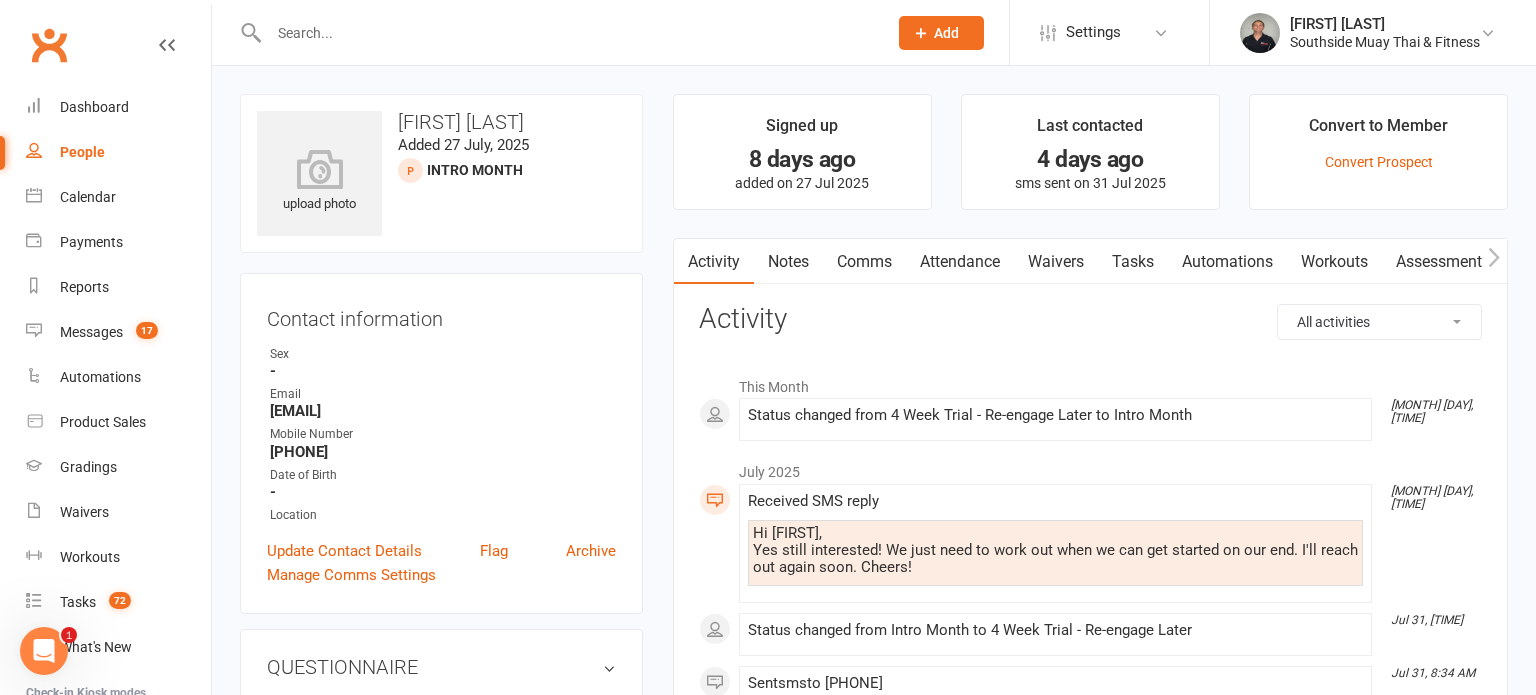 click on "People" at bounding box center [82, 152] 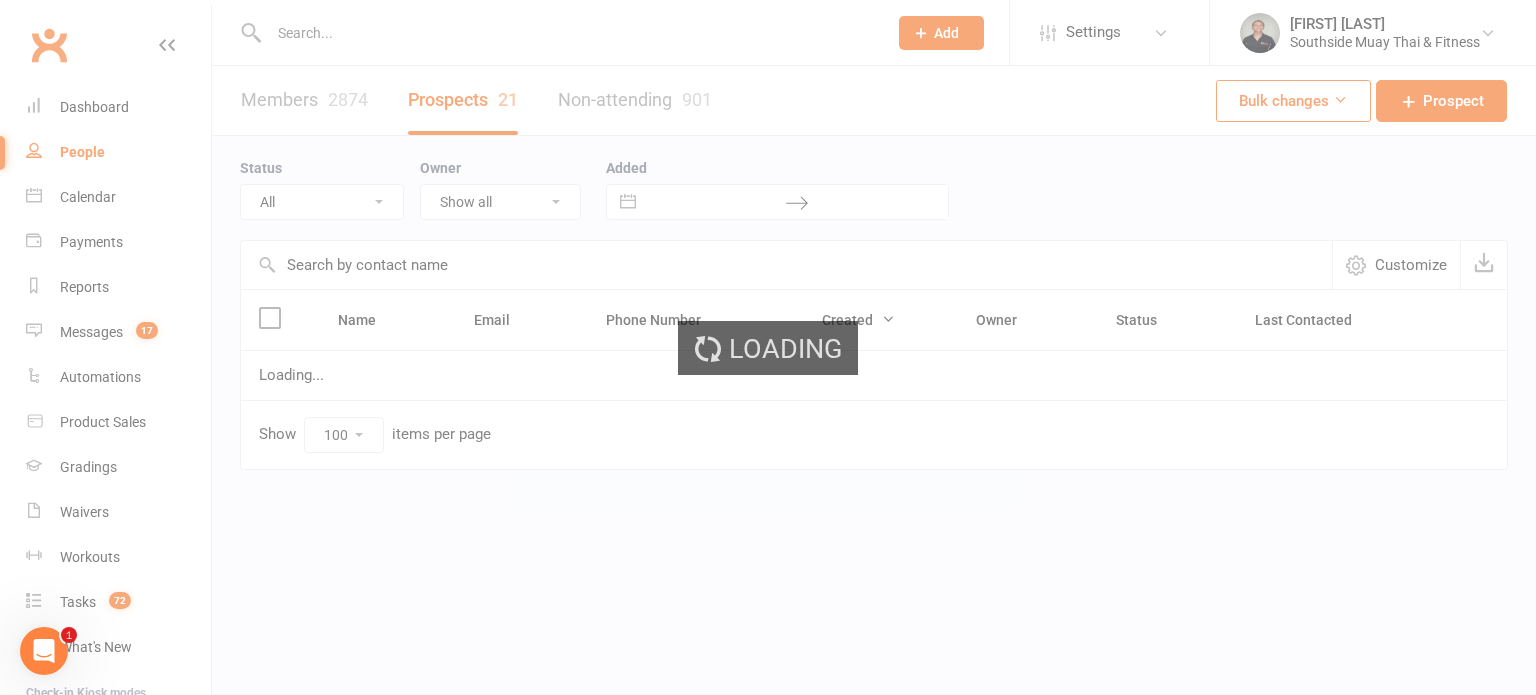 select on "Intro Month" 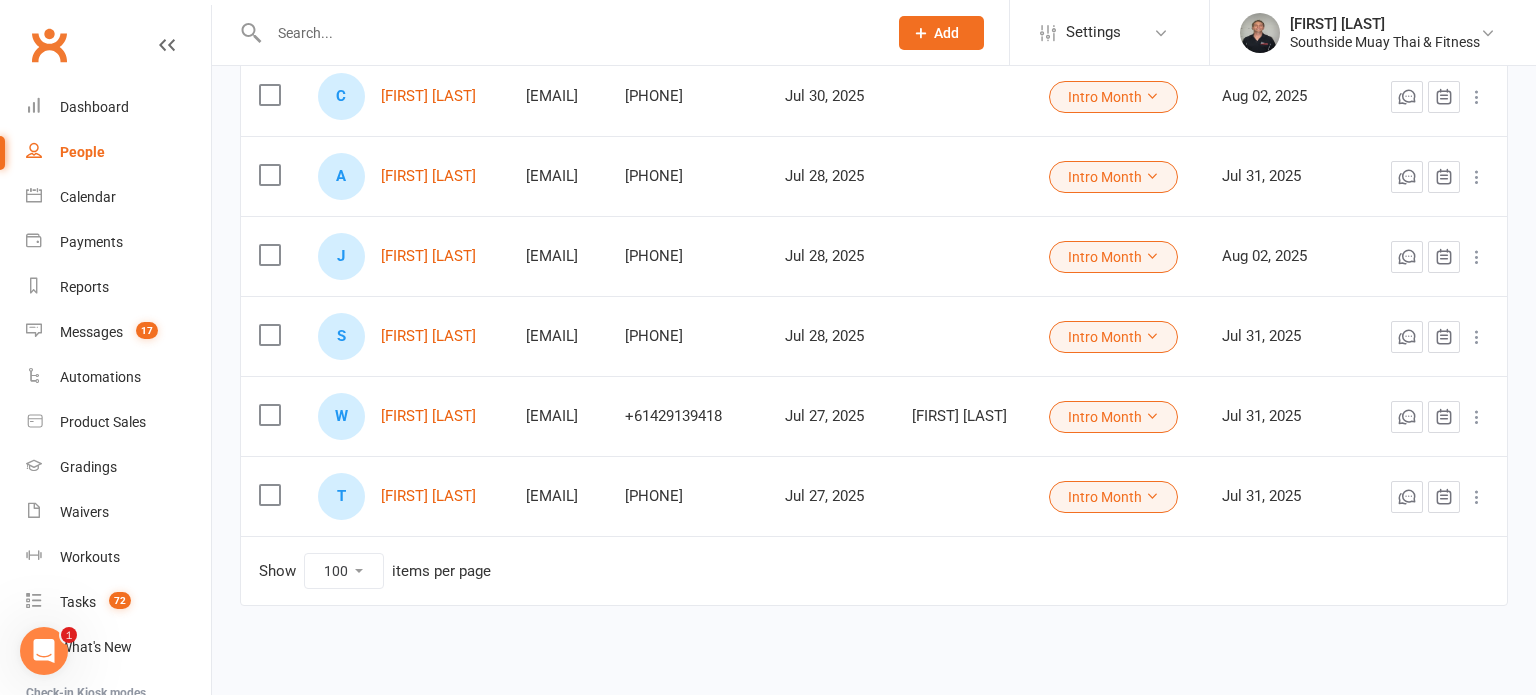scroll, scrollTop: 1506, scrollLeft: 0, axis: vertical 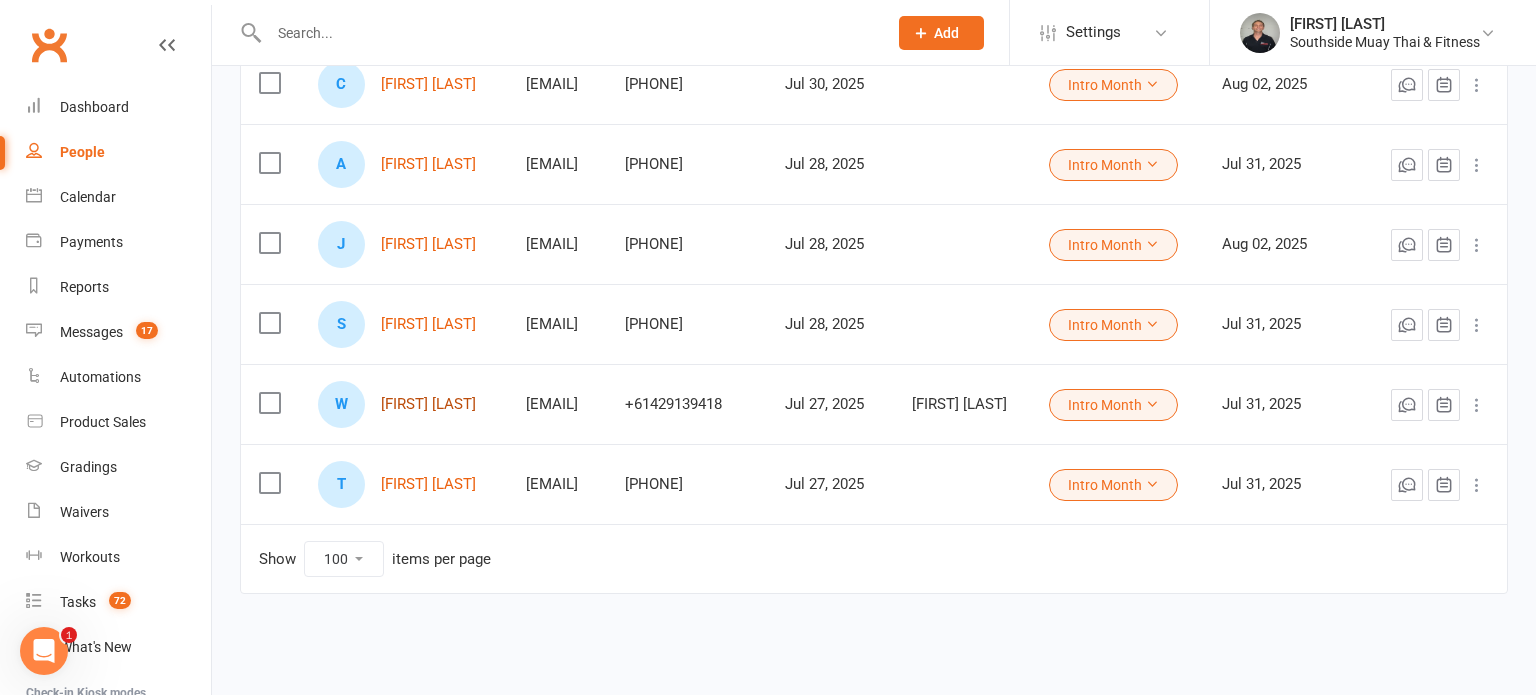 click on "[FIRST] [LAST]" at bounding box center (428, 404) 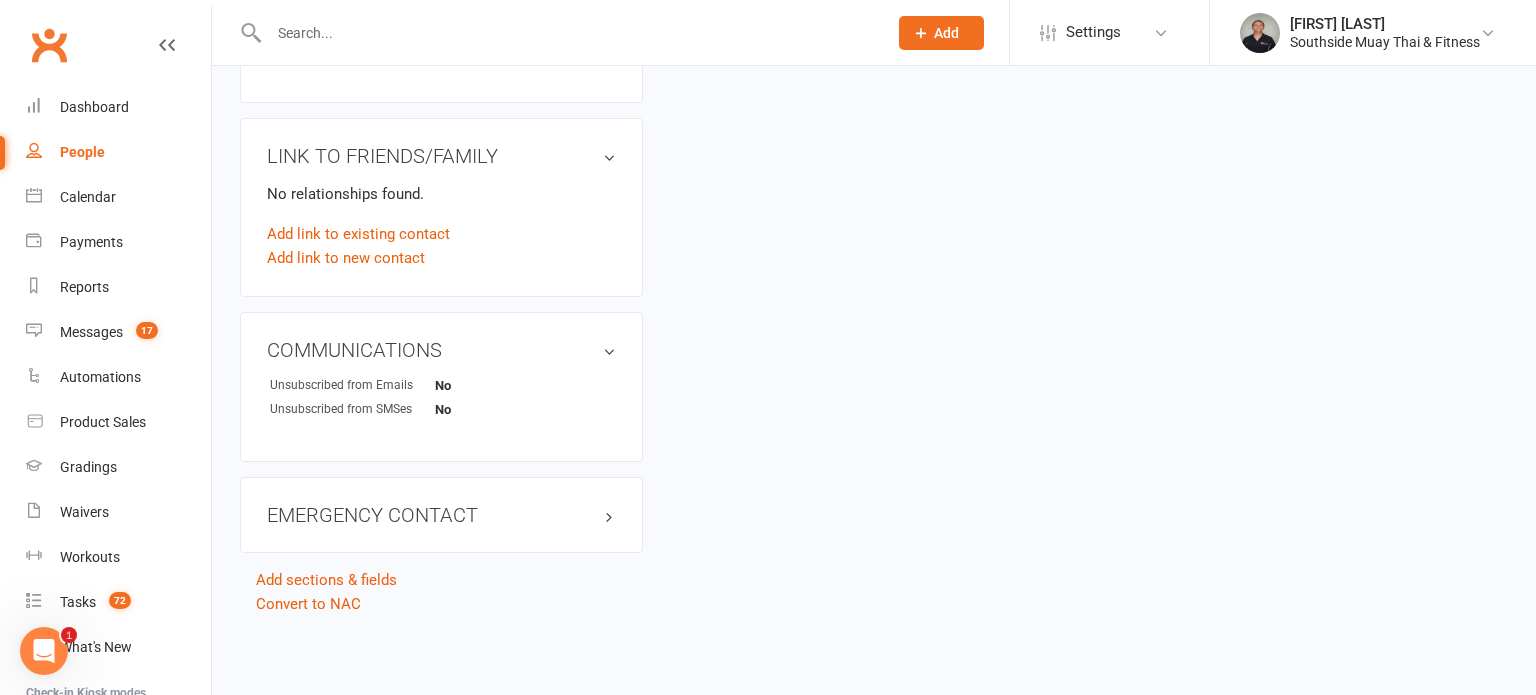 scroll, scrollTop: 0, scrollLeft: 0, axis: both 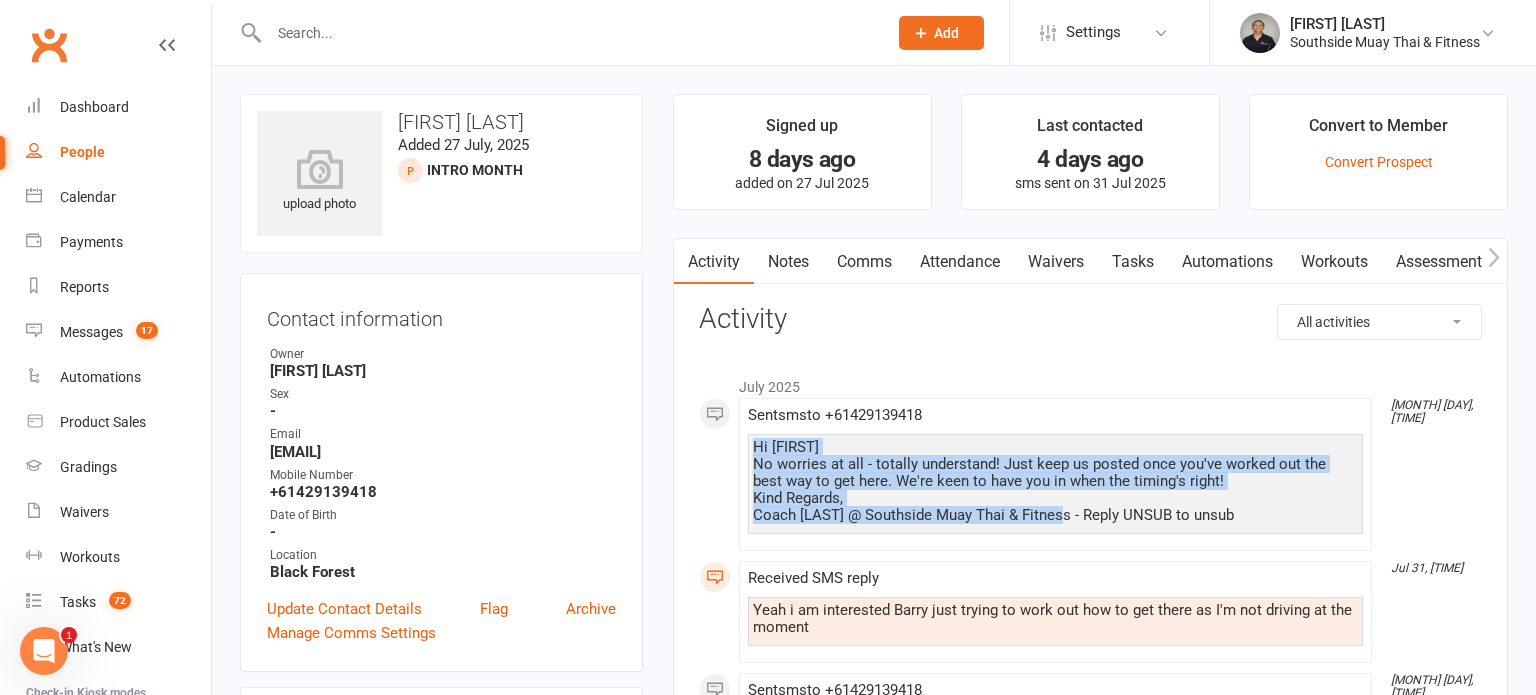 drag, startPoint x: 753, startPoint y: 442, endPoint x: 1058, endPoint y: 523, distance: 315.5725 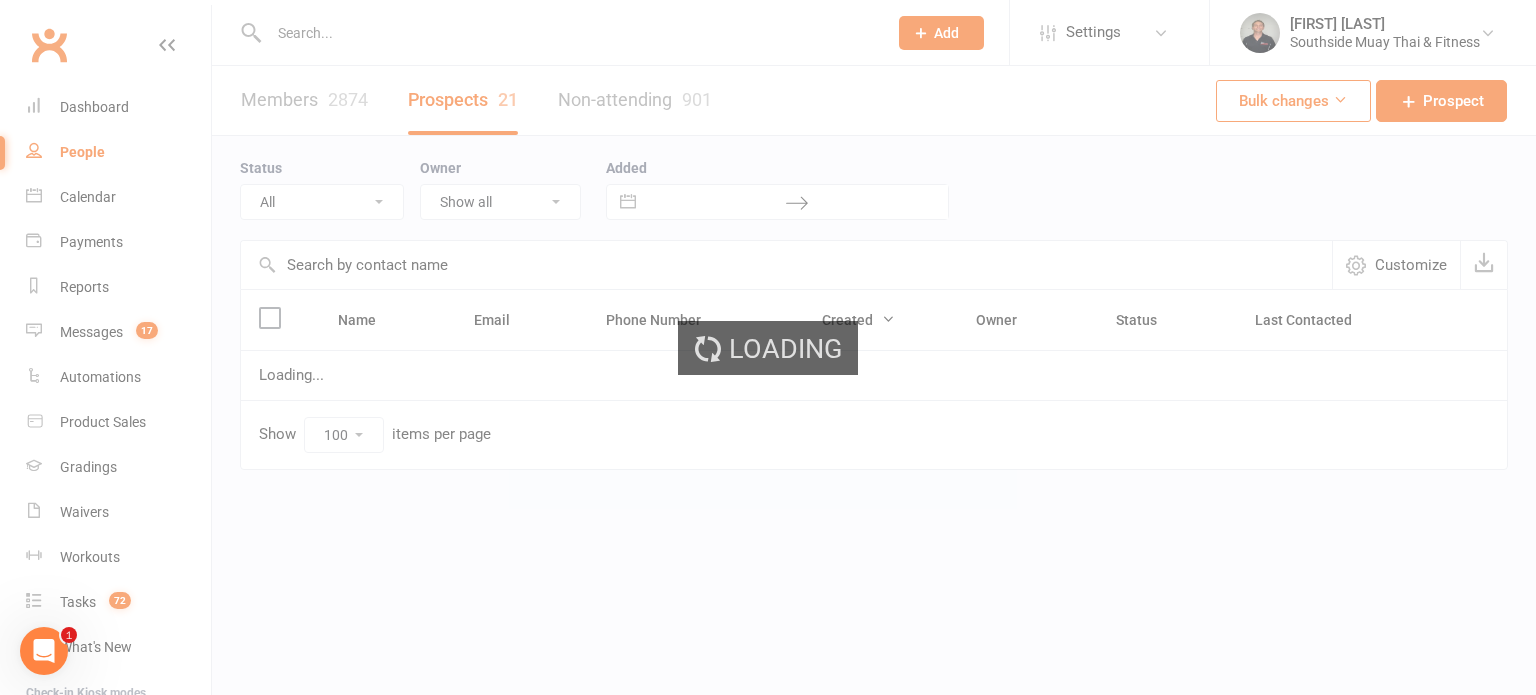 select on "Intro Month" 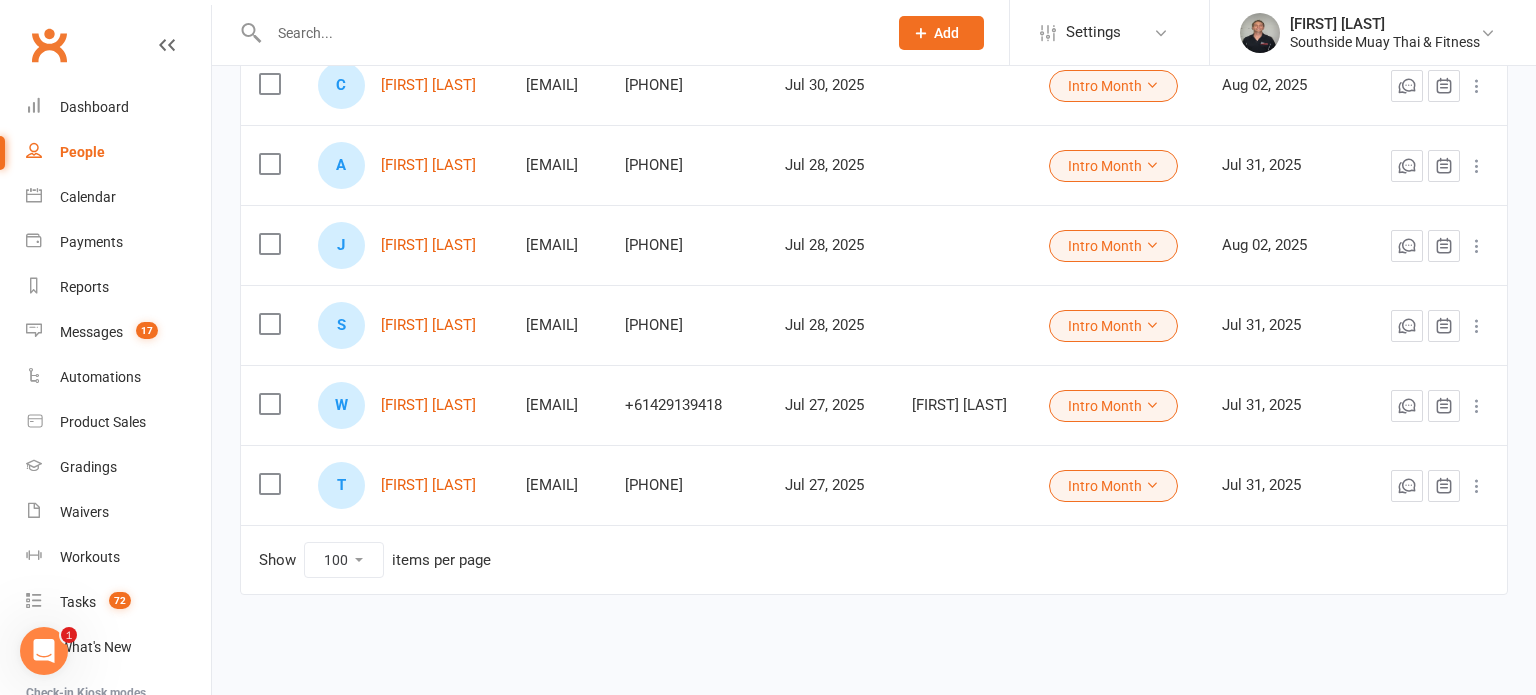scroll, scrollTop: 1506, scrollLeft: 0, axis: vertical 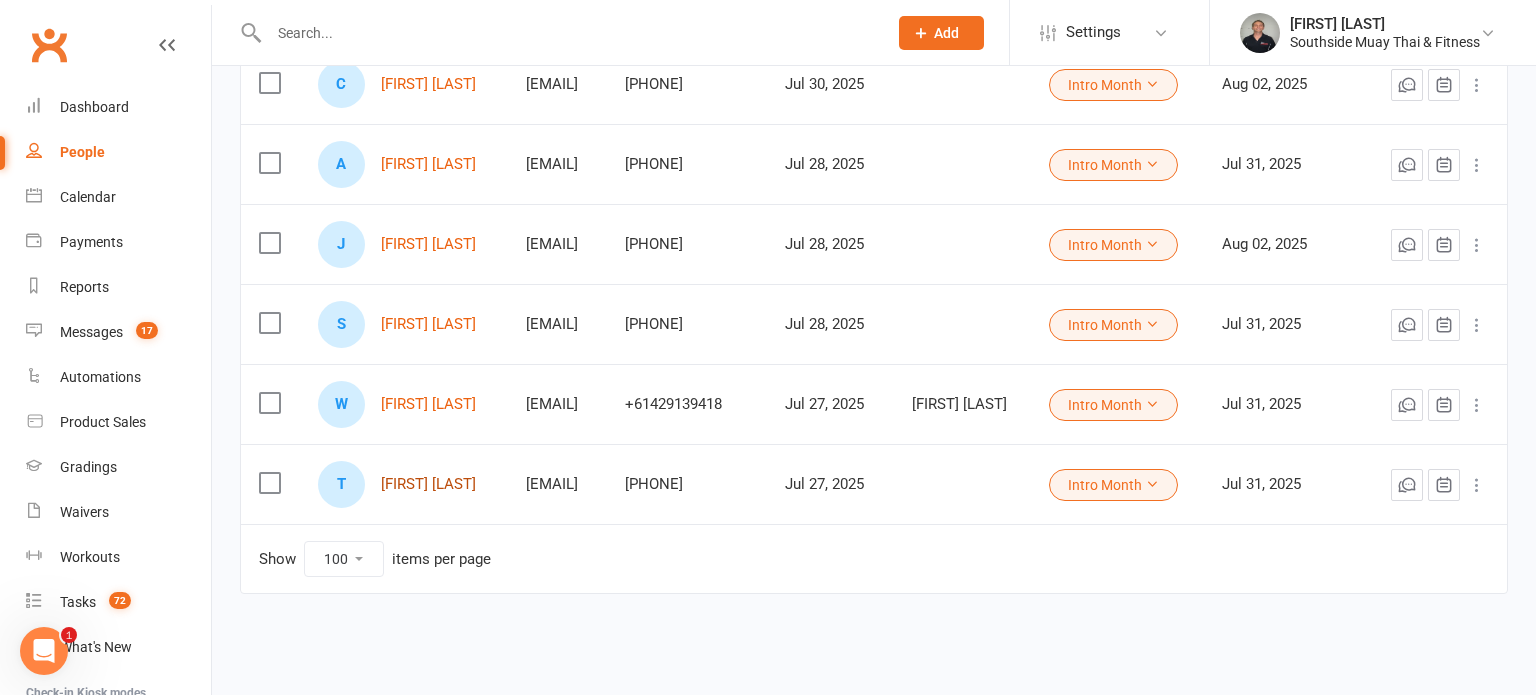 click on "[FIRST] [LAST]" at bounding box center [428, 484] 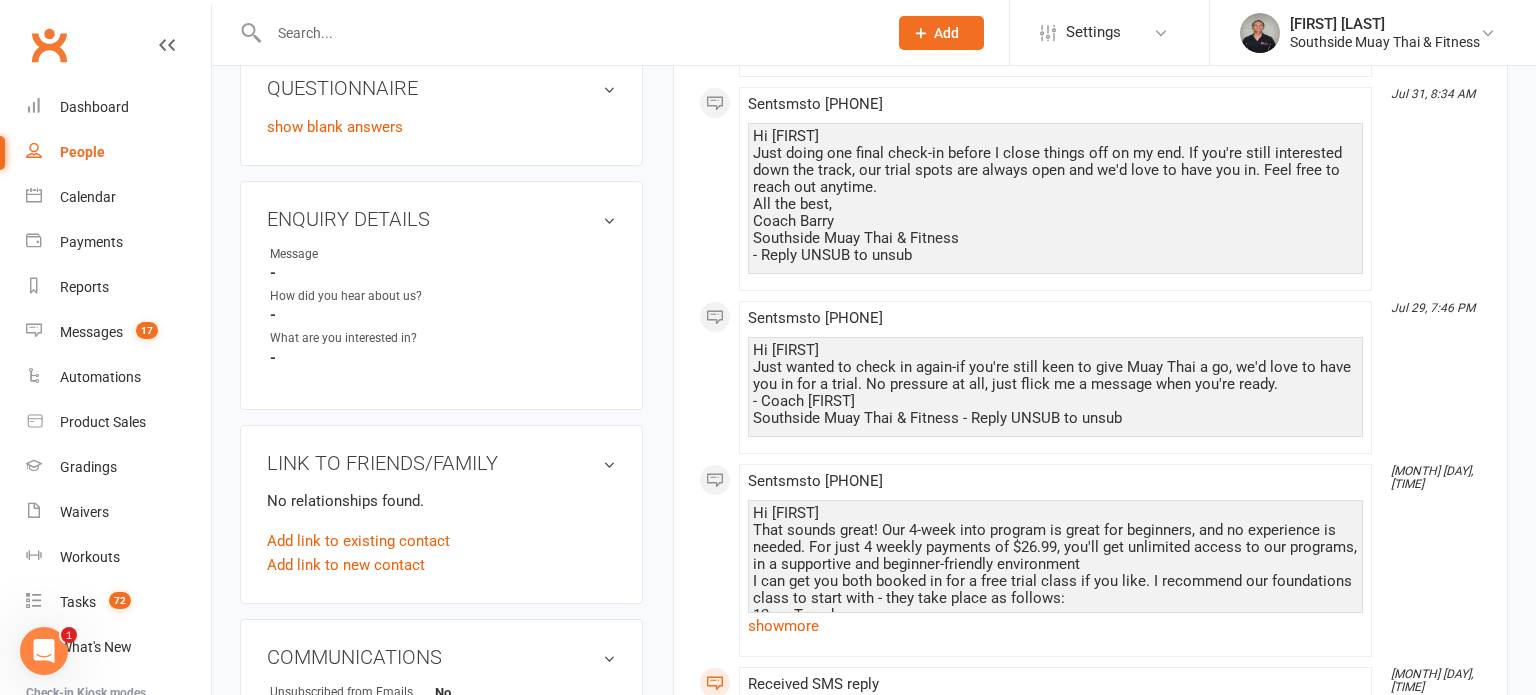 scroll, scrollTop: 260, scrollLeft: 0, axis: vertical 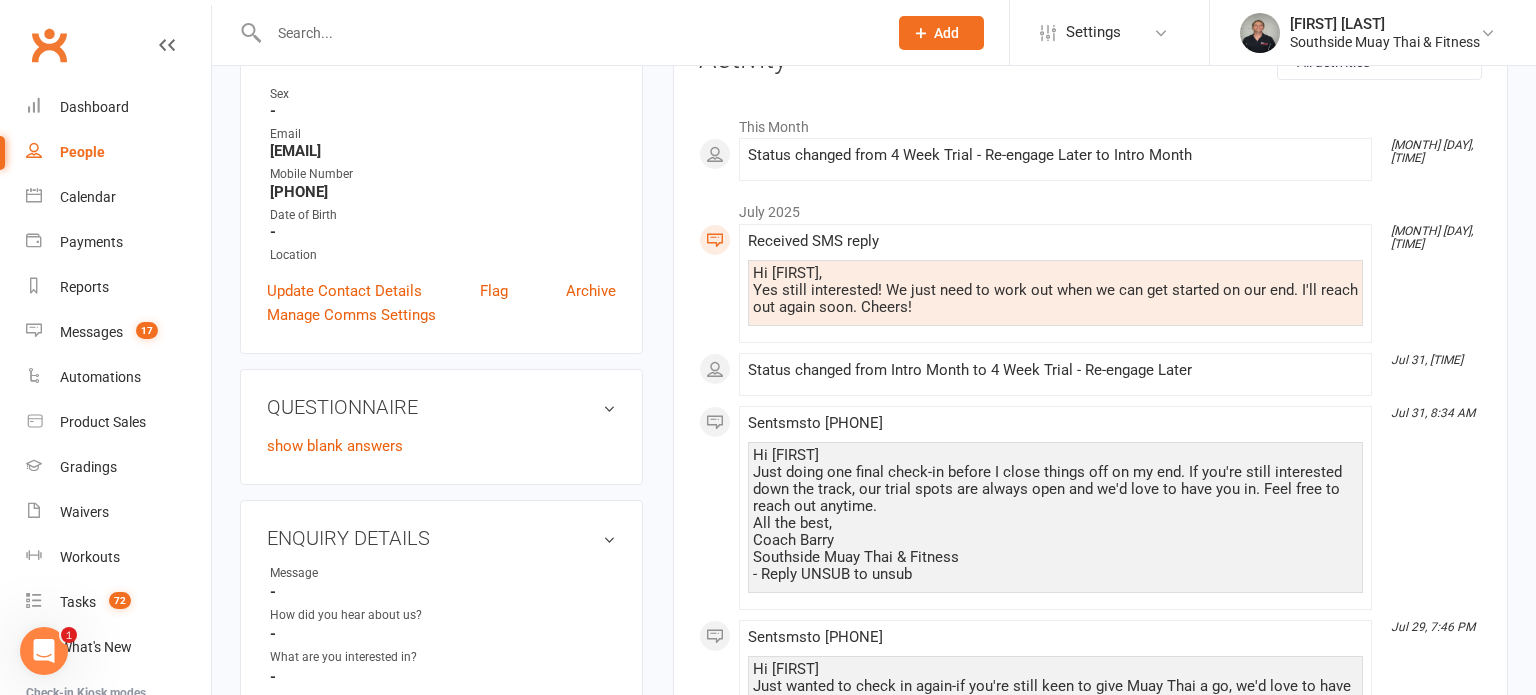 click on "People" at bounding box center (82, 152) 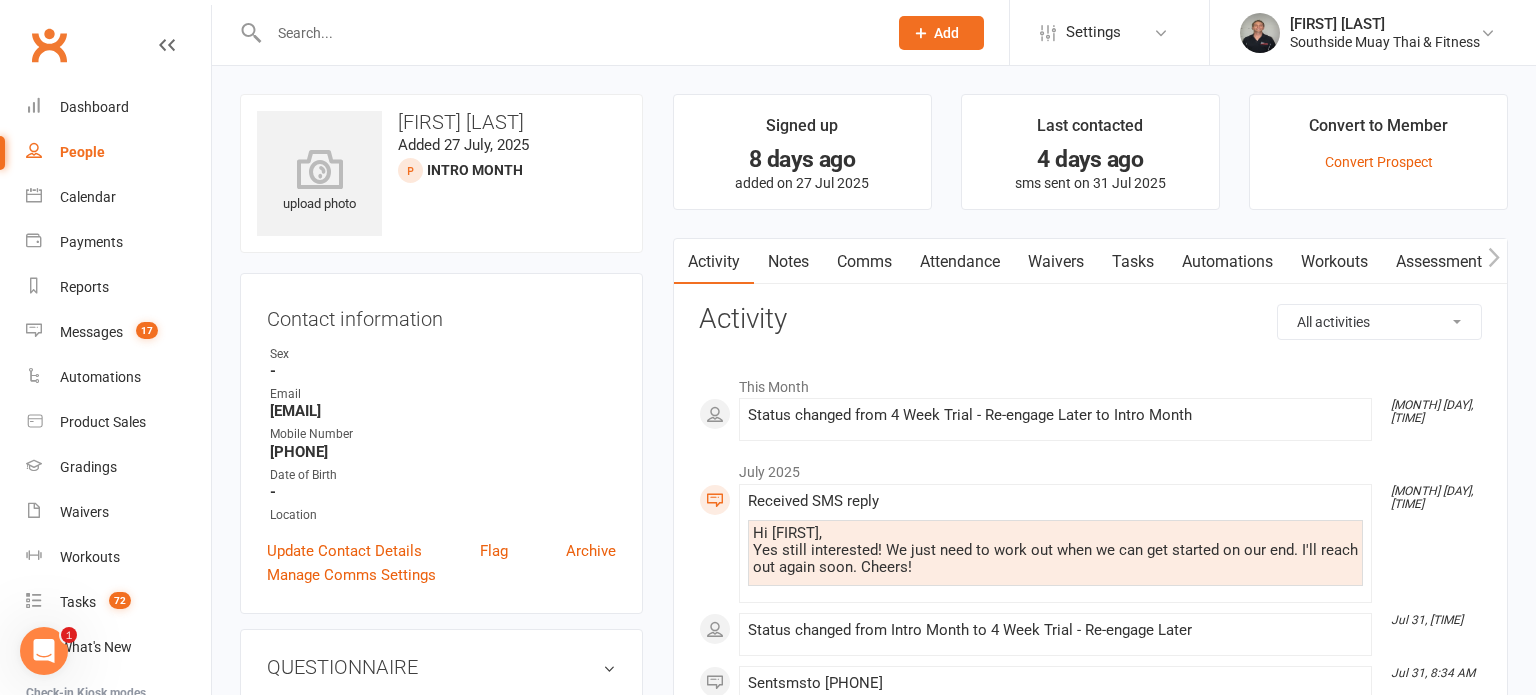 select on "100" 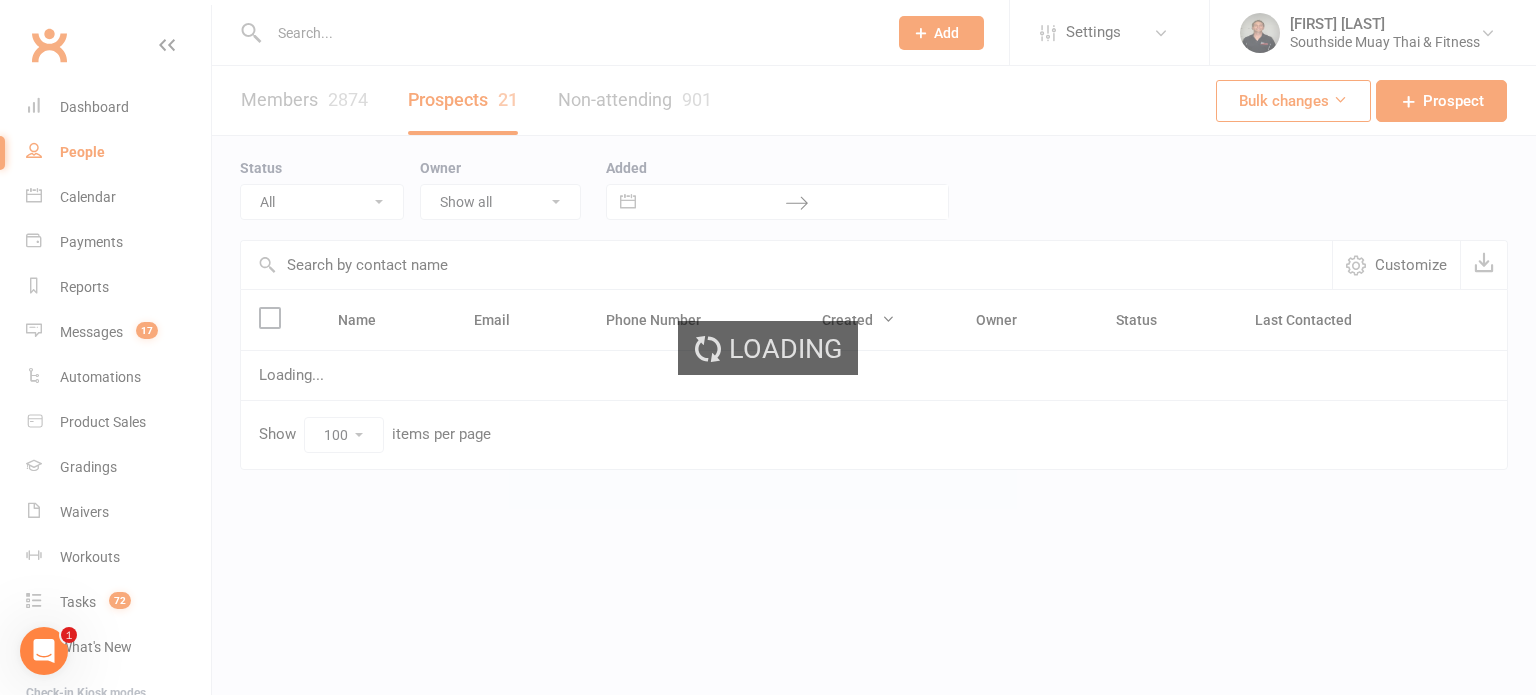 select on "Intro Month" 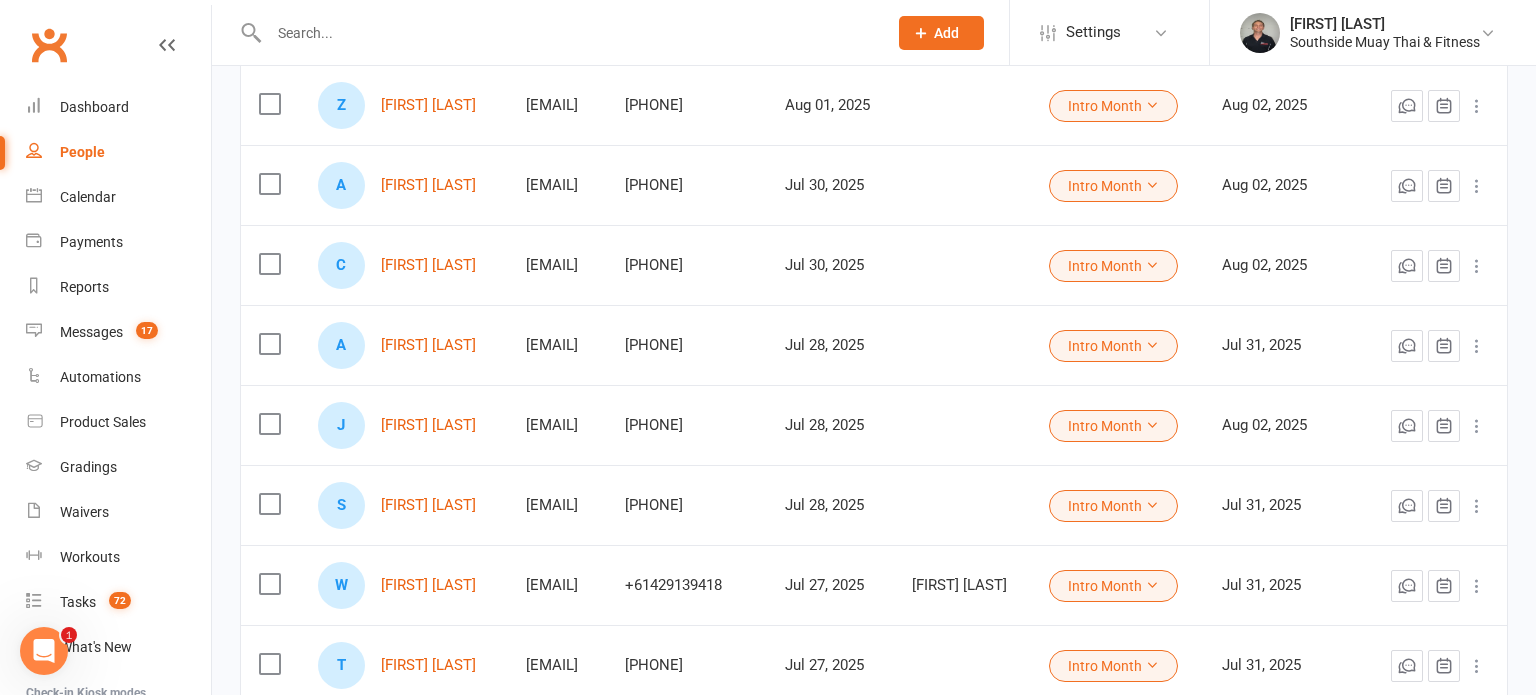 scroll, scrollTop: 1482, scrollLeft: 0, axis: vertical 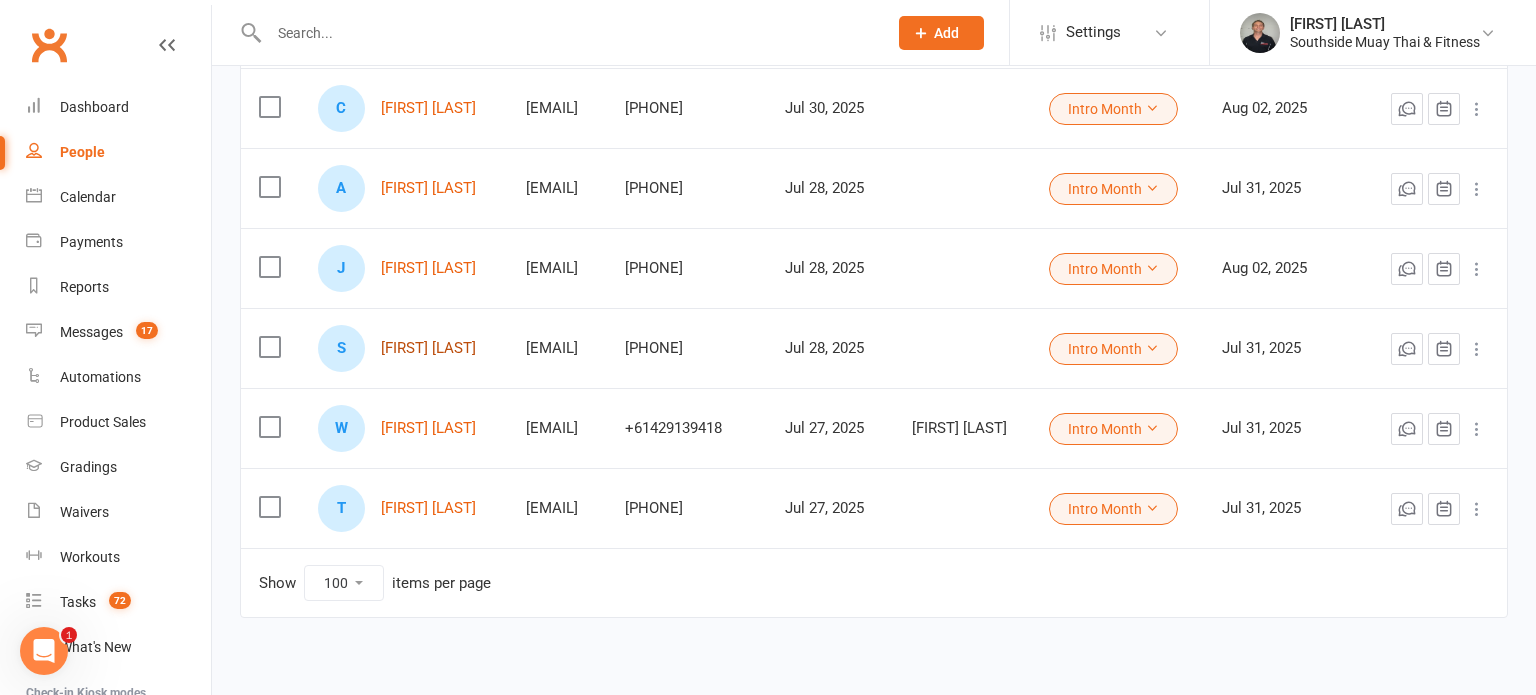 click on "[FIRST] [LAST]" at bounding box center [428, 348] 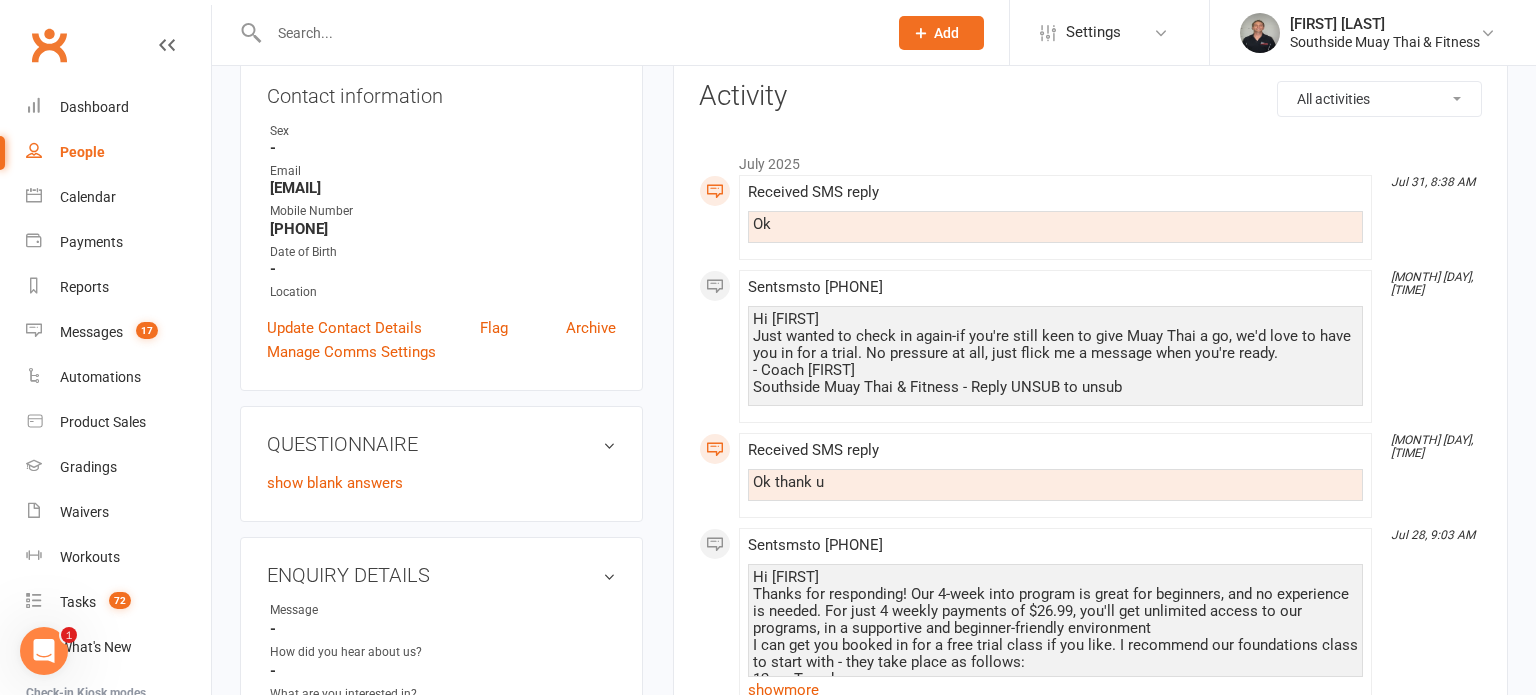 scroll, scrollTop: 68, scrollLeft: 0, axis: vertical 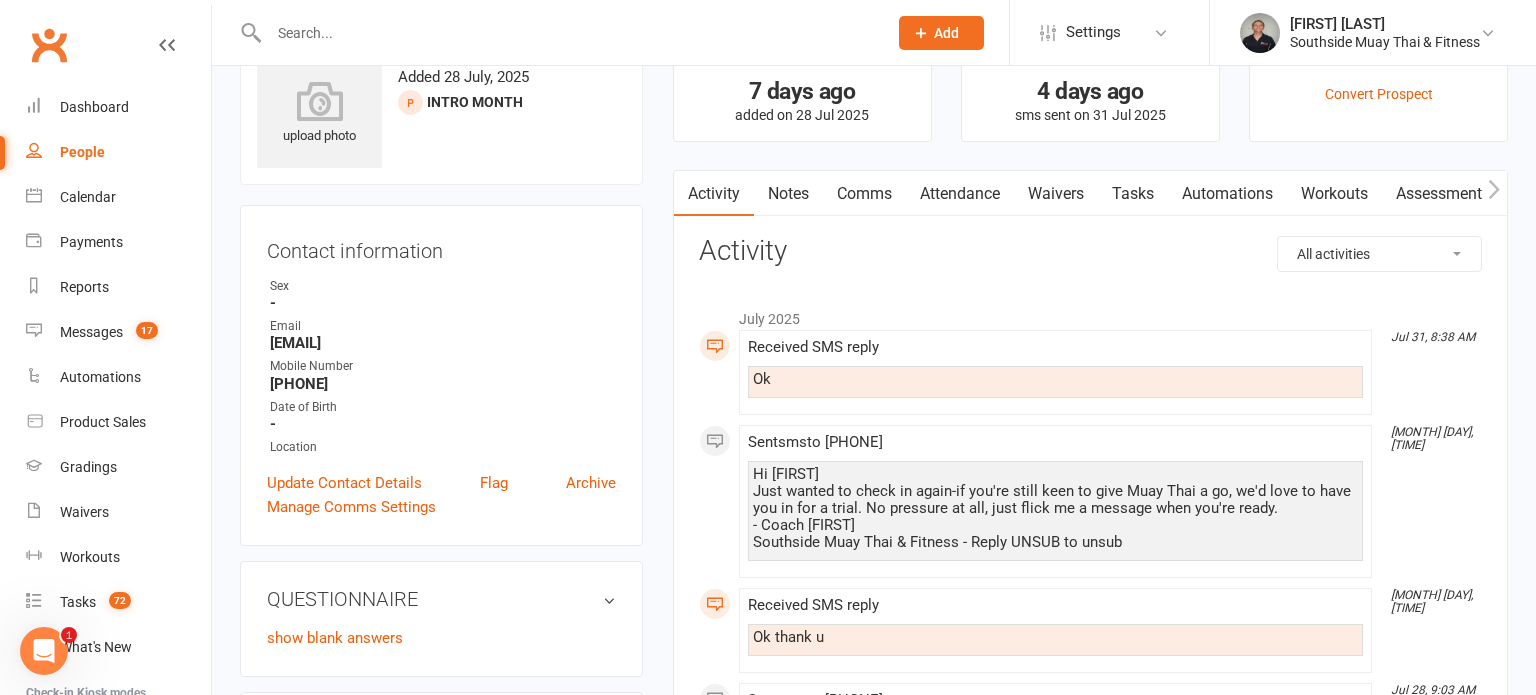 click on "Comms" at bounding box center (864, 194) 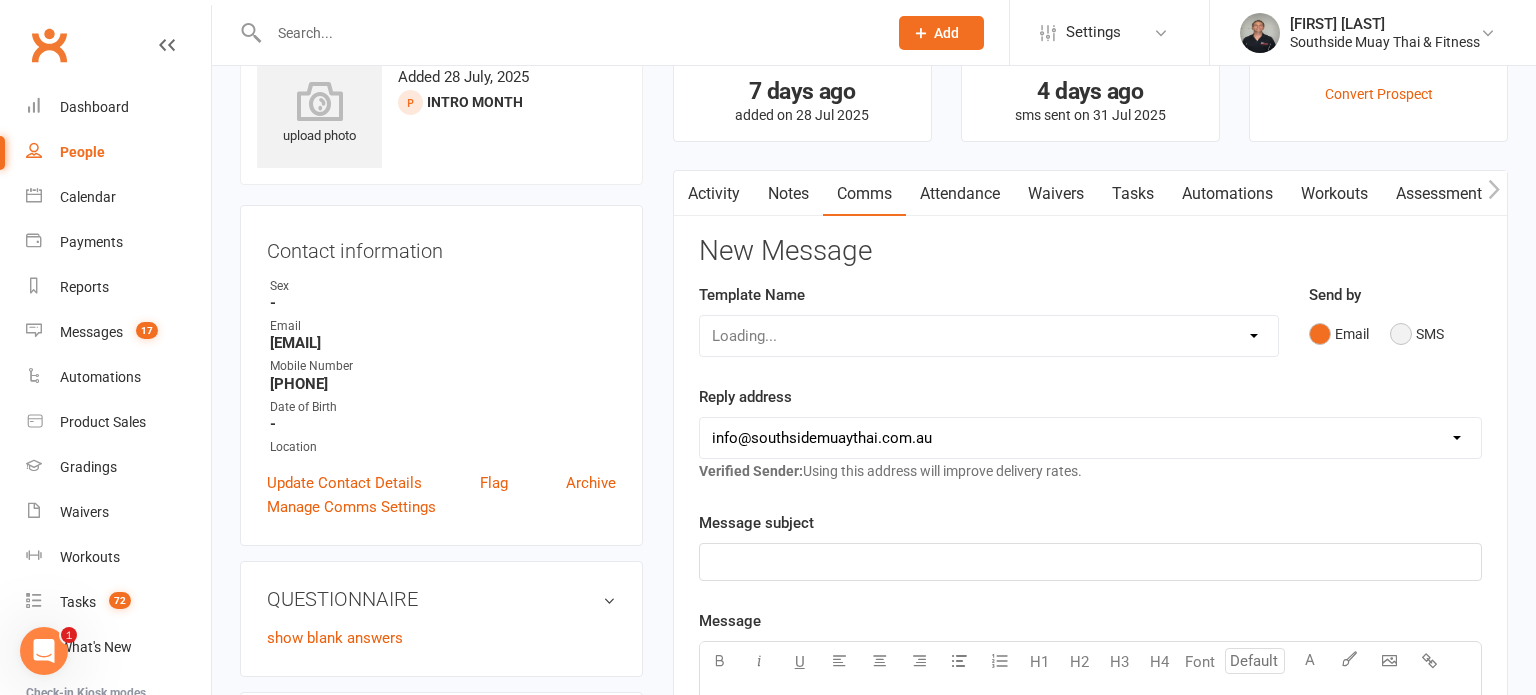 click on "SMS" at bounding box center (1417, 334) 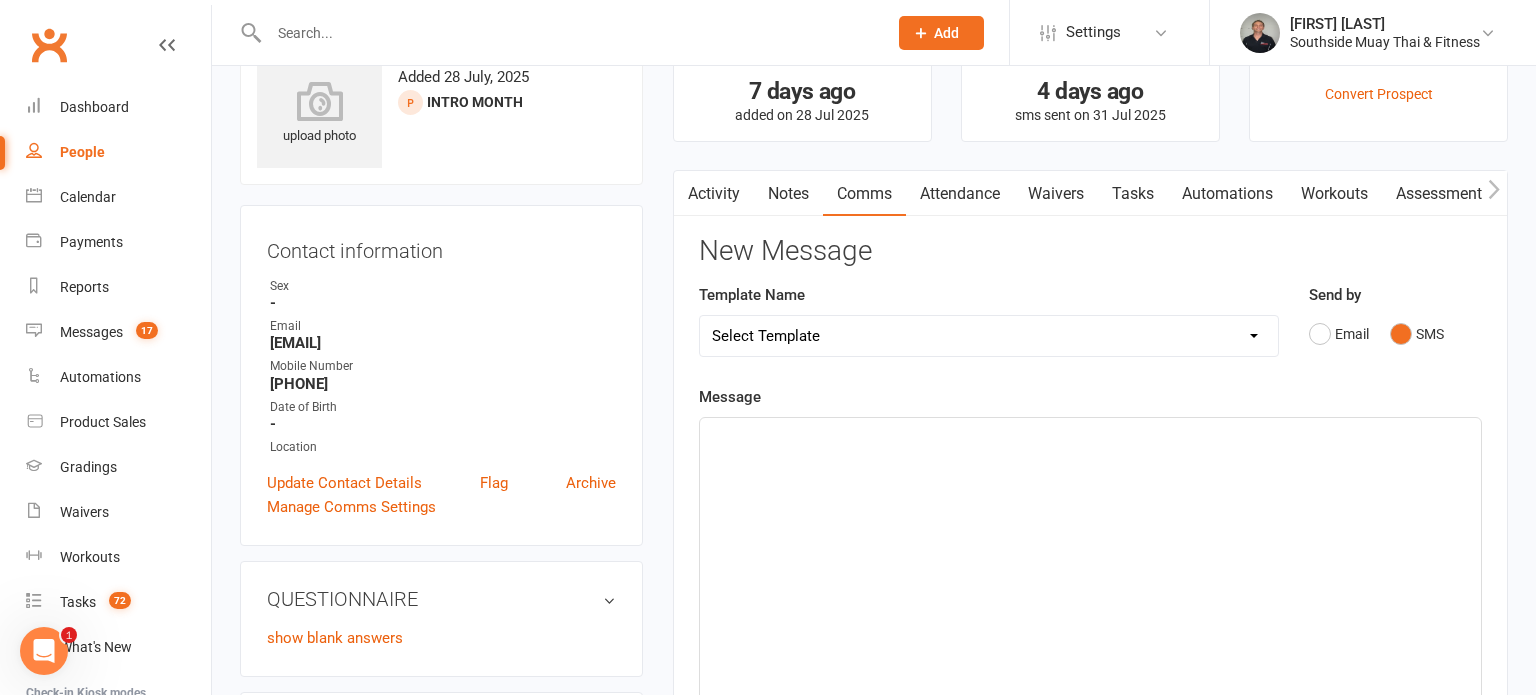 click on "Select Template [SMS] Outreach Message: High Risk – Personal From Trainer + Reengagement Offer [SMS] Outreach Message: High Risk – Re-Engagement Offer [SMS] Outreach Message: High Risk – Re-Engagement Offer [SMS] Outreach Message: Low Risk – Friendly Check-In [SMS] Outreach Message: Low Risk – Friendly Check-In Confidence [SMS] Outreach Message: Medium Risk – Personal Follow-Up [SMS] Outreach Message: Medium Risk – Personal Follow-Up (1) [SMS] Outreach Message: Medium Risk – Personal Follow-Up (Havent seen you/support) (1) [SMS] Retention - Grading Congrats [SMS] Retention - Great to see you back at the gym (1) [SMS] Retention - Great to see you back at the gym (2) [SMS] Retention - Havent Seen You Lately (1) [SMS] Retention - Havent Seen You Lately (2) [SMS] Retention - Havent Seen You Lately (3) [SMS] Retention - Havent Seen You Lately PT offer [SMS] Retention - Hows training going to Parent (1) [SMS] Retention - Hows training going to Parent (2) [SMS] Retention - Keep up the great work" at bounding box center (989, 336) 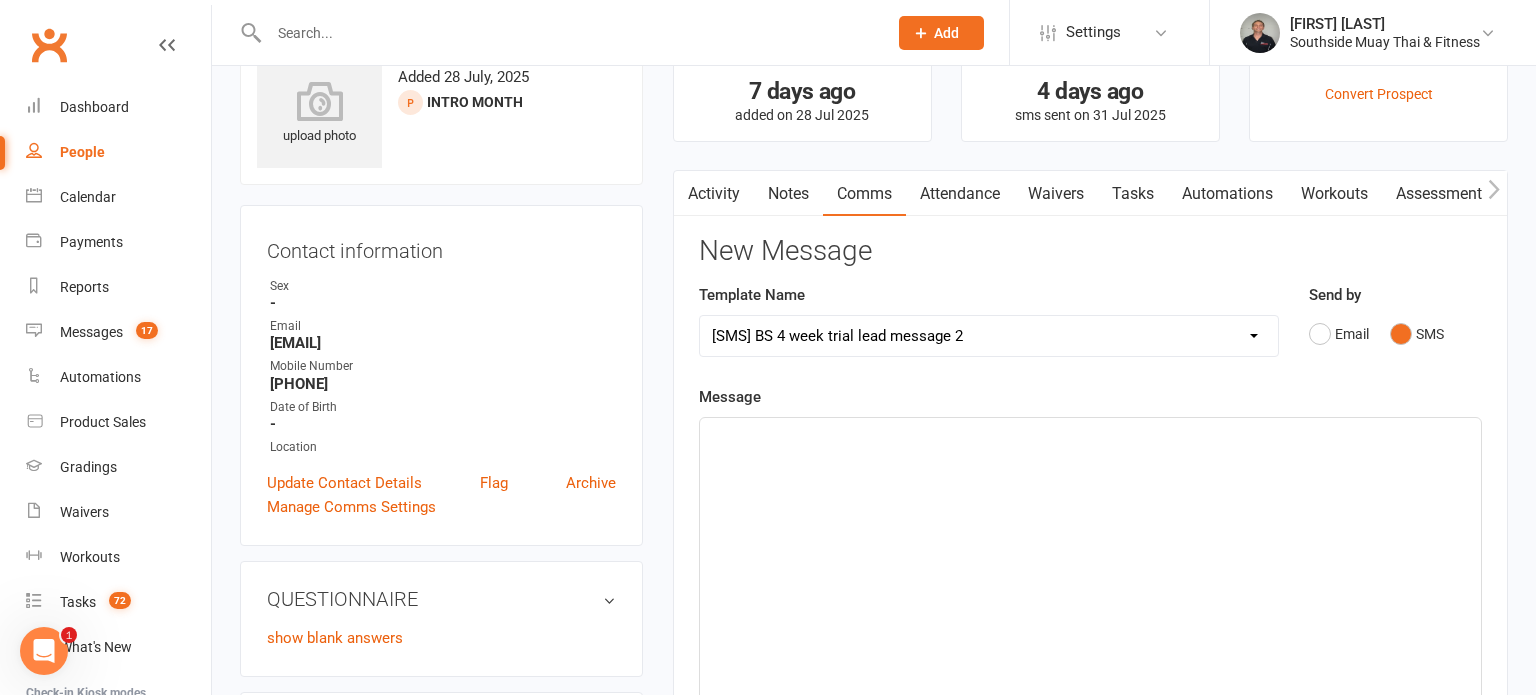 click on "Select Template [SMS] Outreach Message: High Risk – Personal From Trainer + Reengagement Offer [SMS] Outreach Message: High Risk – Re-Engagement Offer [SMS] Outreach Message: High Risk – Re-Engagement Offer [SMS] Outreach Message: Low Risk – Friendly Check-In [SMS] Outreach Message: Low Risk – Friendly Check-In Confidence [SMS] Outreach Message: Medium Risk – Personal Follow-Up [SMS] Outreach Message: Medium Risk – Personal Follow-Up (1) [SMS] Outreach Message: Medium Risk – Personal Follow-Up (Havent seen you/support) (1) [SMS] Retention - Grading Congrats [SMS] Retention - Great to see you back at the gym (1) [SMS] Retention - Great to see you back at the gym (2) [SMS] Retention - Havent Seen You Lately (1) [SMS] Retention - Havent Seen You Lately (2) [SMS] Retention - Havent Seen You Lately (3) [SMS] Retention - Havent Seen You Lately PT offer [SMS] Retention - Hows training going to Parent (1) [SMS] Retention - Hows training going to Parent (2) [SMS] Retention - Keep up the great work" at bounding box center [989, 336] 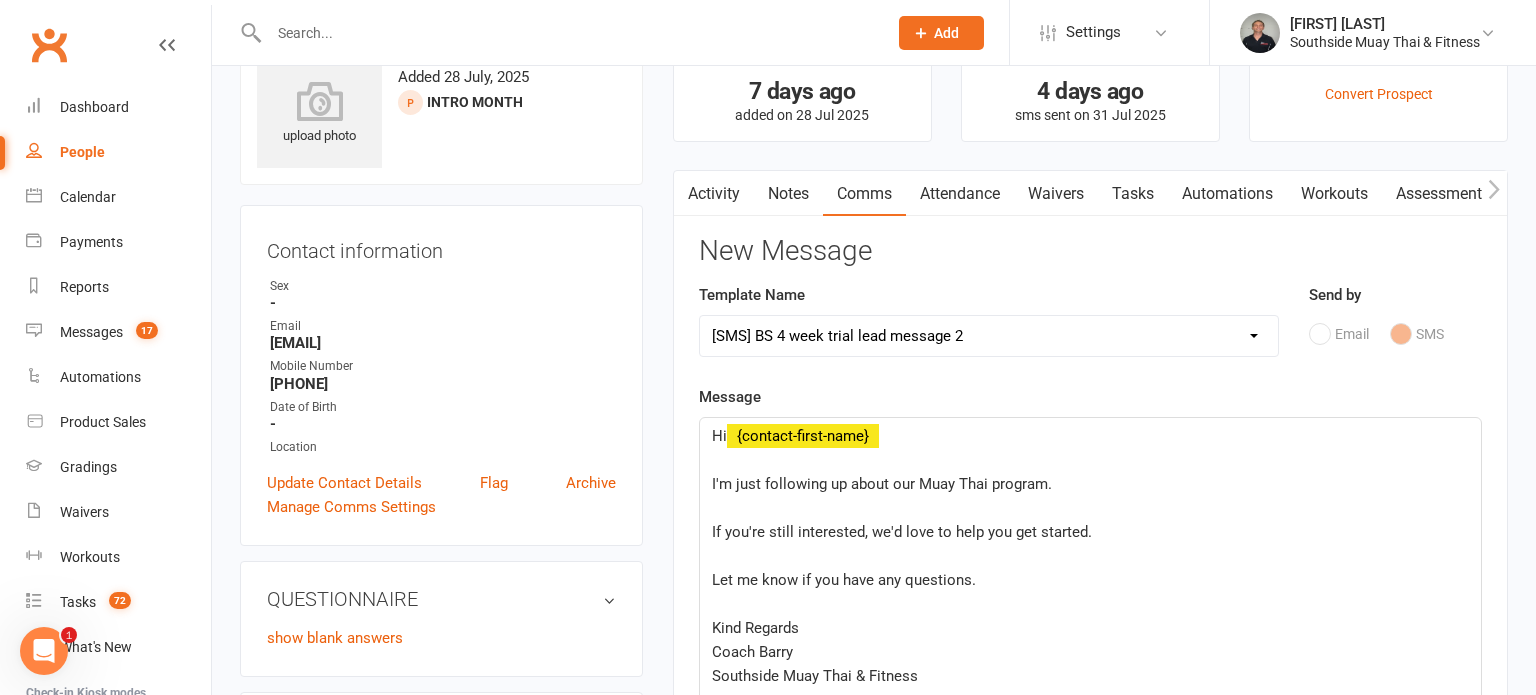 click on "Select Template [SMS] Outreach Message: High Risk – Personal From Trainer + Reengagement Offer [SMS] Outreach Message: High Risk – Re-Engagement Offer [SMS] Outreach Message: High Risk – Re-Engagement Offer [SMS] Outreach Message: Low Risk – Friendly Check-In [SMS] Outreach Message: Low Risk – Friendly Check-In Confidence [SMS] Outreach Message: Medium Risk – Personal Follow-Up [SMS] Outreach Message: Medium Risk – Personal Follow-Up (1) [SMS] Outreach Message: Medium Risk – Personal Follow-Up (Havent seen you/support) (1) [SMS] Retention - Grading Congrats [SMS] Retention - Great to see you back at the gym (1) [SMS] Retention - Great to see you back at the gym (2) [SMS] Retention - Havent Seen You Lately (1) [SMS] Retention - Havent Seen You Lately (2) [SMS] Retention - Havent Seen You Lately (3) [SMS] Retention - Havent Seen You Lately PT offer [SMS] Retention - Hows training going to Parent (1) [SMS] Retention - Hows training going to Parent (2) [SMS] Retention - Keep up the great work" at bounding box center (989, 336) 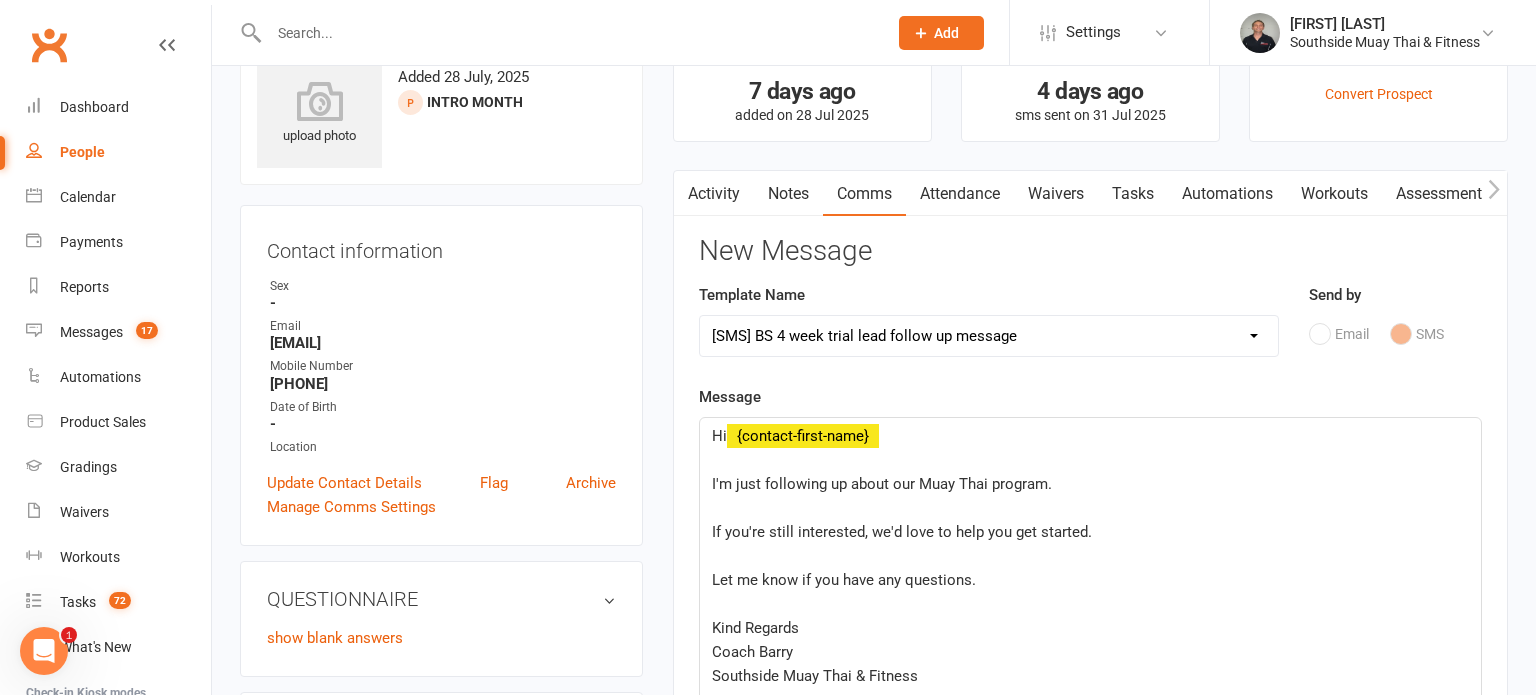 click on "Select Template [SMS] Outreach Message: High Risk – Personal From Trainer + Reengagement Offer [SMS] Outreach Message: High Risk – Re-Engagement Offer [SMS] Outreach Message: High Risk – Re-Engagement Offer [SMS] Outreach Message: Low Risk – Friendly Check-In [SMS] Outreach Message: Low Risk – Friendly Check-In Confidence [SMS] Outreach Message: Medium Risk – Personal Follow-Up [SMS] Outreach Message: Medium Risk – Personal Follow-Up (1) [SMS] Outreach Message: Medium Risk – Personal Follow-Up (Havent seen you/support) (1) [SMS] Retention - Grading Congrats [SMS] Retention - Great to see you back at the gym (1) [SMS] Retention - Great to see you back at the gym (2) [SMS] Retention - Havent Seen You Lately (1) [SMS] Retention - Havent Seen You Lately (2) [SMS] Retention - Havent Seen You Lately (3) [SMS] Retention - Havent Seen You Lately PT offer [SMS] Retention - Hows training going to Parent (1) [SMS] Retention - Hows training going to Parent (2) [SMS] Retention - Keep up the great work" at bounding box center [989, 336] 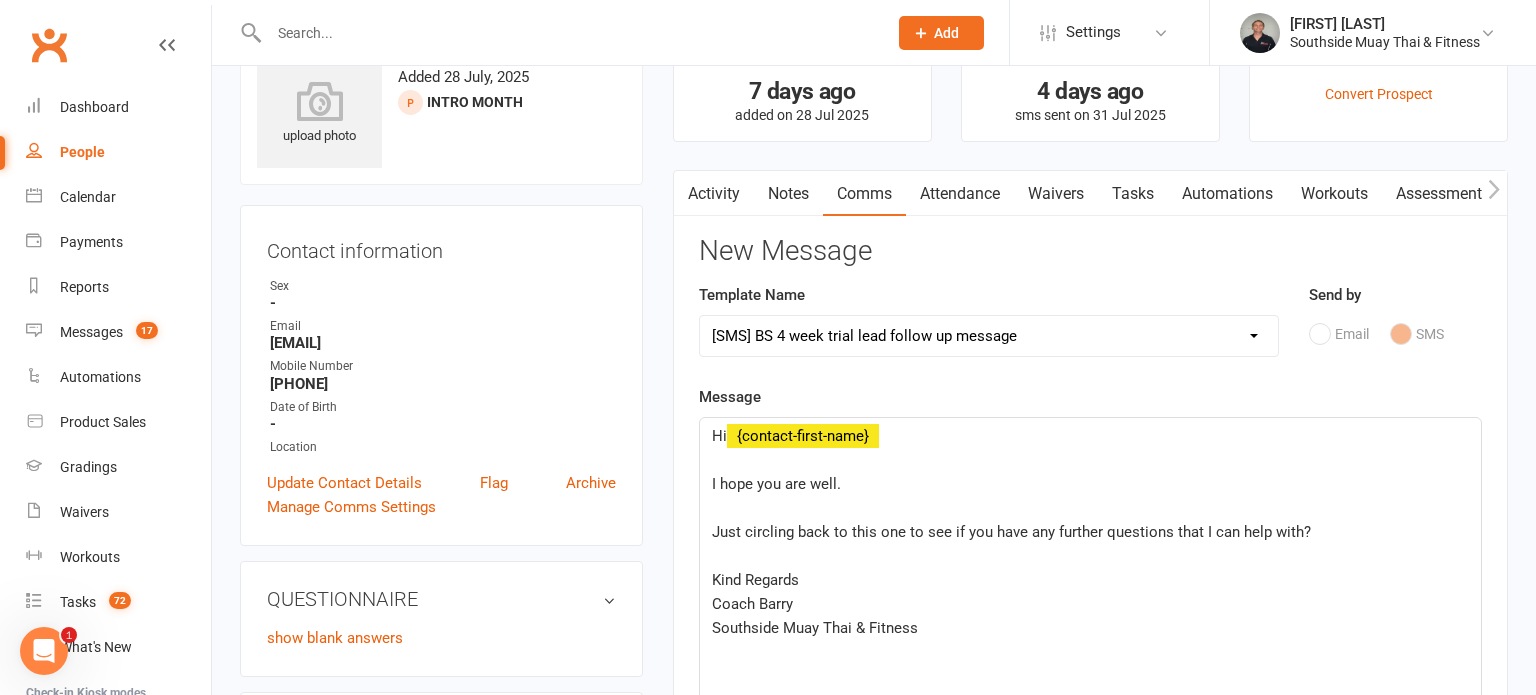 click on "﻿" 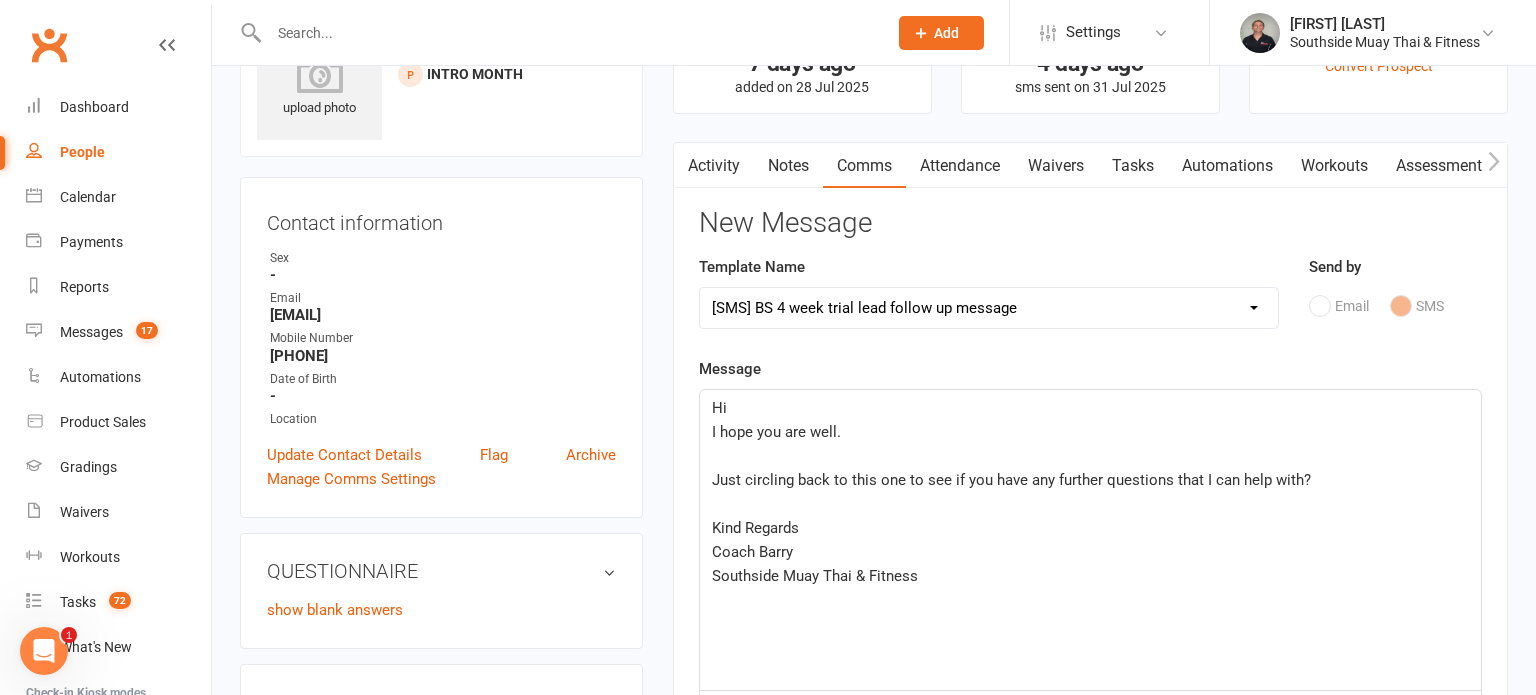 scroll, scrollTop: 276, scrollLeft: 0, axis: vertical 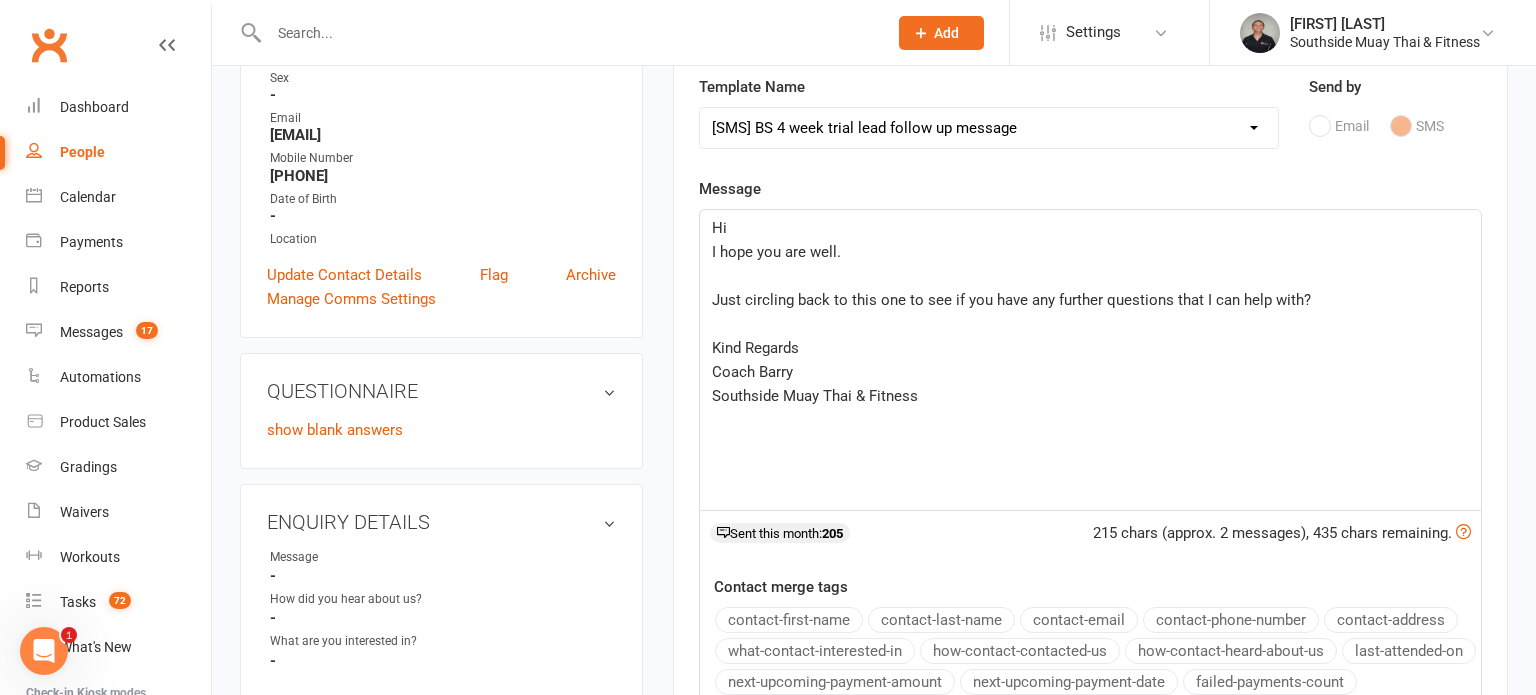 click on "contact-first-name" 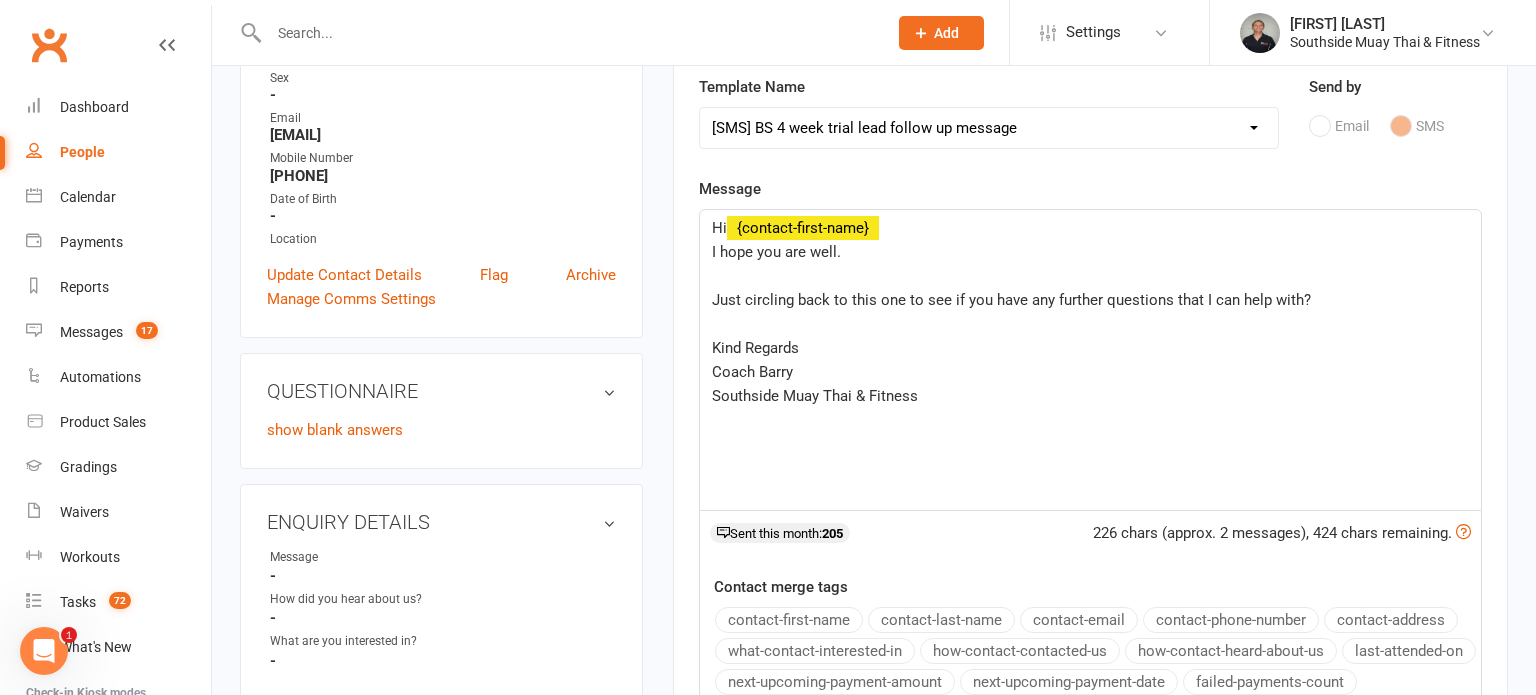 click on "Just circling back to this one to see if you have any further questions that I can help with?" 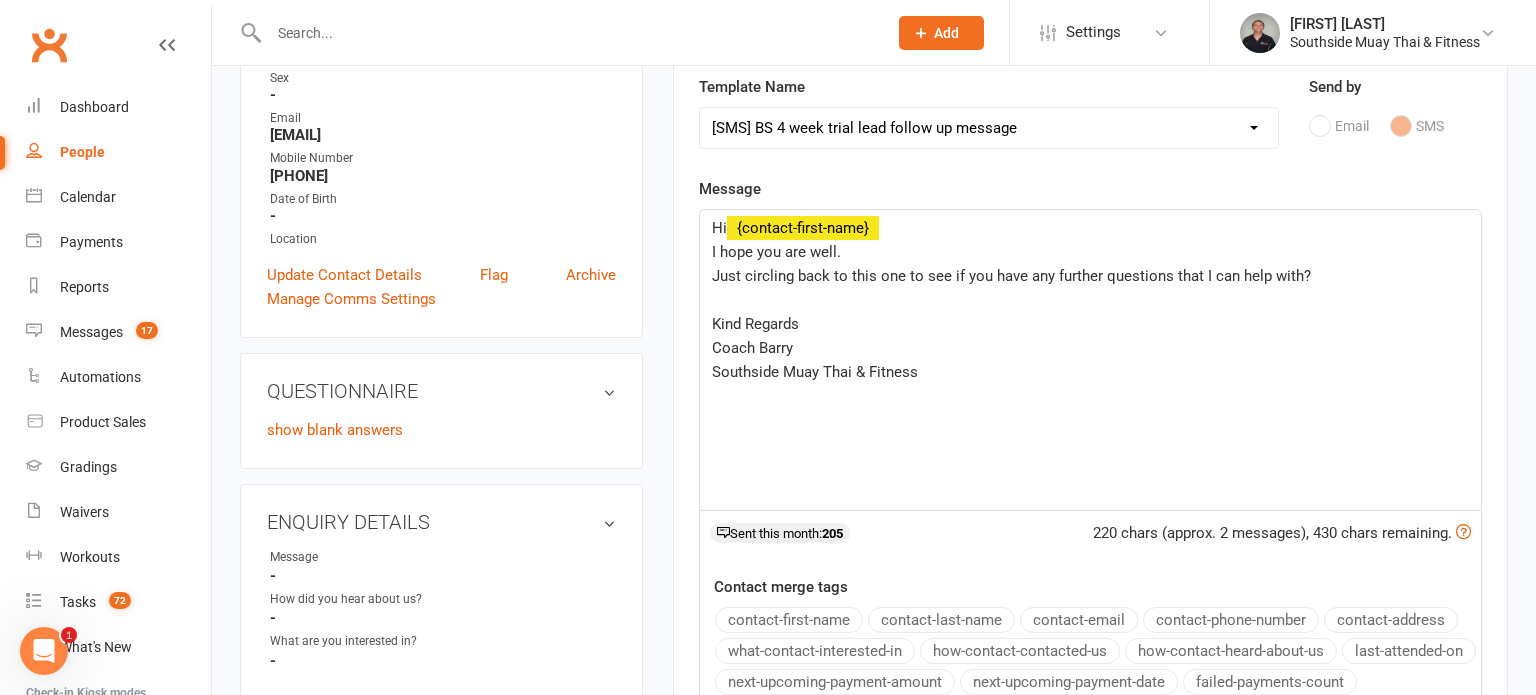 click on "Kind Regards" 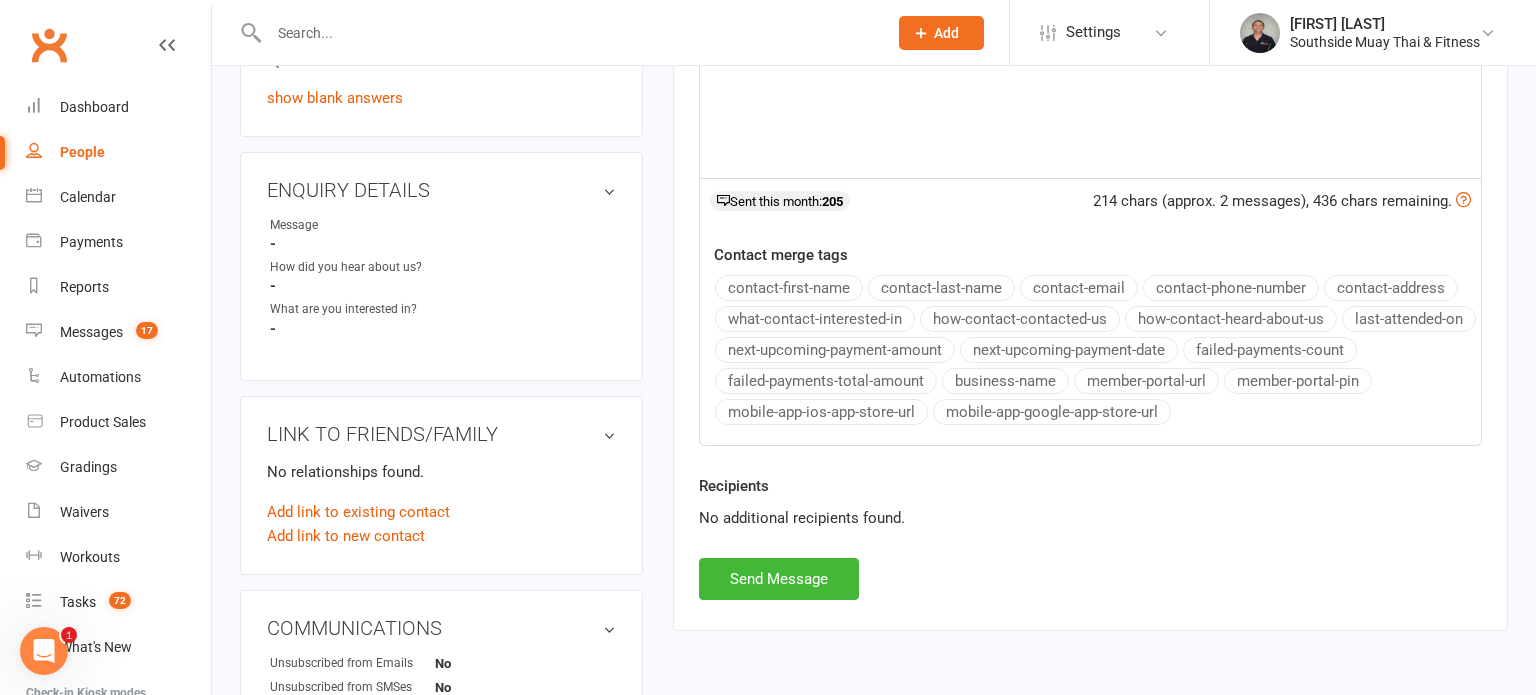 scroll, scrollTop: 608, scrollLeft: 0, axis: vertical 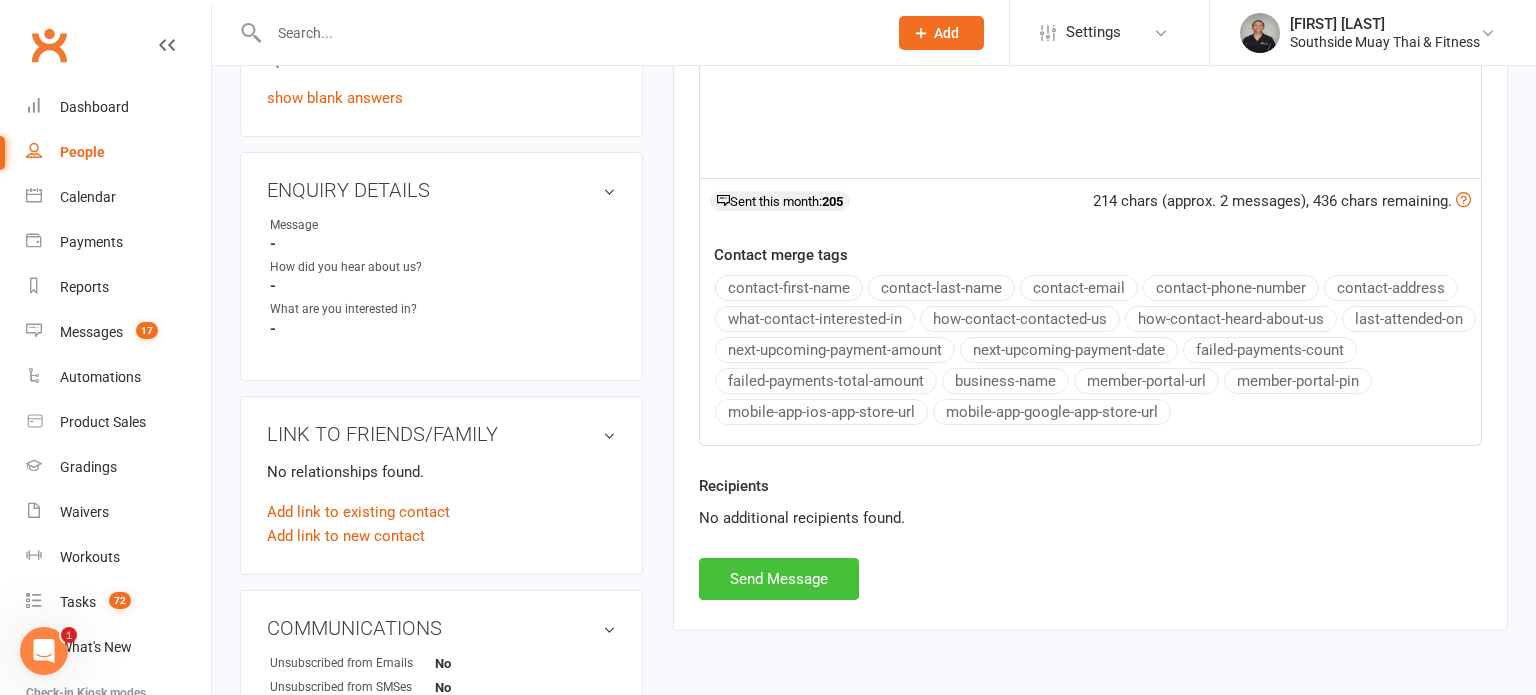 click on "Send Message" at bounding box center [779, 579] 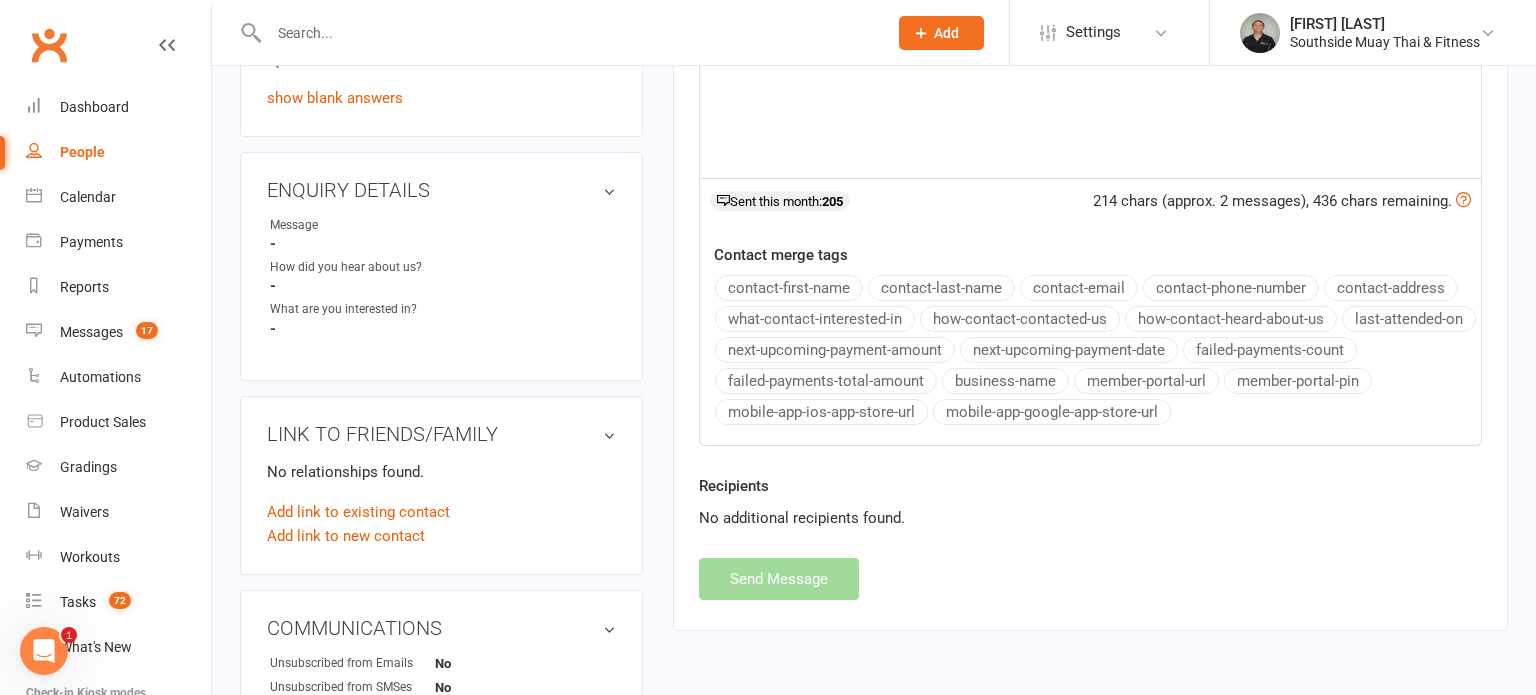 select 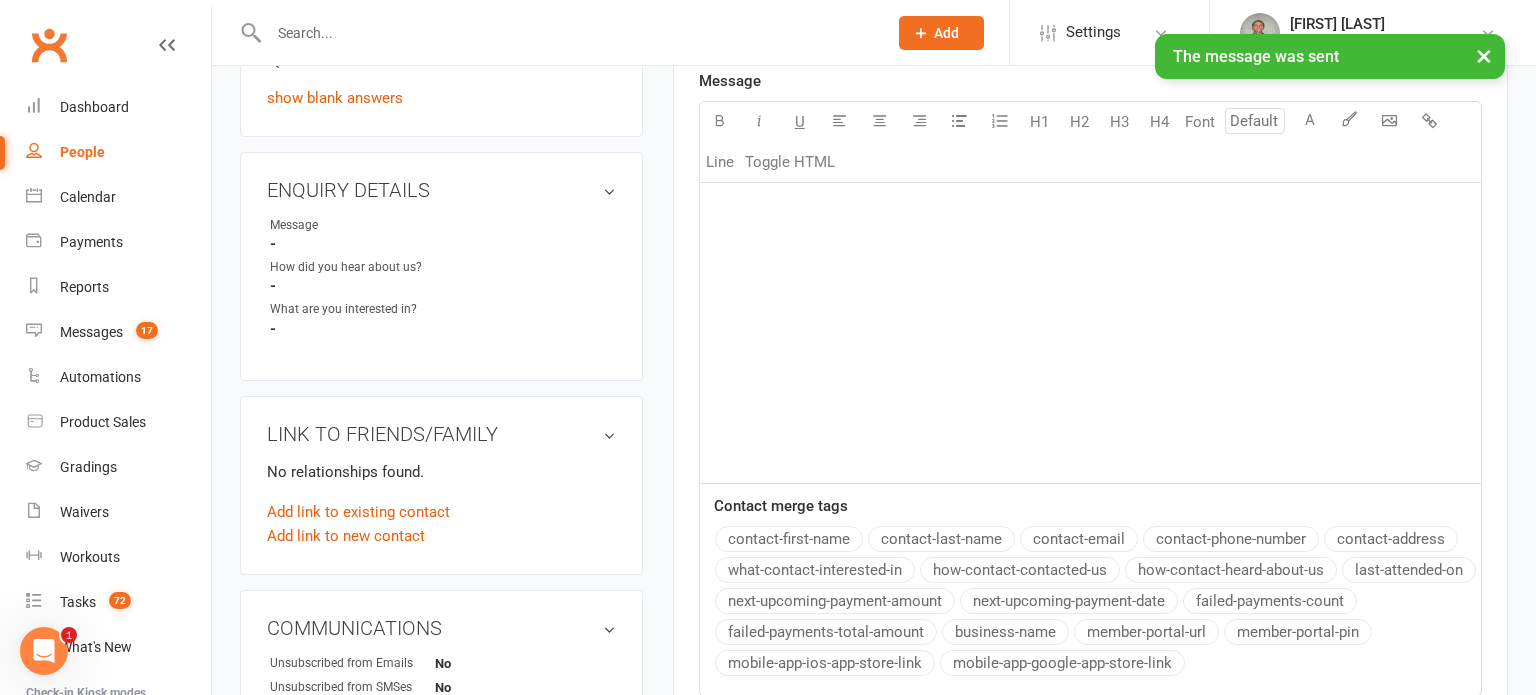 click on "People" at bounding box center (82, 152) 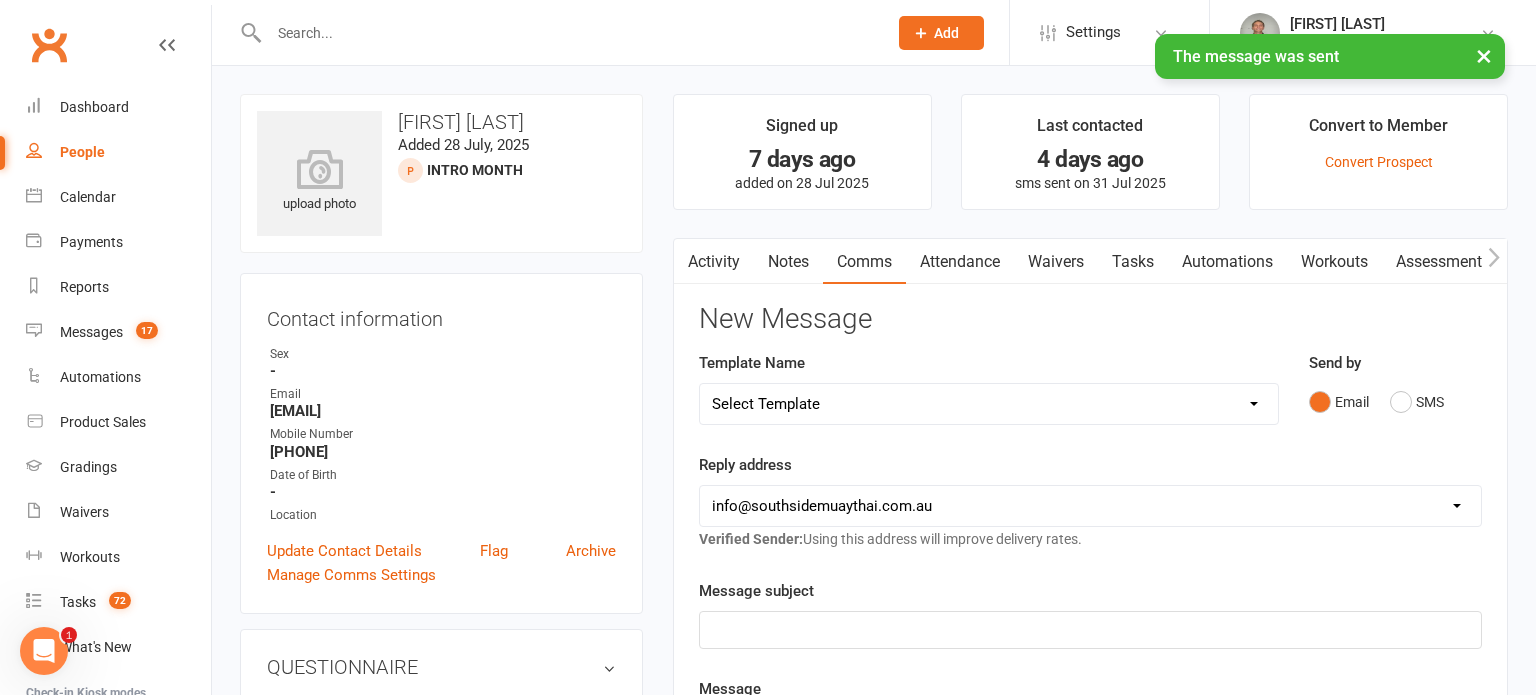 select on "100" 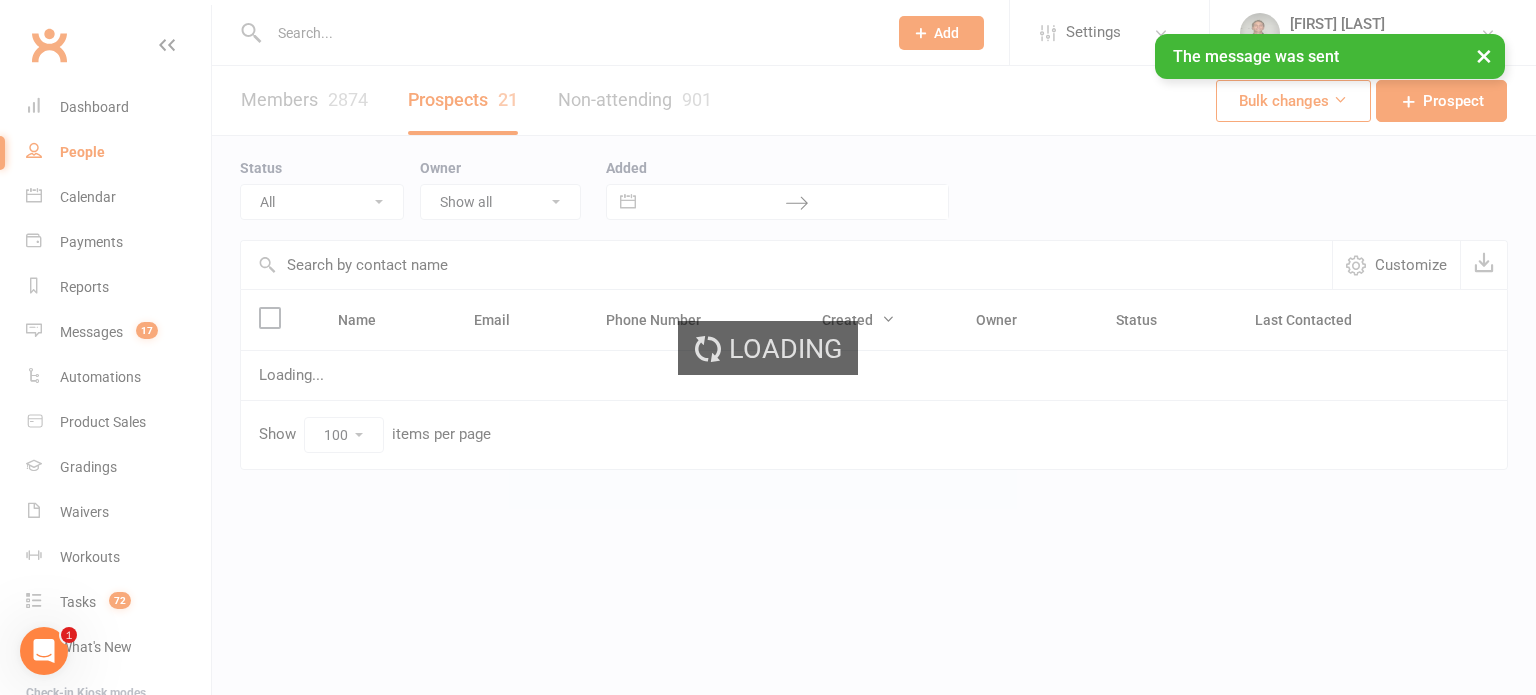 select on "Intro Month" 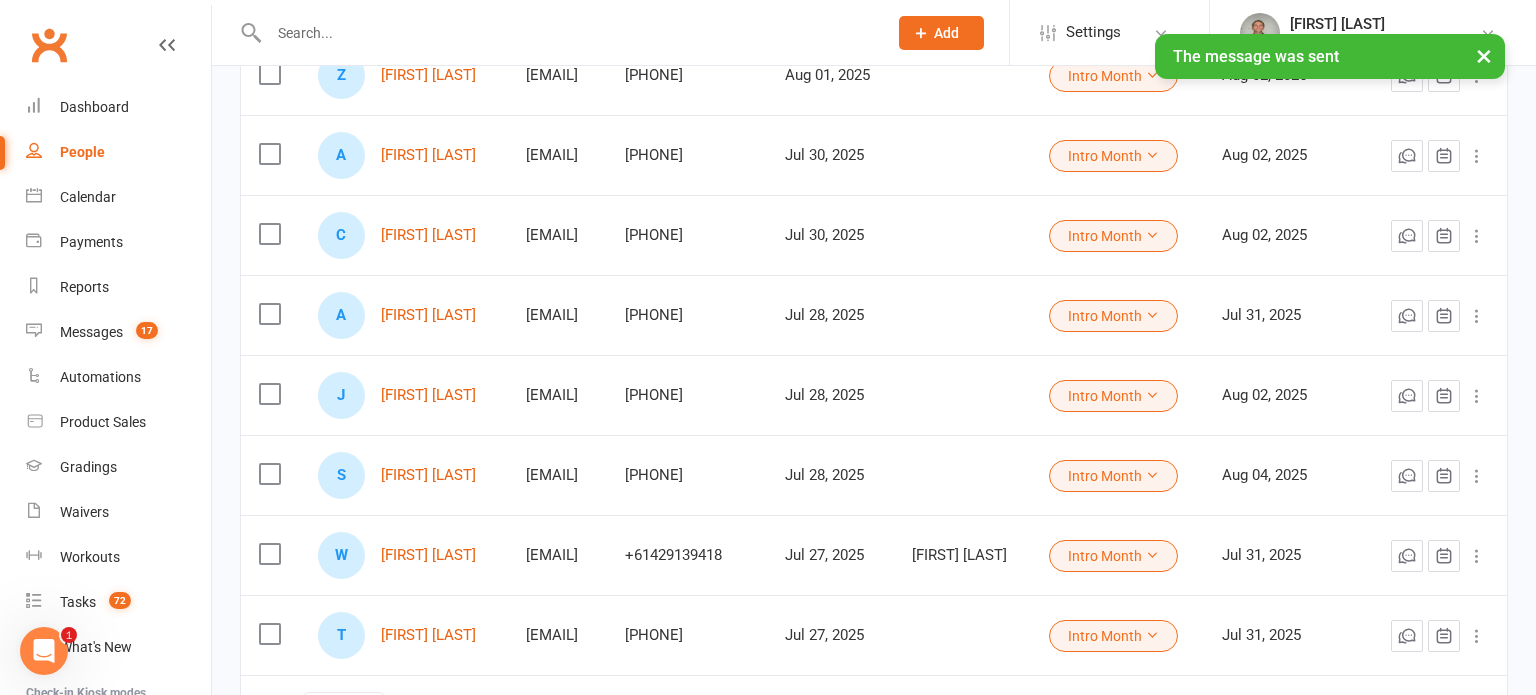 scroll, scrollTop: 1506, scrollLeft: 0, axis: vertical 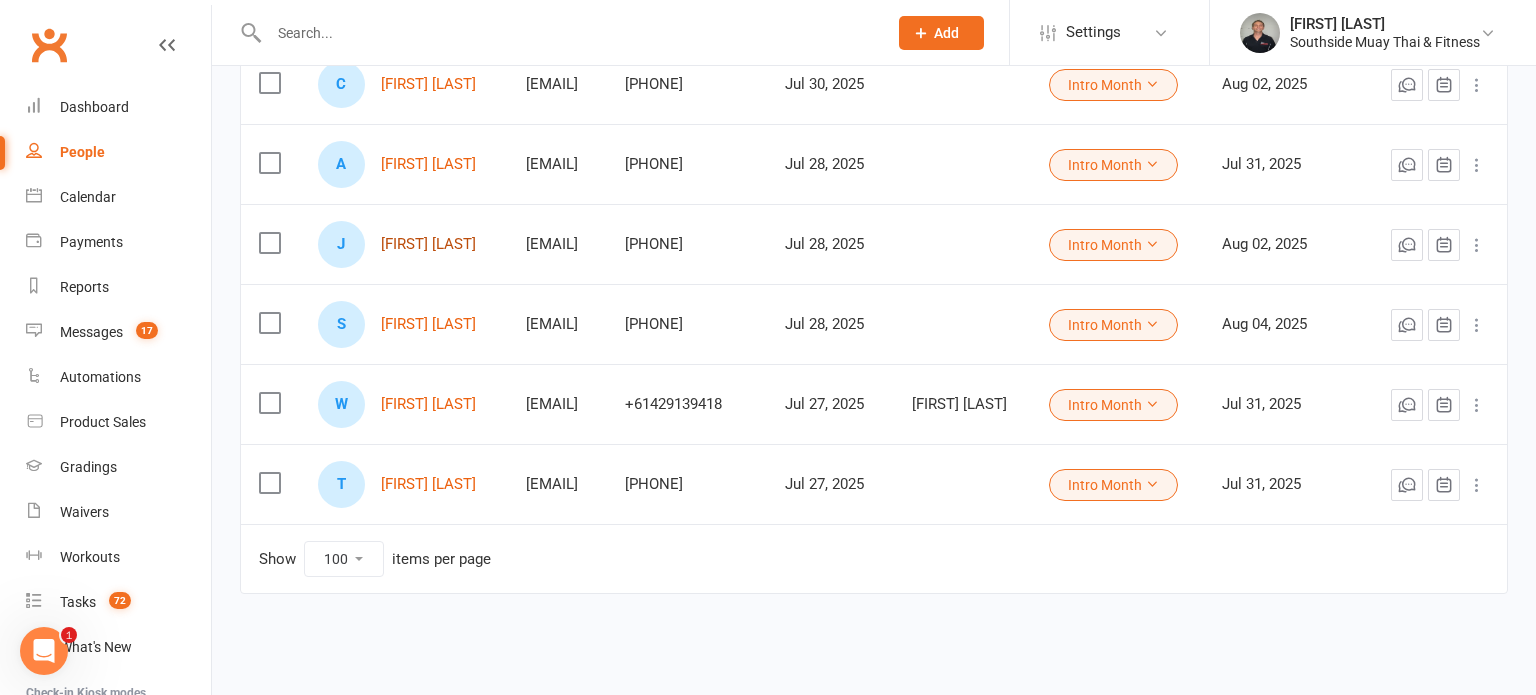 click on "[FIRST] [LAST]" at bounding box center (428, 244) 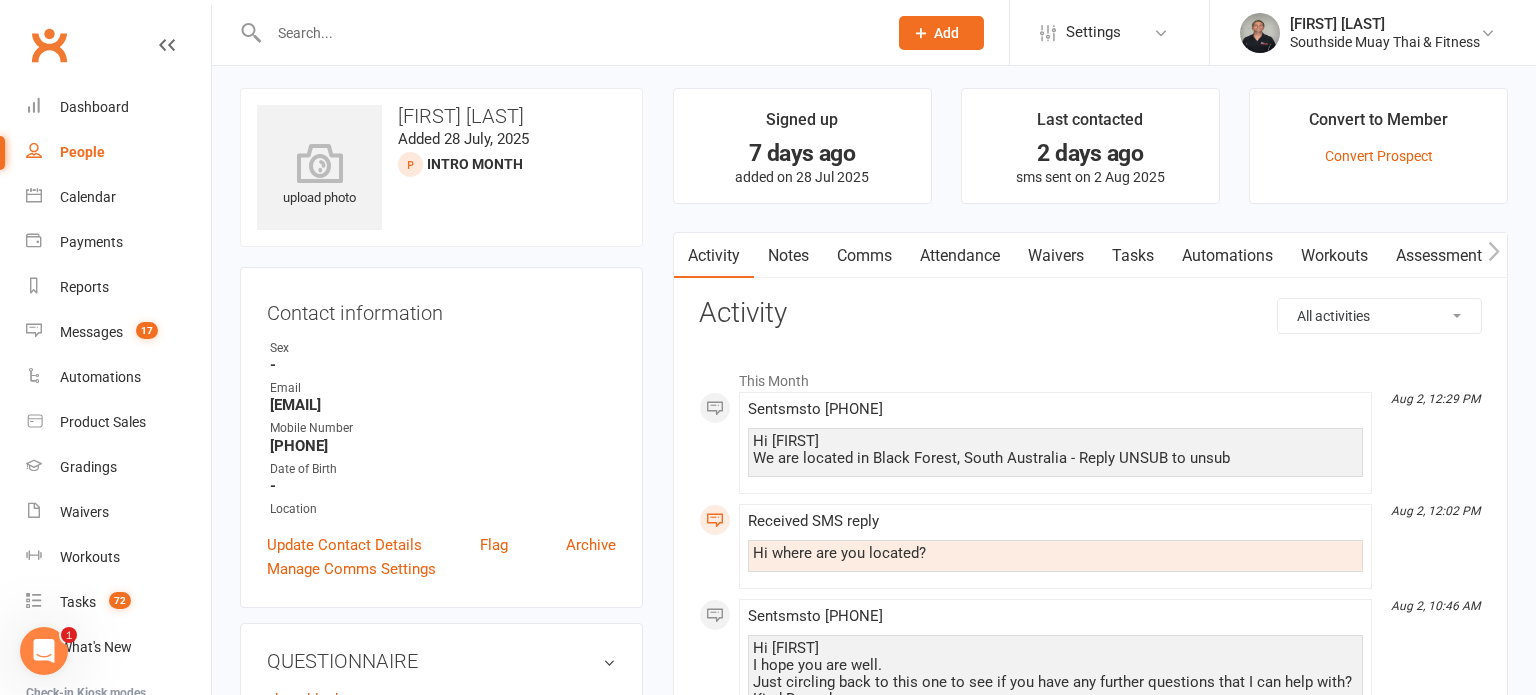 scroll, scrollTop: 0, scrollLeft: 0, axis: both 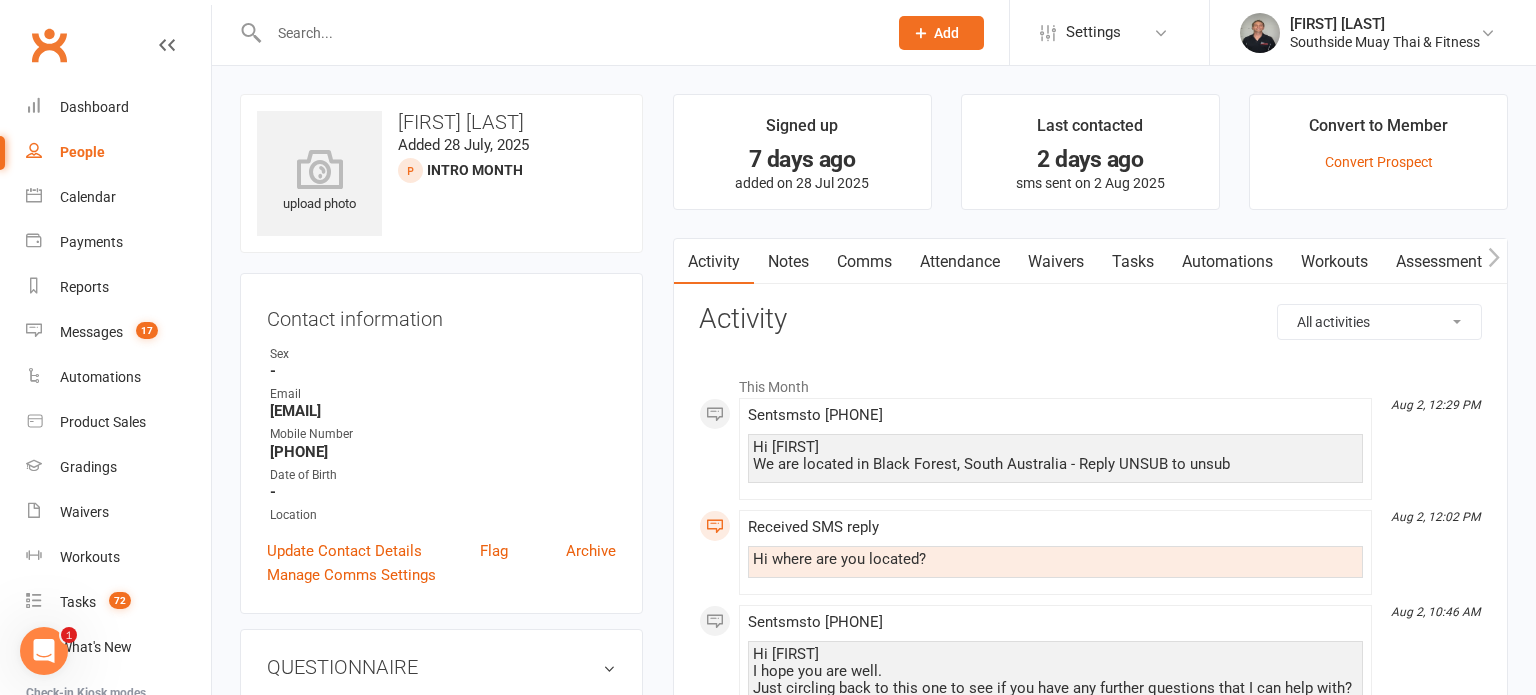 click on "Comms" at bounding box center (864, 262) 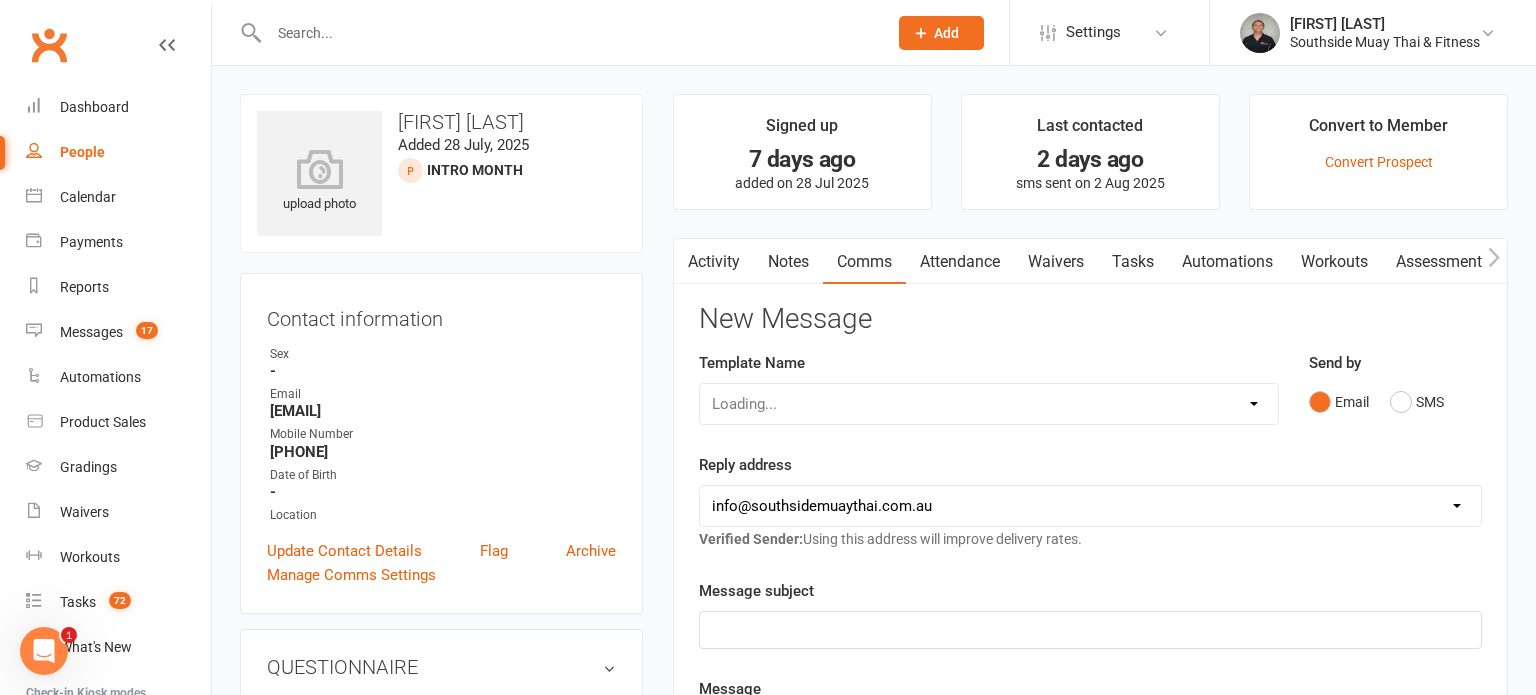 click 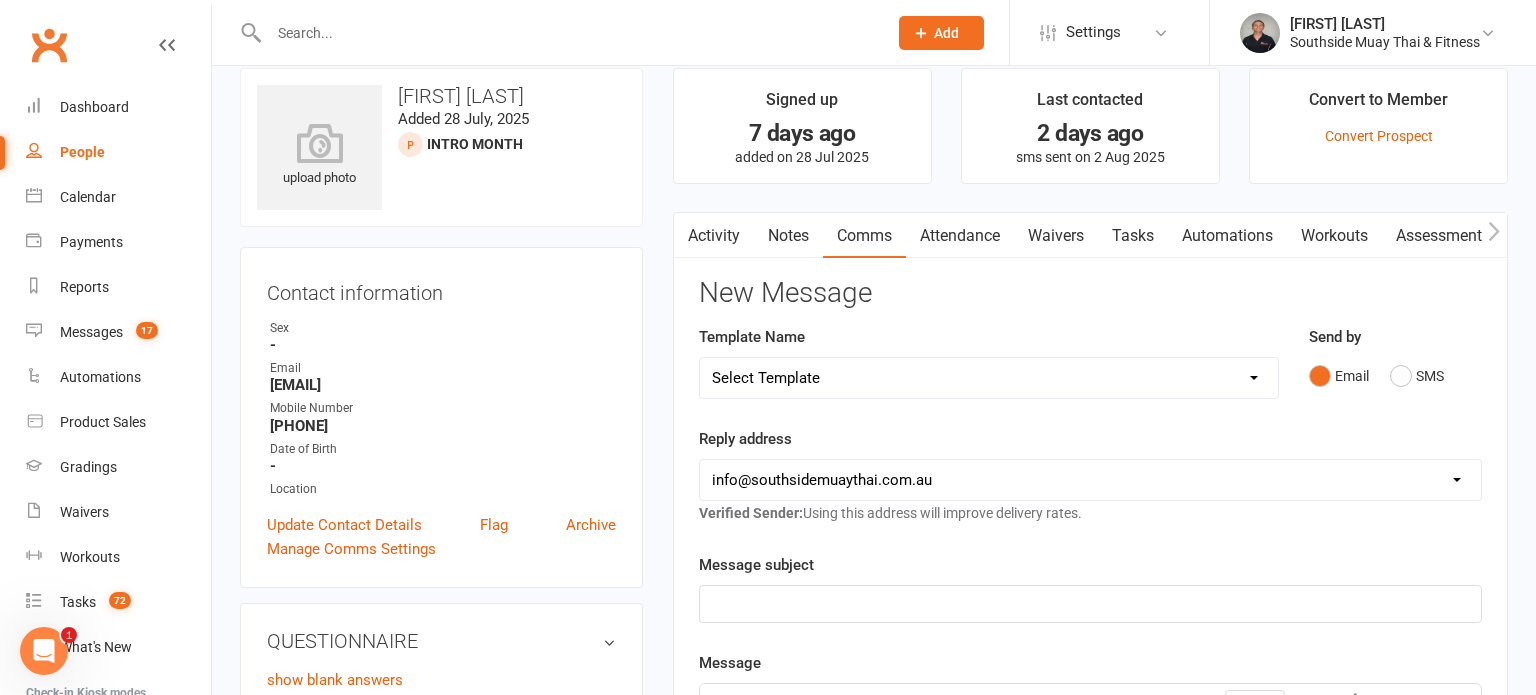 scroll, scrollTop: 31, scrollLeft: 0, axis: vertical 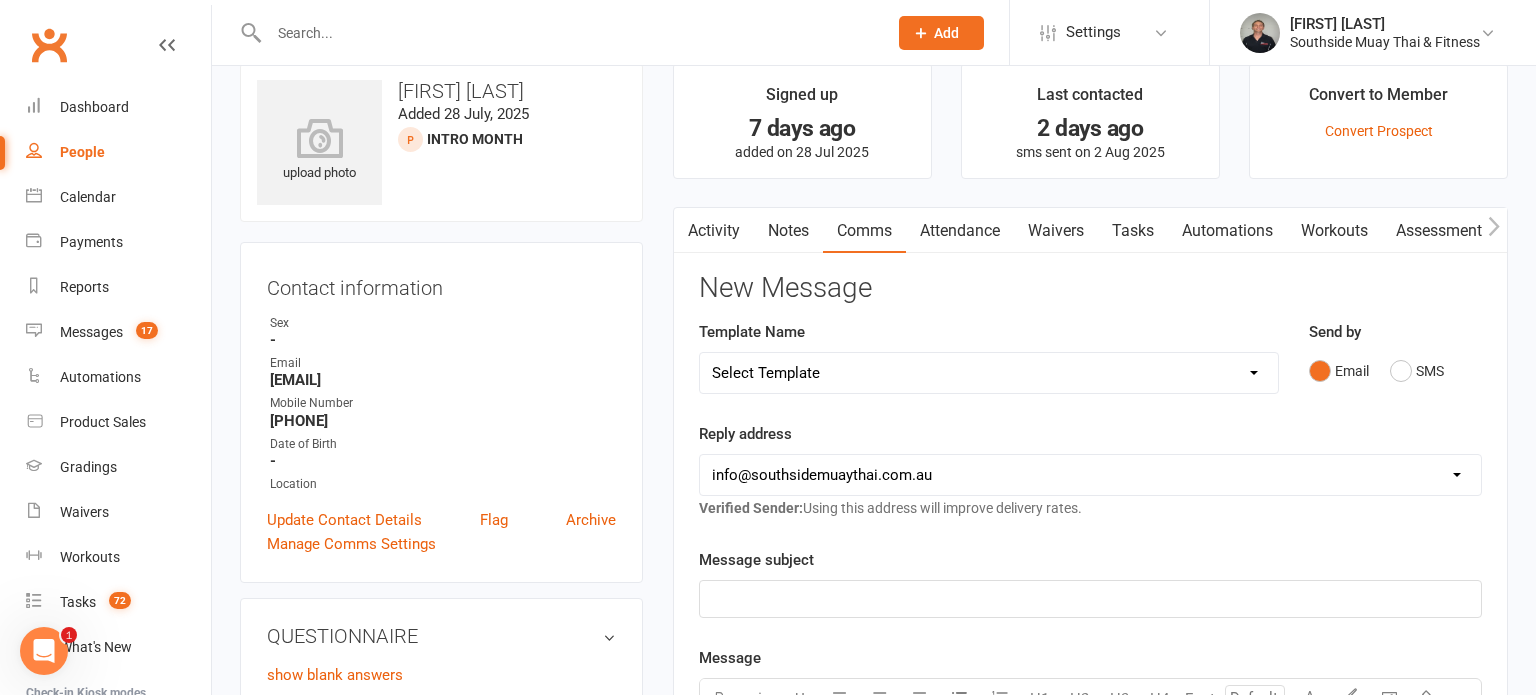 click at bounding box center [686, 230] 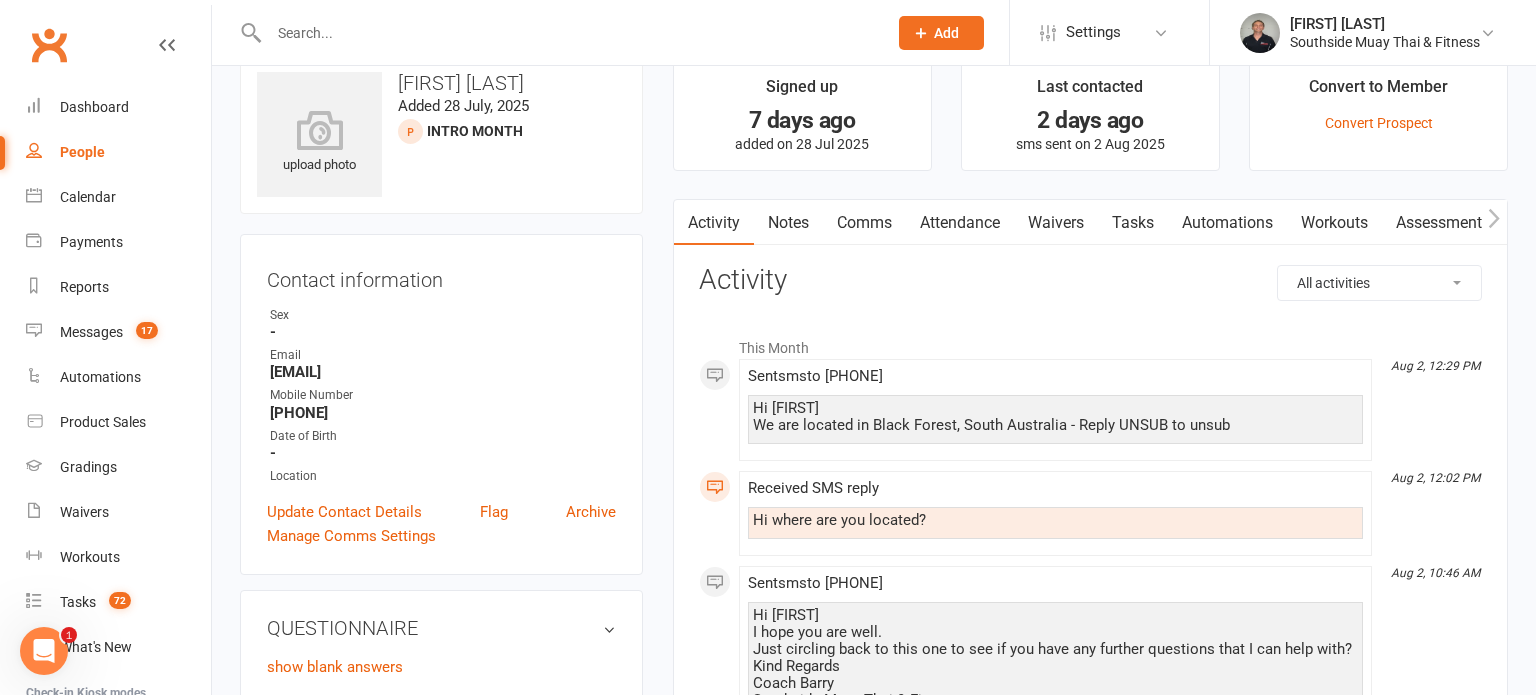 scroll, scrollTop: 0, scrollLeft: 0, axis: both 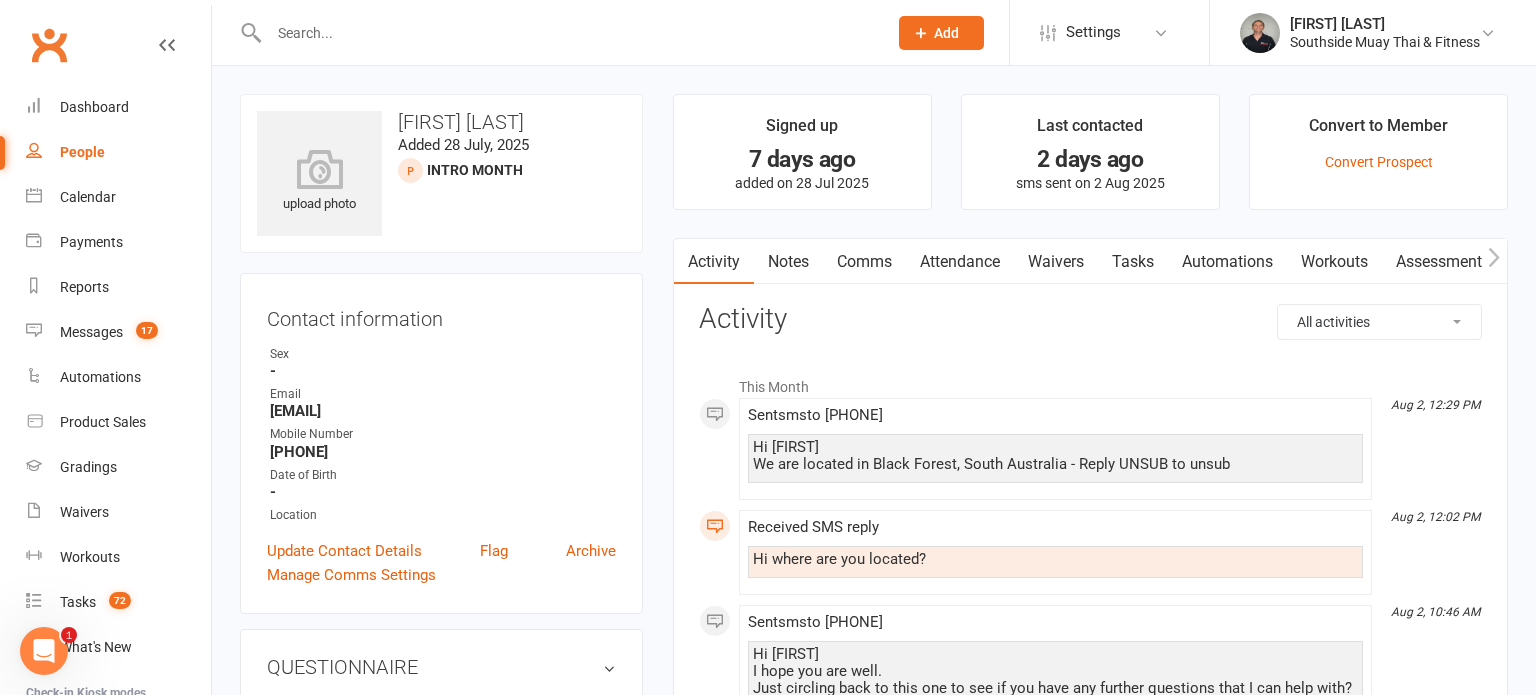 click on "Comms" at bounding box center [864, 262] 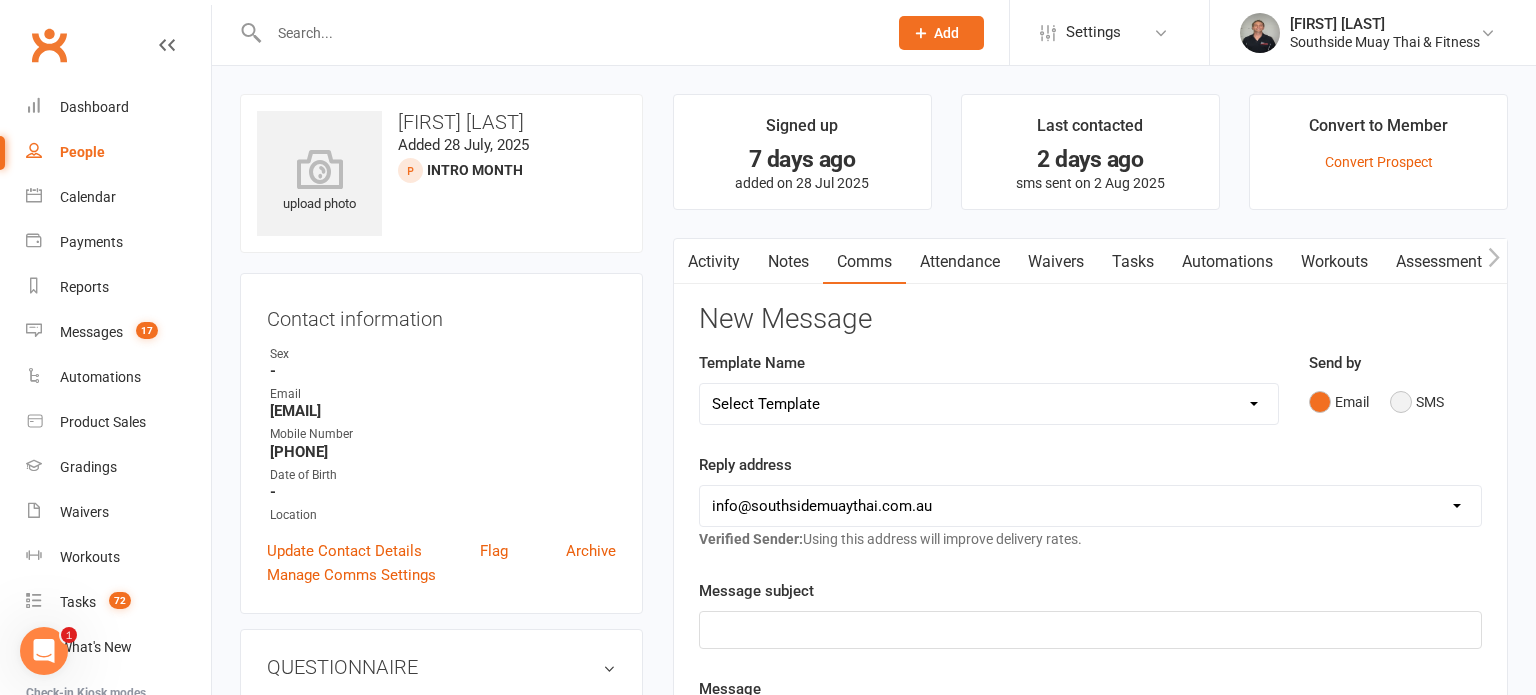 click on "SMS" at bounding box center (1417, 402) 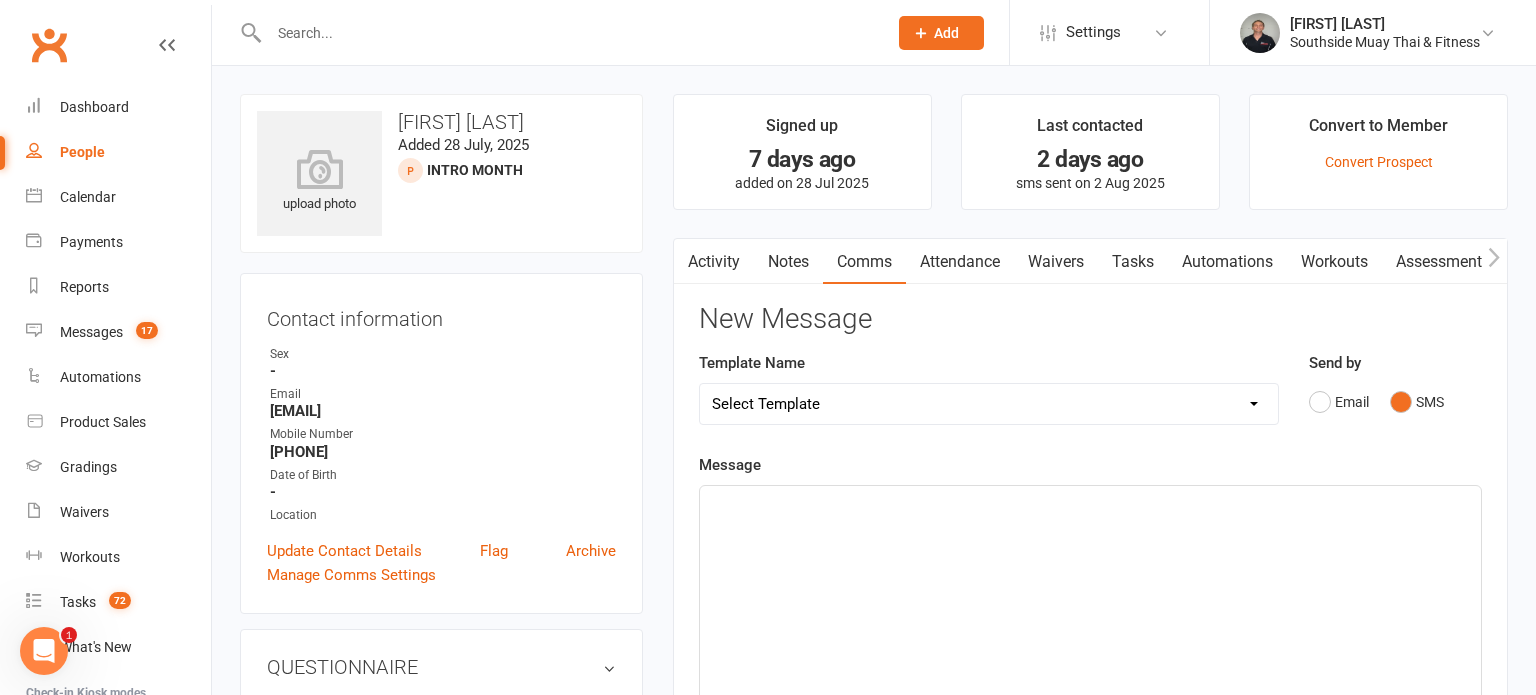 click on "Select Template [SMS] Outreach Message: High Risk – Personal From Trainer + Reengagement Offer [SMS] Outreach Message: High Risk – Re-Engagement Offer [SMS] Outreach Message: High Risk – Re-Engagement Offer [SMS] Outreach Message: Low Risk – Friendly Check-In [SMS] Outreach Message: Low Risk – Friendly Check-In Confidence [SMS] Outreach Message: Medium Risk – Personal Follow-Up [SMS] Outreach Message: Medium Risk – Personal Follow-Up (1) [SMS] Outreach Message: Medium Risk – Personal Follow-Up (Havent seen you/support) (1) [SMS] Retention - Grading Congrats [SMS] Retention - Great to see you back at the gym (1) [SMS] Retention - Great to see you back at the gym (2) [SMS] Retention - Havent Seen You Lately (1) [SMS] Retention - Havent Seen You Lately (2) [SMS] Retention - Havent Seen You Lately (3) [SMS] Retention - Havent Seen You Lately PT offer [SMS] Retention - Hows training going to Parent (1) [SMS] Retention - Hows training going to Parent (2) [SMS] Retention - Keep up the great work" at bounding box center (989, 404) 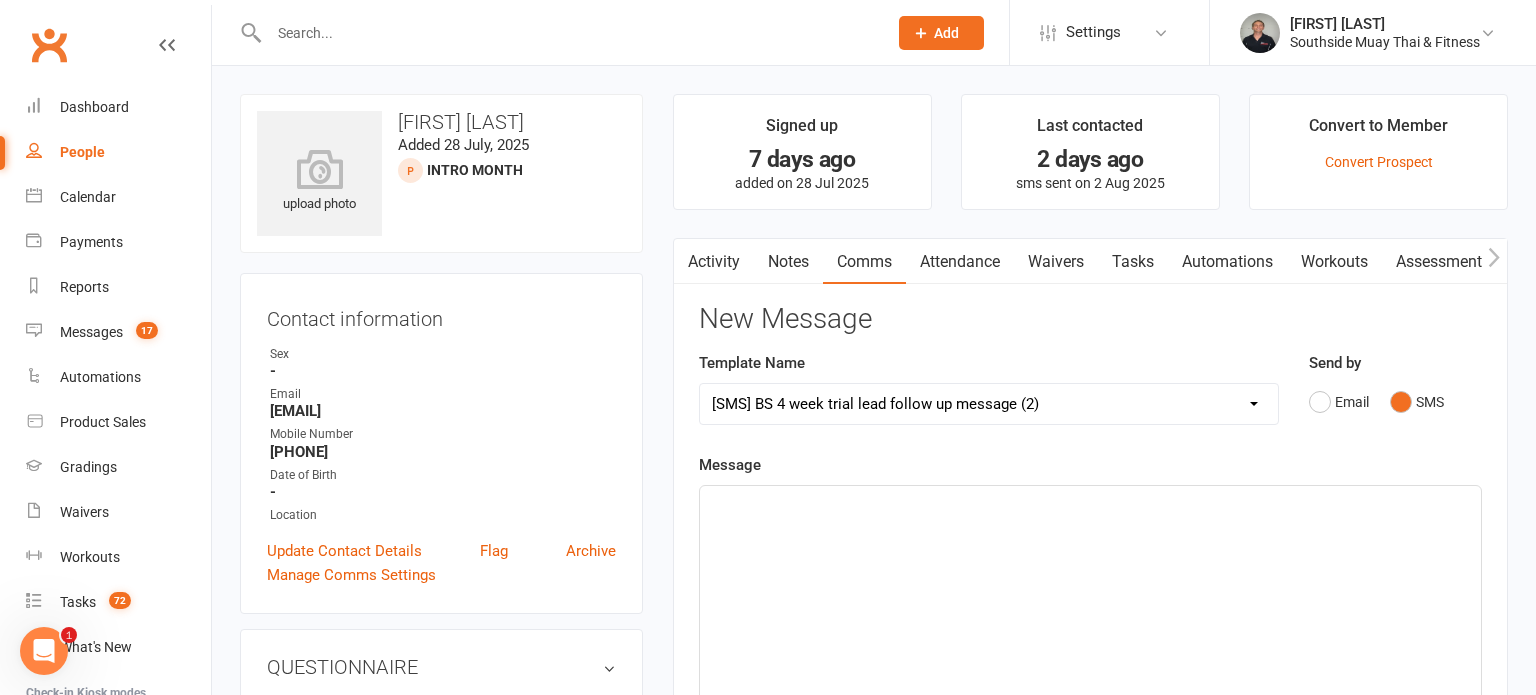 click on "Select Template [SMS] Outreach Message: High Risk – Personal From Trainer + Reengagement Offer [SMS] Outreach Message: High Risk – Re-Engagement Offer [SMS] Outreach Message: High Risk – Re-Engagement Offer [SMS] Outreach Message: Low Risk – Friendly Check-In [SMS] Outreach Message: Low Risk – Friendly Check-In Confidence [SMS] Outreach Message: Medium Risk – Personal Follow-Up [SMS] Outreach Message: Medium Risk – Personal Follow-Up (1) [SMS] Outreach Message: Medium Risk – Personal Follow-Up (Havent seen you/support) (1) [SMS] Retention - Grading Congrats [SMS] Retention - Great to see you back at the gym (1) [SMS] Retention - Great to see you back at the gym (2) [SMS] Retention - Havent Seen You Lately (1) [SMS] Retention - Havent Seen You Lately (2) [SMS] Retention - Havent Seen You Lately (3) [SMS] Retention - Havent Seen You Lately PT offer [SMS] Retention - Hows training going to Parent (1) [SMS] Retention - Hows training going to Parent (2) [SMS] Retention - Keep up the great work" at bounding box center [989, 404] 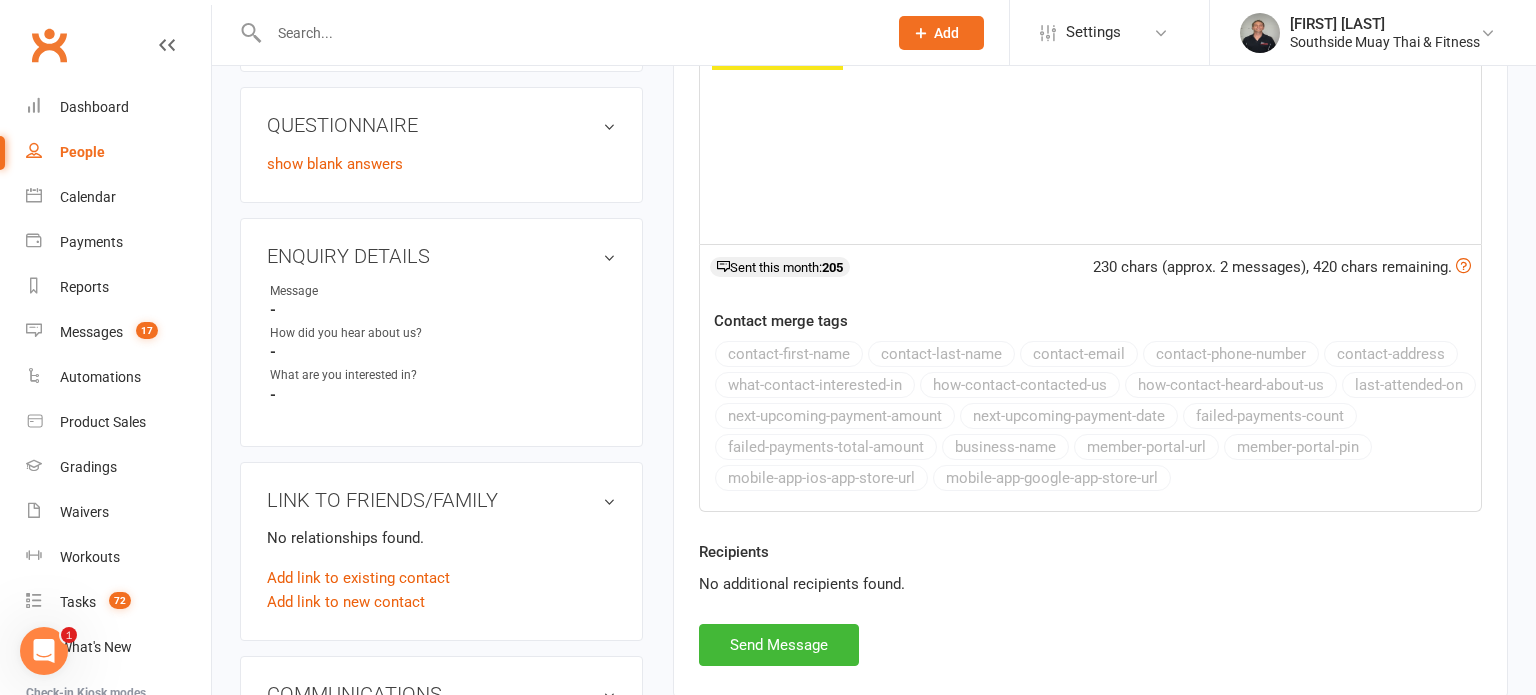 scroll, scrollTop: 547, scrollLeft: 0, axis: vertical 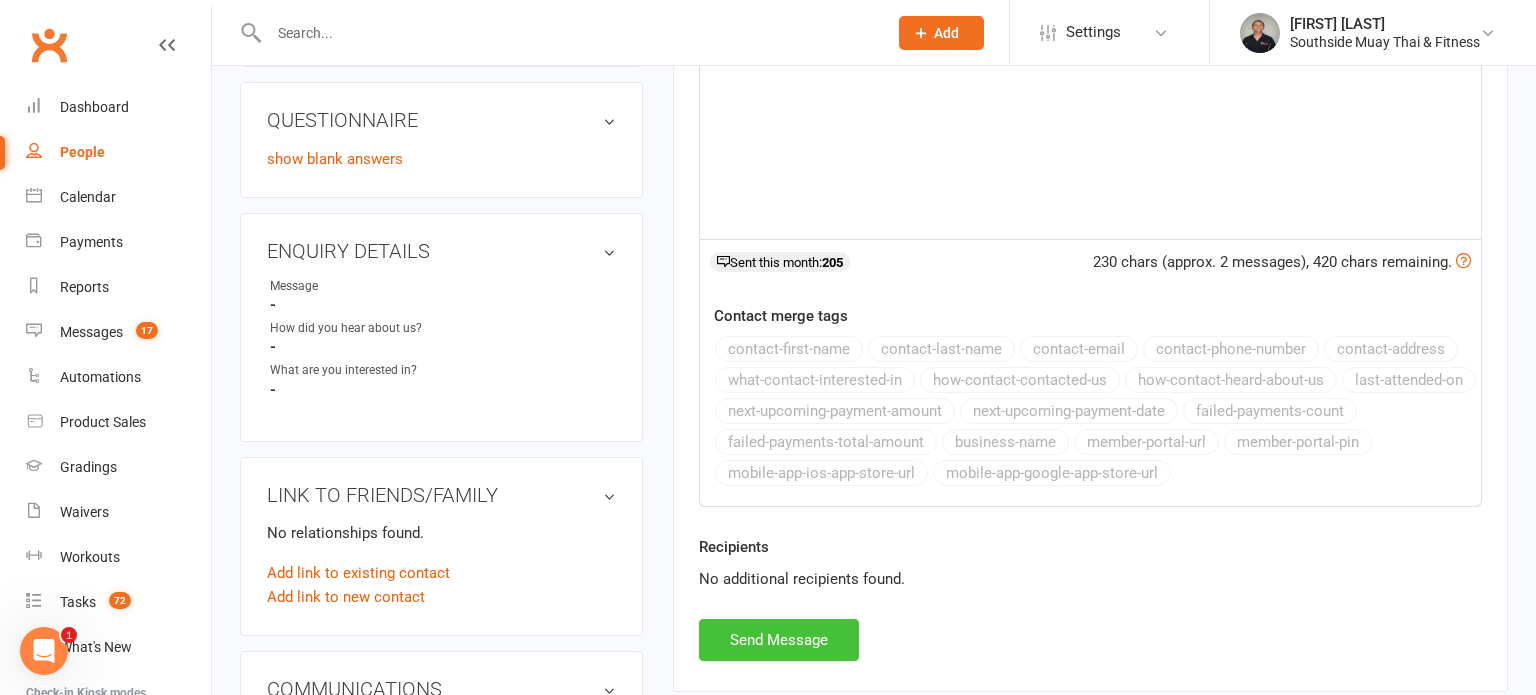 click on "Send Message" at bounding box center (779, 640) 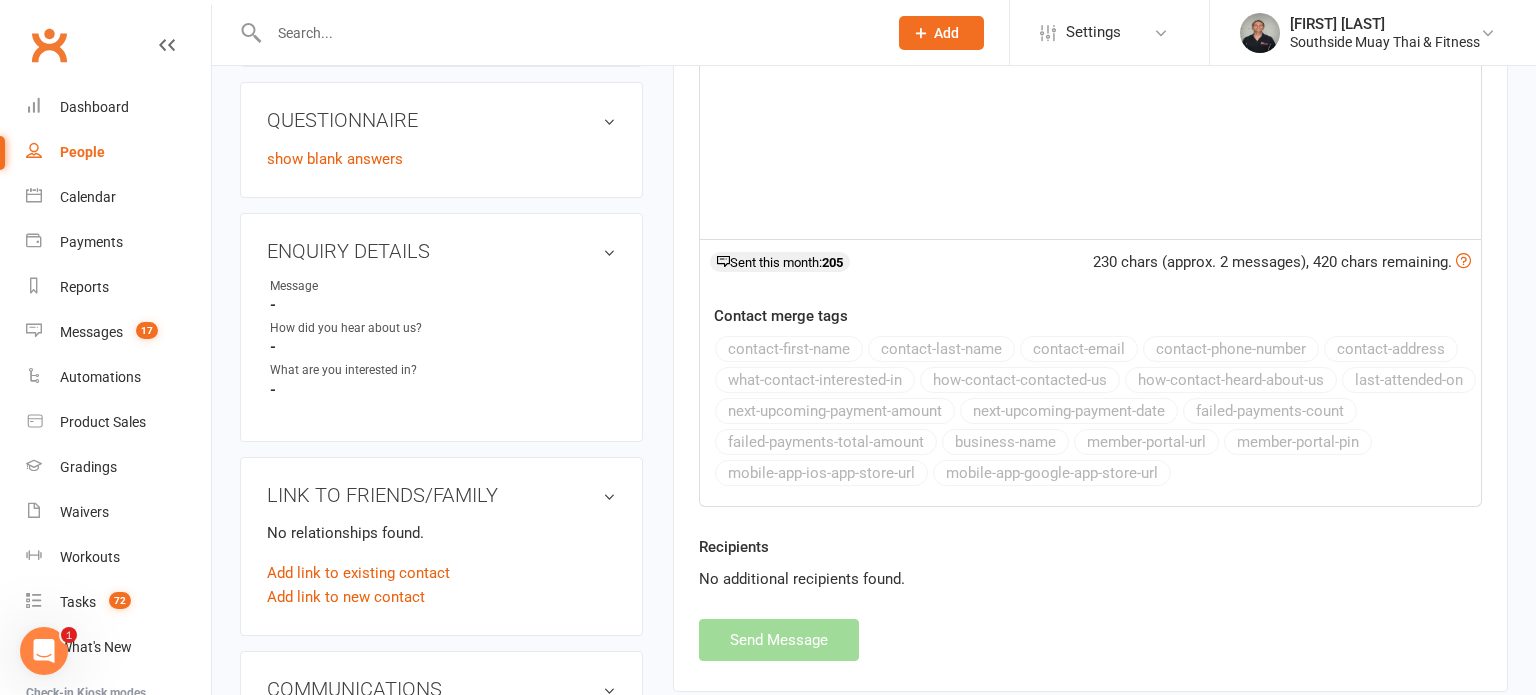 select 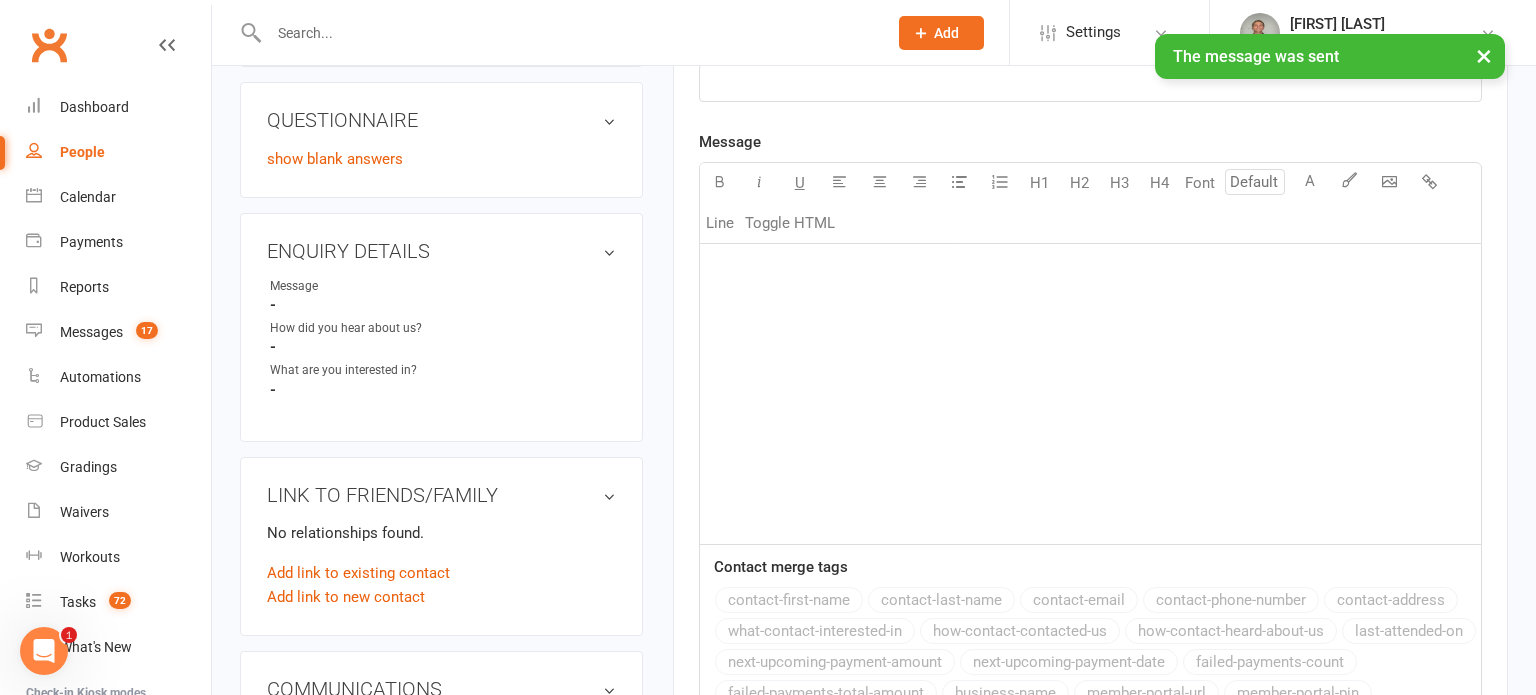 click on "People" at bounding box center [82, 152] 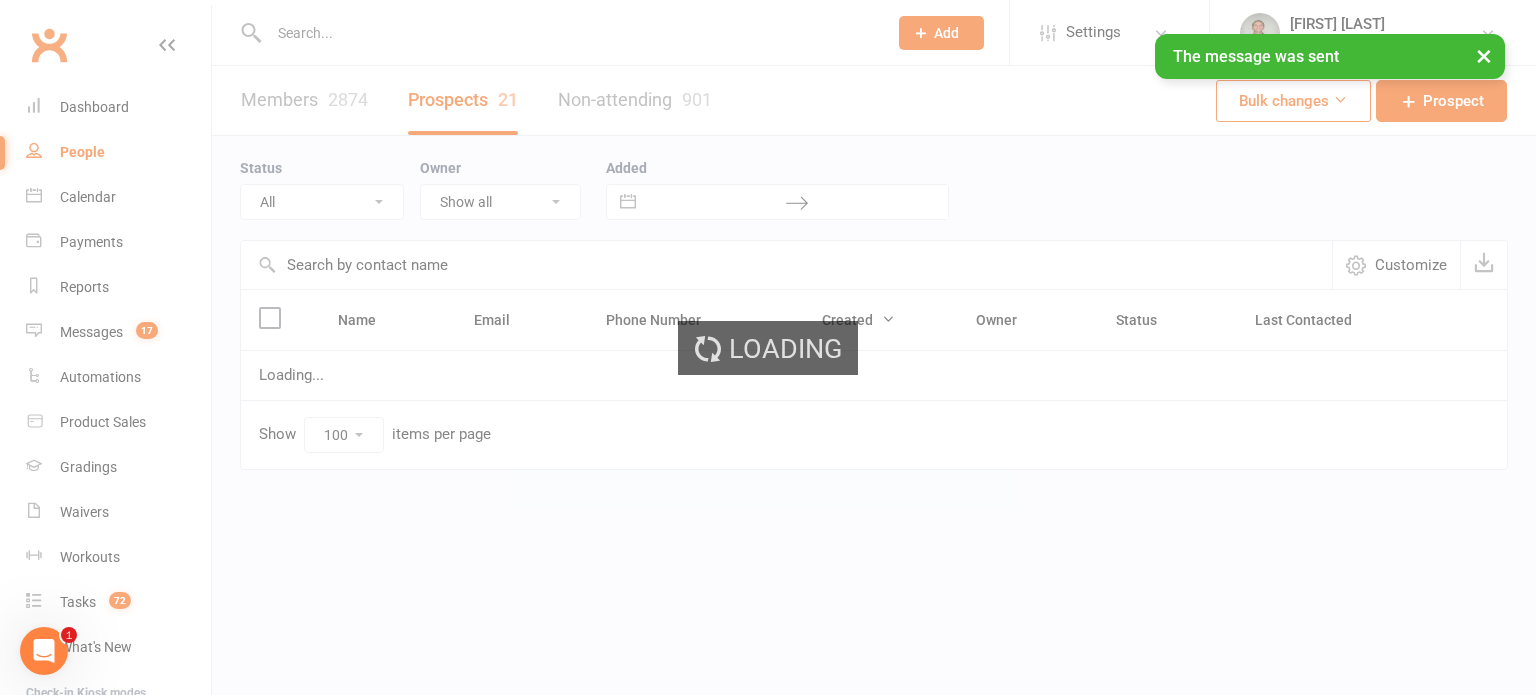 scroll, scrollTop: 0, scrollLeft: 0, axis: both 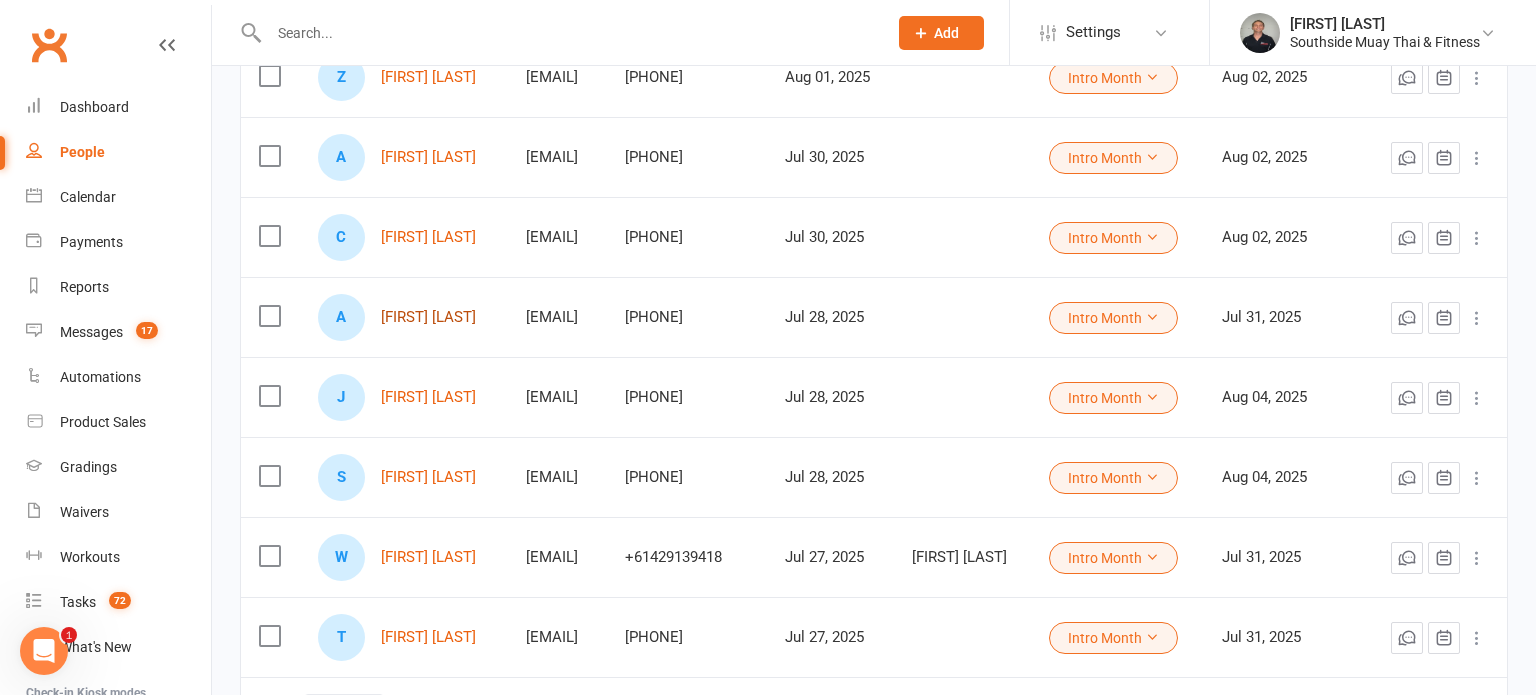 click on "[FIRST] [LAST]" at bounding box center [428, 317] 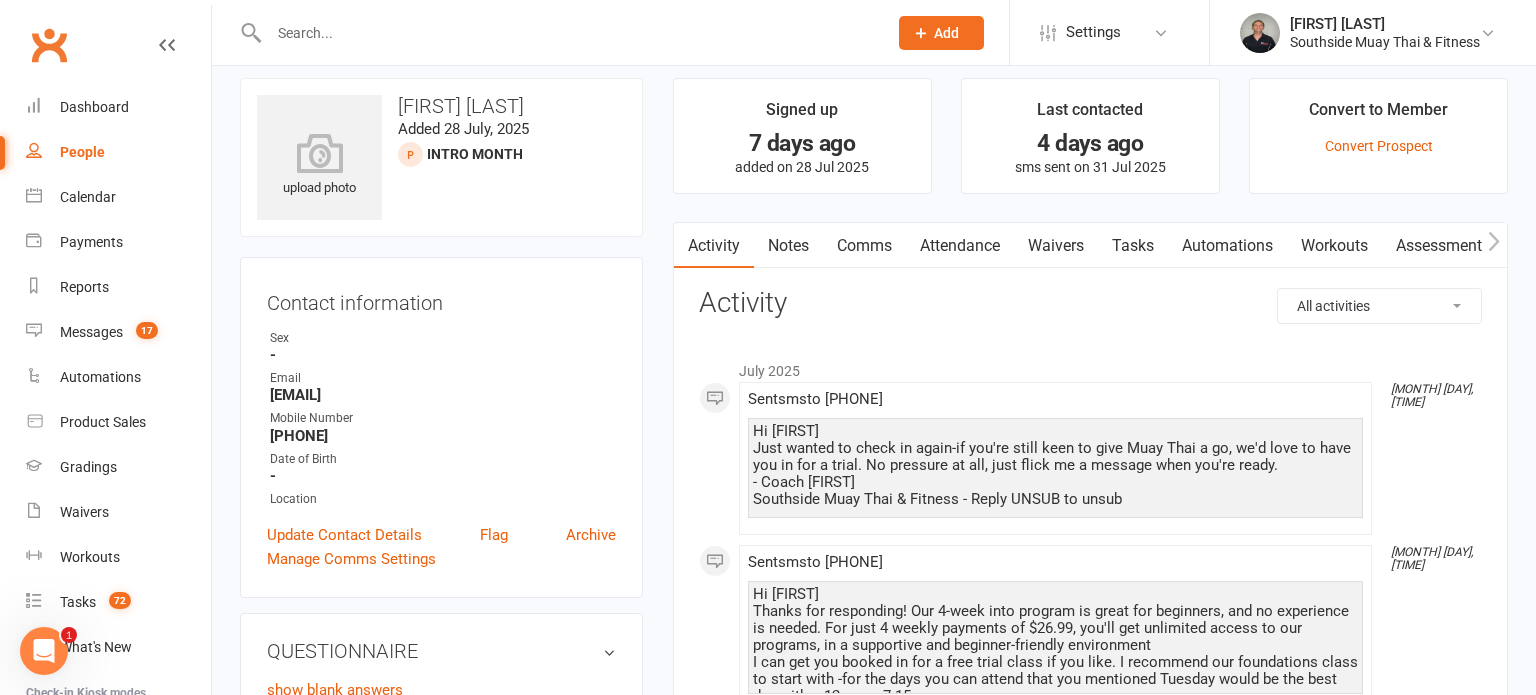 scroll, scrollTop: 0, scrollLeft: 0, axis: both 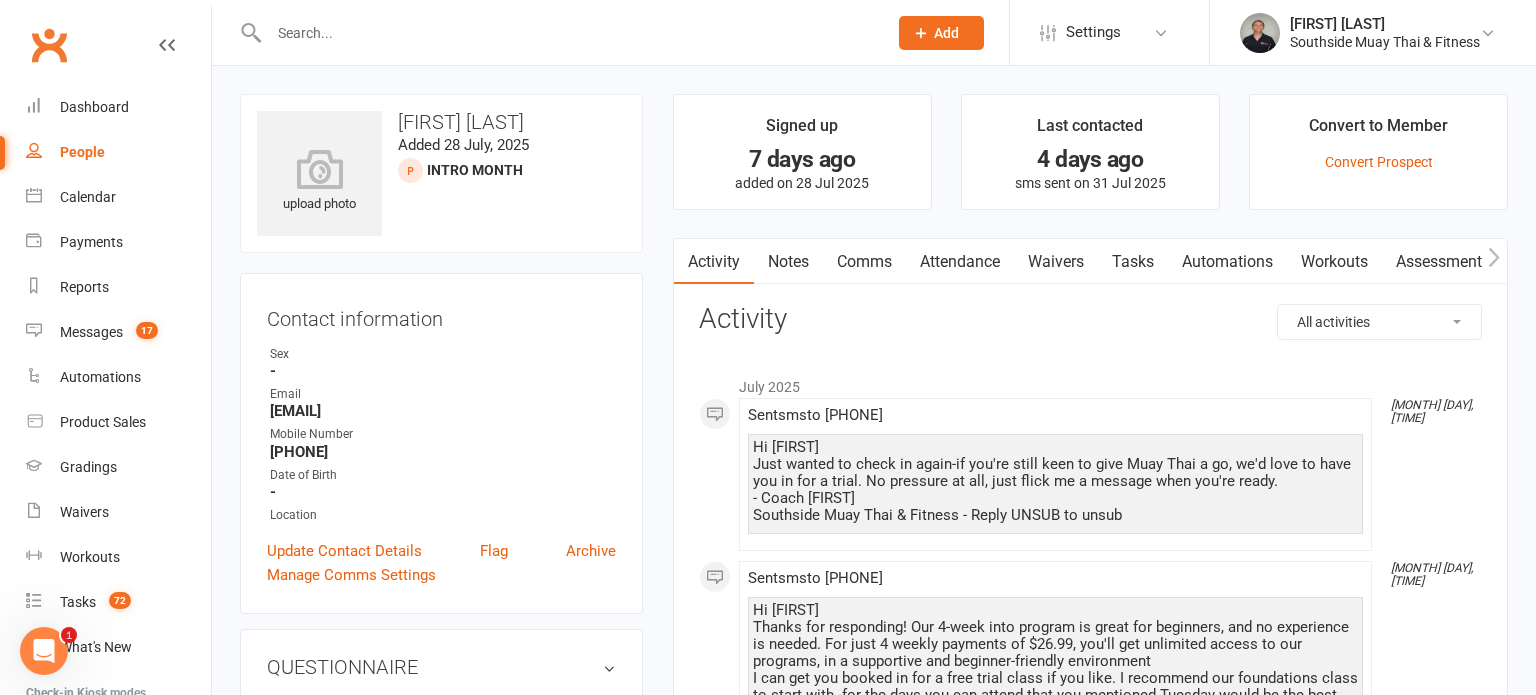 click on "Signed up 7 days ago added on 28 Jul 2025 Last contacted 4 days ago sms sent on 31 Jul 2025 Convert to Member Convert Prospect
Activity Notes Comms Attendance Waivers Tasks Automations Workouts Assessments
All activities Bookings / Attendances Communications Notes Failed SMSes Gradings Members Memberships Mobile App POS Sales Payments Credit Vouchers Prospects Reports Automations Tasks Waivers Workouts Kiosk Mode Consent Assessments Contact Flags Family Relationships Activity July 2025 Jul 31, [TIME]   Sent  sms  to   [PHONE]   Hi [FIRST] Just wanted to check in again-if you're still keen to give Muay Thai a go, we'd love to have you in for a trial. No pressure at all, just flick me a message when you're ready. - Coach [FIRST]  Southside Muay Thai & Fitness - Reply UNSUB to unsub Jul 30, [TIME]   Sent  sms  to   [PHONE]   Hi [FIRST] Let me know what day works best for you, and I'll reserve your spot. Kind Regards Coach [FIRST] Southside Muay Thai & Fitness  - Reply UNSUB to unsub show  more   Regards," at bounding box center (1090, 772) 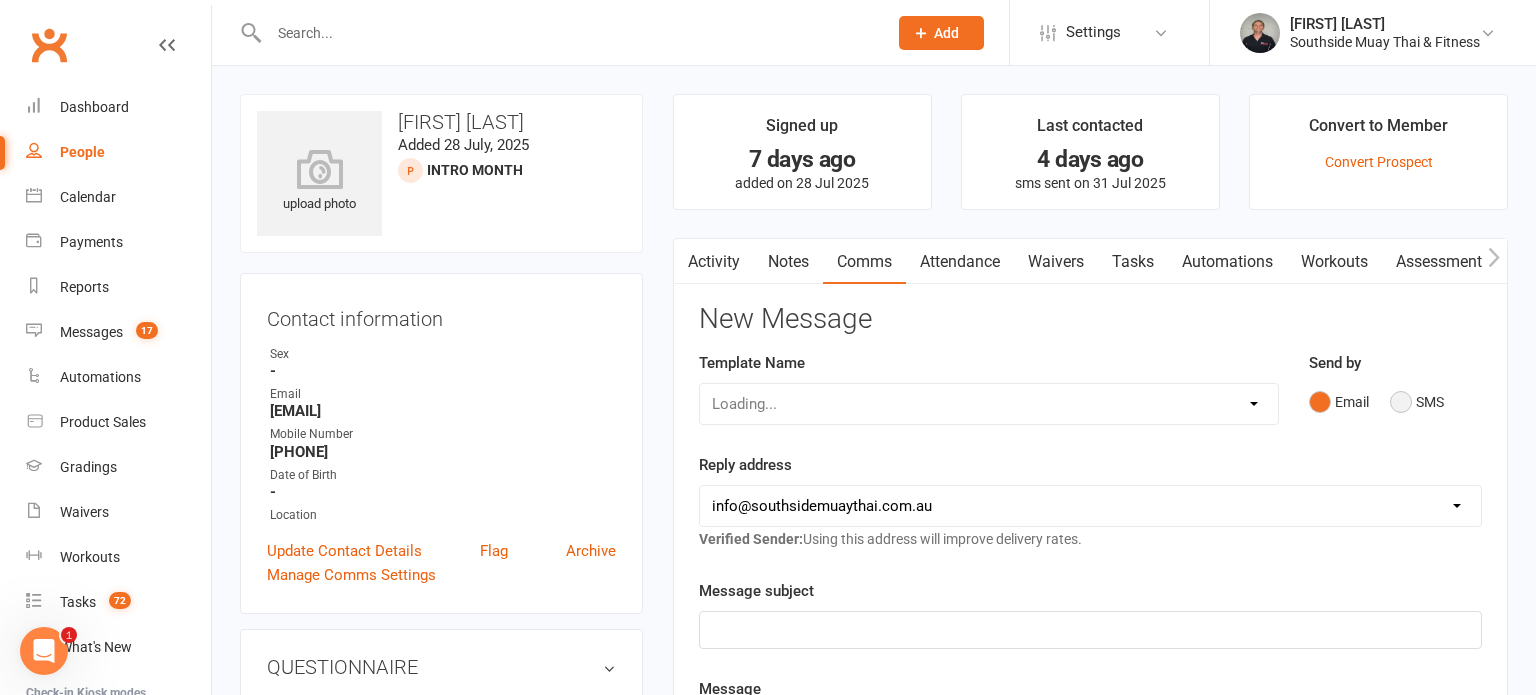 click on "SMS" at bounding box center (1417, 402) 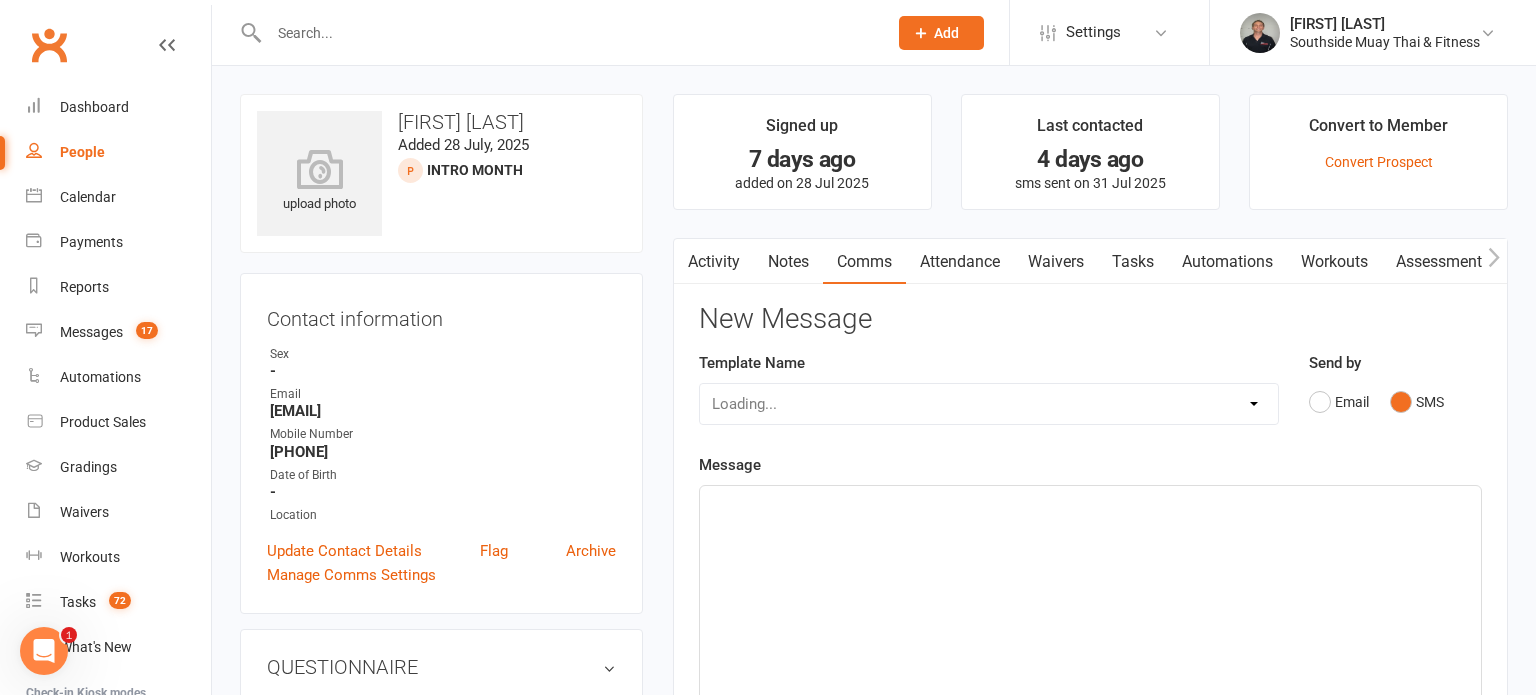 click on "Loading..." at bounding box center (989, 404) 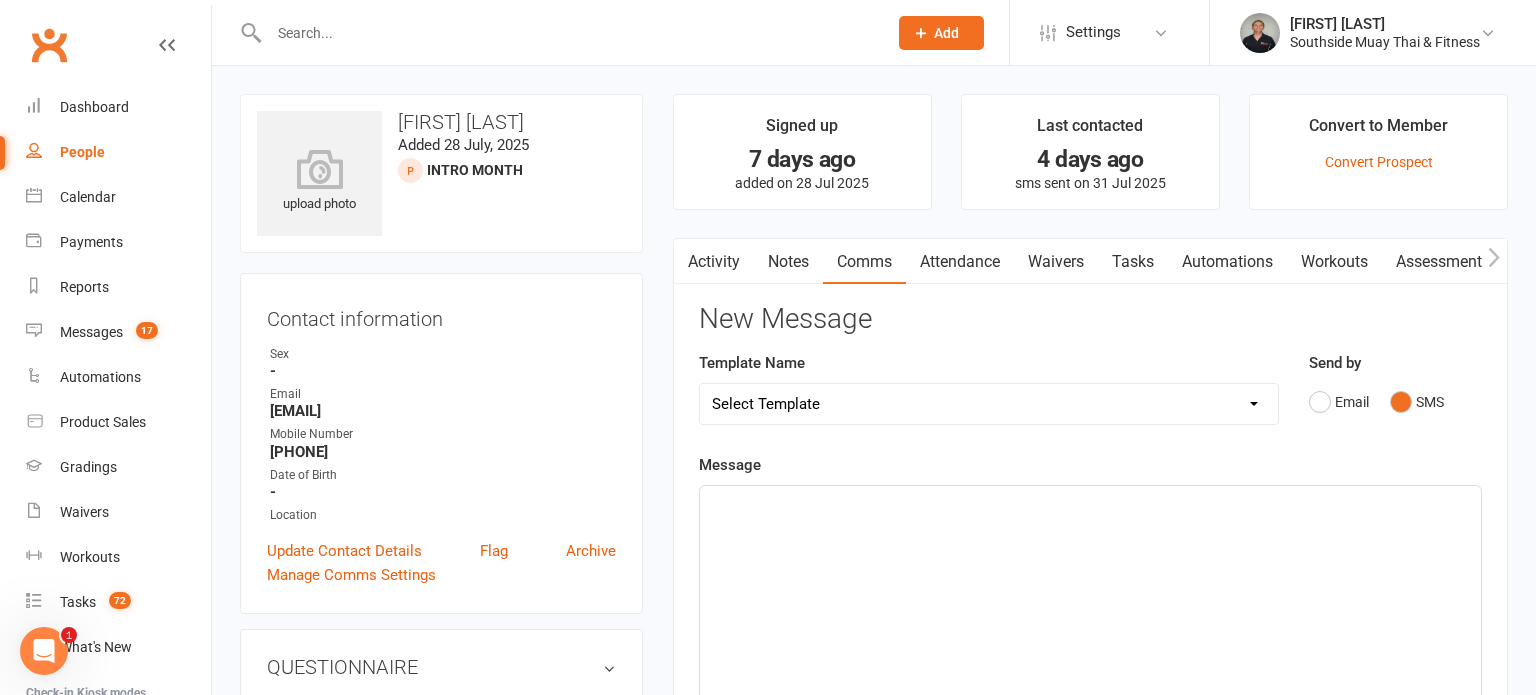 click on "Select Template [SMS] Outreach Message: High Risk – Personal From Trainer + Reengagement Offer [SMS] Outreach Message: High Risk – Re-Engagement Offer [SMS] Outreach Message: High Risk – Re-Engagement Offer [SMS] Outreach Message: Low Risk – Friendly Check-In [SMS] Outreach Message: Low Risk – Friendly Check-In Confidence [SMS] Outreach Message: Medium Risk – Personal Follow-Up [SMS] Outreach Message: Medium Risk – Personal Follow-Up (1) [SMS] Outreach Message: Medium Risk – Personal Follow-Up (Havent seen you/support) (1) [SMS] Retention - Grading Congrats [SMS] Retention - Great to see you back at the gym (1) [SMS] Retention - Great to see you back at the gym (2) [SMS] Retention - Havent Seen You Lately (1) [SMS] Retention - Havent Seen You Lately (2) [SMS] Retention - Havent Seen You Lately (3) [SMS] Retention - Havent Seen You Lately PT offer [SMS] Retention - Hows training going to Parent (1) [SMS] Retention - Hows training going to Parent (2) [SMS] Retention - Keep up the great work" at bounding box center [989, 404] 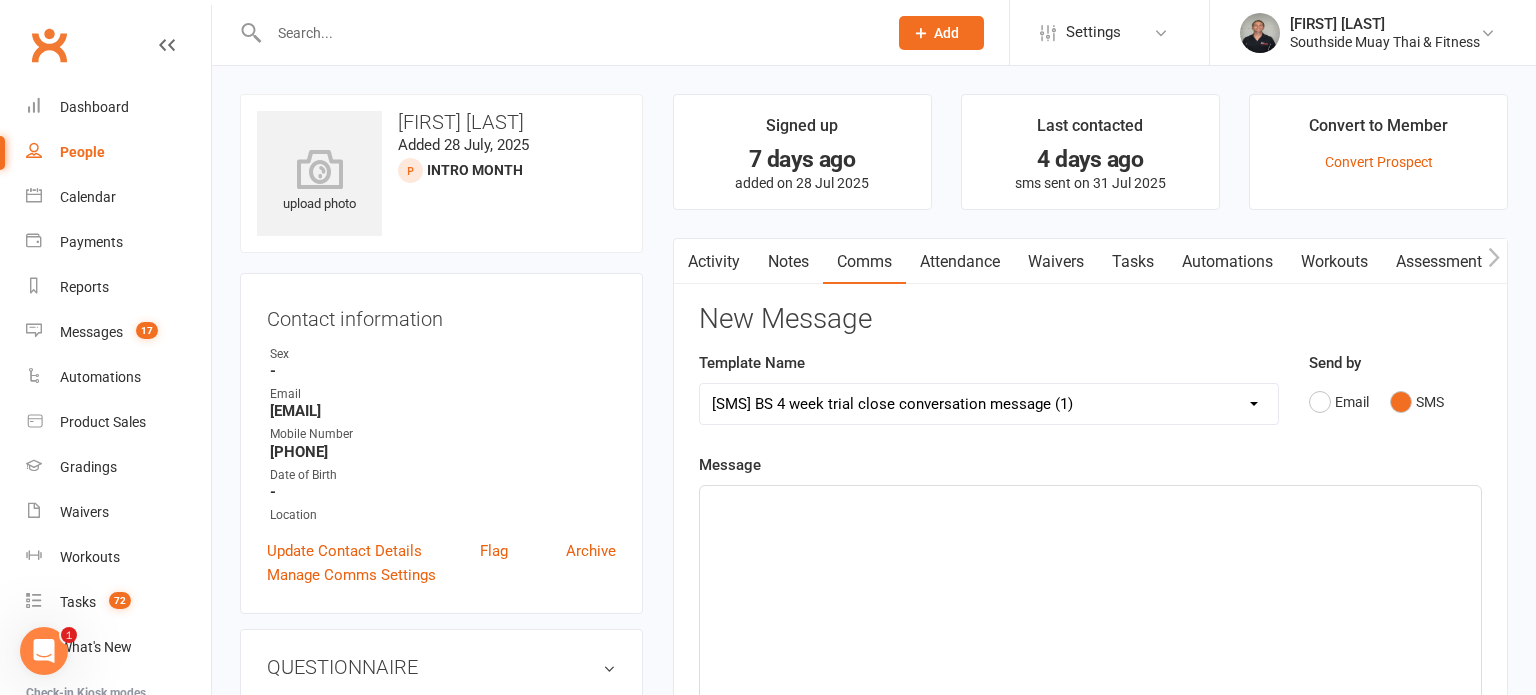 click on "Select Template [SMS] Outreach Message: High Risk – Personal From Trainer + Reengagement Offer [SMS] Outreach Message: High Risk – Re-Engagement Offer [SMS] Outreach Message: High Risk – Re-Engagement Offer [SMS] Outreach Message: Low Risk – Friendly Check-In [SMS] Outreach Message: Low Risk – Friendly Check-In Confidence [SMS] Outreach Message: Medium Risk – Personal Follow-Up [SMS] Outreach Message: Medium Risk – Personal Follow-Up (1) [SMS] Outreach Message: Medium Risk – Personal Follow-Up (Havent seen you/support) (1) [SMS] Retention - Grading Congrats [SMS] Retention - Great to see you back at the gym (1) [SMS] Retention - Great to see you back at the gym (2) [SMS] Retention - Havent Seen You Lately (1) [SMS] Retention - Havent Seen You Lately (2) [SMS] Retention - Havent Seen You Lately (3) [SMS] Retention - Havent Seen You Lately PT offer [SMS] Retention - Hows training going to Parent (1) [SMS] Retention - Hows training going to Parent (2) [SMS] Retention - Keep up the great work" at bounding box center (989, 404) 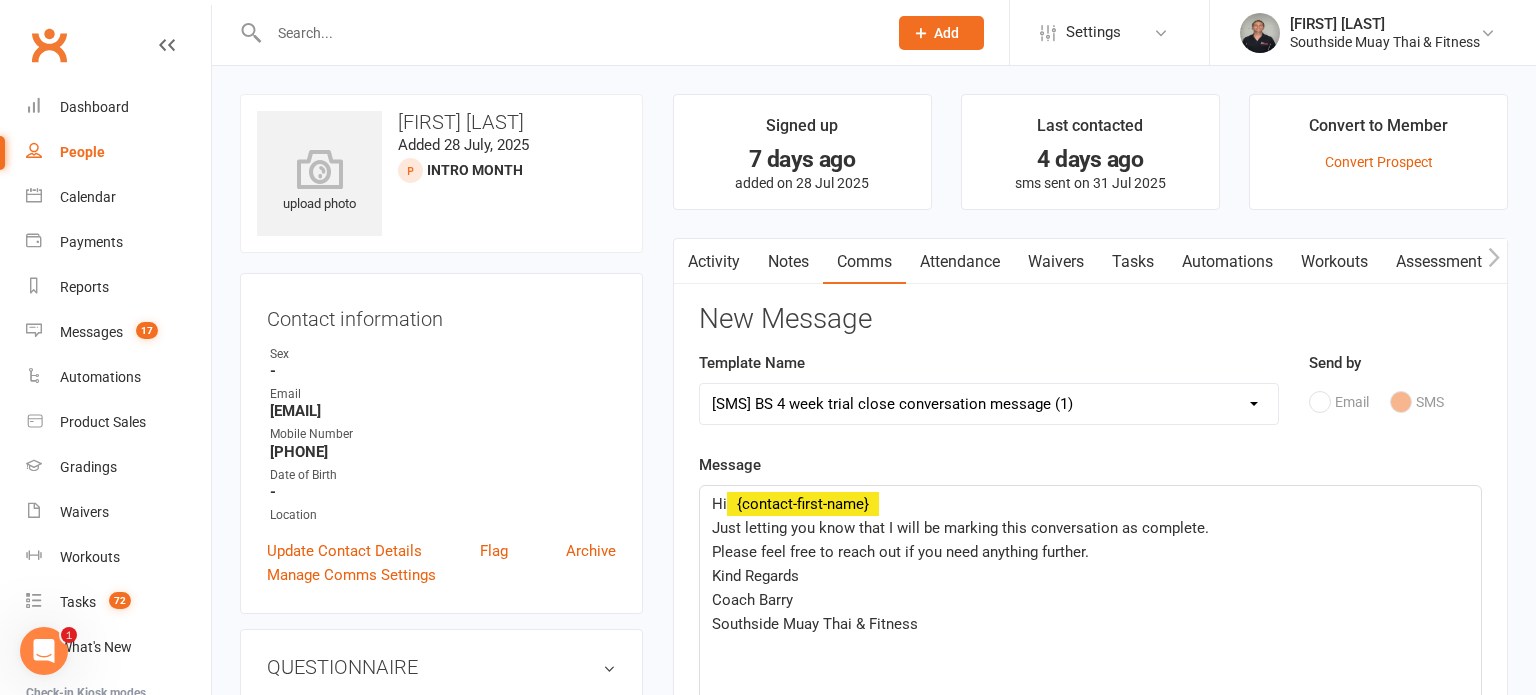 click on "Select Template [SMS] Outreach Message: High Risk – Personal From Trainer + Reengagement Offer [SMS] Outreach Message: High Risk – Re-Engagement Offer [SMS] Outreach Message: High Risk – Re-Engagement Offer [SMS] Outreach Message: Low Risk – Friendly Check-In [SMS] Outreach Message: Low Risk – Friendly Check-In Confidence [SMS] Outreach Message: Medium Risk – Personal Follow-Up [SMS] Outreach Message: Medium Risk – Personal Follow-Up (1) [SMS] Outreach Message: Medium Risk – Personal Follow-Up (Havent seen you/support) (1) [SMS] Retention - Grading Congrats [SMS] Retention - Great to see you back at the gym (1) [SMS] Retention - Great to see you back at the gym (2) [SMS] Retention - Havent Seen You Lately (1) [SMS] Retention - Havent Seen You Lately (2) [SMS] Retention - Havent Seen You Lately (3) [SMS] Retention - Havent Seen You Lately PT offer [SMS] Retention - Hows training going to Parent (1) [SMS] Retention - Hows training going to Parent (2) [SMS] Retention - Keep up the great work" at bounding box center [989, 404] 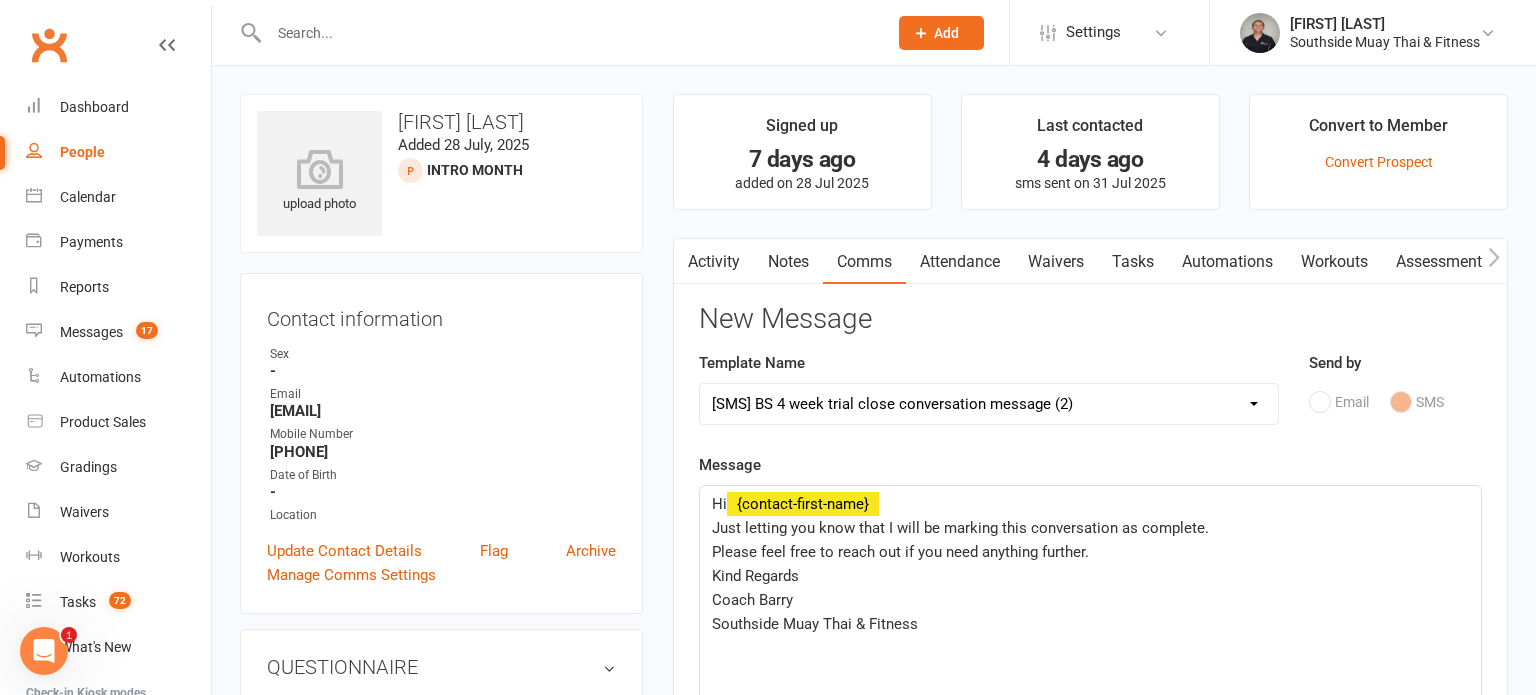 click on "Select Template [SMS] Outreach Message: High Risk – Personal From Trainer + Reengagement Offer [SMS] Outreach Message: High Risk – Re-Engagement Offer [SMS] Outreach Message: High Risk – Re-Engagement Offer [SMS] Outreach Message: Low Risk – Friendly Check-In [SMS] Outreach Message: Low Risk – Friendly Check-In Confidence [SMS] Outreach Message: Medium Risk – Personal Follow-Up [SMS] Outreach Message: Medium Risk – Personal Follow-Up (1) [SMS] Outreach Message: Medium Risk – Personal Follow-Up (Havent seen you/support) (1) [SMS] Retention - Grading Congrats [SMS] Retention - Great to see you back at the gym (1) [SMS] Retention - Great to see you back at the gym (2) [SMS] Retention - Havent Seen You Lately (1) [SMS] Retention - Havent Seen You Lately (2) [SMS] Retention - Havent Seen You Lately (3) [SMS] Retention - Havent Seen You Lately PT offer [SMS] Retention - Hows training going to Parent (1) [SMS] Retention - Hows training going to Parent (2) [SMS] Retention - Keep up the great work" at bounding box center [989, 404] 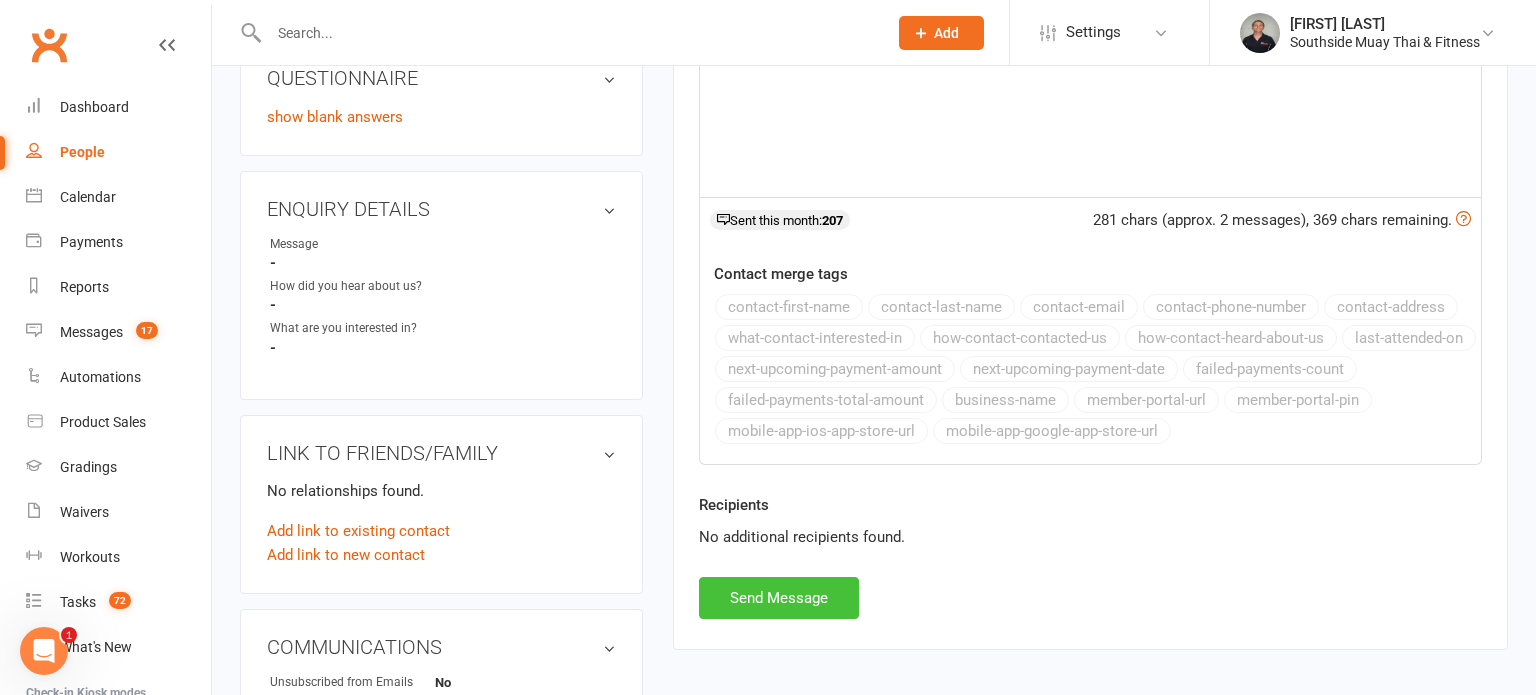 scroll, scrollTop: 640, scrollLeft: 0, axis: vertical 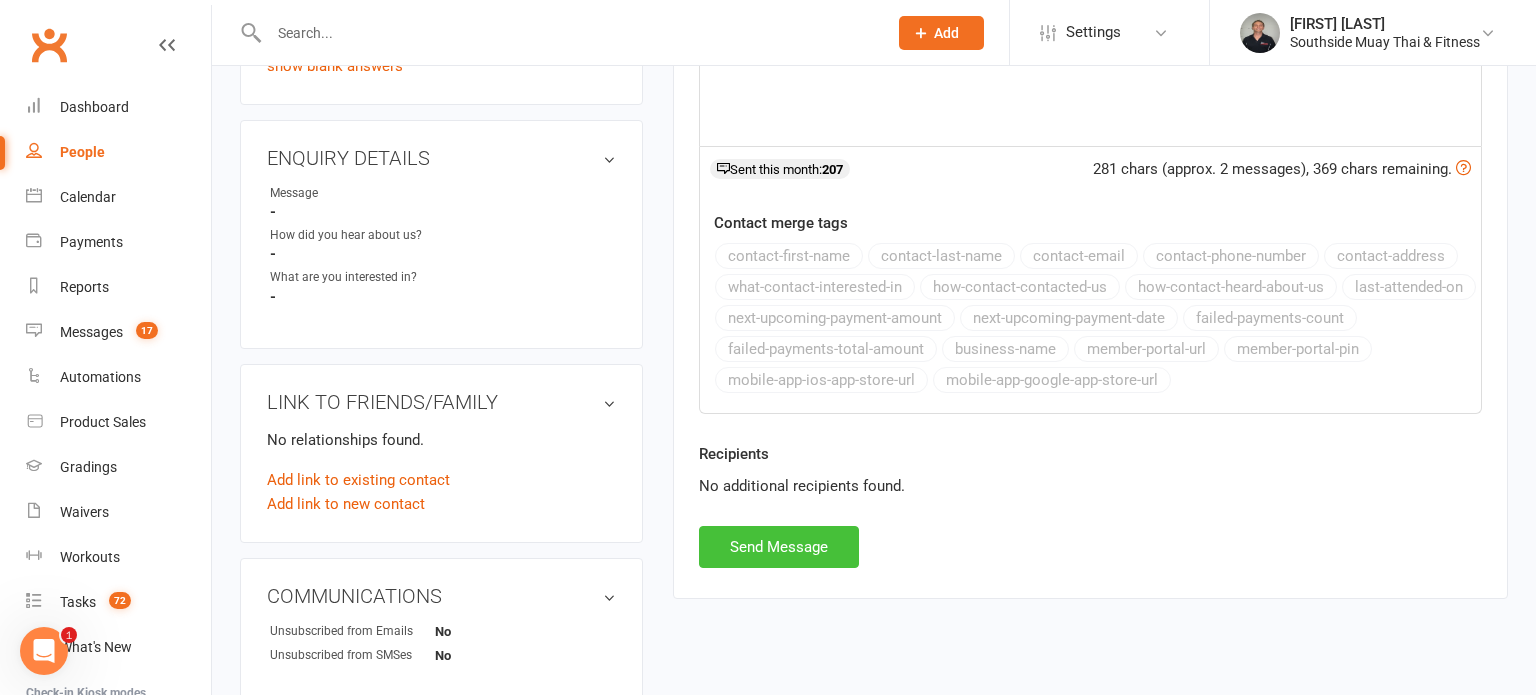 click on "Send Message" at bounding box center [779, 547] 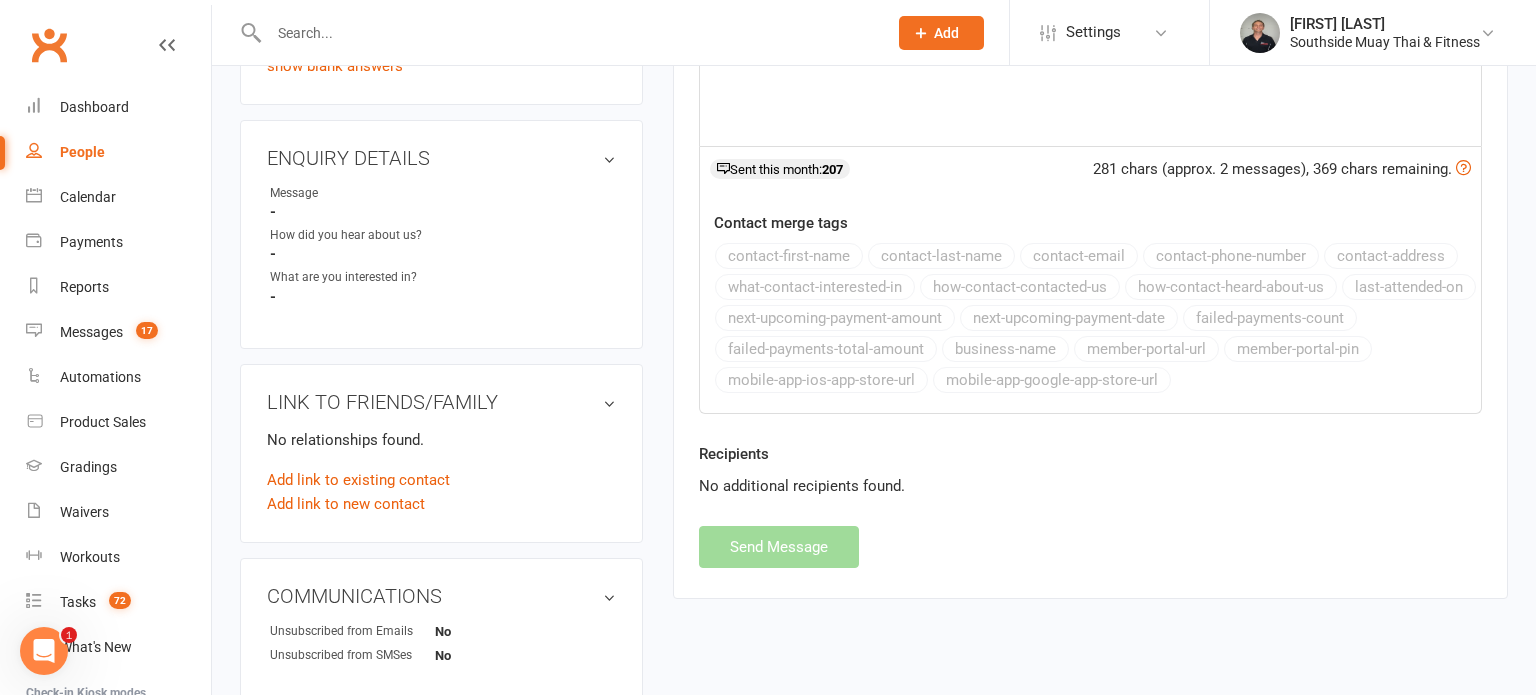 select 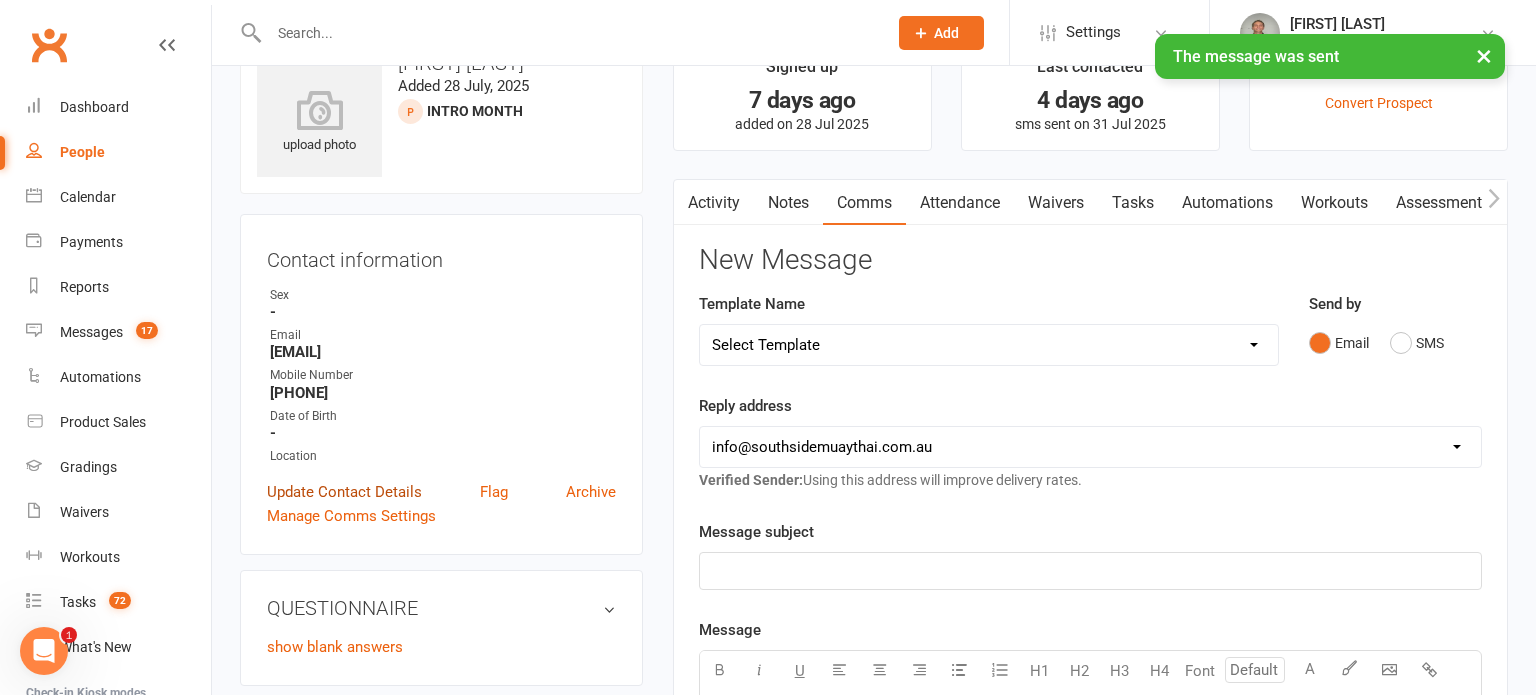 click on "Update Contact Details" at bounding box center (344, 492) 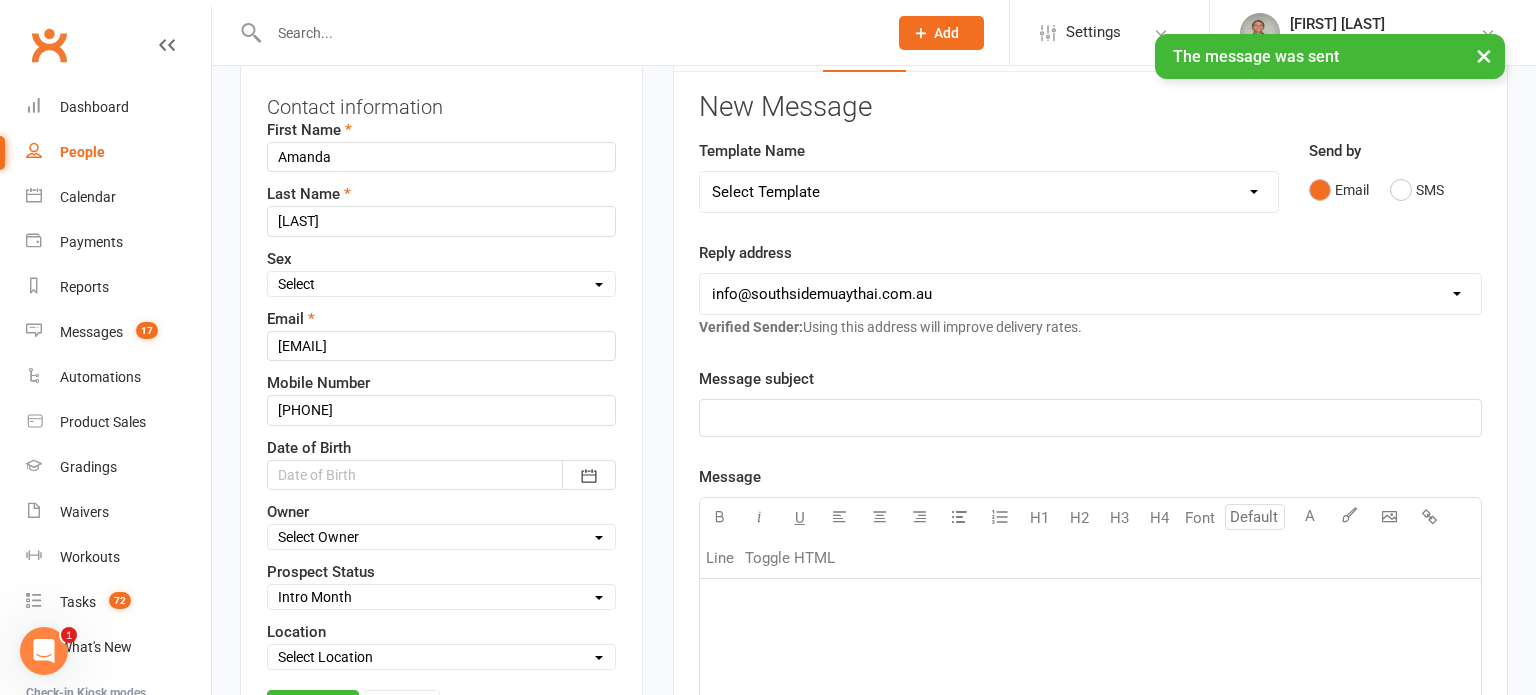 scroll, scrollTop: 446, scrollLeft: 0, axis: vertical 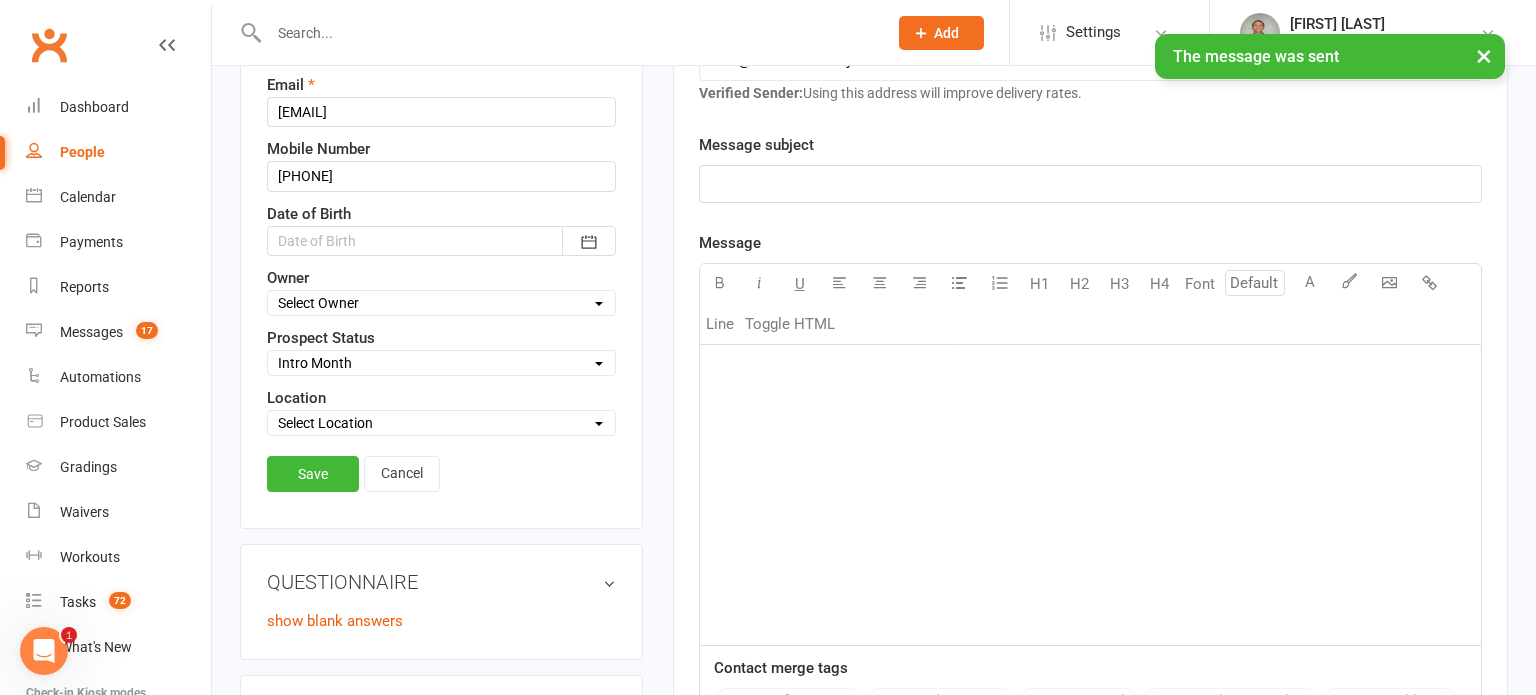 click on "Select Initial Contact 28 Day LBE - Contact Needed 28 Day LBE - Intro Class Booked Adults - Free Trial Booked Teens - Free Trial Booked Tigers - 7 Day Free Trial Booked Waiver Sent & Follow up Req'd Test Prospect Absent For Trial Not Interested Not Interested - Uncontactable Not Interested - Memb Waiver Not Submitted Not Interested - Post Free Trial Tigers - Initial Contact PT - Contact Needed Future Contact Needed SMS Blast YES 30min Free PT Booked  Holiday Program - Tigers Women's Health Week Sensory Friendly Beyond the Binary  Holiday Program - Contacted  Flinders FC New Year Sale 4 Week Trial Program Buddy Week Tigers Confidence Program Rush Hour Teens - 4 Week Trial 4 Week Trial - Re-engage Later Family Muay Thai Family Muay Thai - reengage later Intro Month" at bounding box center [441, 363] 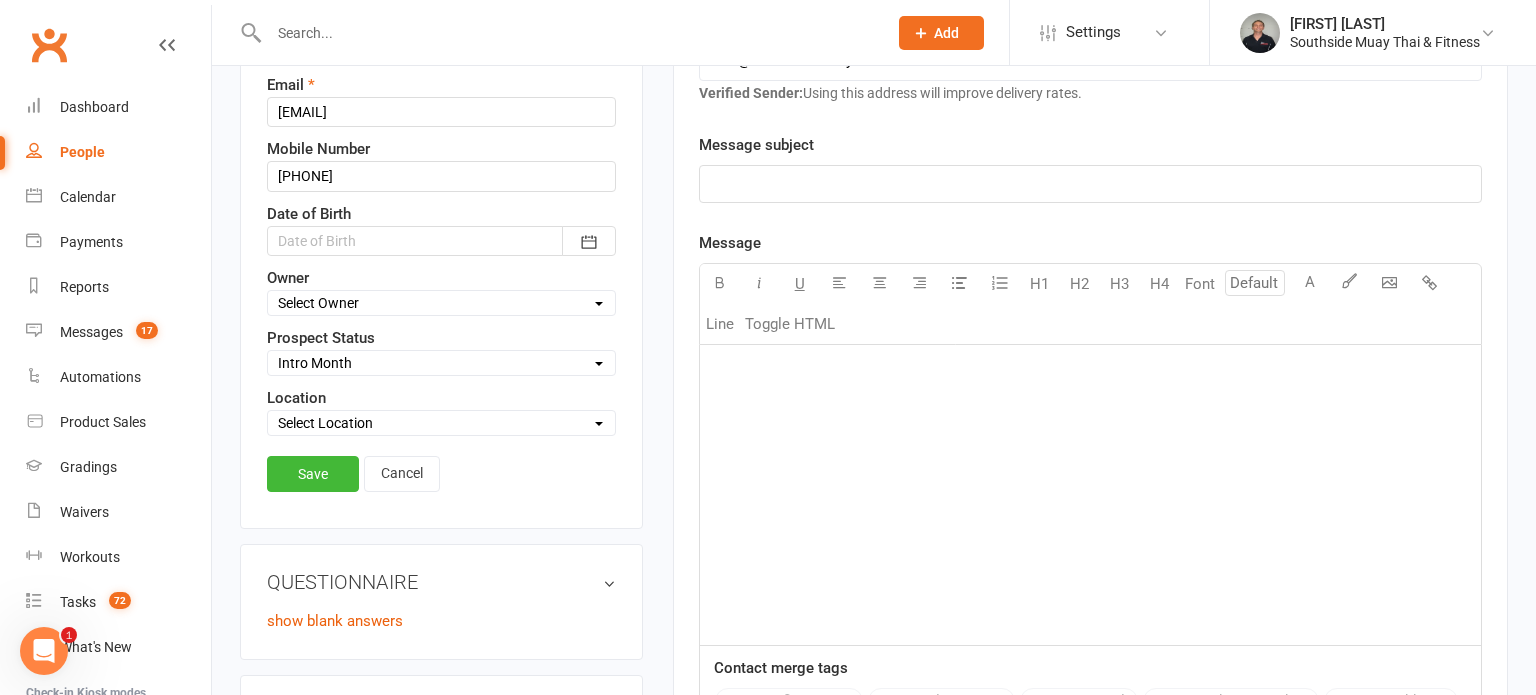select on "4 Week Trial - Re-engage Later" 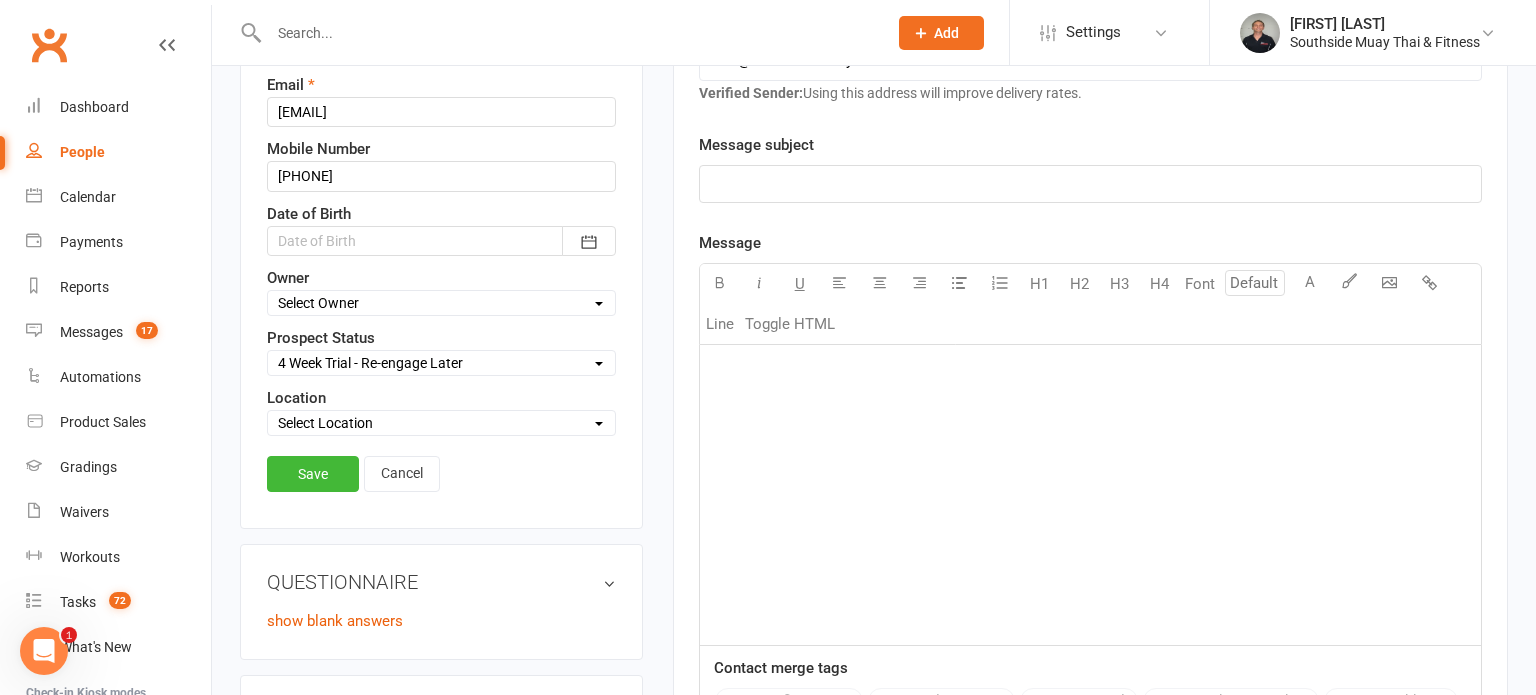 click on "Select Initial Contact 28 Day LBE - Contact Needed 28 Day LBE - Intro Class Booked Adults - Free Trial Booked Teens - Free Trial Booked Tigers - 7 Day Free Trial Booked Waiver Sent & Follow up Req'd Test Prospect Absent For Trial Not Interested Not Interested - Uncontactable Not Interested - Memb Waiver Not Submitted Not Interested - Post Free Trial Tigers - Initial Contact PT - Contact Needed Future Contact Needed SMS Blast YES 30min Free PT Booked  Holiday Program - Tigers Women's Health Week Sensory Friendly Beyond the Binary  Holiday Program - Contacted  Flinders FC New Year Sale 4 Week Trial Program Buddy Week Tigers Confidence Program Rush Hour Teens - 4 Week Trial 4 Week Trial - Re-engage Later Family Muay Thai Family Muay Thai - reengage later Intro Month" at bounding box center [441, 363] 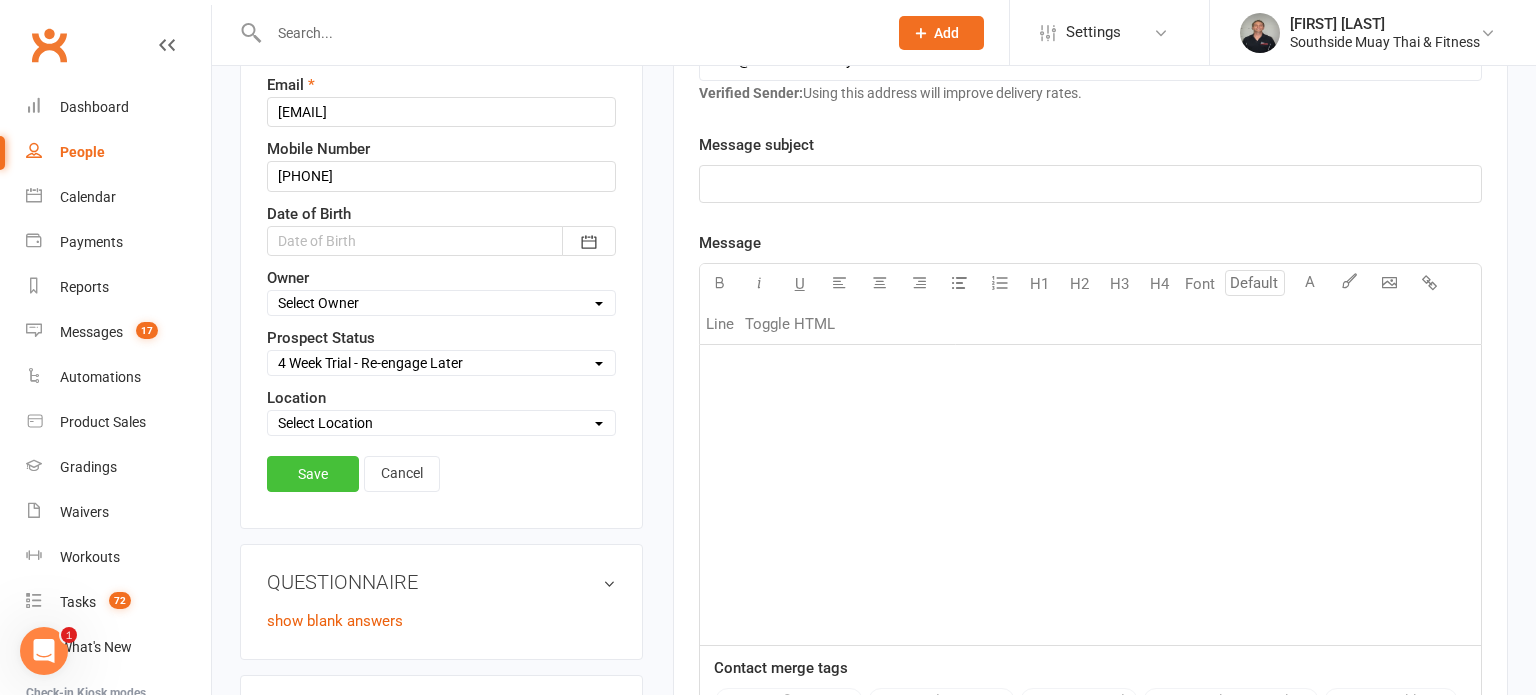 click on "Save" at bounding box center (313, 474) 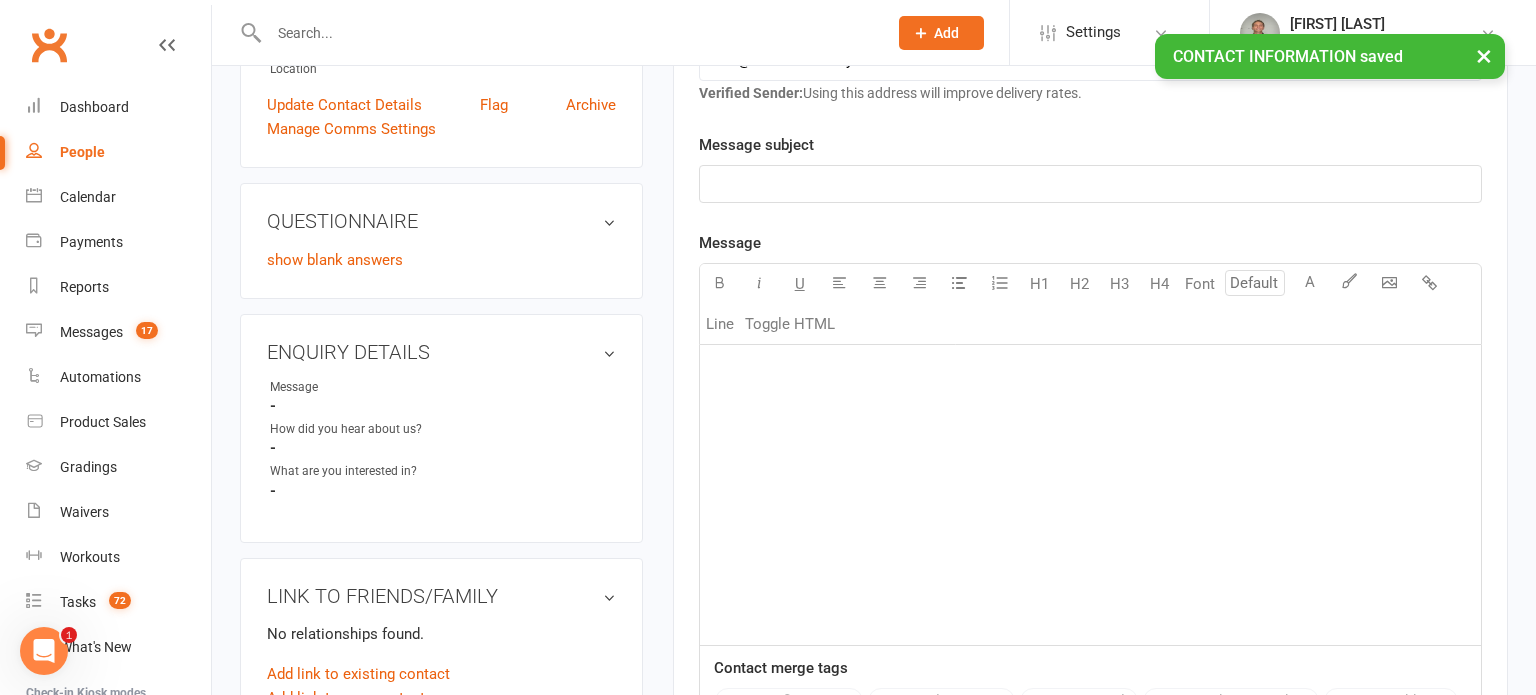 click on "People" at bounding box center (82, 152) 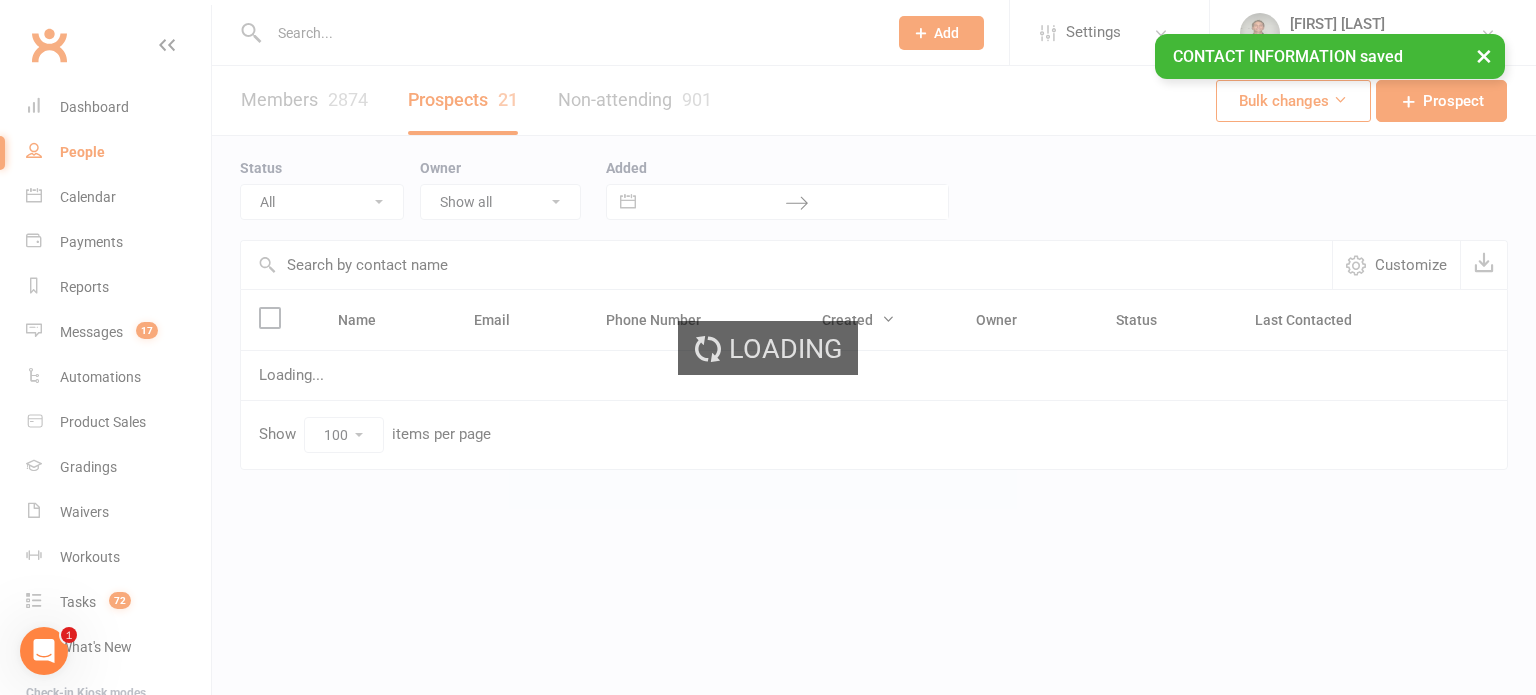 scroll, scrollTop: 0, scrollLeft: 0, axis: both 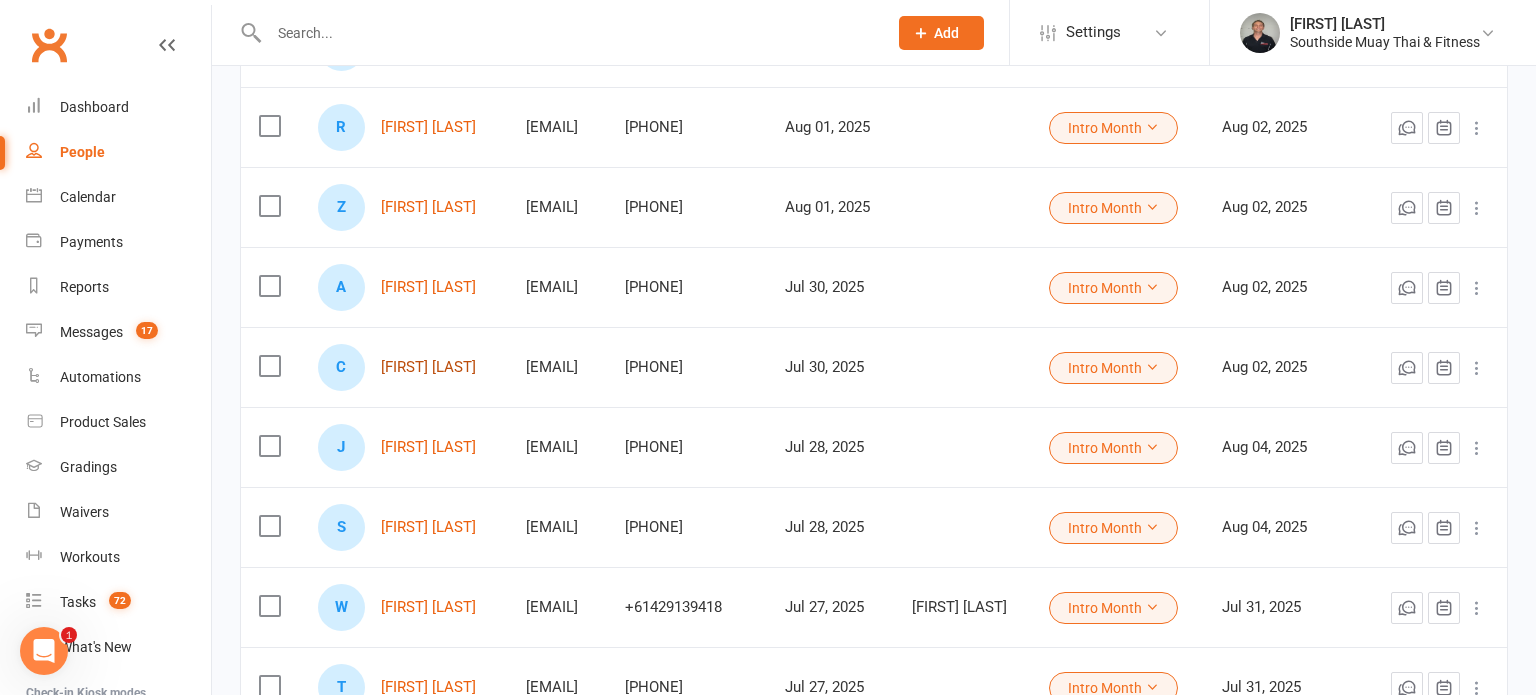 click on "[FIRST] [LAST]" at bounding box center (428, 367) 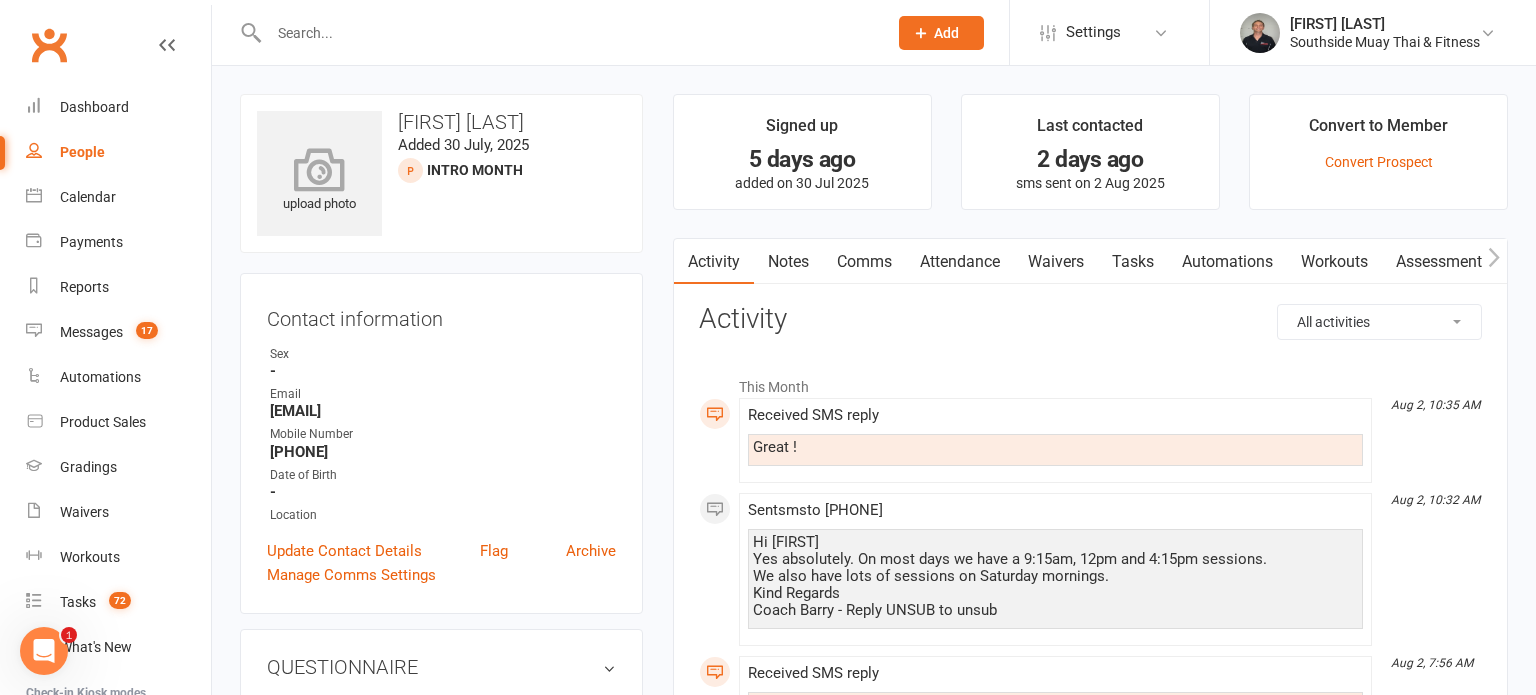 scroll, scrollTop: 0, scrollLeft: 0, axis: both 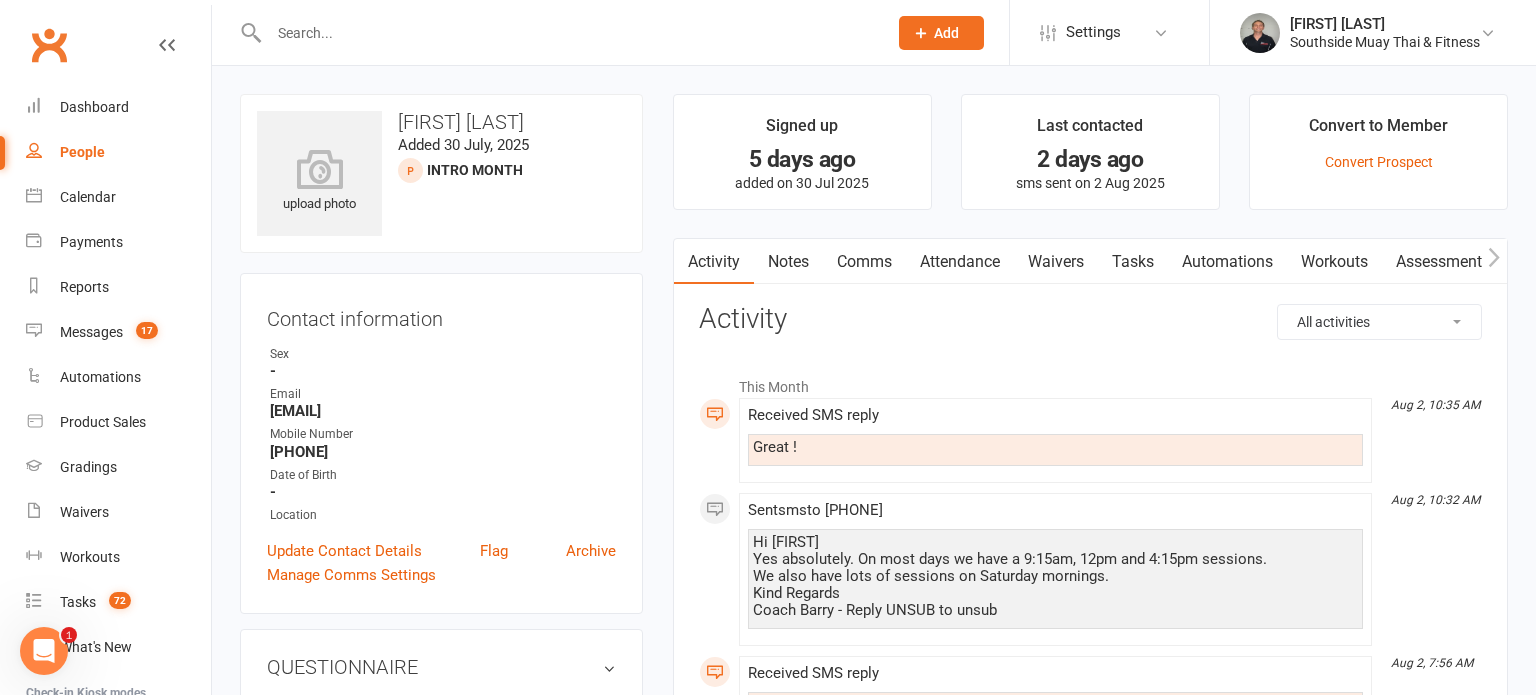 click on "People" at bounding box center [82, 152] 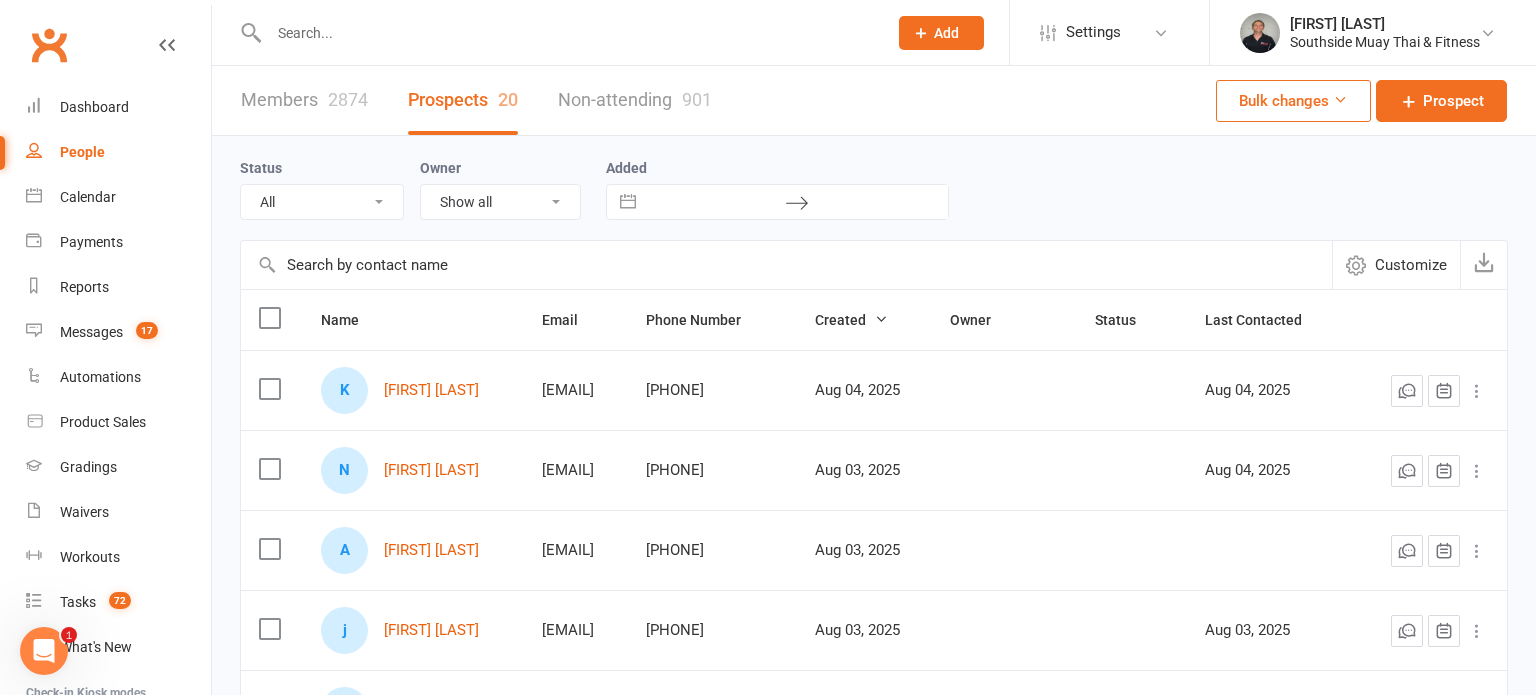 select on "Intro Month" 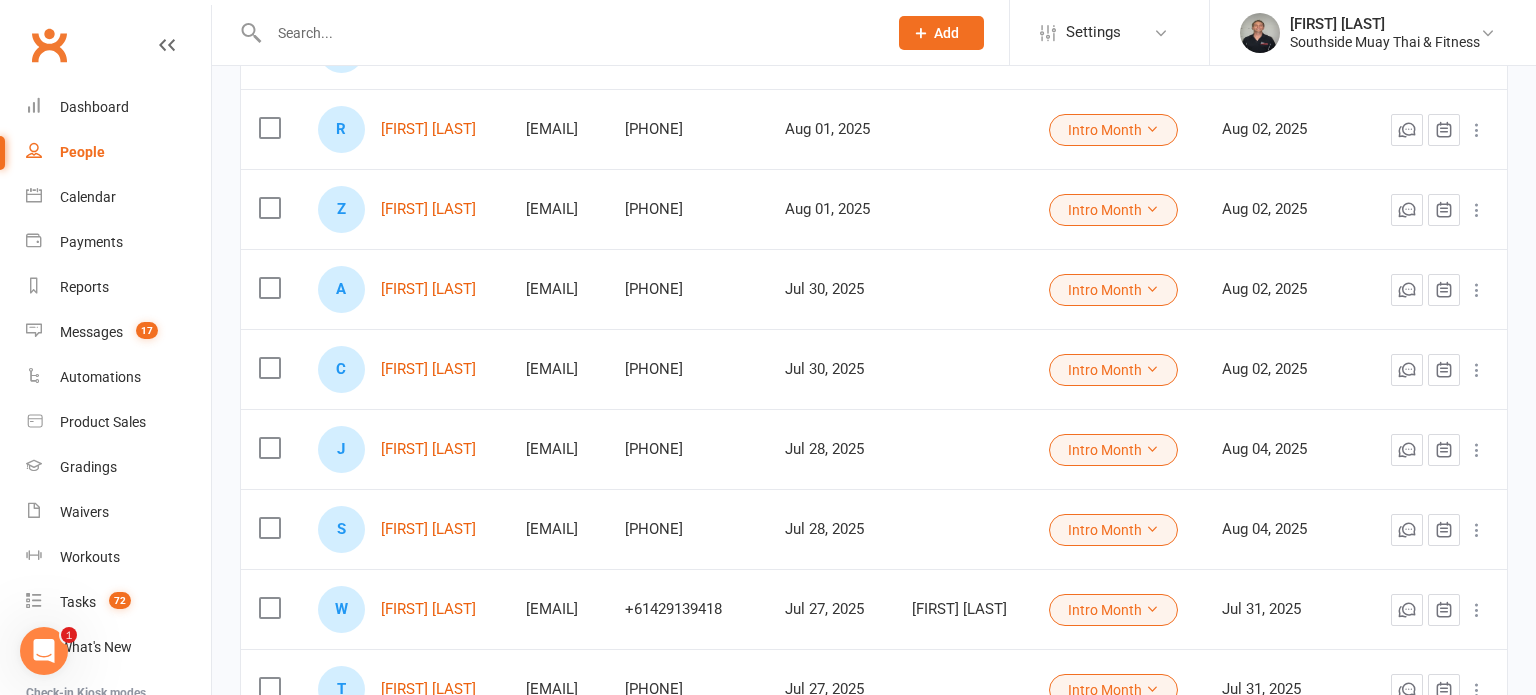 scroll, scrollTop: 1222, scrollLeft: 0, axis: vertical 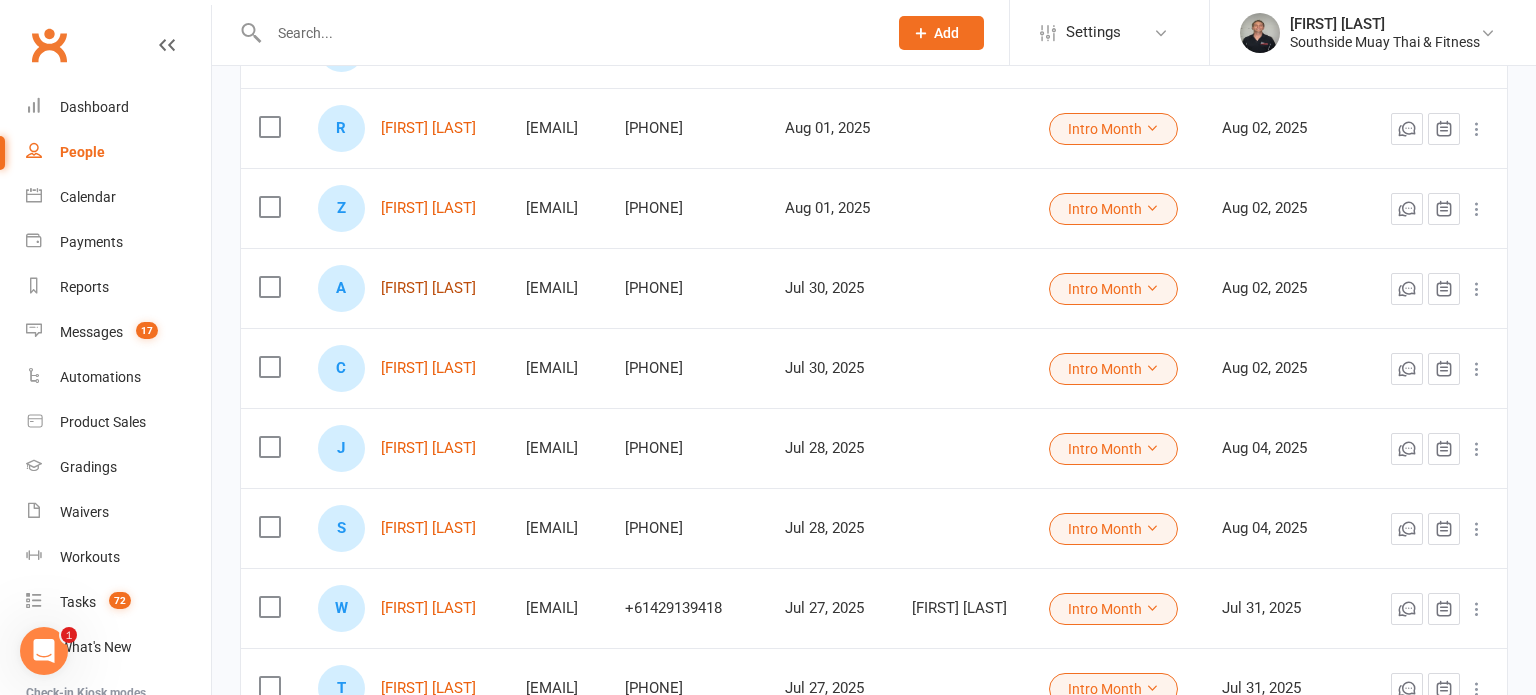 click on "[FIRST] [LAST]" at bounding box center (428, 288) 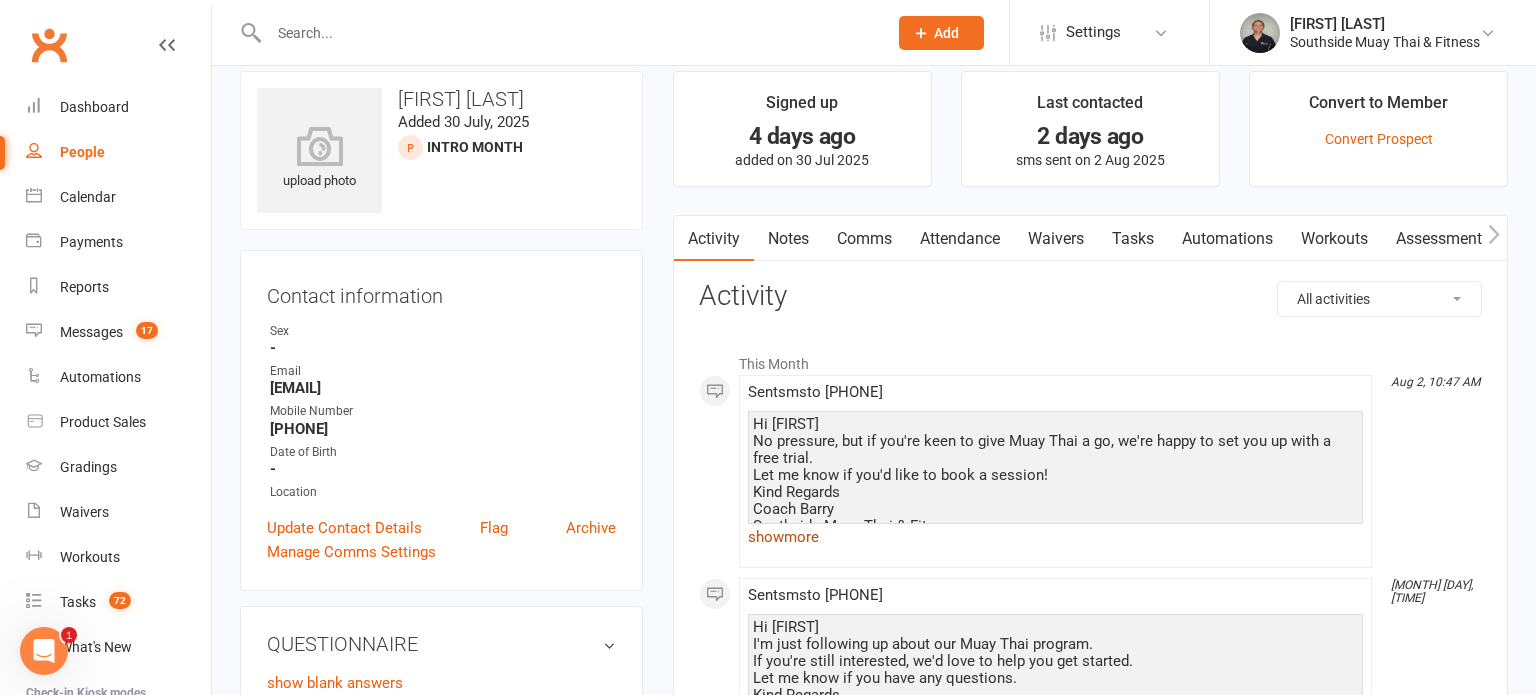 scroll, scrollTop: 0, scrollLeft: 0, axis: both 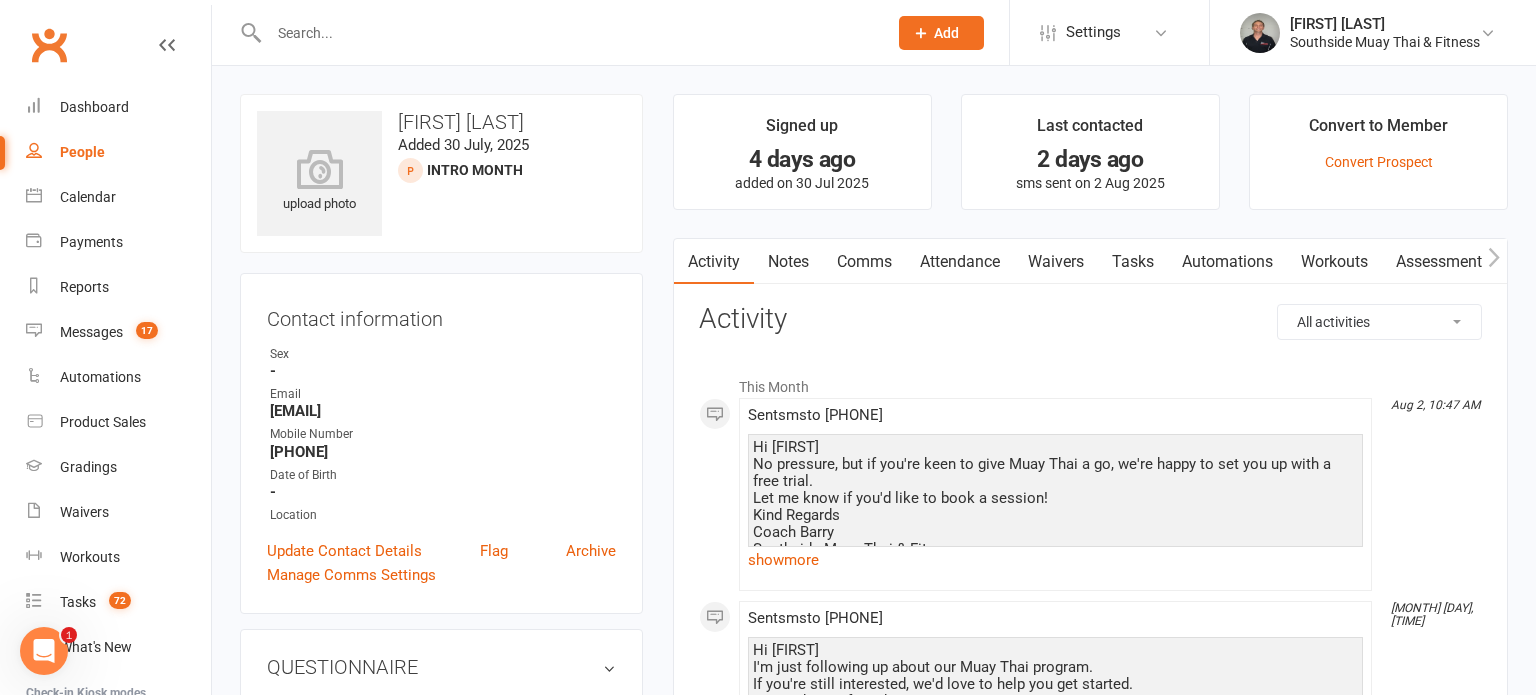 click on "Comms" at bounding box center (864, 262) 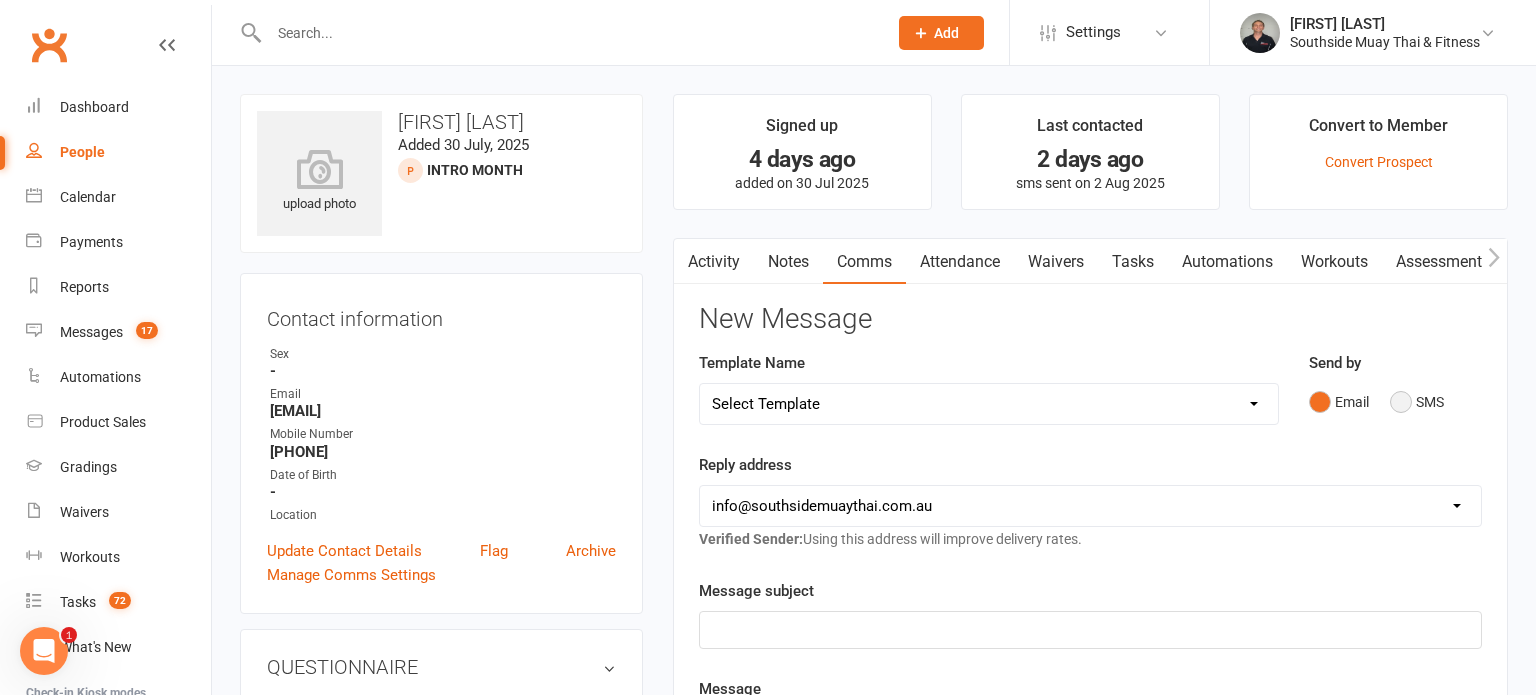 click on "SMS" at bounding box center [1417, 402] 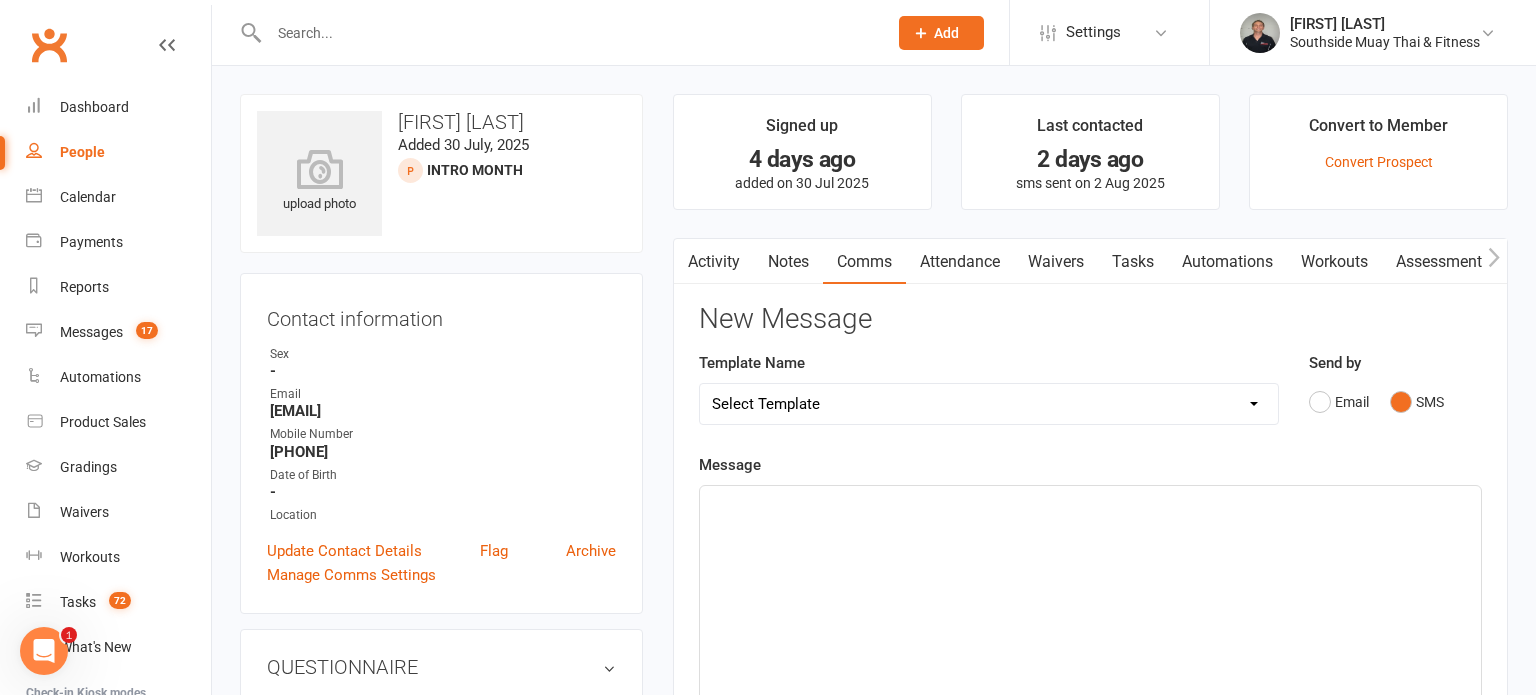 click on "Select Template [SMS] Outreach Message: High Risk – Personal From Trainer + Reengagement Offer [SMS] Outreach Message: High Risk – Re-Engagement Offer [SMS] Outreach Message: High Risk – Re-Engagement Offer [SMS] Outreach Message: Low Risk – Friendly Check-In [SMS] Outreach Message: Low Risk – Friendly Check-In Confidence [SMS] Outreach Message: Medium Risk – Personal Follow-Up [SMS] Outreach Message: Medium Risk – Personal Follow-Up (1) [SMS] Outreach Message: Medium Risk – Personal Follow-Up (Havent seen you/support) (1) [SMS] Retention - Grading Congrats [SMS] Retention - Great to see you back at the gym (1) [SMS] Retention - Great to see you back at the gym (2) [SMS] Retention - Havent Seen You Lately (1) [SMS] Retention - Havent Seen You Lately (2) [SMS] Retention - Havent Seen You Lately (3) [SMS] Retention - Havent Seen You Lately PT offer [SMS] Retention - Hows training going to Parent (1) [SMS] Retention - Hows training going to Parent (2) [SMS] Retention - Keep up the great work" at bounding box center [989, 404] 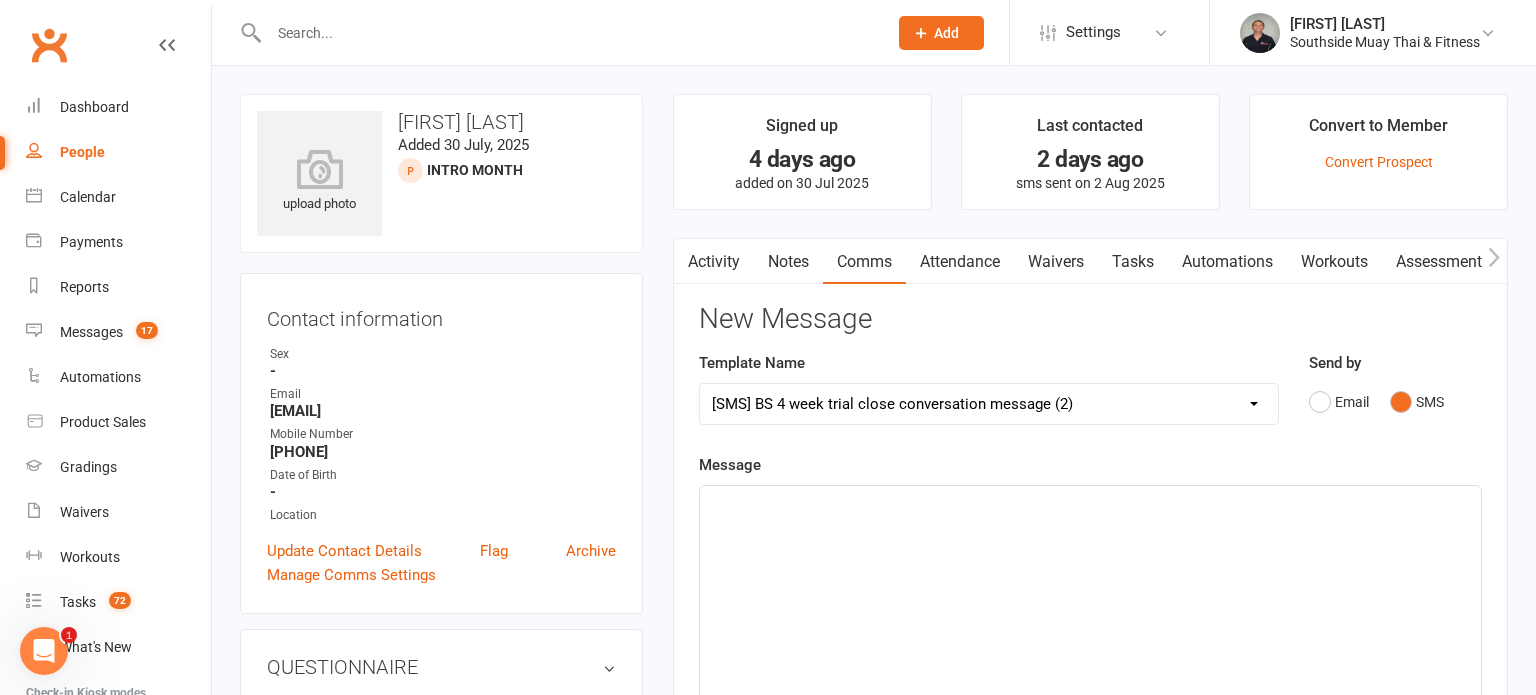 click on "Select Template [SMS] Outreach Message: High Risk – Personal From Trainer + Reengagement Offer [SMS] Outreach Message: High Risk – Re-Engagement Offer [SMS] Outreach Message: High Risk – Re-Engagement Offer [SMS] Outreach Message: Low Risk – Friendly Check-In [SMS] Outreach Message: Low Risk – Friendly Check-In Confidence [SMS] Outreach Message: Medium Risk – Personal Follow-Up [SMS] Outreach Message: Medium Risk – Personal Follow-Up (1) [SMS] Outreach Message: Medium Risk – Personal Follow-Up (Havent seen you/support) (1) [SMS] Retention - Grading Congrats [SMS] Retention - Great to see you back at the gym (1) [SMS] Retention - Great to see you back at the gym (2) [SMS] Retention - Havent Seen You Lately (1) [SMS] Retention - Havent Seen You Lately (2) [SMS] Retention - Havent Seen You Lately (3) [SMS] Retention - Havent Seen You Lately PT offer [SMS] Retention - Hows training going to Parent (1) [SMS] Retention - Hows training going to Parent (2) [SMS] Retention - Keep up the great work" at bounding box center [989, 404] 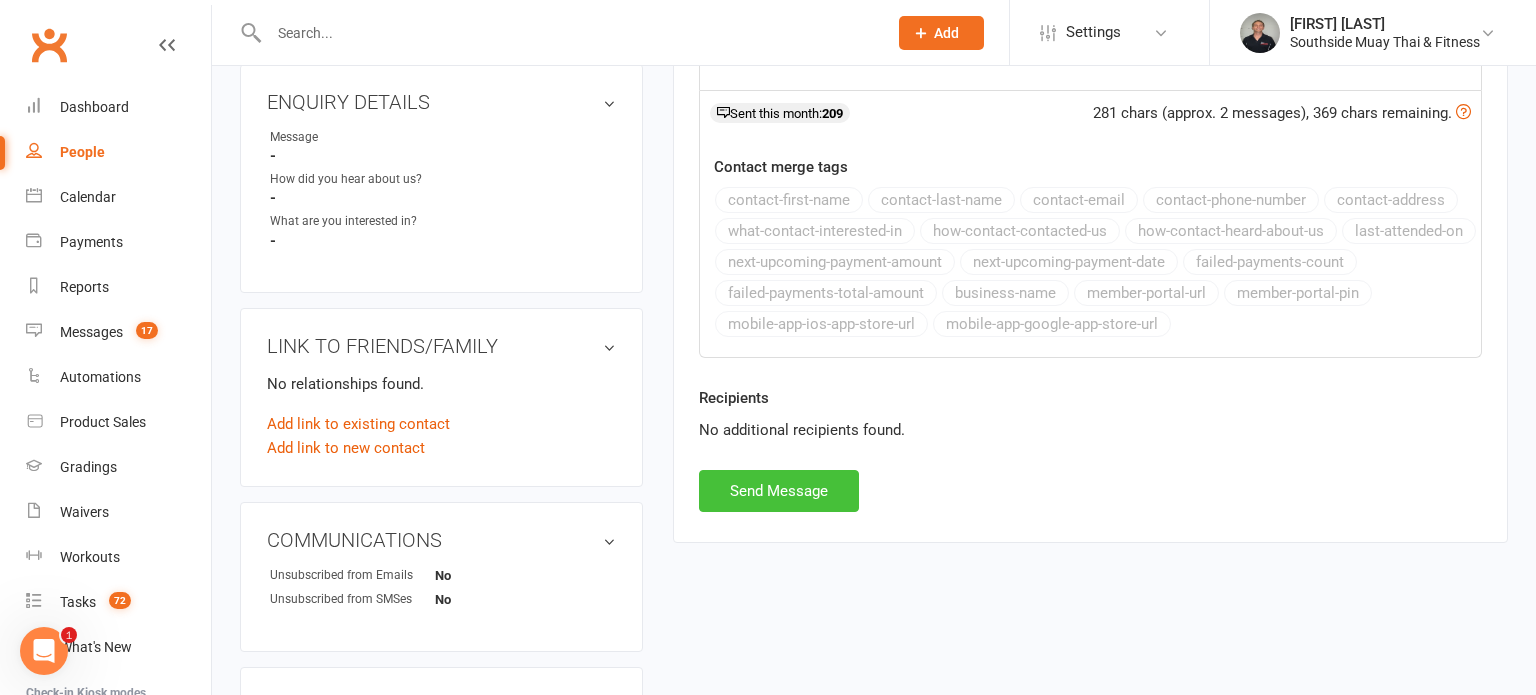 scroll, scrollTop: 700, scrollLeft: 0, axis: vertical 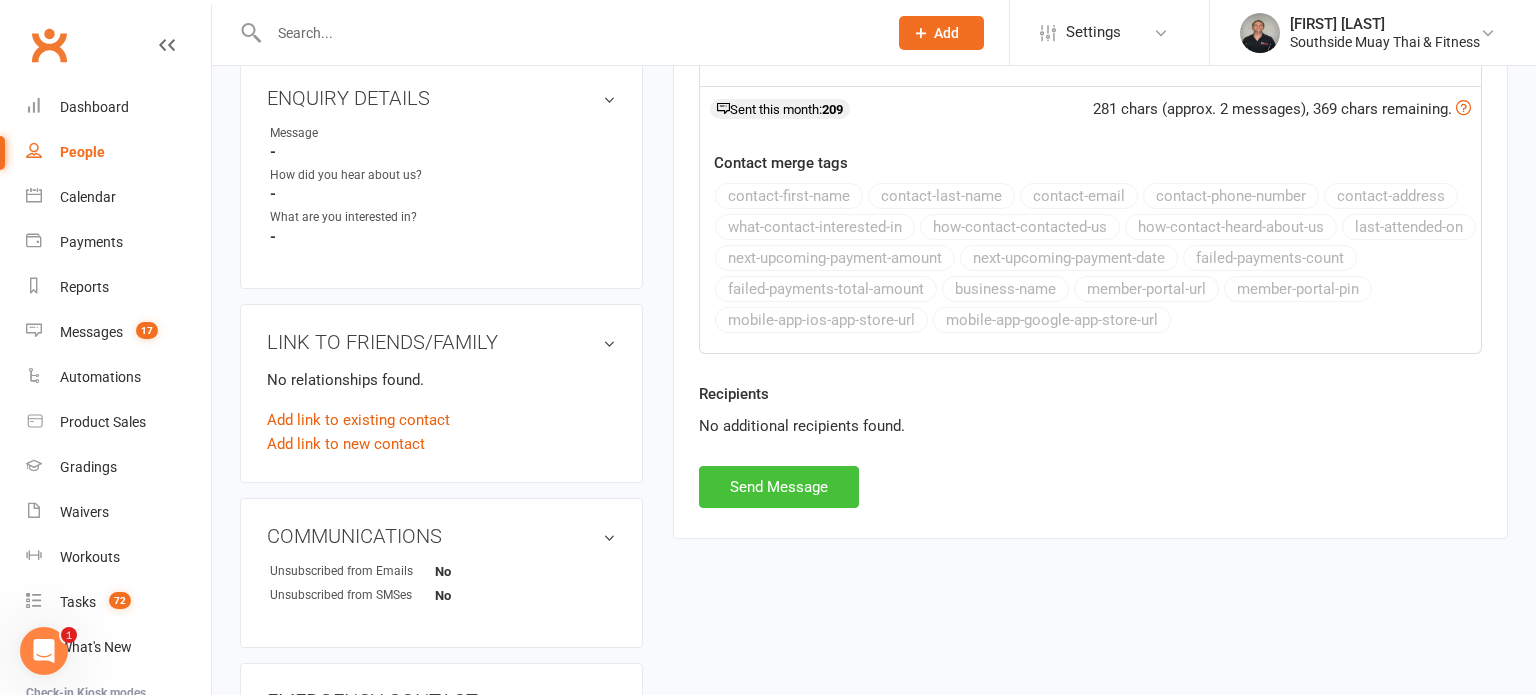 click on "Send Message" at bounding box center (779, 487) 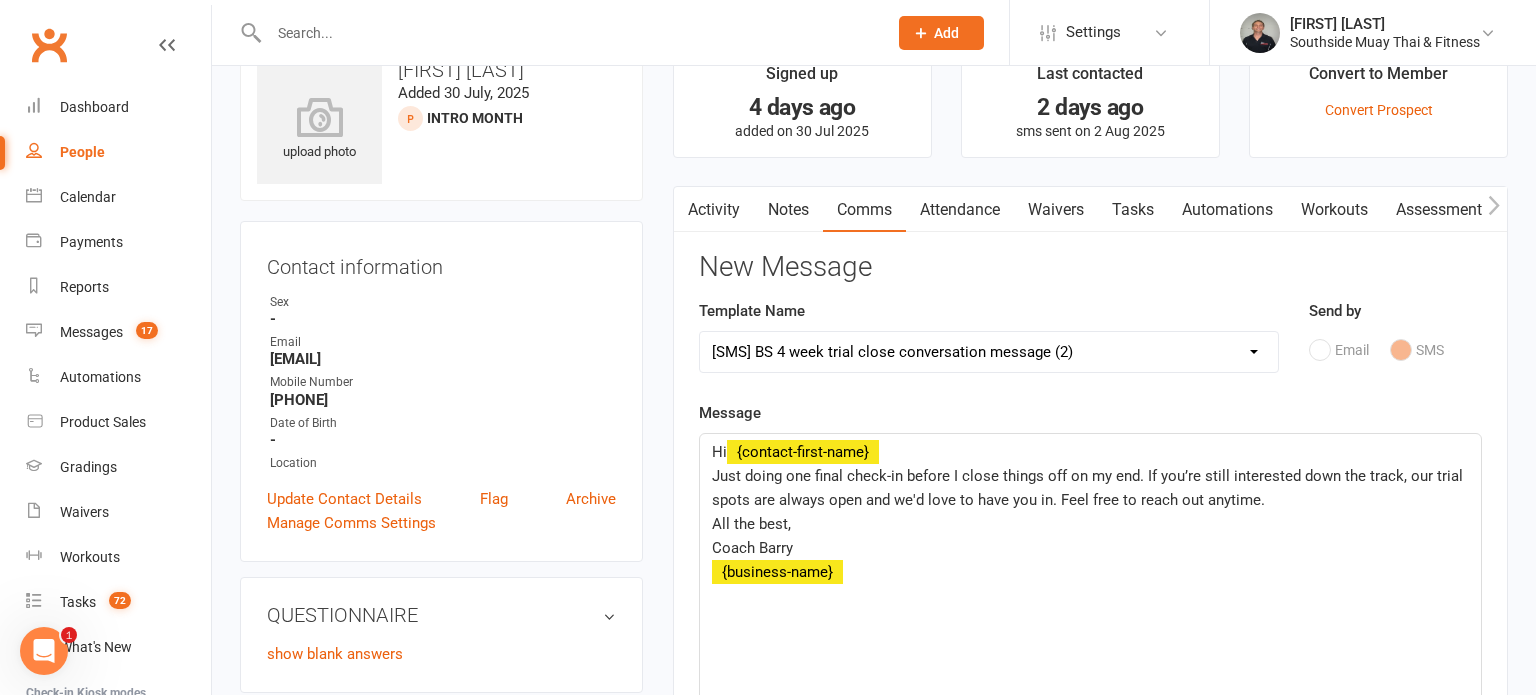 scroll, scrollTop: 8, scrollLeft: 0, axis: vertical 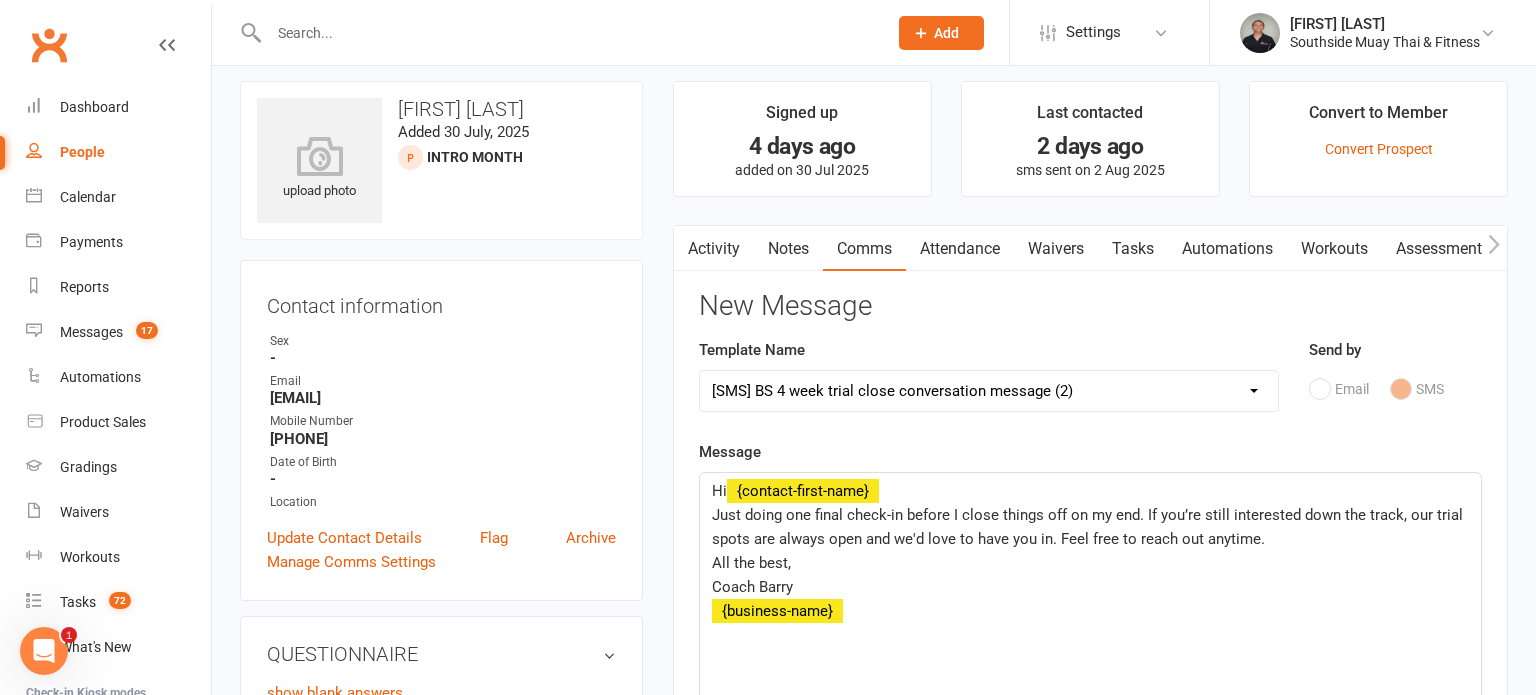 select 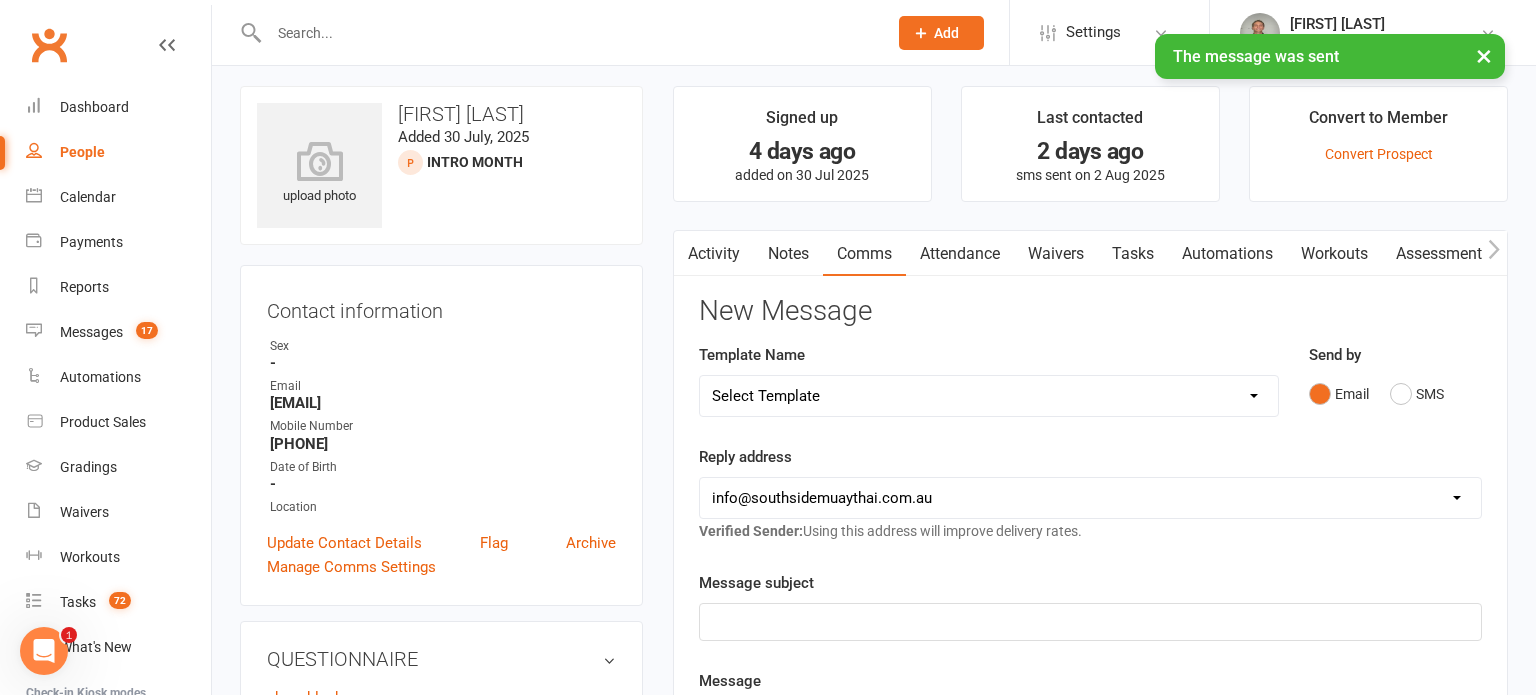 scroll, scrollTop: 0, scrollLeft: 0, axis: both 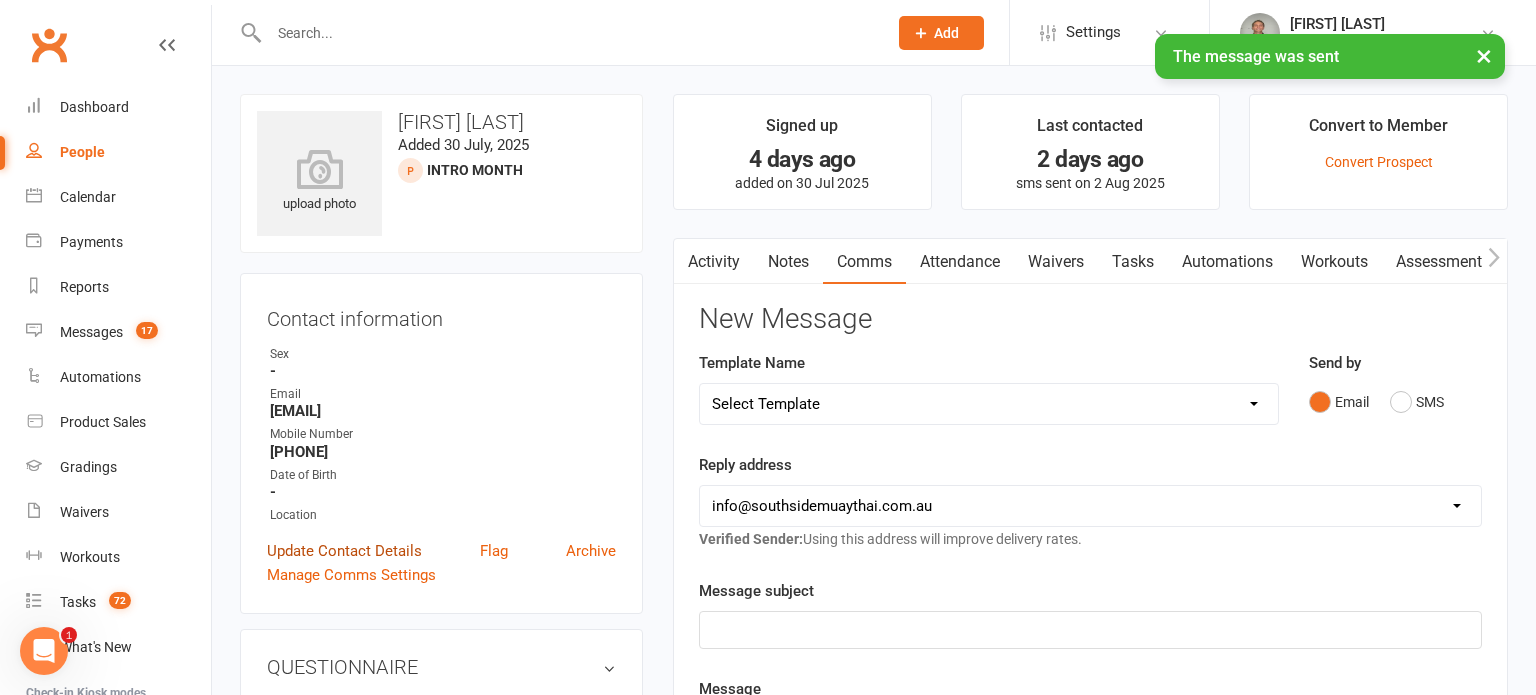 click on "Update Contact Details" at bounding box center [344, 551] 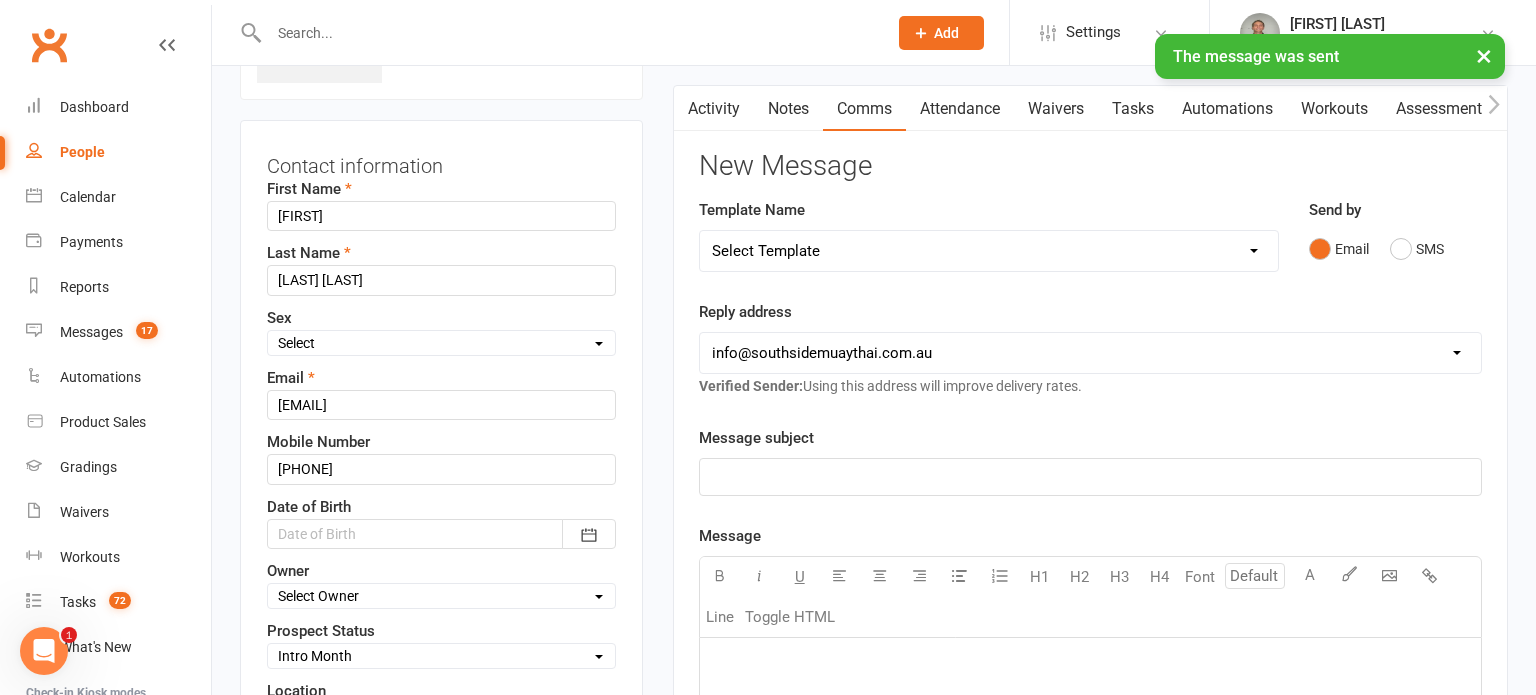 scroll, scrollTop: 267, scrollLeft: 0, axis: vertical 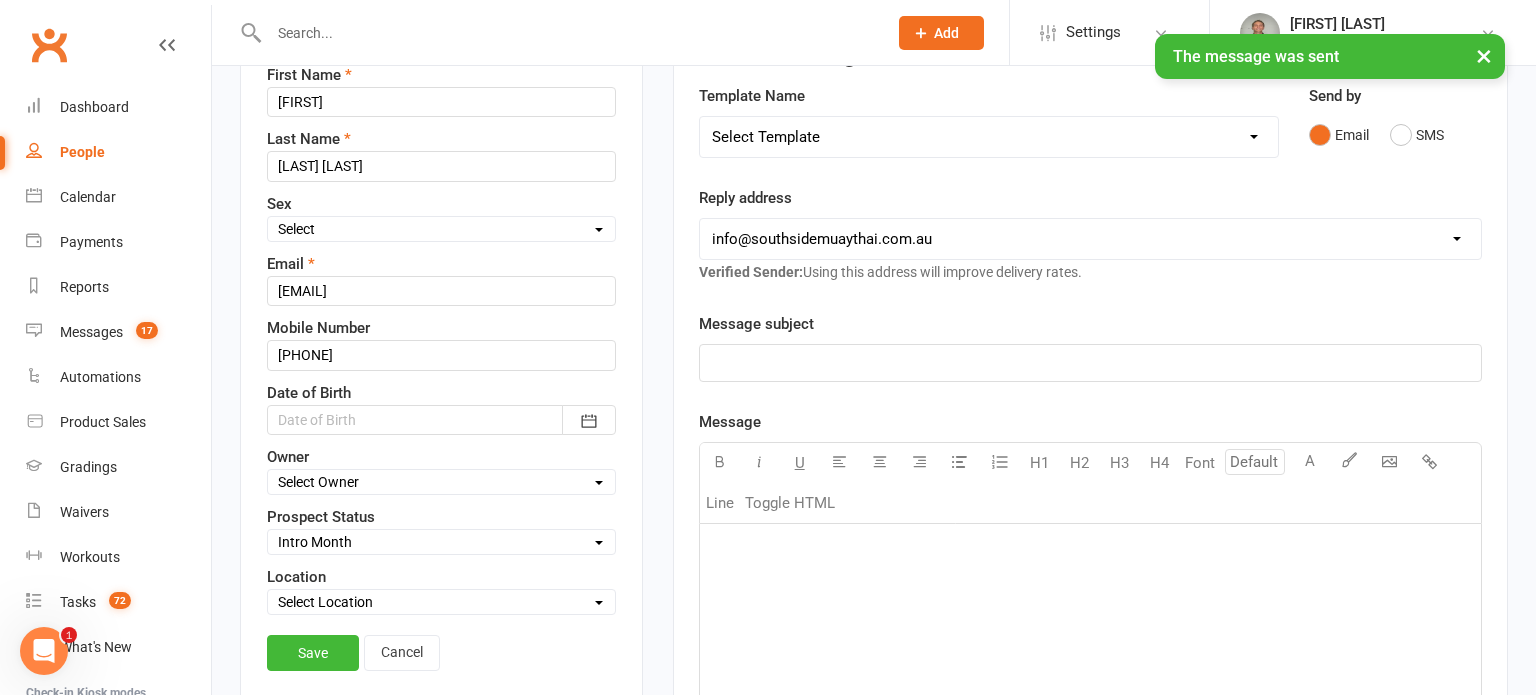 click on "Select Initial Contact 28 Day LBE - Contact Needed 28 Day LBE - Intro Class Booked Adults - Free Trial Booked Teens - Free Trial Booked Tigers - 7 Day Free Trial Booked Waiver Sent & Follow up Req'd Test Prospect Absent For Trial Not Interested Not Interested - Uncontactable Not Interested - Memb Waiver Not Submitted Not Interested - Post Free Trial Tigers - Initial Contact PT - Contact Needed Future Contact Needed SMS Blast YES 30min Free PT Booked  Holiday Program - Tigers Women's Health Week Sensory Friendly Beyond the Binary  Holiday Program - Contacted  Flinders FC New Year Sale 4 Week Trial Program Buddy Week Tigers Confidence Program Rush Hour Teens - 4 Week Trial 4 Week Trial - Re-engage Later Family Muay Thai Family Muay Thai - reengage later Intro Month" at bounding box center (441, 542) 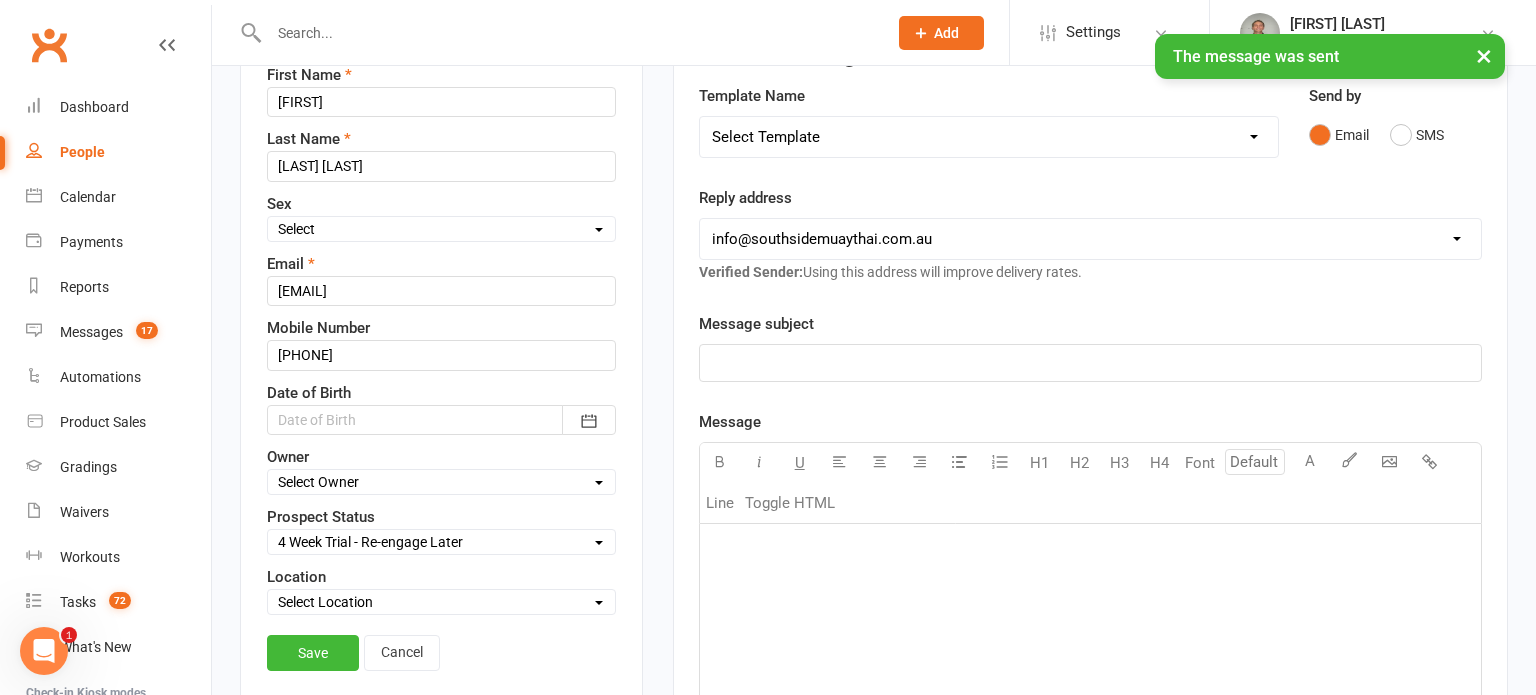 click on "Select Initial Contact 28 Day LBE - Contact Needed 28 Day LBE - Intro Class Booked Adults - Free Trial Booked Teens - Free Trial Booked Tigers - 7 Day Free Trial Booked Waiver Sent & Follow up Req'd Test Prospect Absent For Trial Not Interested Not Interested - Uncontactable Not Interested - Memb Waiver Not Submitted Not Interested - Post Free Trial Tigers - Initial Contact PT - Contact Needed Future Contact Needed SMS Blast YES 30min Free PT Booked  Holiday Program - Tigers Women's Health Week Sensory Friendly Beyond the Binary  Holiday Program - Contacted  Flinders FC New Year Sale 4 Week Trial Program Buddy Week Tigers Confidence Program Rush Hour Teens - 4 Week Trial 4 Week Trial - Re-engage Later Family Muay Thai Family Muay Thai - reengage later Intro Month" at bounding box center [441, 542] 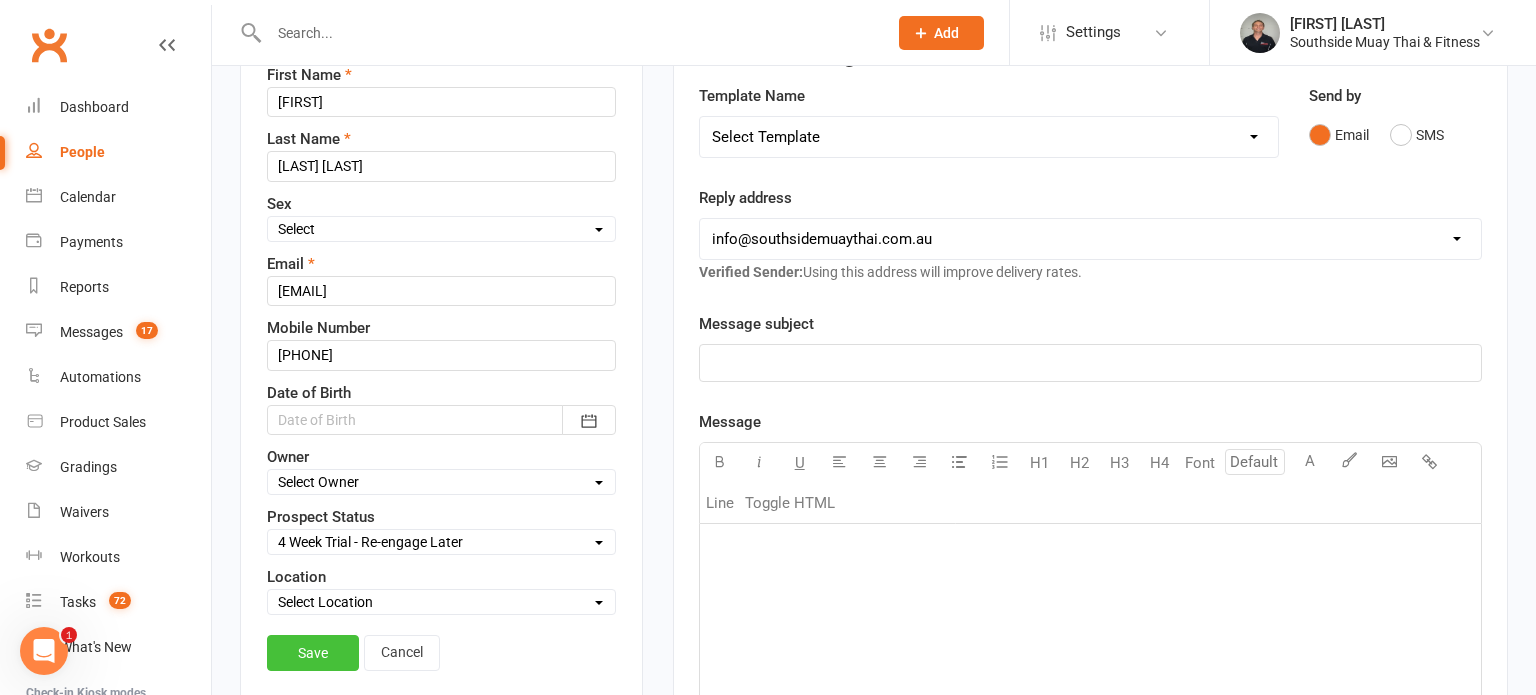 click on "Save" at bounding box center [313, 653] 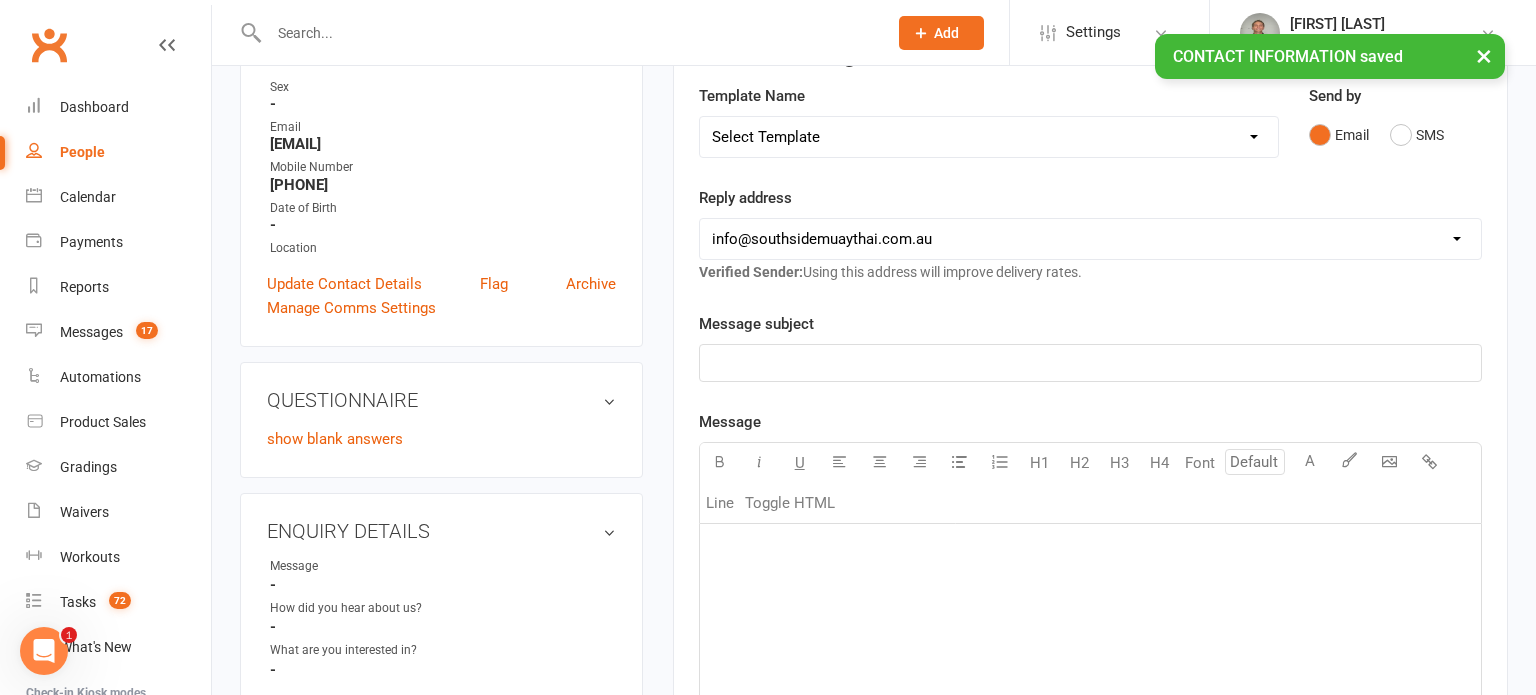 click on "People" at bounding box center [82, 152] 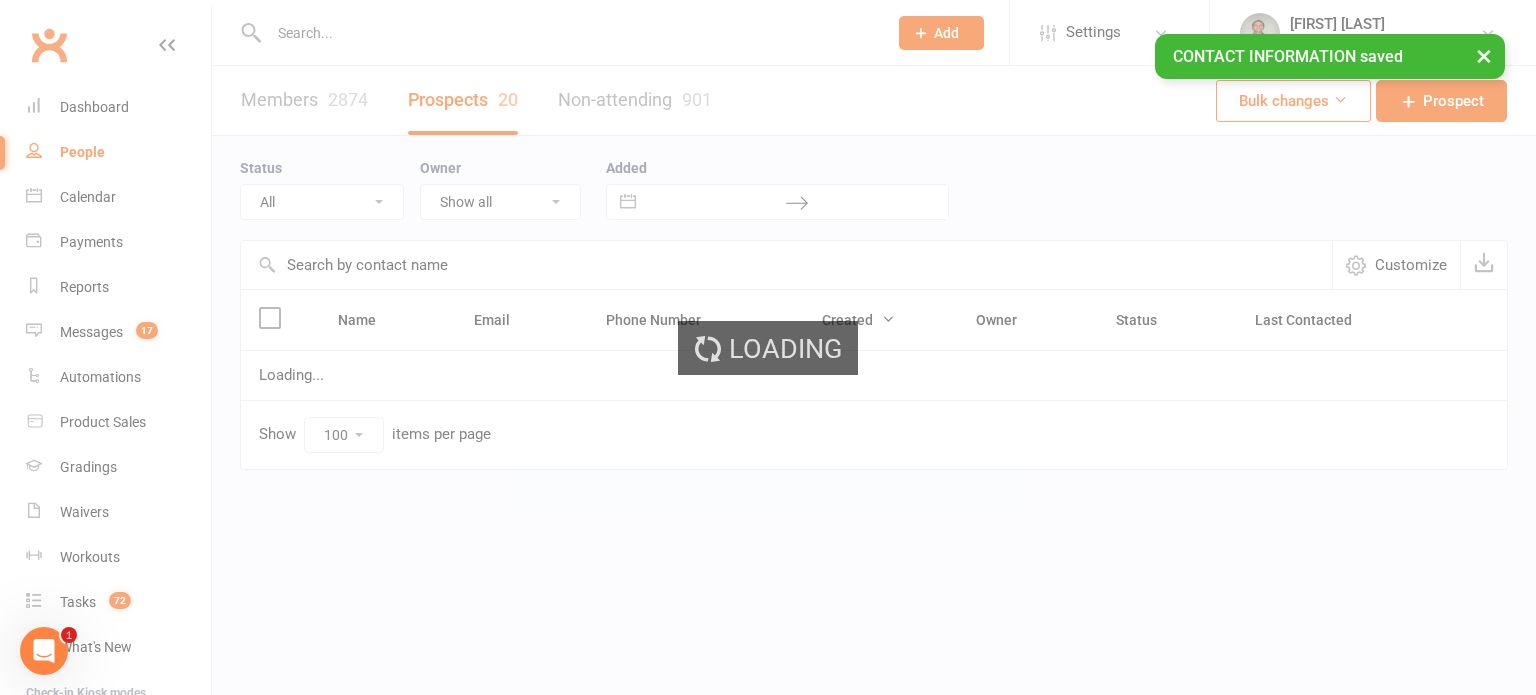 scroll, scrollTop: 0, scrollLeft: 0, axis: both 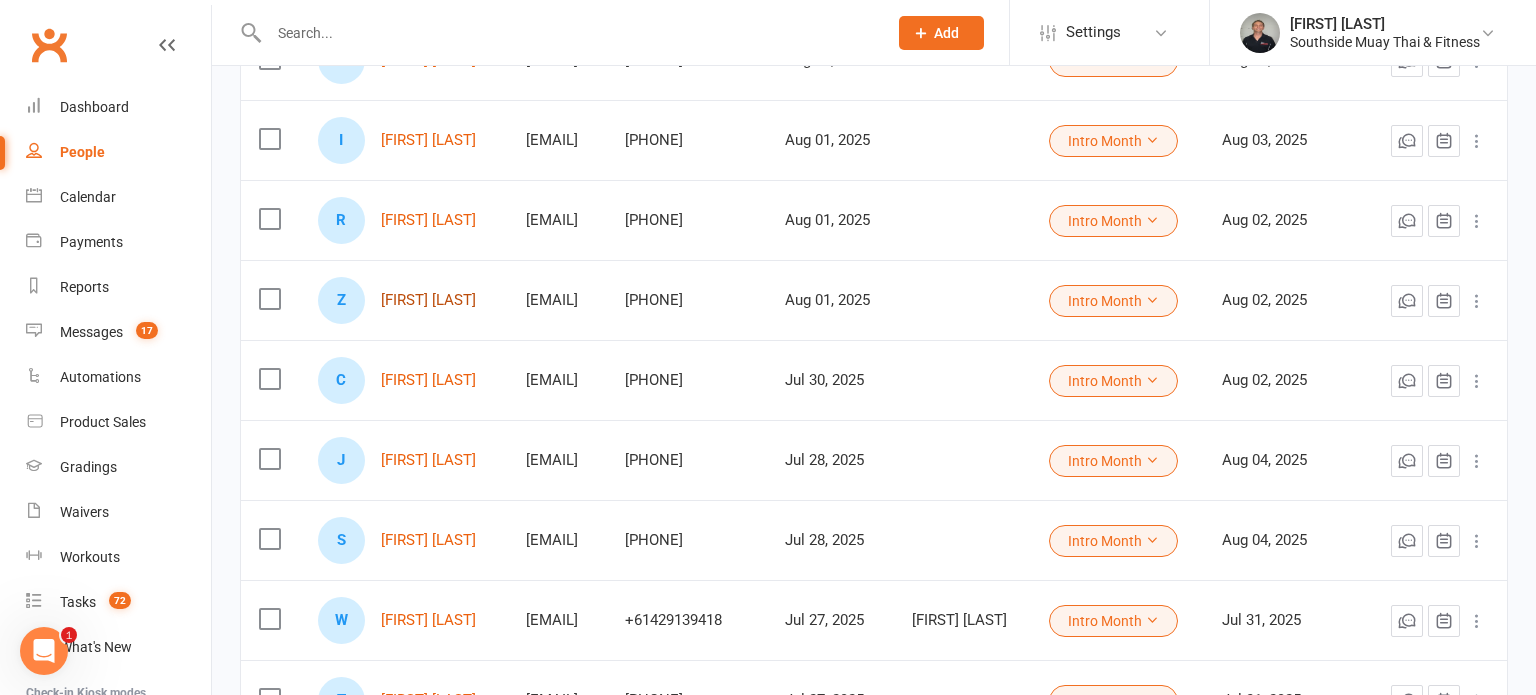 click on "[FIRST] [LAST]" at bounding box center (428, 300) 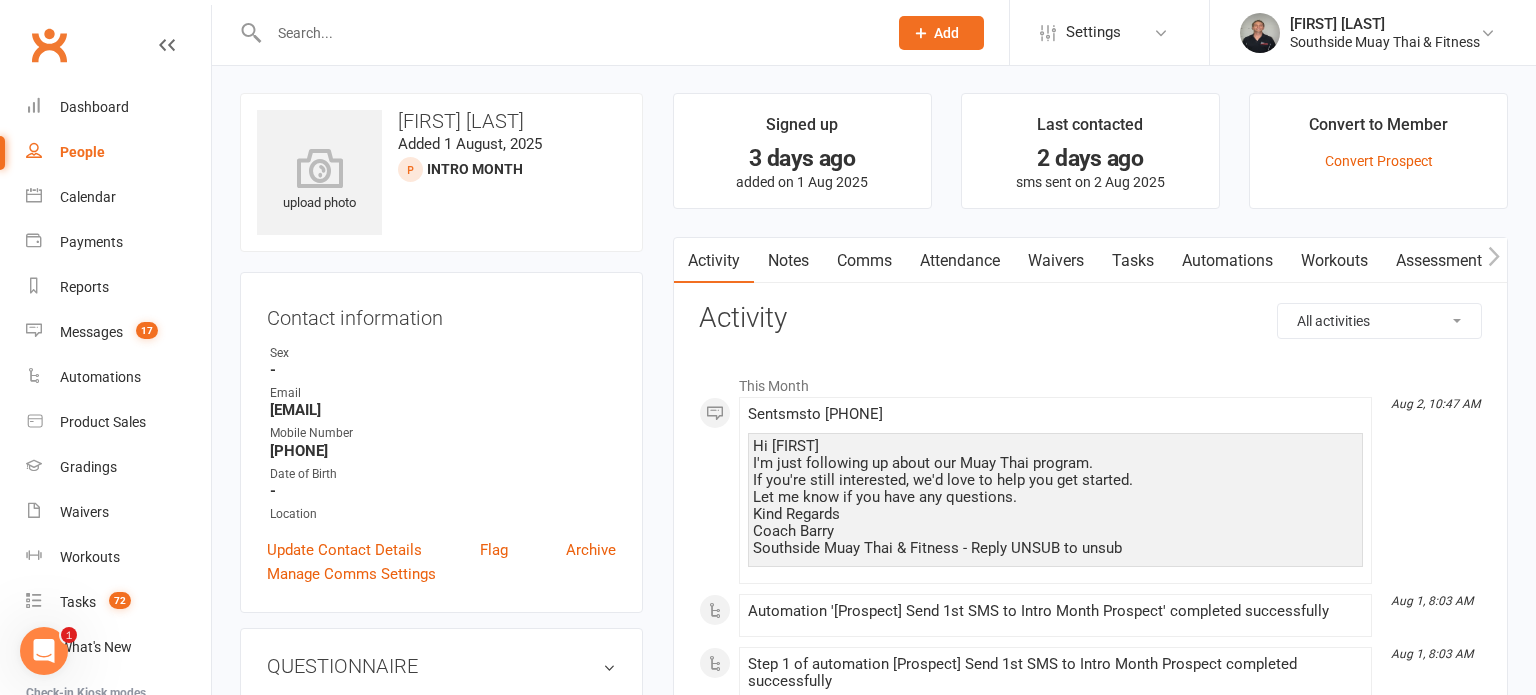 scroll, scrollTop: 0, scrollLeft: 0, axis: both 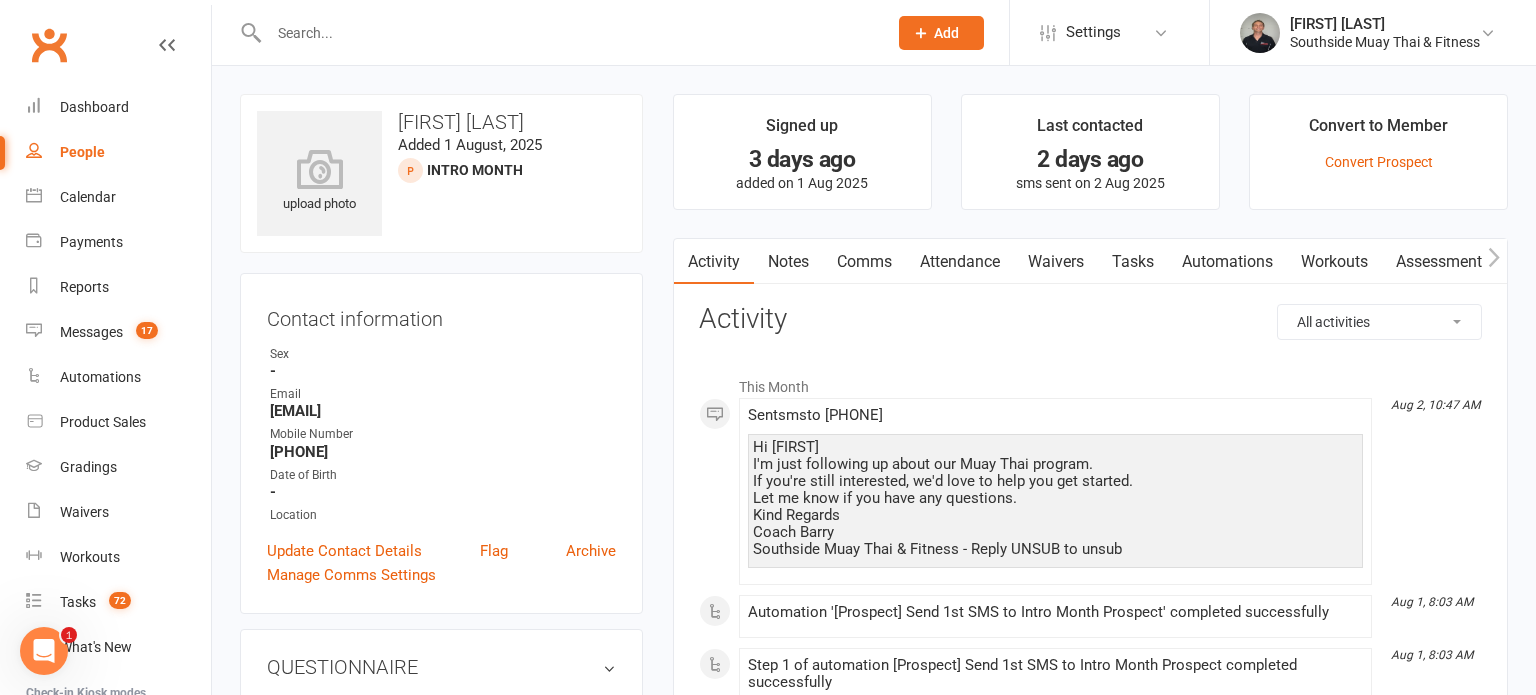click on "Comms" at bounding box center (864, 262) 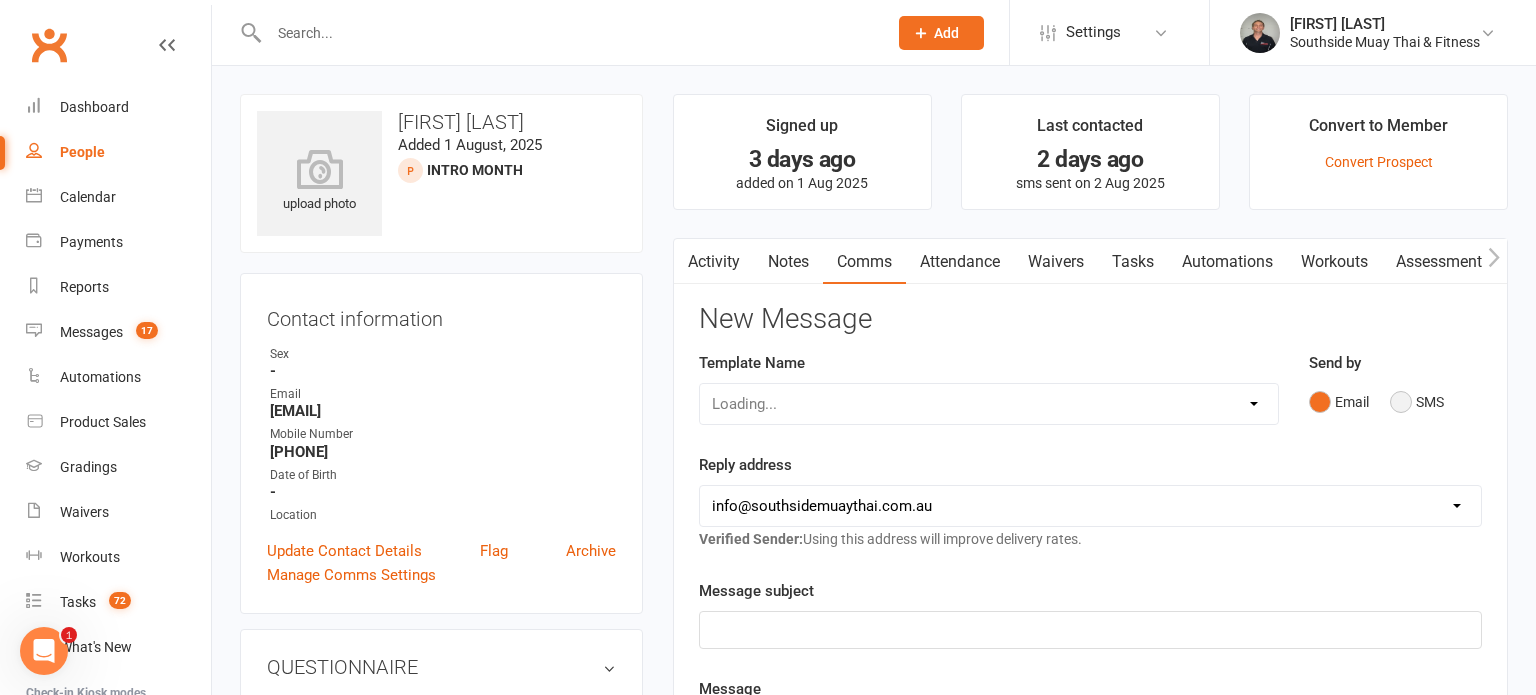click on "SMS" at bounding box center [1417, 402] 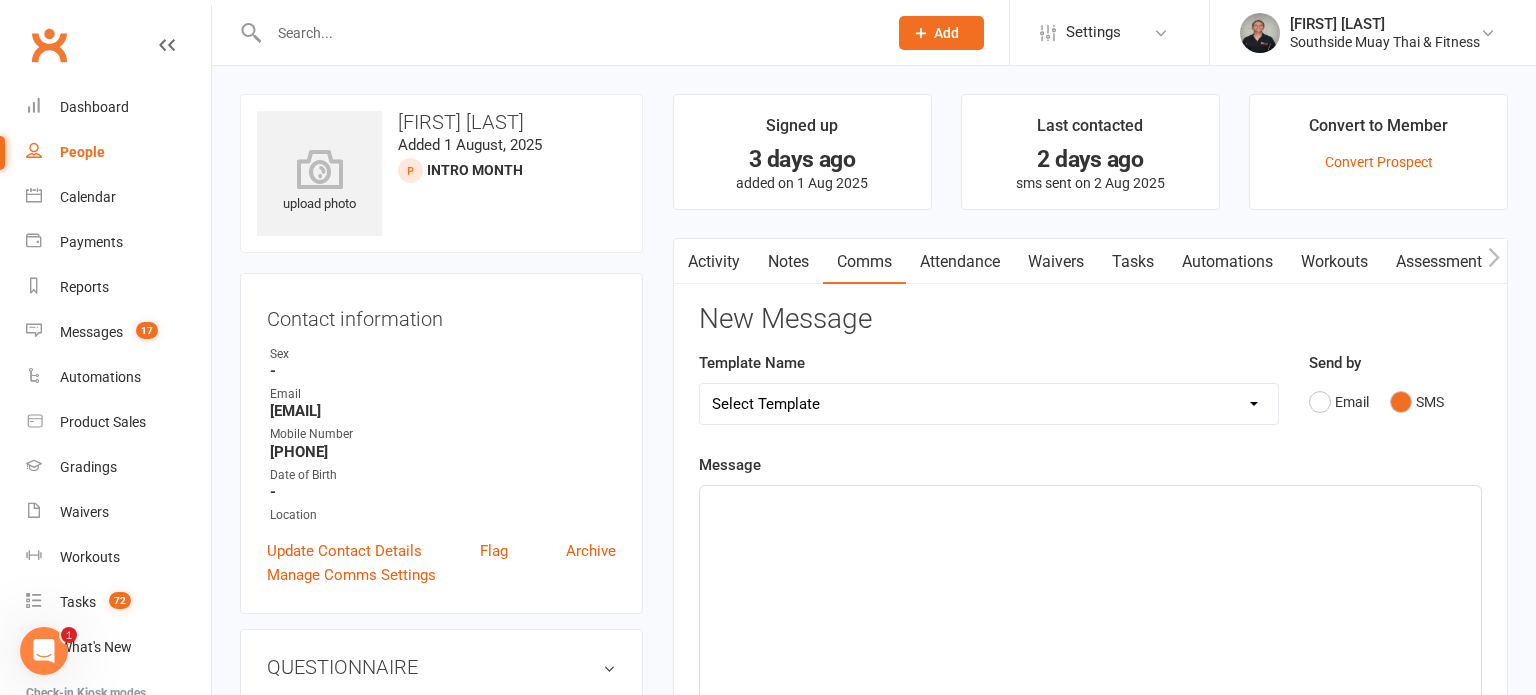 click on "Select Template [SMS] Outreach Message: High Risk – Personal From Trainer + Reengagement Offer [SMS] Outreach Message: High Risk – Re-Engagement Offer [SMS] Outreach Message: High Risk – Re-Engagement Offer [SMS] Outreach Message: Low Risk – Friendly Check-In [SMS] Outreach Message: Low Risk – Friendly Check-In Confidence [SMS] Outreach Message: Medium Risk – Personal Follow-Up [SMS] Outreach Message: Medium Risk – Personal Follow-Up (1) [SMS] Outreach Message: Medium Risk – Personal Follow-Up (Havent seen you/support) (1) [SMS] Retention - Grading Congrats [SMS] Retention - Great to see you back at the gym (1) [SMS] Retention - Great to see you back at the gym (2) [SMS] Retention - Havent Seen You Lately (1) [SMS] Retention - Havent Seen You Lately (2) [SMS] Retention - Havent Seen You Lately (3) [SMS] Retention - Havent Seen You Lately PT offer [SMS] Retention - Hows training going to Parent (1) [SMS] Retention - Hows training going to Parent (2) [SMS] Retention - Keep up the great work" at bounding box center (989, 404) 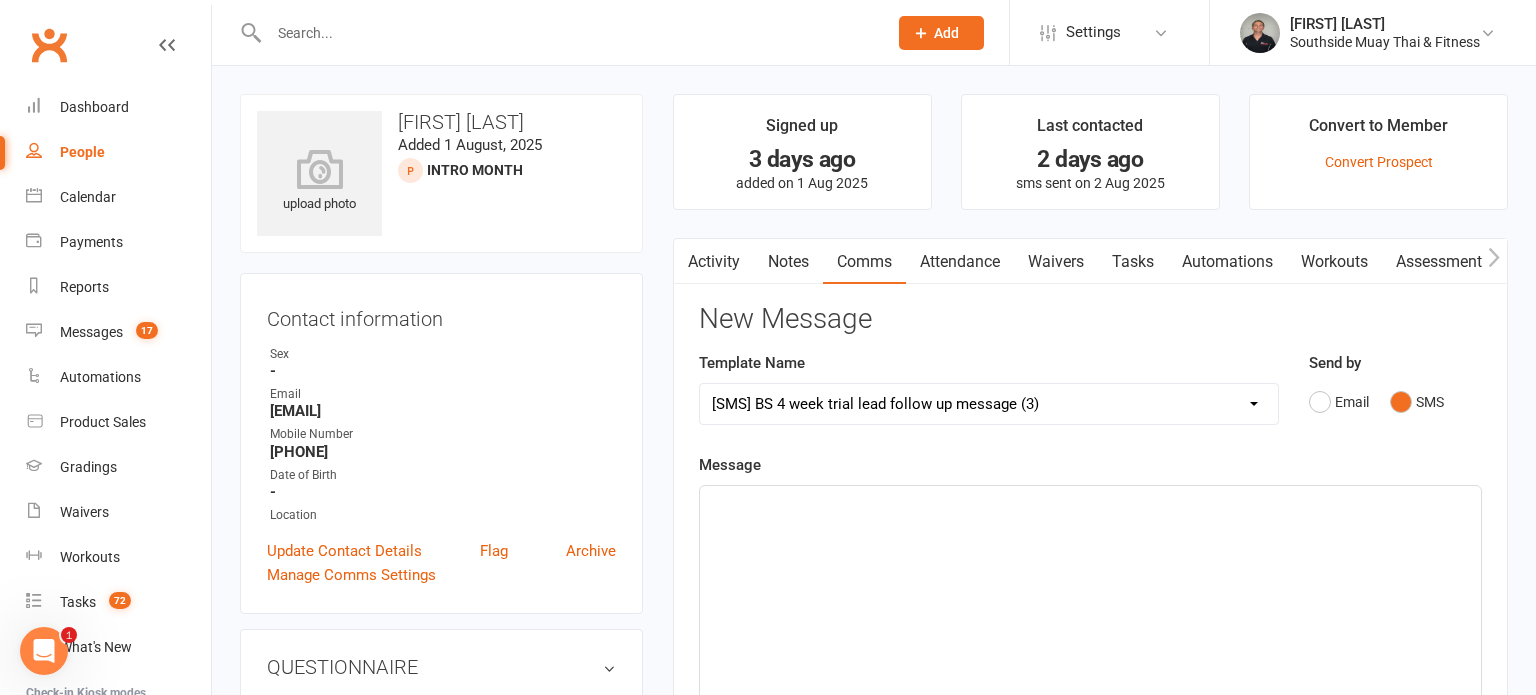 click on "Select Template [SMS] Outreach Message: High Risk – Personal From Trainer + Reengagement Offer [SMS] Outreach Message: High Risk – Re-Engagement Offer [SMS] Outreach Message: High Risk – Re-Engagement Offer [SMS] Outreach Message: Low Risk – Friendly Check-In [SMS] Outreach Message: Low Risk – Friendly Check-In Confidence [SMS] Outreach Message: Medium Risk – Personal Follow-Up [SMS] Outreach Message: Medium Risk – Personal Follow-Up (1) [SMS] Outreach Message: Medium Risk – Personal Follow-Up (Havent seen you/support) (1) [SMS] Retention - Grading Congrats [SMS] Retention - Great to see you back at the gym (1) [SMS] Retention - Great to see you back at the gym (2) [SMS] Retention - Havent Seen You Lately (1) [SMS] Retention - Havent Seen You Lately (2) [SMS] Retention - Havent Seen You Lately (3) [SMS] Retention - Havent Seen You Lately PT offer [SMS] Retention - Hows training going to Parent (1) [SMS] Retention - Hows training going to Parent (2) [SMS] Retention - Keep up the great work" at bounding box center [989, 404] 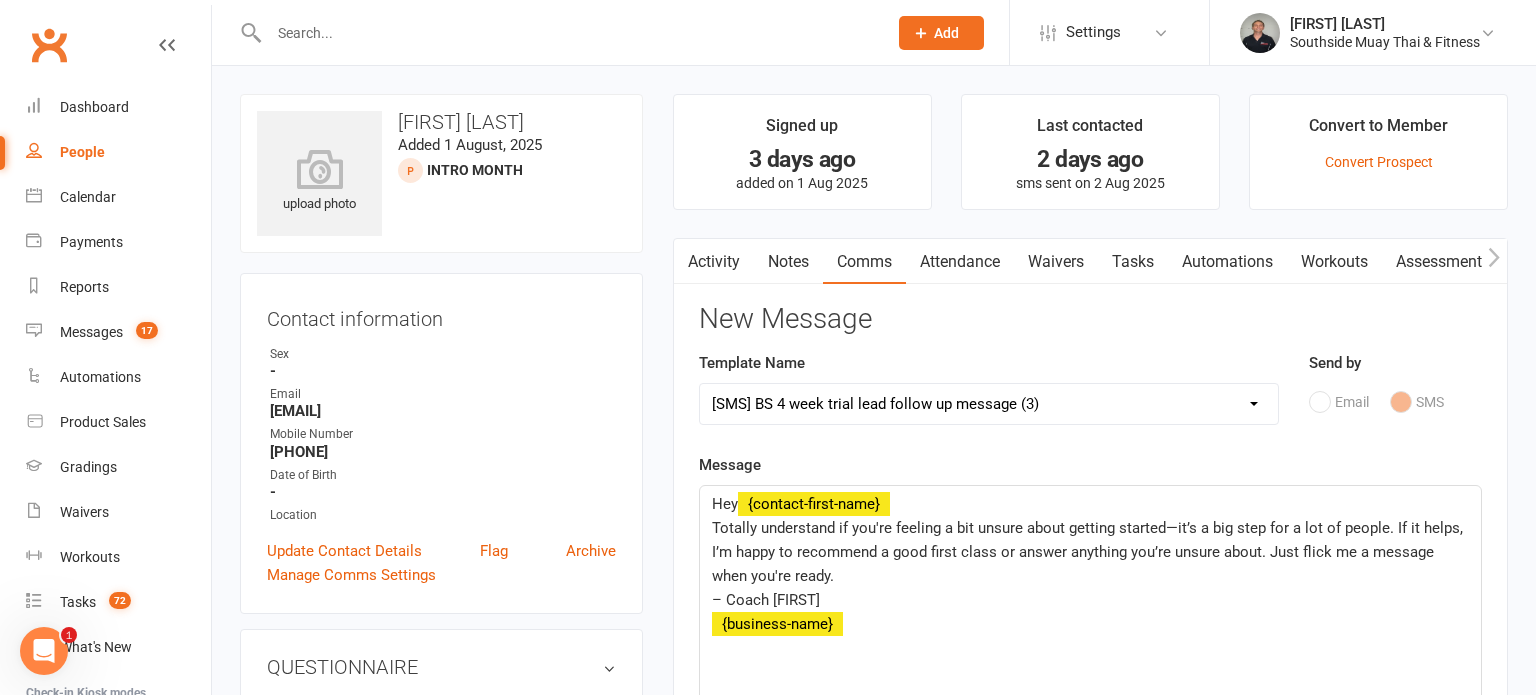 click on "Select Template [SMS] Outreach Message: High Risk – Personal From Trainer + Reengagement Offer [SMS] Outreach Message: High Risk – Re-Engagement Offer [SMS] Outreach Message: High Risk – Re-Engagement Offer [SMS] Outreach Message: Low Risk – Friendly Check-In [SMS] Outreach Message: Low Risk – Friendly Check-In Confidence [SMS] Outreach Message: Medium Risk – Personal Follow-Up [SMS] Outreach Message: Medium Risk – Personal Follow-Up (1) [SMS] Outreach Message: Medium Risk – Personal Follow-Up (Havent seen you/support) (1) [SMS] Retention - Grading Congrats [SMS] Retention - Great to see you back at the gym (1) [SMS] Retention - Great to see you back at the gym (2) [SMS] Retention - Havent Seen You Lately (1) [SMS] Retention - Havent Seen You Lately (2) [SMS] Retention - Havent Seen You Lately (3) [SMS] Retention - Havent Seen You Lately PT offer [SMS] Retention - Hows training going to Parent (1) [SMS] Retention - Hows training going to Parent (2) [SMS] Retention - Keep up the great work" at bounding box center [989, 404] 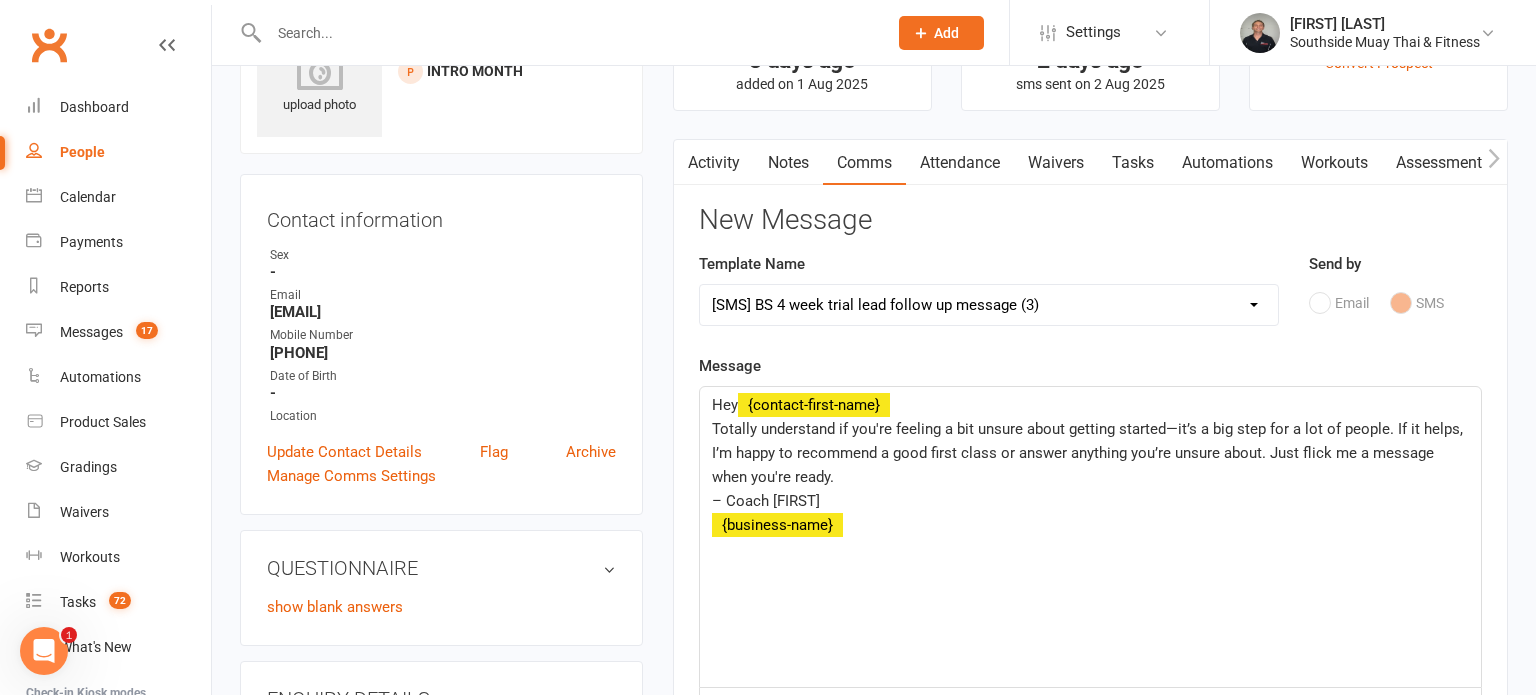 scroll, scrollTop: 104, scrollLeft: 0, axis: vertical 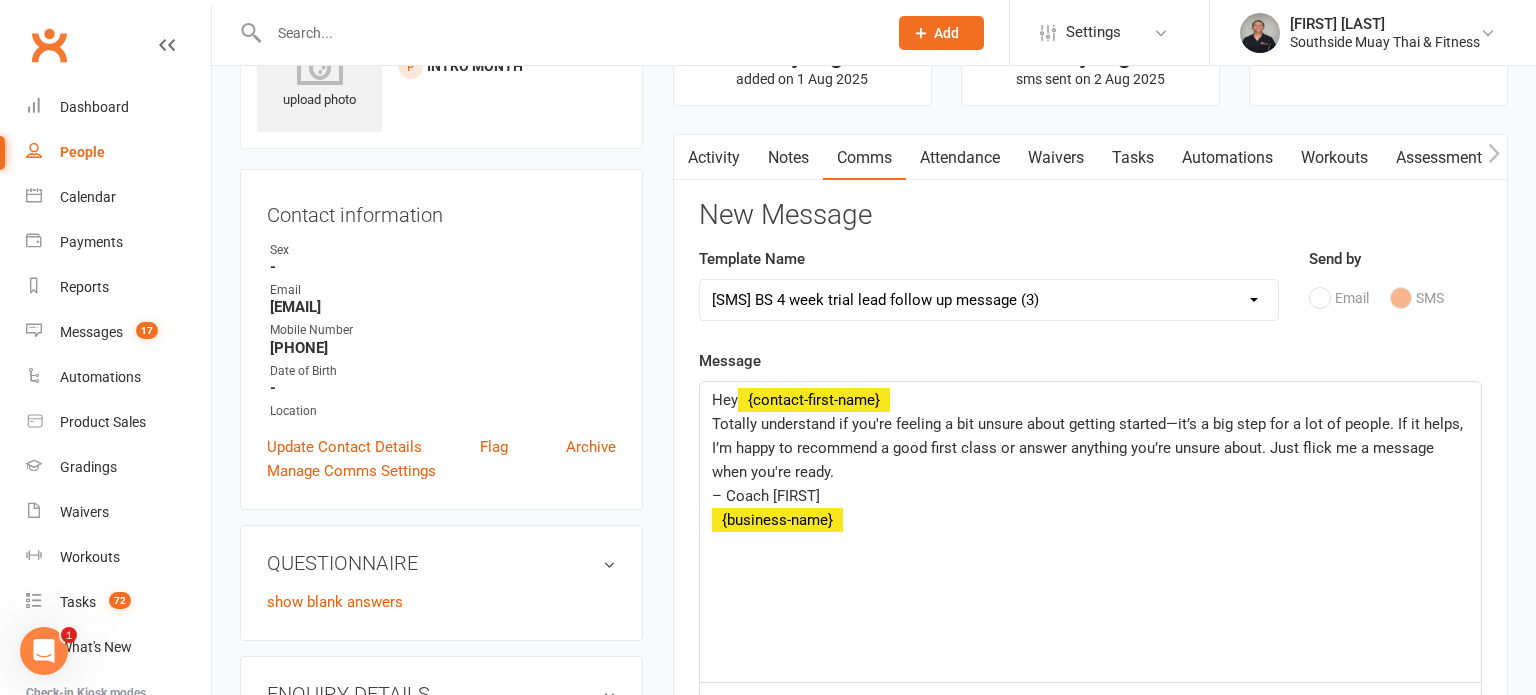 click on "Select Template [SMS] Outreach Message: High Risk – Personal From Trainer + Reengagement Offer [SMS] Outreach Message: High Risk – Re-Engagement Offer [SMS] Outreach Message: High Risk – Re-Engagement Offer [SMS] Outreach Message: Low Risk – Friendly Check-In [SMS] Outreach Message: Low Risk – Friendly Check-In Confidence [SMS] Outreach Message: Medium Risk – Personal Follow-Up [SMS] Outreach Message: Medium Risk – Personal Follow-Up (1) [SMS] Outreach Message: Medium Risk – Personal Follow-Up (Havent seen you/support) (1) [SMS] Retention - Grading Congrats [SMS] Retention - Great to see you back at the gym (1) [SMS] Retention - Great to see you back at the gym (2) [SMS] Retention - Havent Seen You Lately (1) [SMS] Retention - Havent Seen You Lately (2) [SMS] Retention - Havent Seen You Lately (3) [SMS] Retention - Havent Seen You Lately PT offer [SMS] Retention - Hows training going to Parent (1) [SMS] Retention - Hows training going to Parent (2) [SMS] Retention - Keep up the great work" at bounding box center [989, 300] 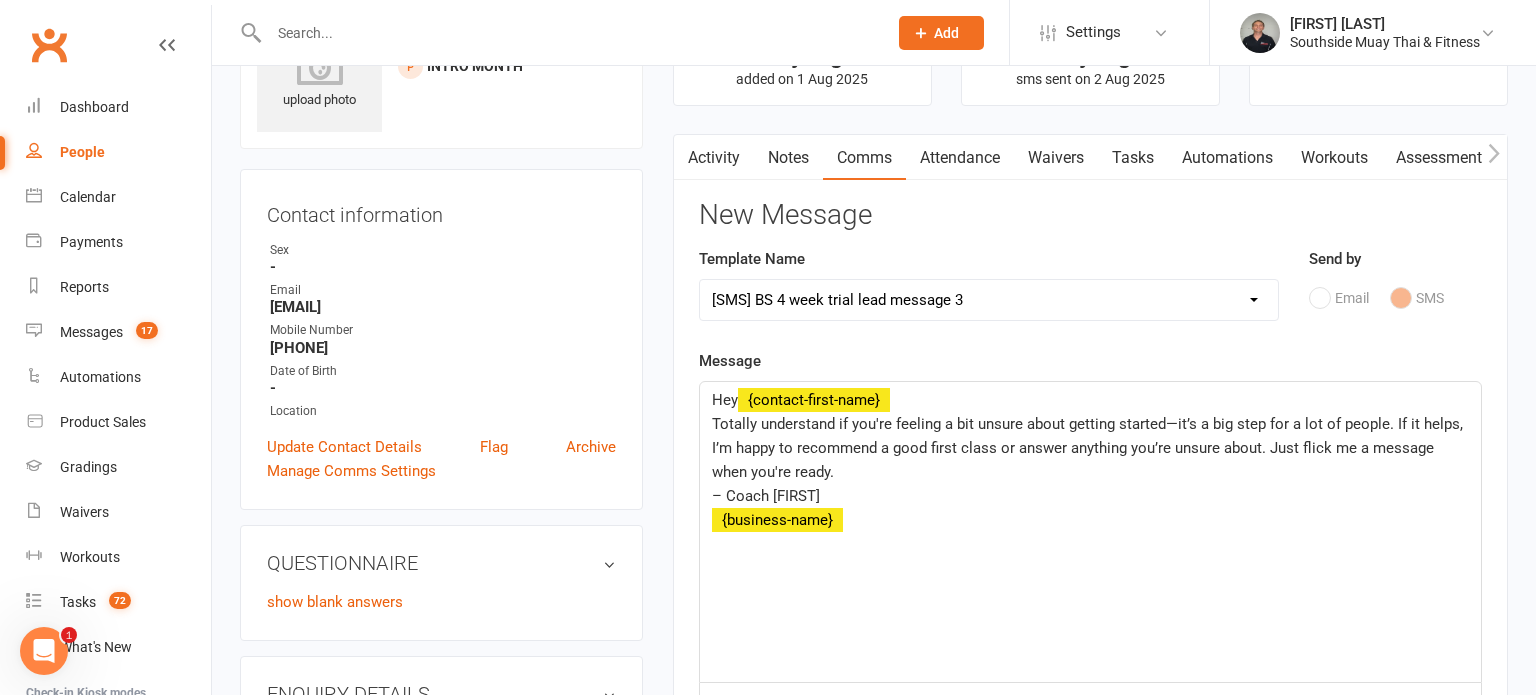 click on "Select Template [SMS] Outreach Message: High Risk – Personal From Trainer + Reengagement Offer [SMS] Outreach Message: High Risk – Re-Engagement Offer [SMS] Outreach Message: High Risk – Re-Engagement Offer [SMS] Outreach Message: Low Risk – Friendly Check-In [SMS] Outreach Message: Low Risk – Friendly Check-In Confidence [SMS] Outreach Message: Medium Risk – Personal Follow-Up [SMS] Outreach Message: Medium Risk – Personal Follow-Up (1) [SMS] Outreach Message: Medium Risk – Personal Follow-Up (Havent seen you/support) (1) [SMS] Retention - Grading Congrats [SMS] Retention - Great to see you back at the gym (1) [SMS] Retention - Great to see you back at the gym (2) [SMS] Retention - Havent Seen You Lately (1) [SMS] Retention - Havent Seen You Lately (2) [SMS] Retention - Havent Seen You Lately (3) [SMS] Retention - Havent Seen You Lately PT offer [SMS] Retention - Hows training going to Parent (1) [SMS] Retention - Hows training going to Parent (2) [SMS] Retention - Keep up the great work" at bounding box center (989, 300) 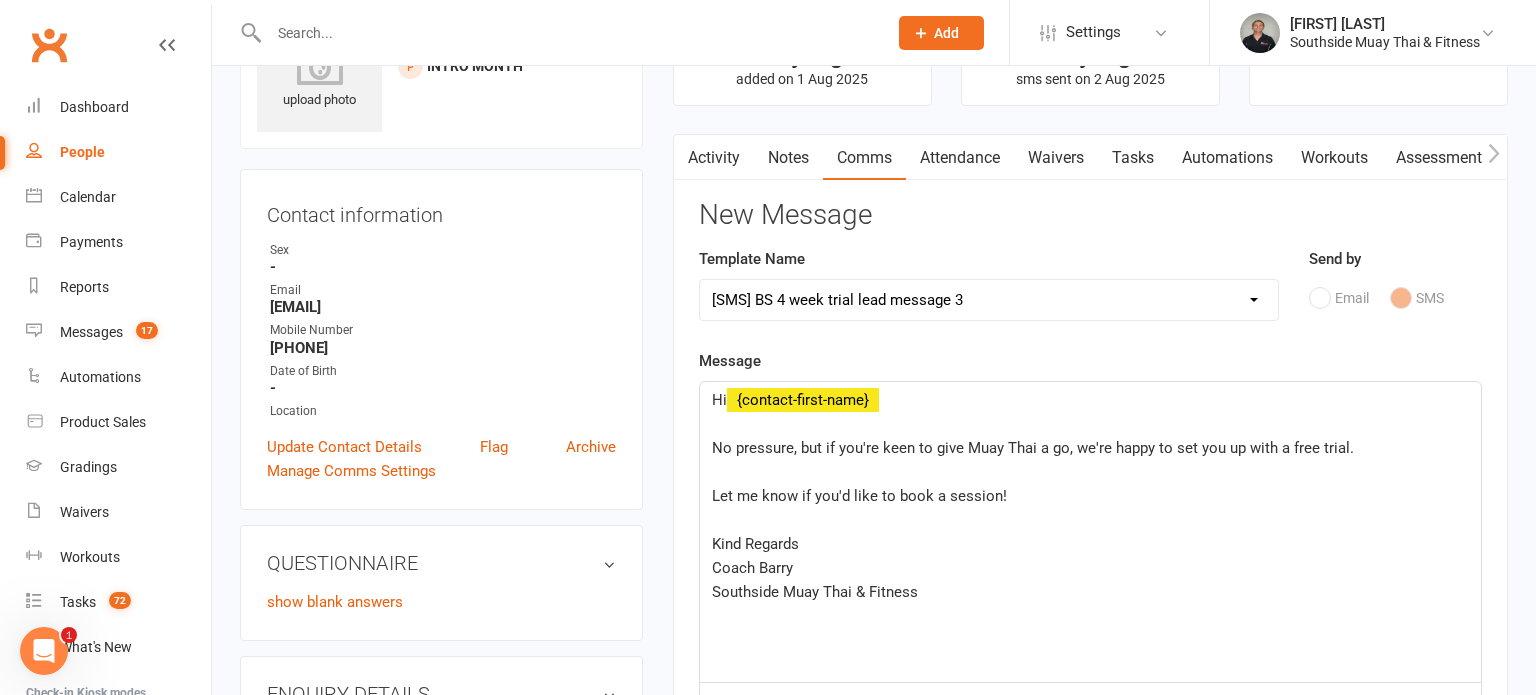 click on "Hi  ﻿ [FIRST] ﻿ ﻿ No pressure, but if you're keen to give Muay Thai a go, we're happy to set you up with a free trial. ﻿ Let me know if you'd like to book a session! ﻿ Kind Regards Coach [FIRST] [BRAND] ﻿ ﻿" 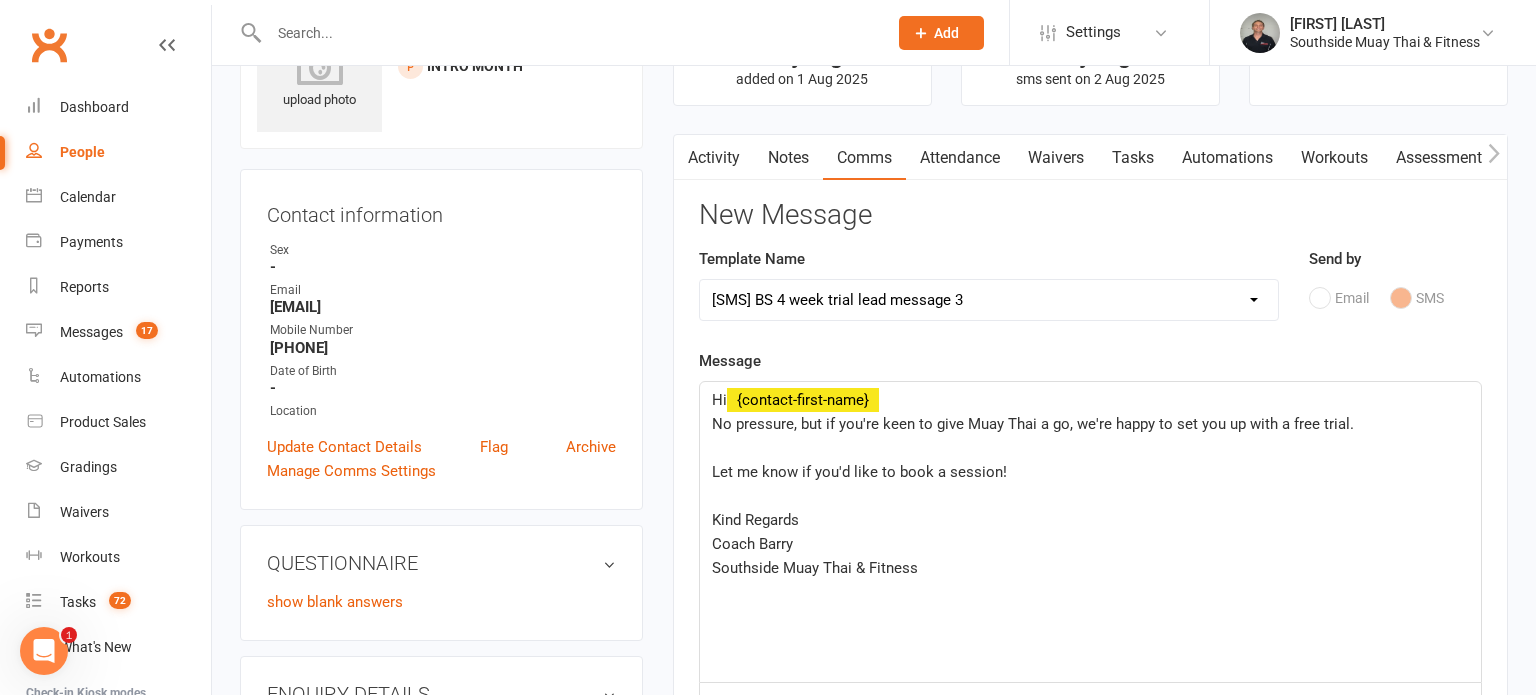 click on "Let me know if you'd like to book a session!" 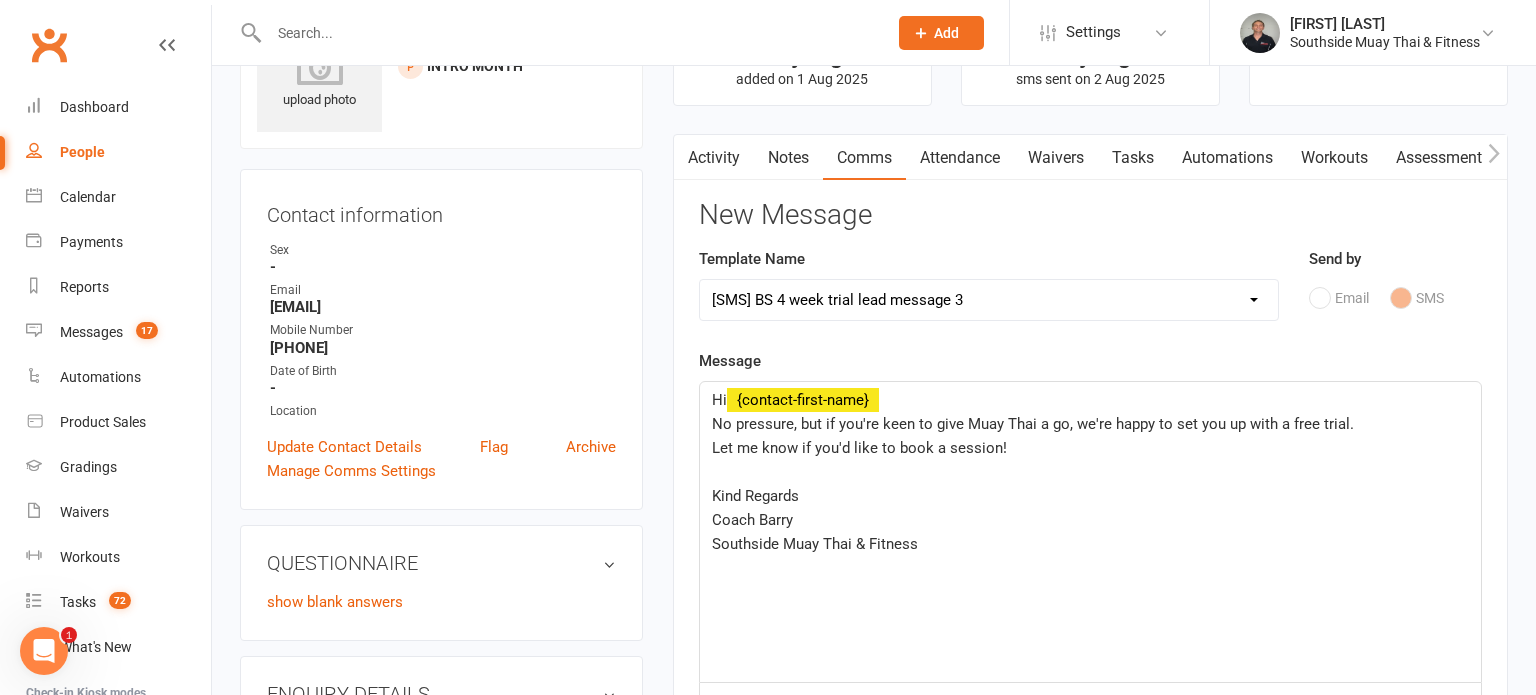 click on "Kind Regards" 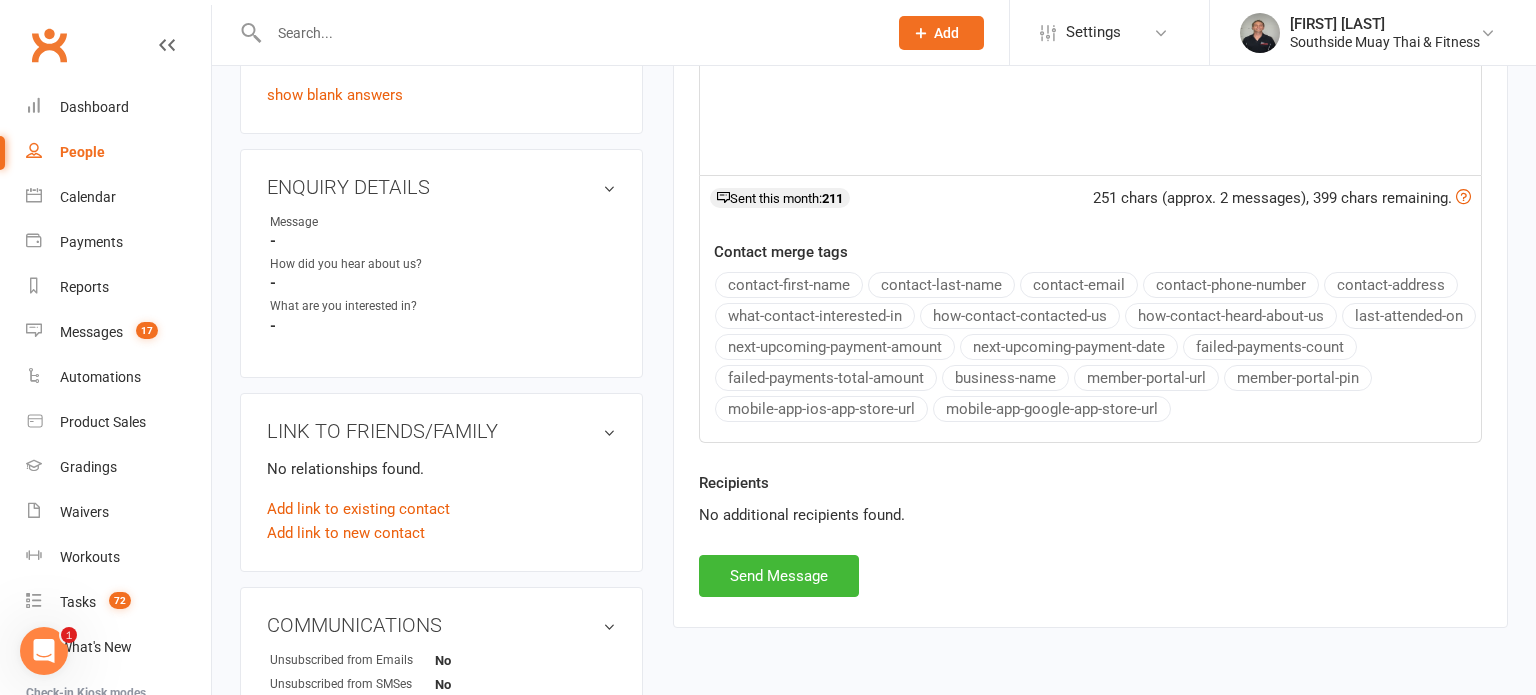 scroll, scrollTop: 612, scrollLeft: 0, axis: vertical 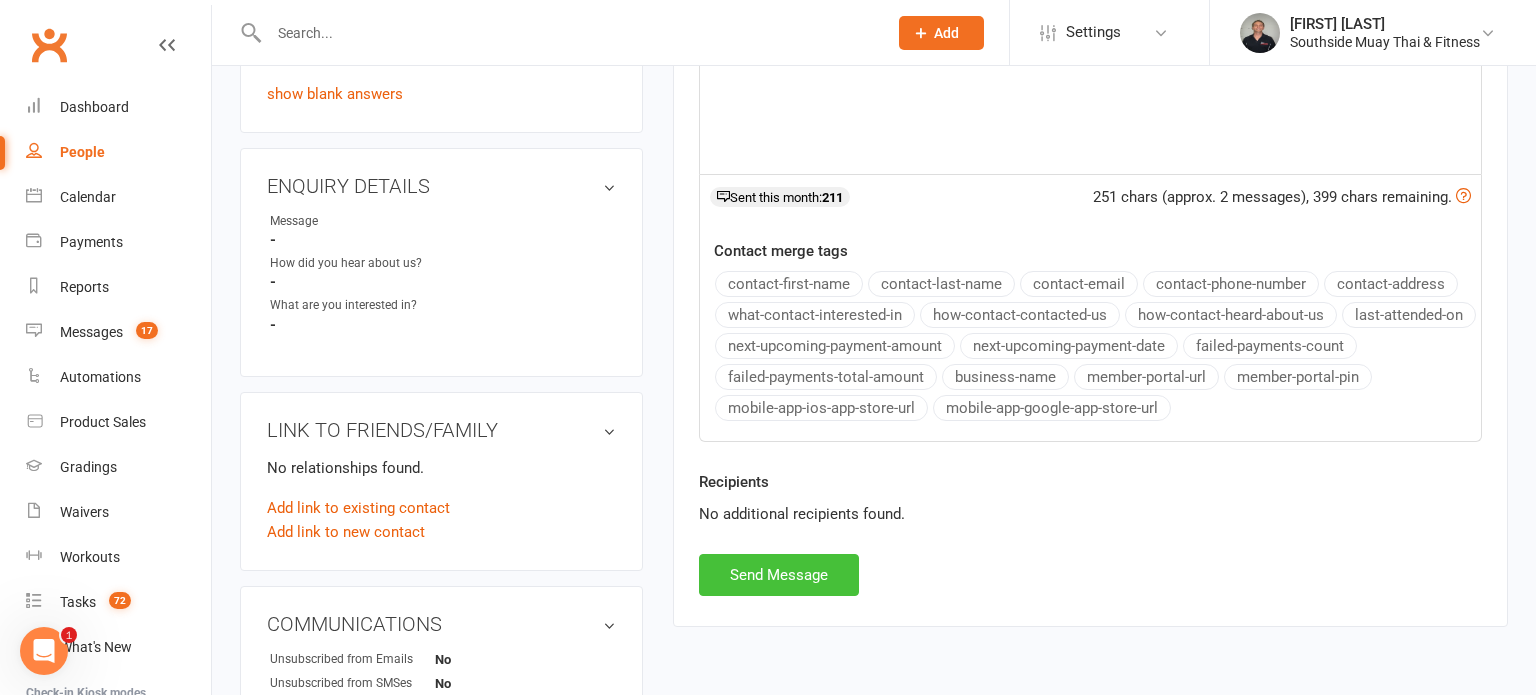 click on "Send Message" at bounding box center (779, 575) 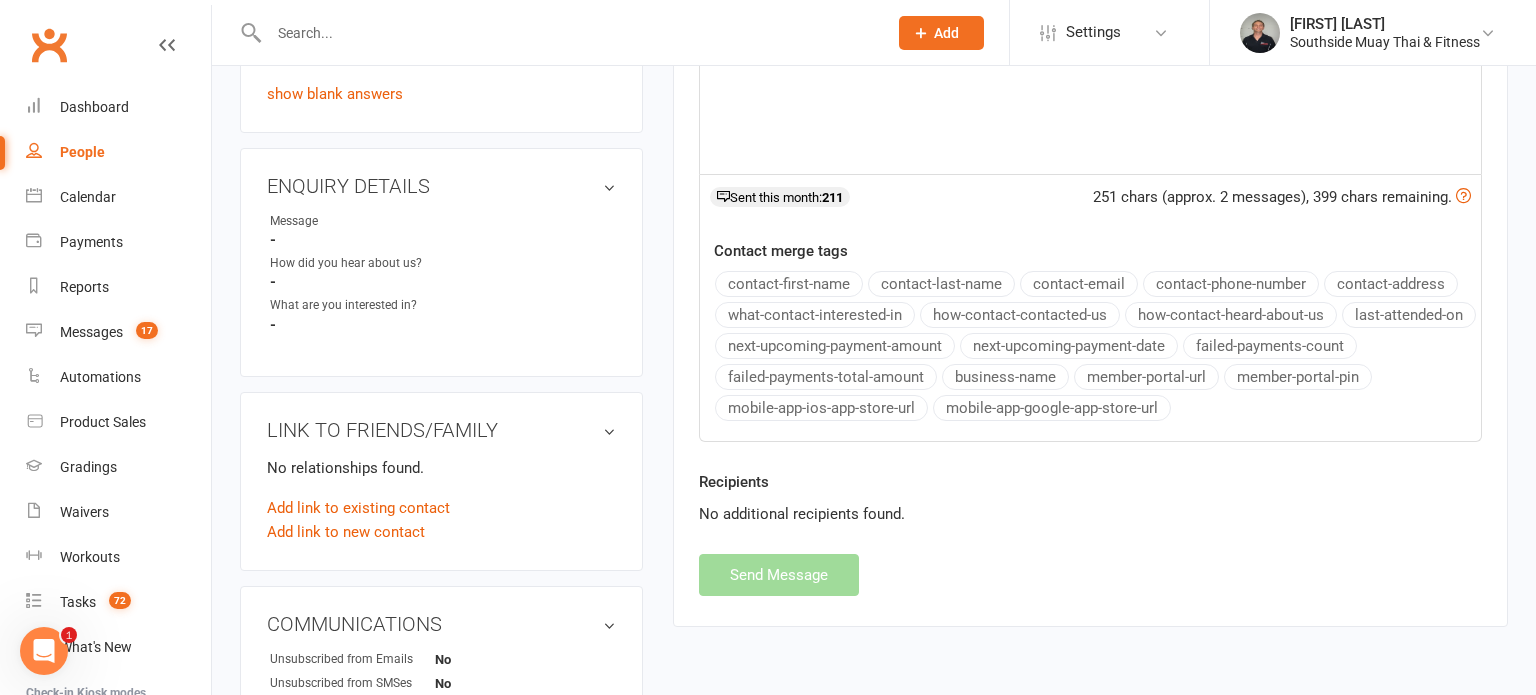 select 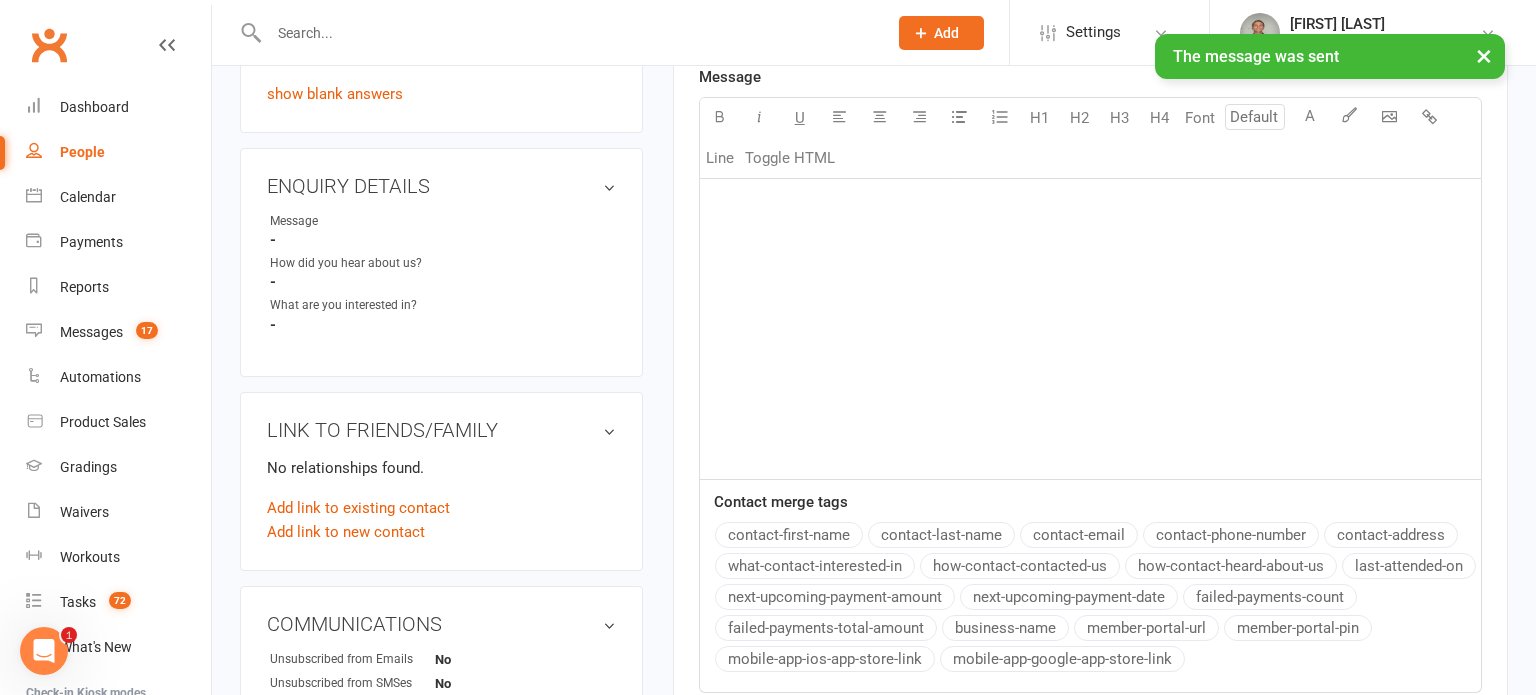 click on "People" at bounding box center [82, 152] 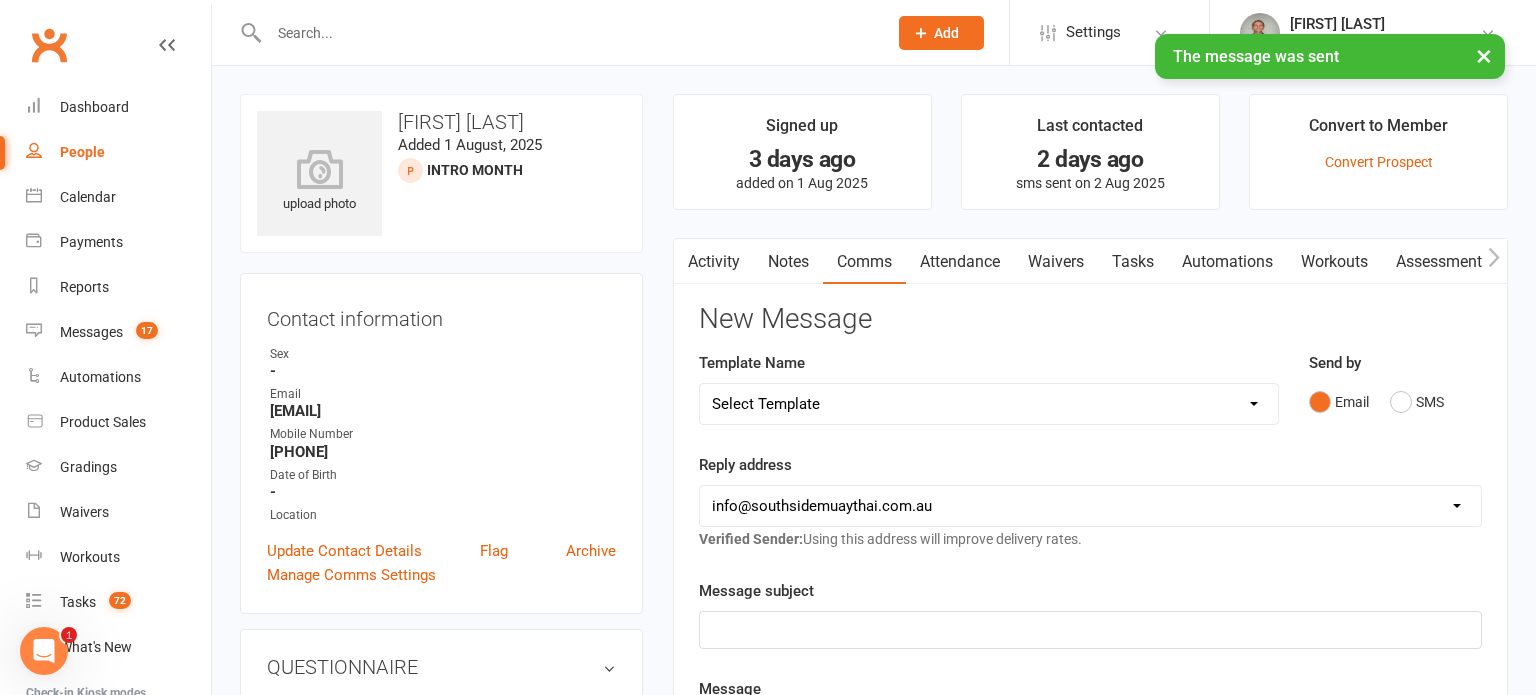 select on "100" 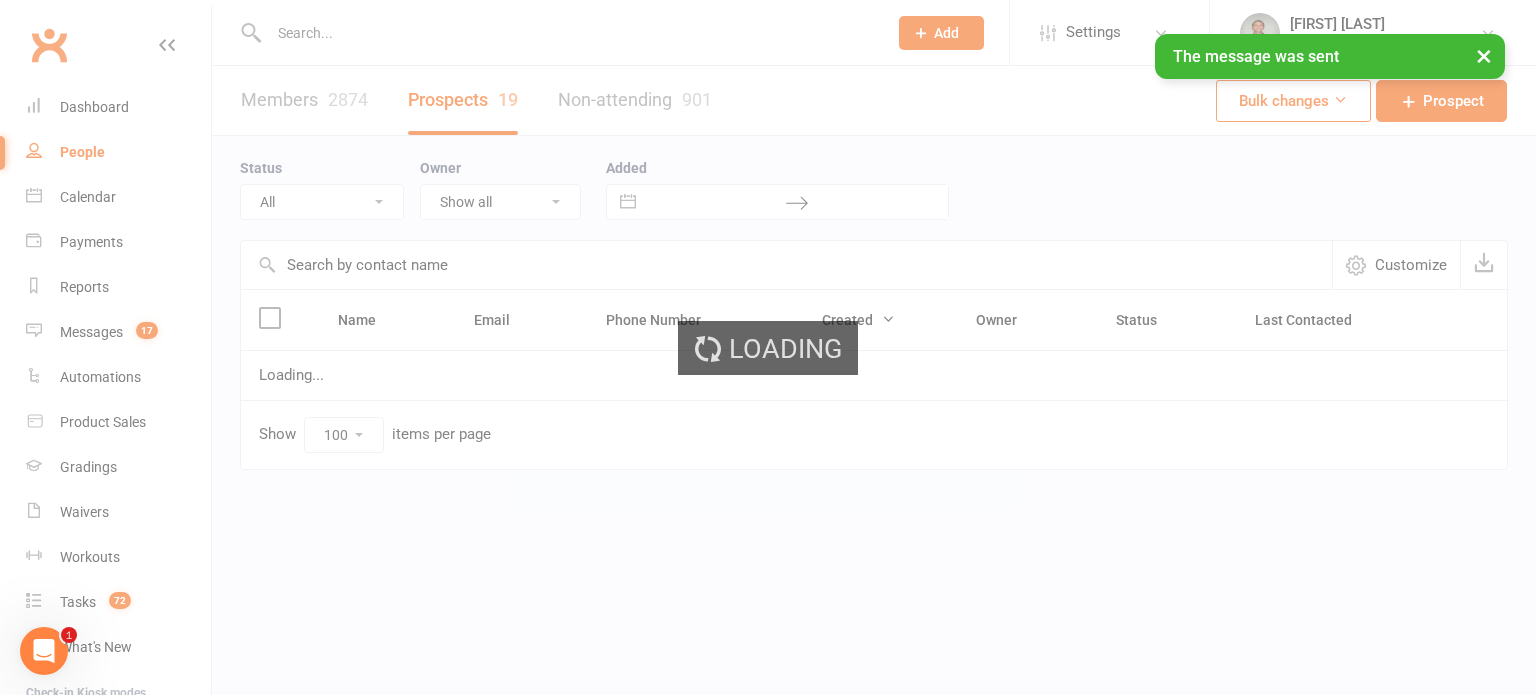 select on "Intro Month" 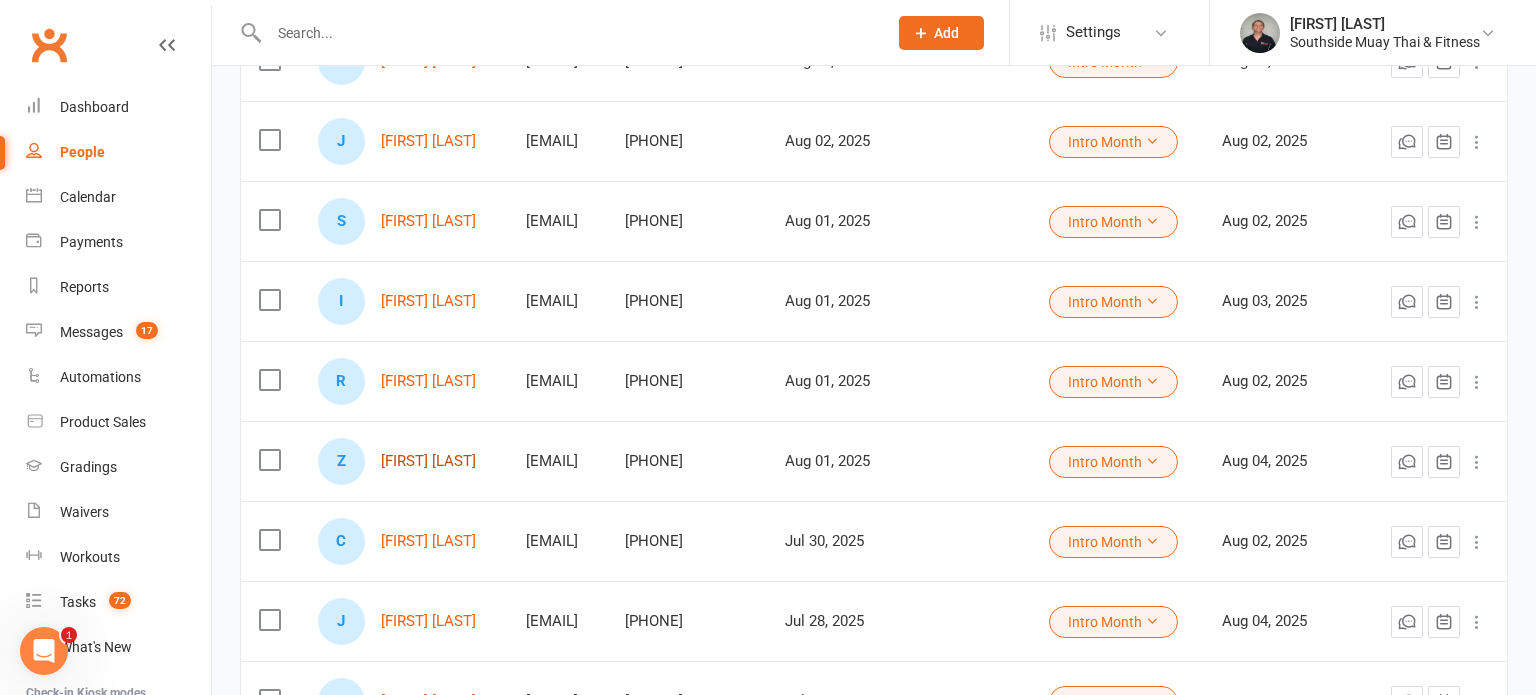 scroll, scrollTop: 979, scrollLeft: 0, axis: vertical 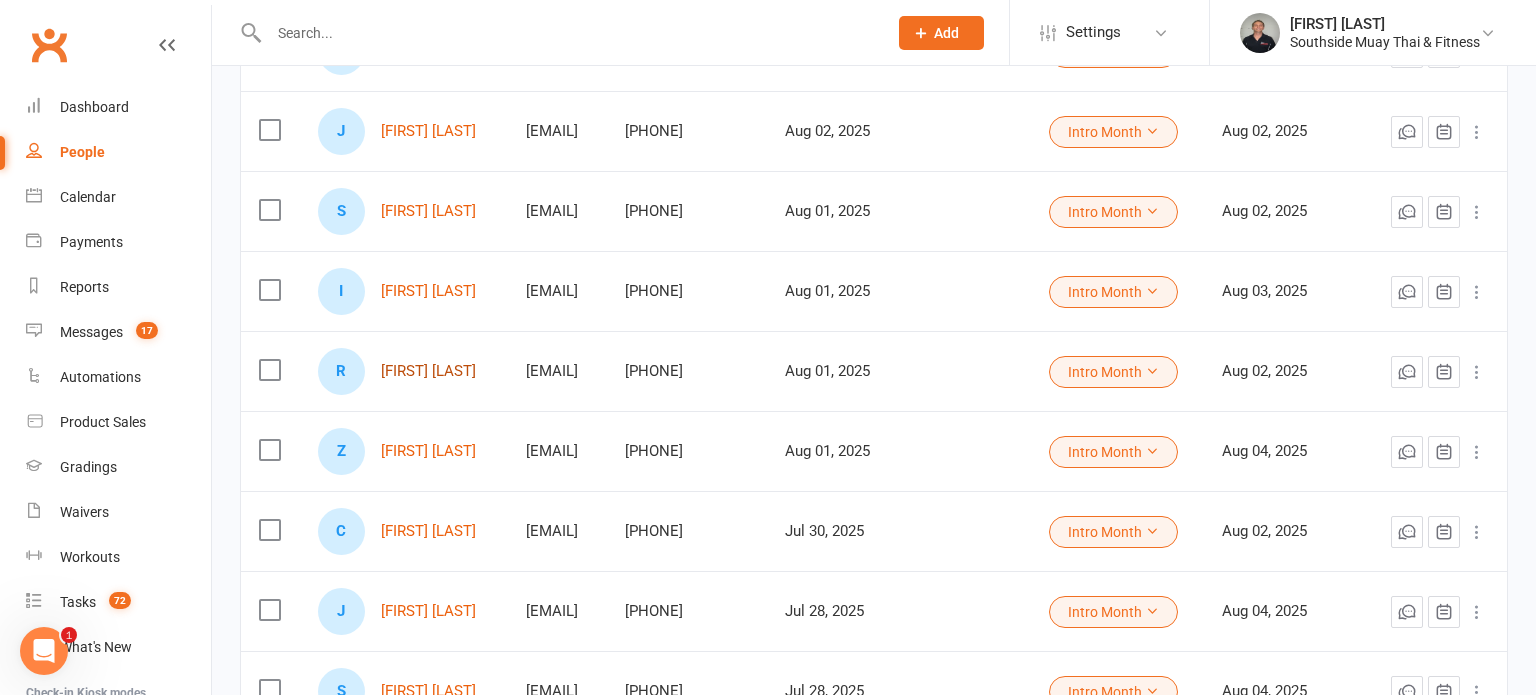 click on "[FIRST] [LAST]" at bounding box center [428, 371] 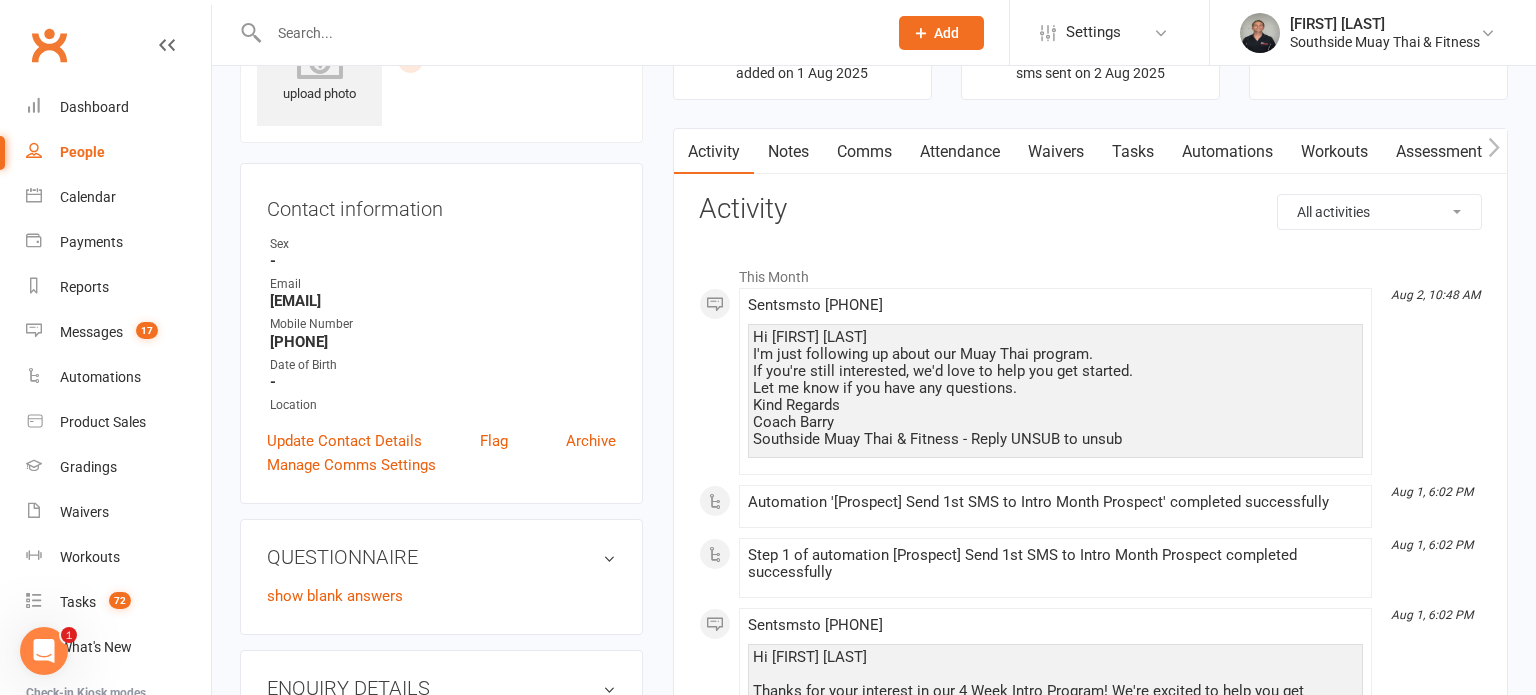 scroll, scrollTop: 0, scrollLeft: 0, axis: both 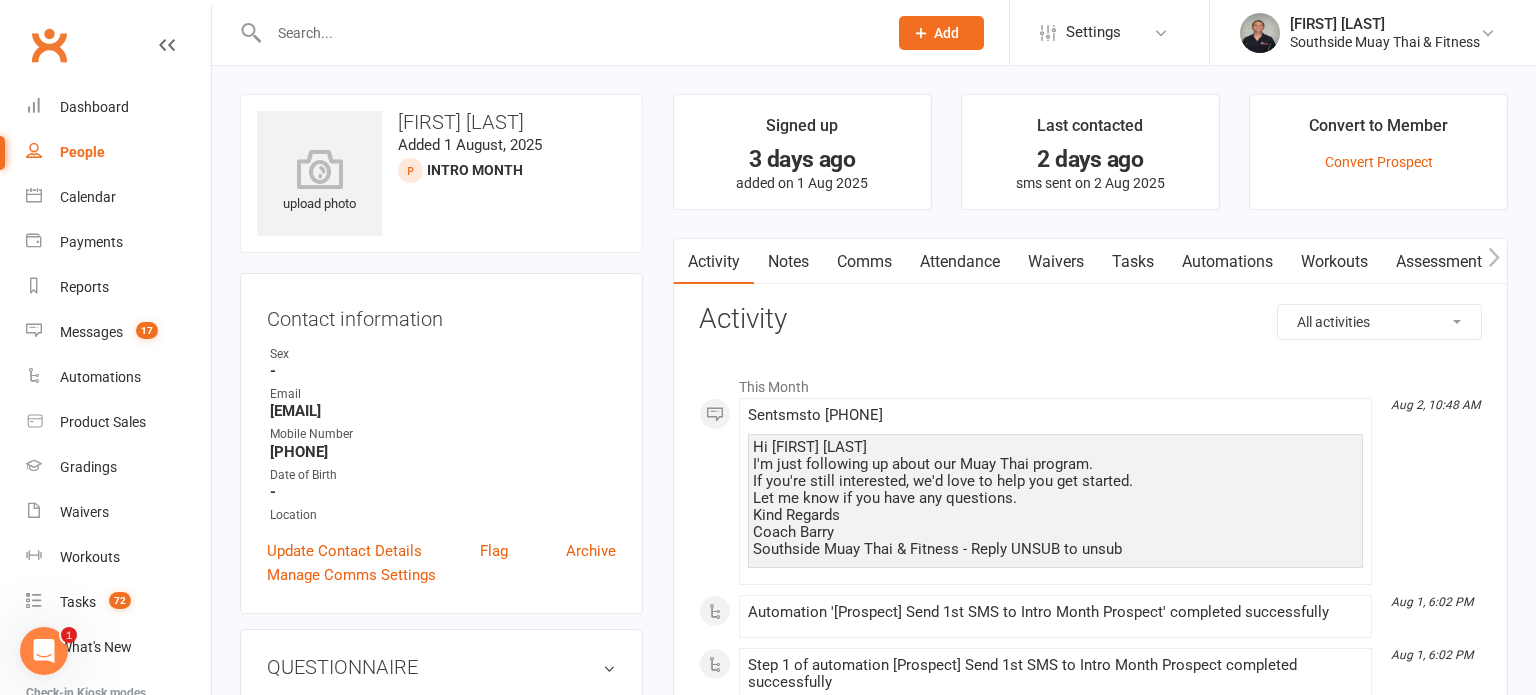 click on "Comms" at bounding box center [864, 262] 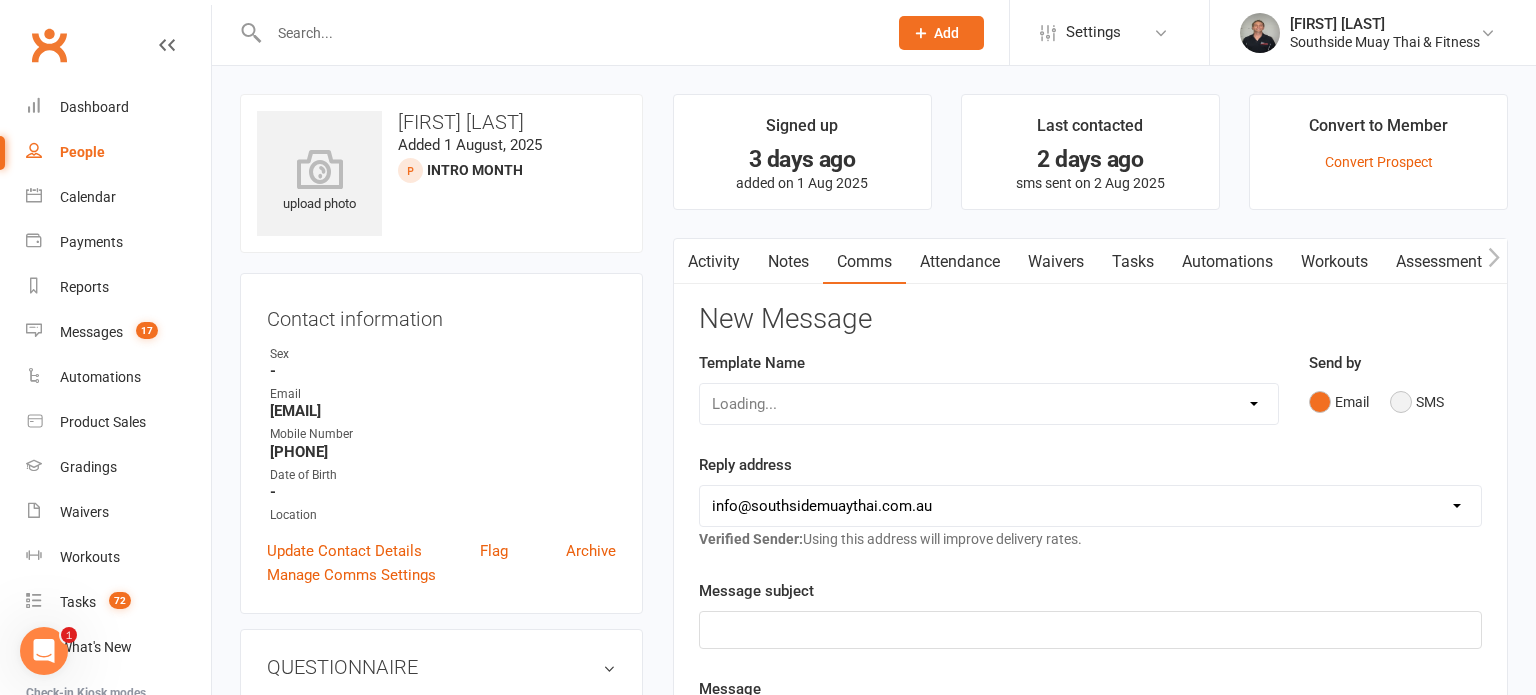 click on "SMS" at bounding box center [1417, 402] 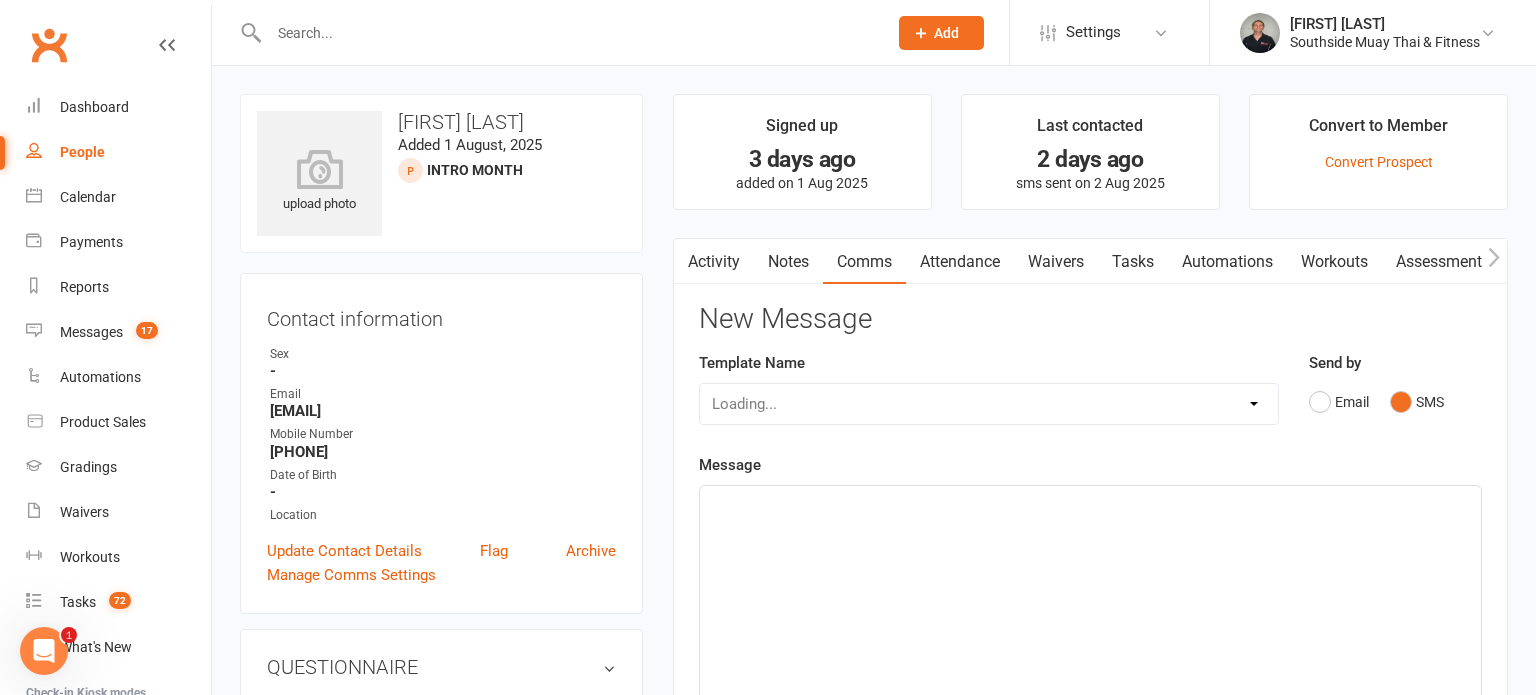 click on "Loading..." at bounding box center [989, 404] 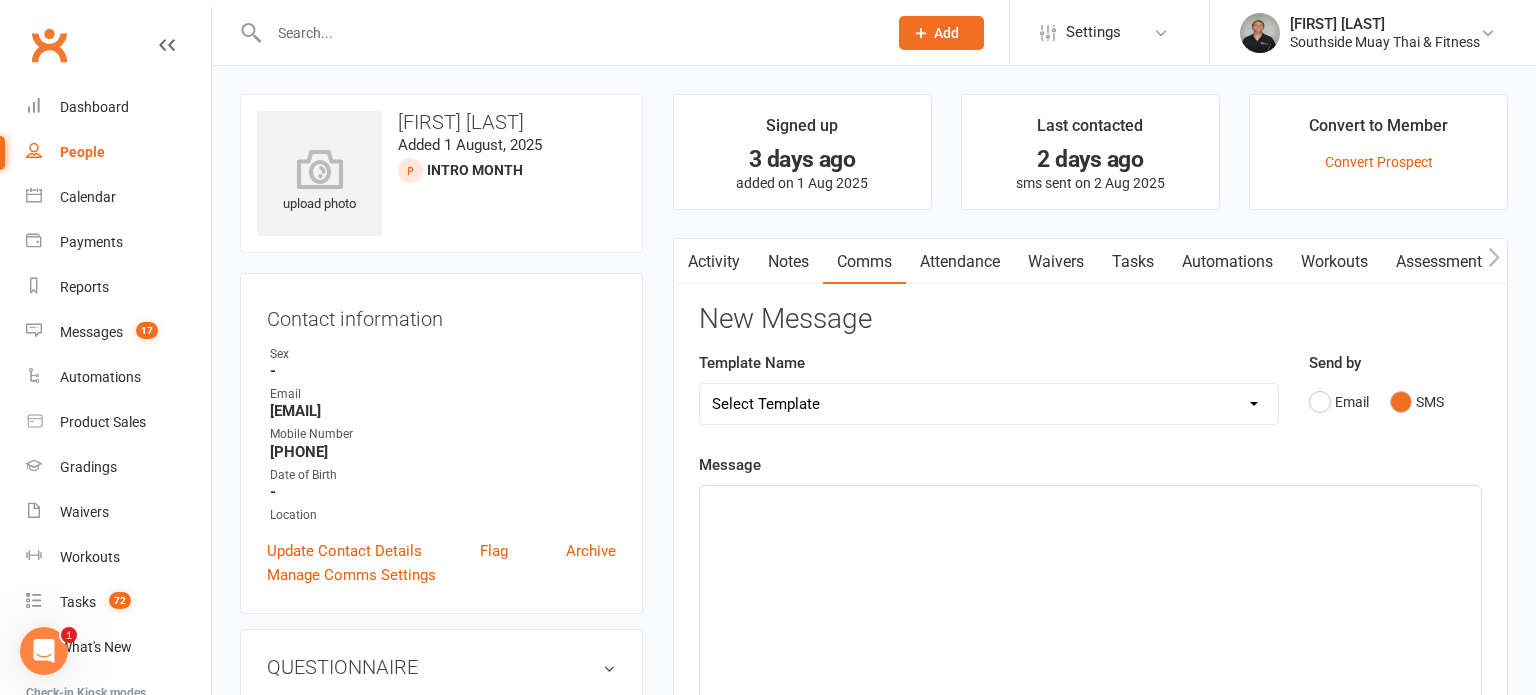 click on "Select Template [SMS] Outreach Message: High Risk – Personal From Trainer + Reengagement Offer [SMS] Outreach Message: High Risk – Re-Engagement Offer [SMS] Outreach Message: High Risk – Re-Engagement Offer [SMS] Outreach Message: Low Risk – Friendly Check-In [SMS] Outreach Message: Low Risk – Friendly Check-In Confidence [SMS] Outreach Message: Medium Risk – Personal Follow-Up [SMS] Outreach Message: Medium Risk – Personal Follow-Up (1) [SMS] Outreach Message: Medium Risk – Personal Follow-Up (Havent seen you/support) (1) [SMS] Retention - Grading Congrats [SMS] Retention - Great to see you back at the gym (1) [SMS] Retention - Great to see you back at the gym (2) [SMS] Retention - Havent Seen You Lately (1) [SMS] Retention - Havent Seen You Lately (2) [SMS] Retention - Havent Seen You Lately (3) [SMS] Retention - Havent Seen You Lately PT offer [SMS] Retention - Hows training going to Parent (1) [SMS] Retention - Hows training going to Parent (2) [SMS] Retention - Keep up the great work" at bounding box center (989, 404) 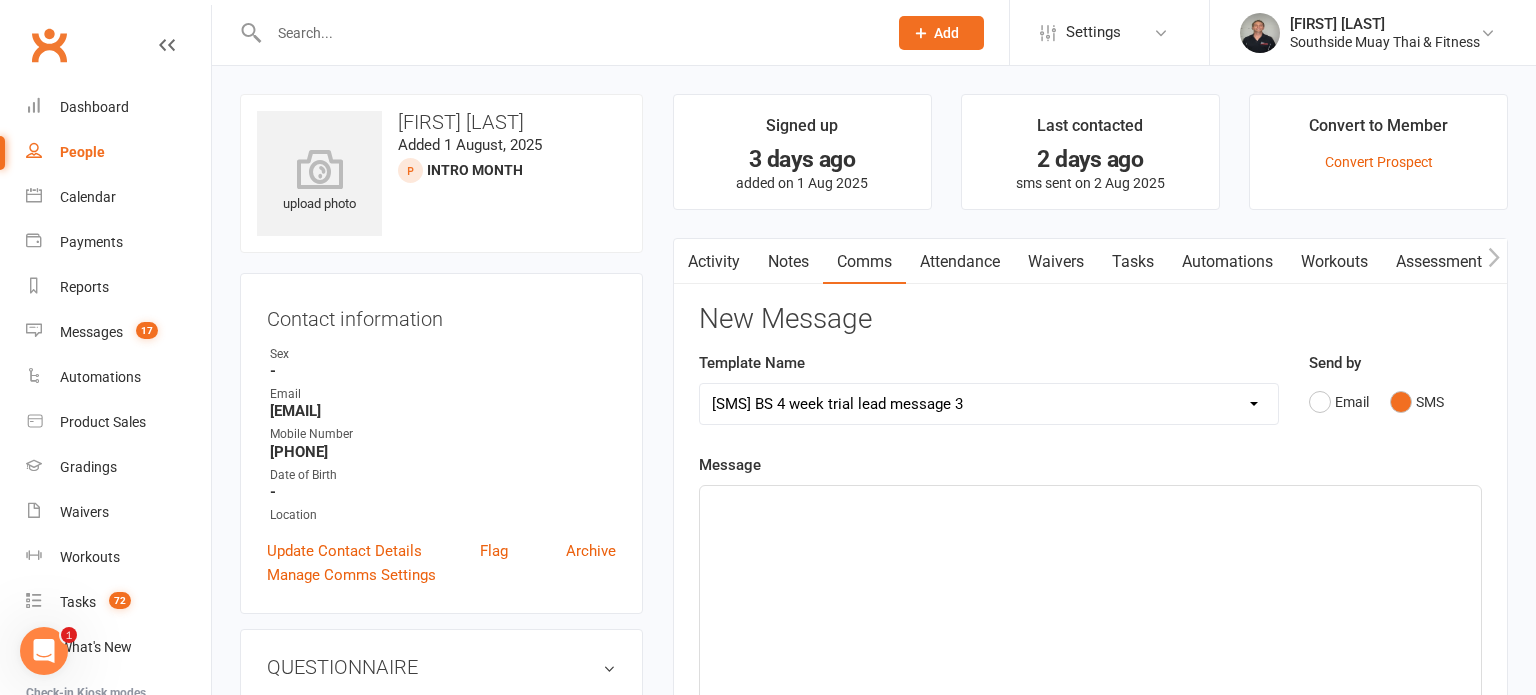 click on "Select Template [SMS] Outreach Message: High Risk – Personal From Trainer + Reengagement Offer [SMS] Outreach Message: High Risk – Re-Engagement Offer [SMS] Outreach Message: High Risk – Re-Engagement Offer [SMS] Outreach Message: Low Risk – Friendly Check-In [SMS] Outreach Message: Low Risk – Friendly Check-In Confidence [SMS] Outreach Message: Medium Risk – Personal Follow-Up [SMS] Outreach Message: Medium Risk – Personal Follow-Up (1) [SMS] Outreach Message: Medium Risk – Personal Follow-Up (Havent seen you/support) (1) [SMS] Retention - Grading Congrats [SMS] Retention - Great to see you back at the gym (1) [SMS] Retention - Great to see you back at the gym (2) [SMS] Retention - Havent Seen You Lately (1) [SMS] Retention - Havent Seen You Lately (2) [SMS] Retention - Havent Seen You Lately (3) [SMS] Retention - Havent Seen You Lately PT offer [SMS] Retention - Hows training going to Parent (1) [SMS] Retention - Hows training going to Parent (2) [SMS] Retention - Keep up the great work" at bounding box center (989, 404) 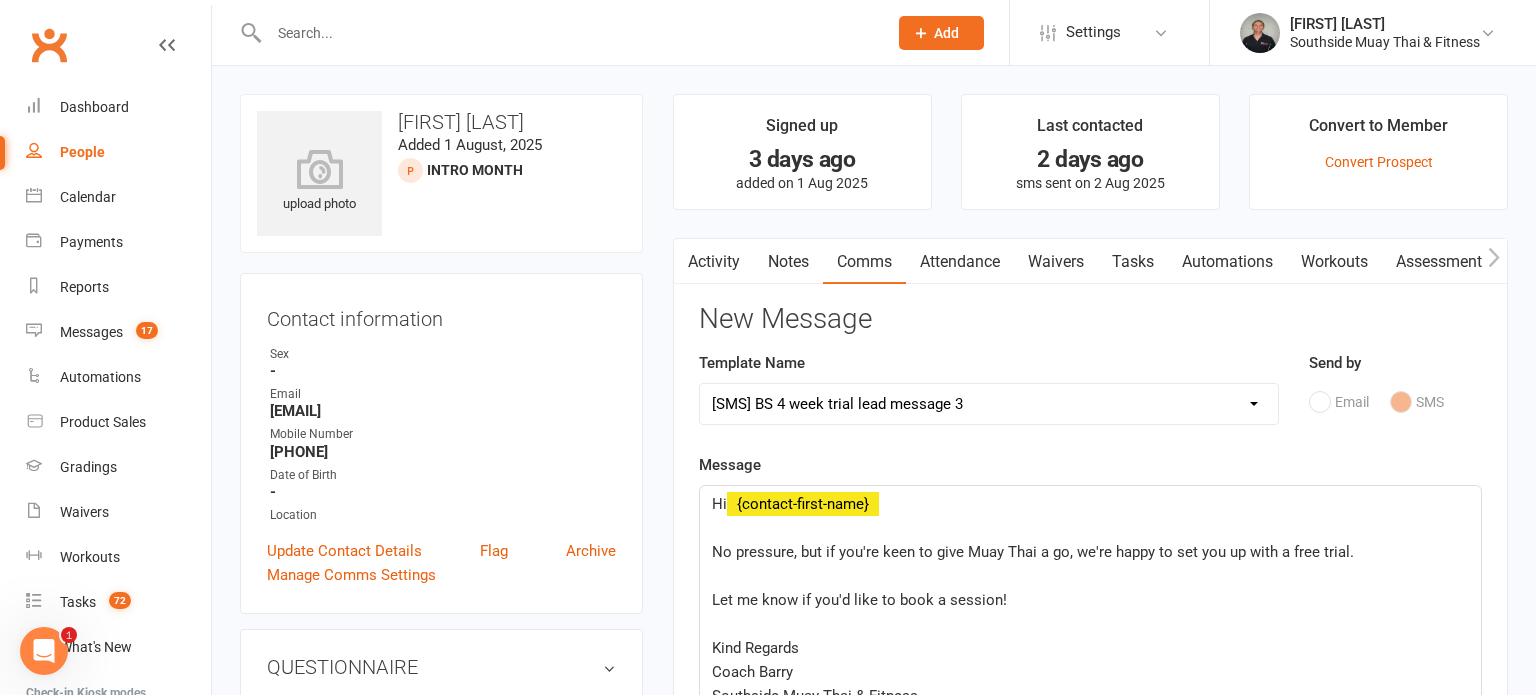 click on "No pressure, but if you're keen to give Muay Thai a go, we're happy to set you up with a free trial." 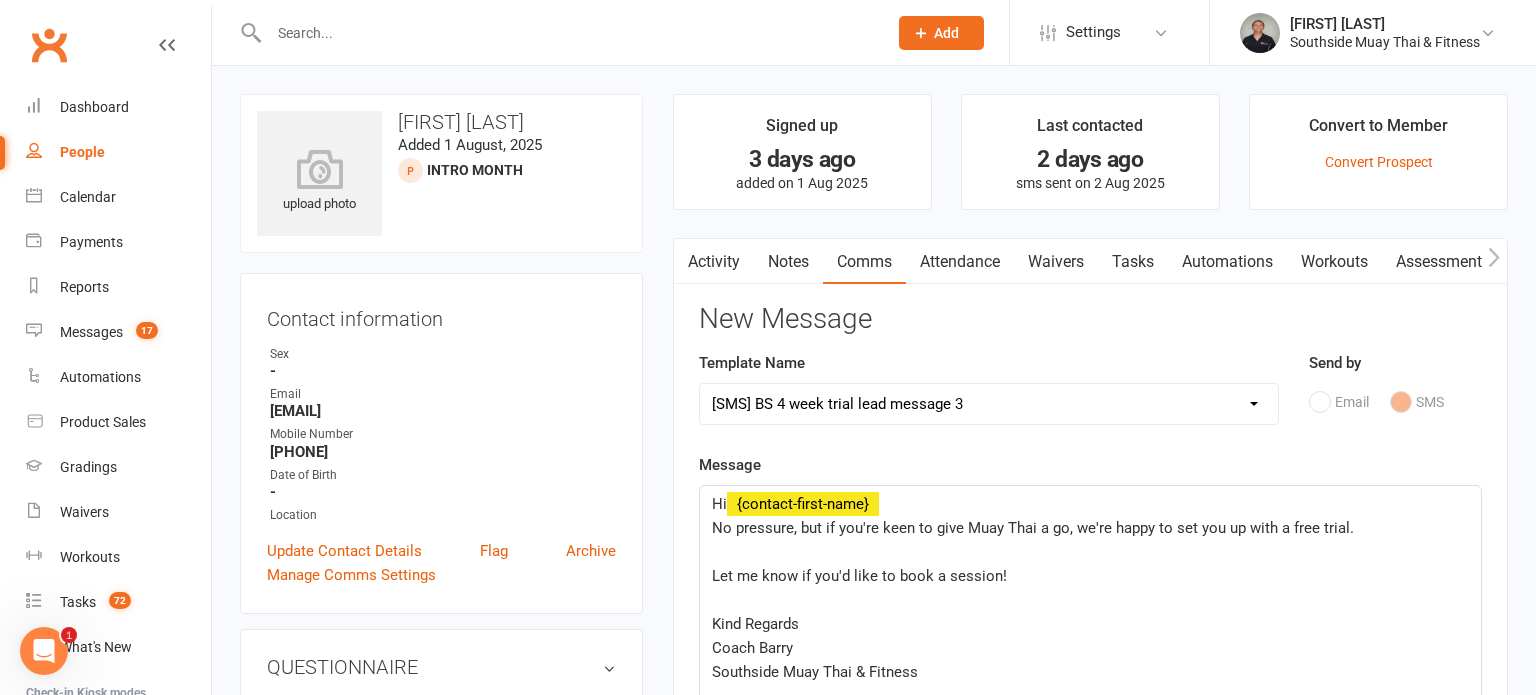 click on "Let me know if you'd like to book a session!" 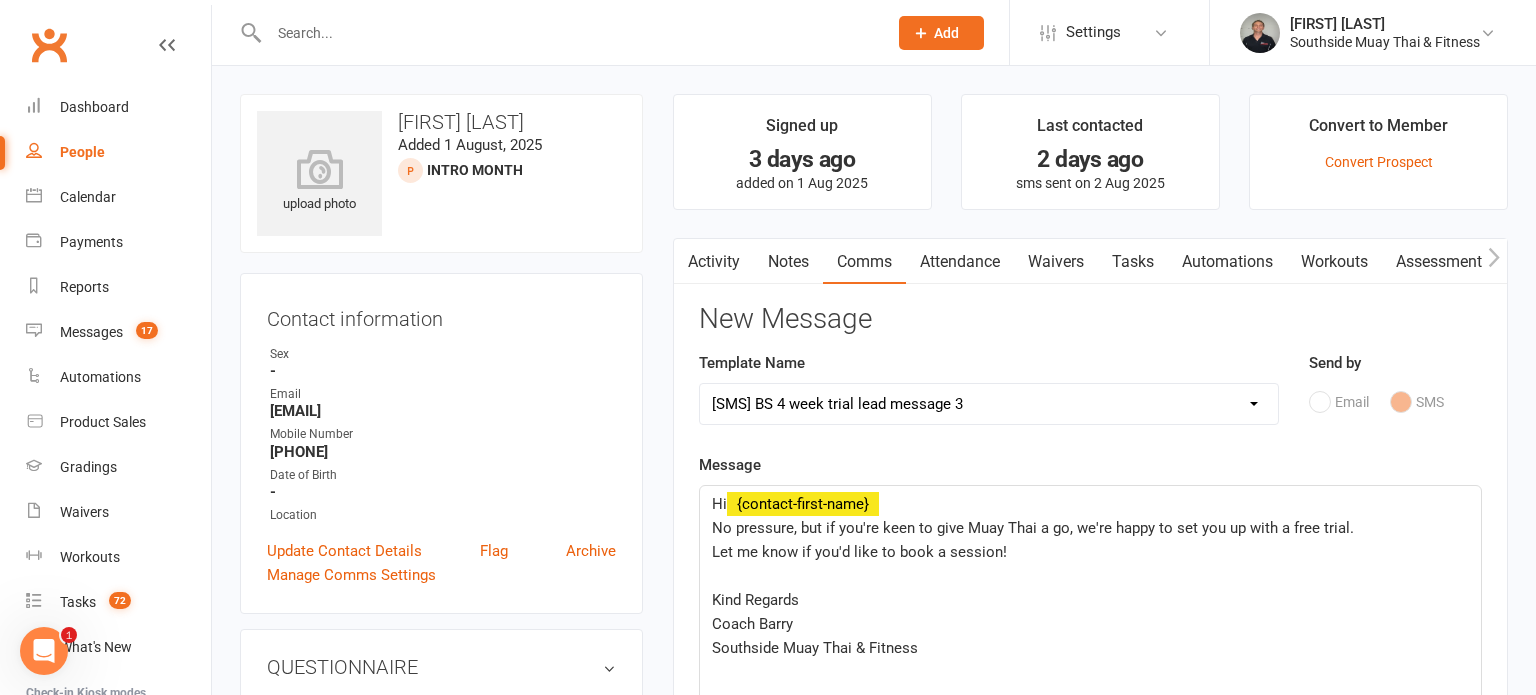 click on "Hi  ﻿ {contact-first-name} No pressure, but if you're keen to give Muay Thai a go, we're happy to set you up with a free trial. Let me know if you'd like to book a session! ﻿ Kind Regards Coach [LAST] Southside Muay Thai & Fitness ﻿ ﻿" 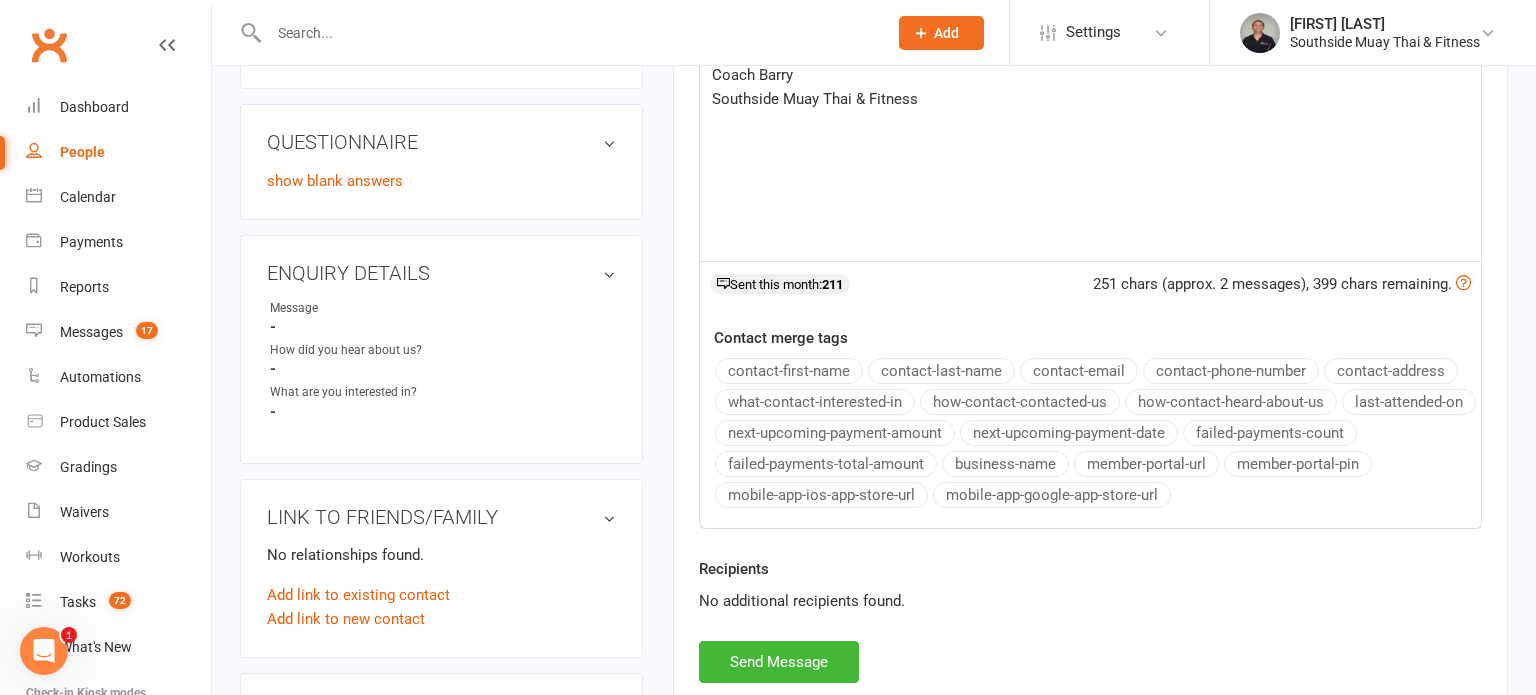 scroll, scrollTop: 718, scrollLeft: 0, axis: vertical 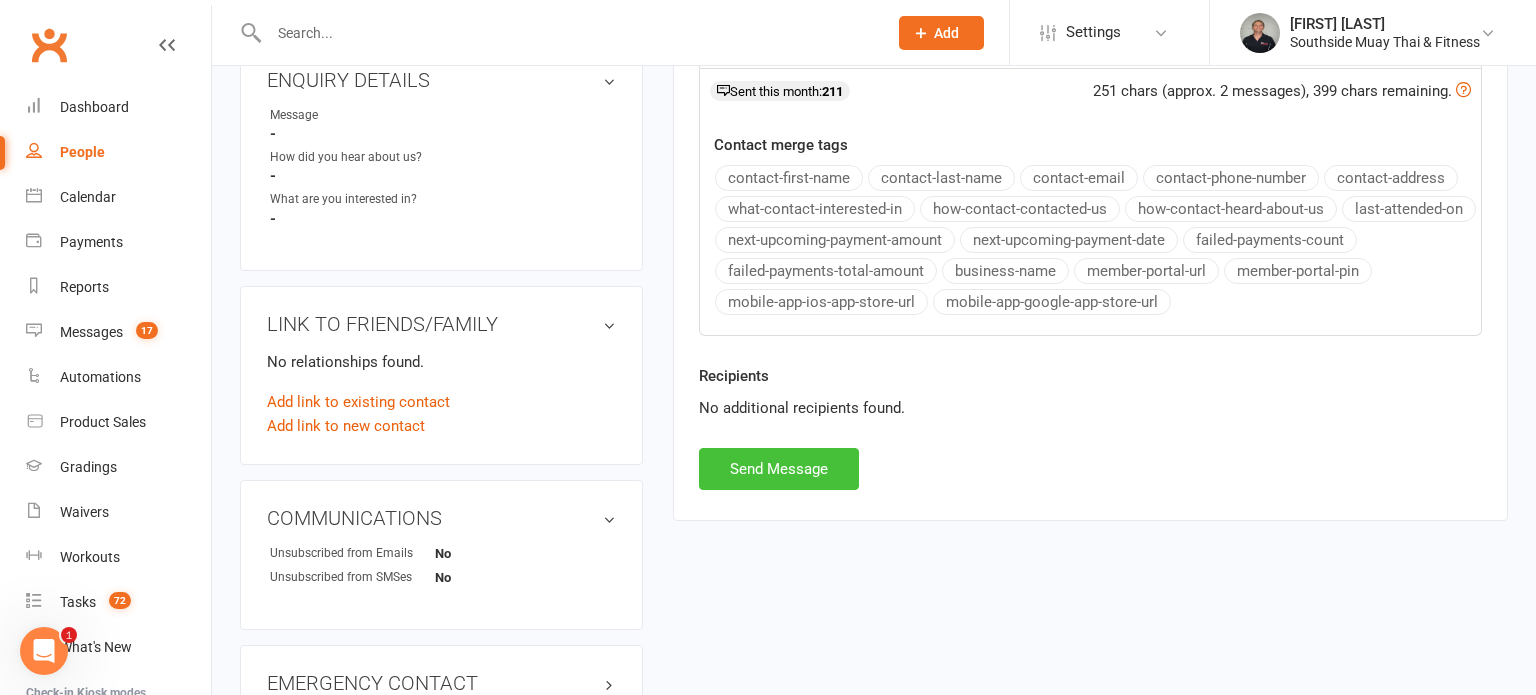 click on "Send Message" at bounding box center [779, 469] 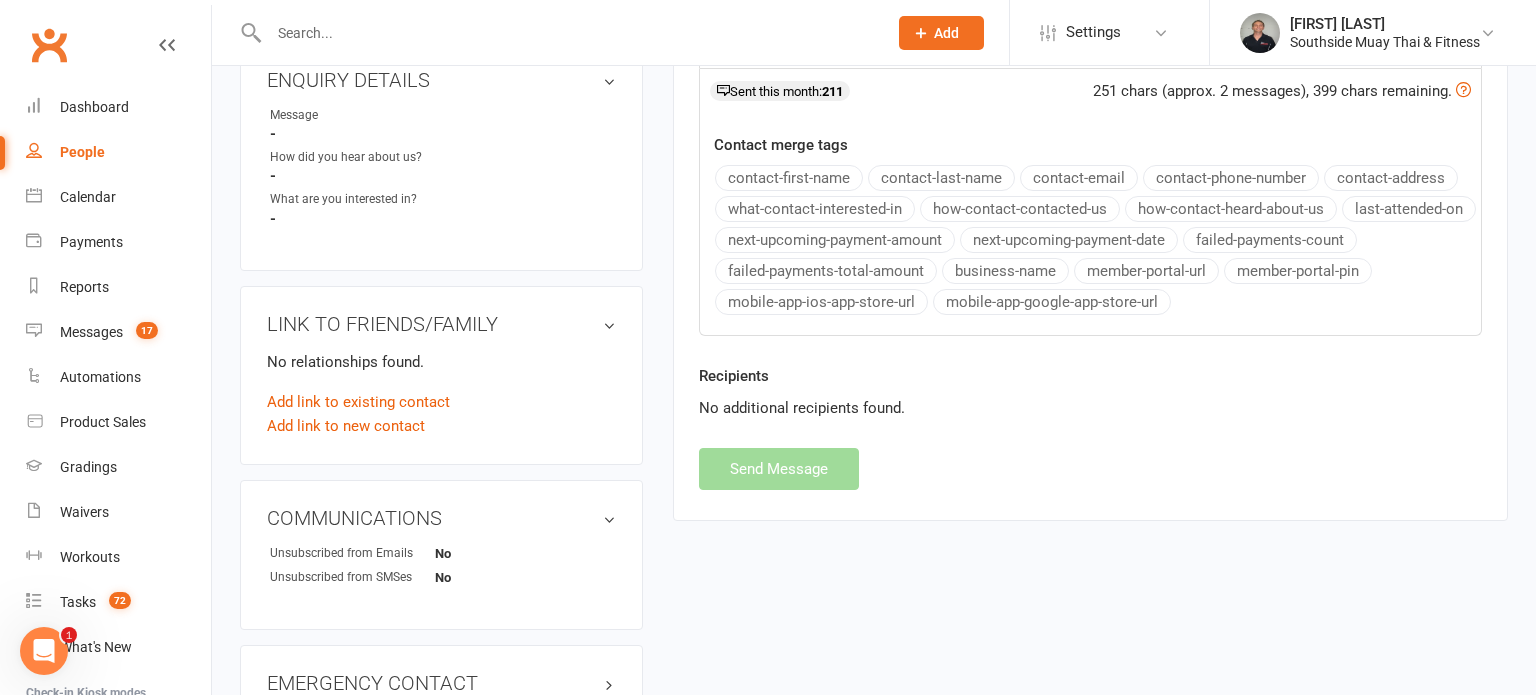 select 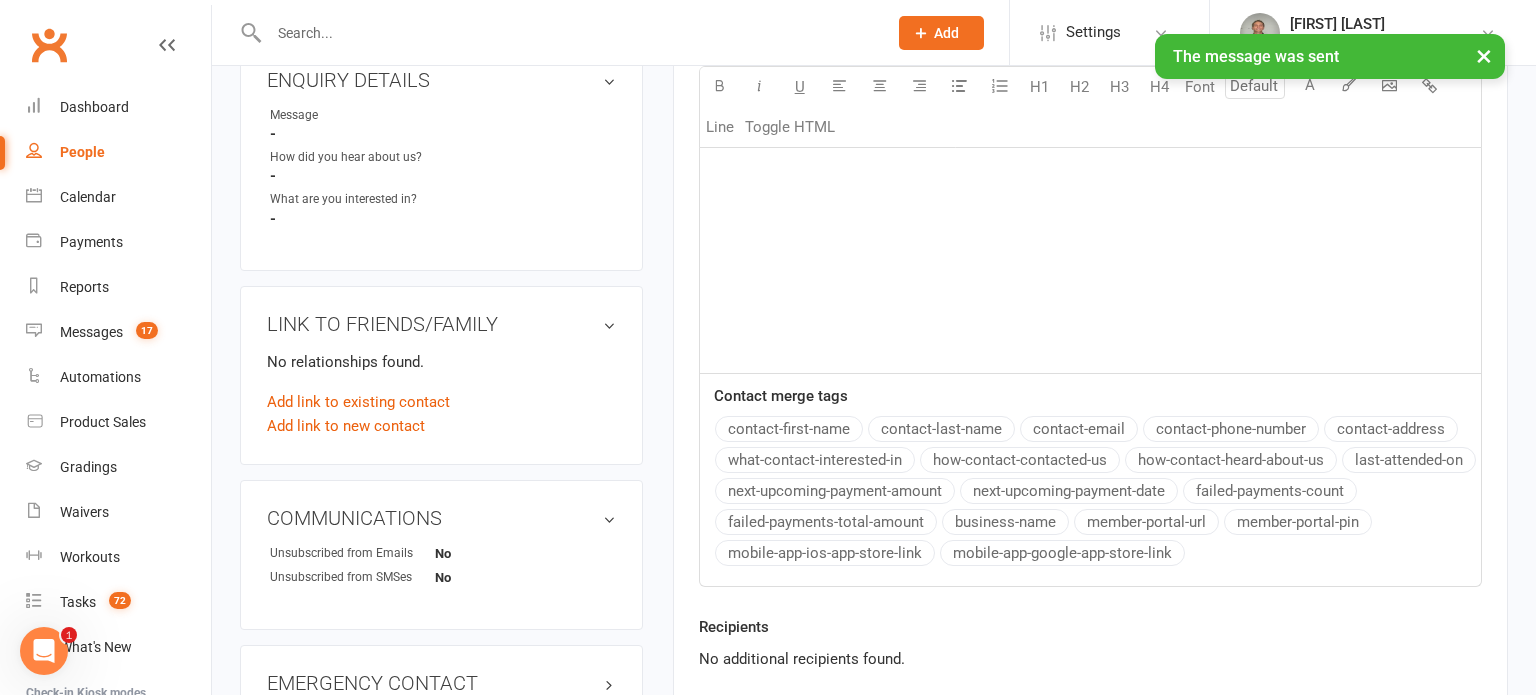 click on "People" at bounding box center (82, 152) 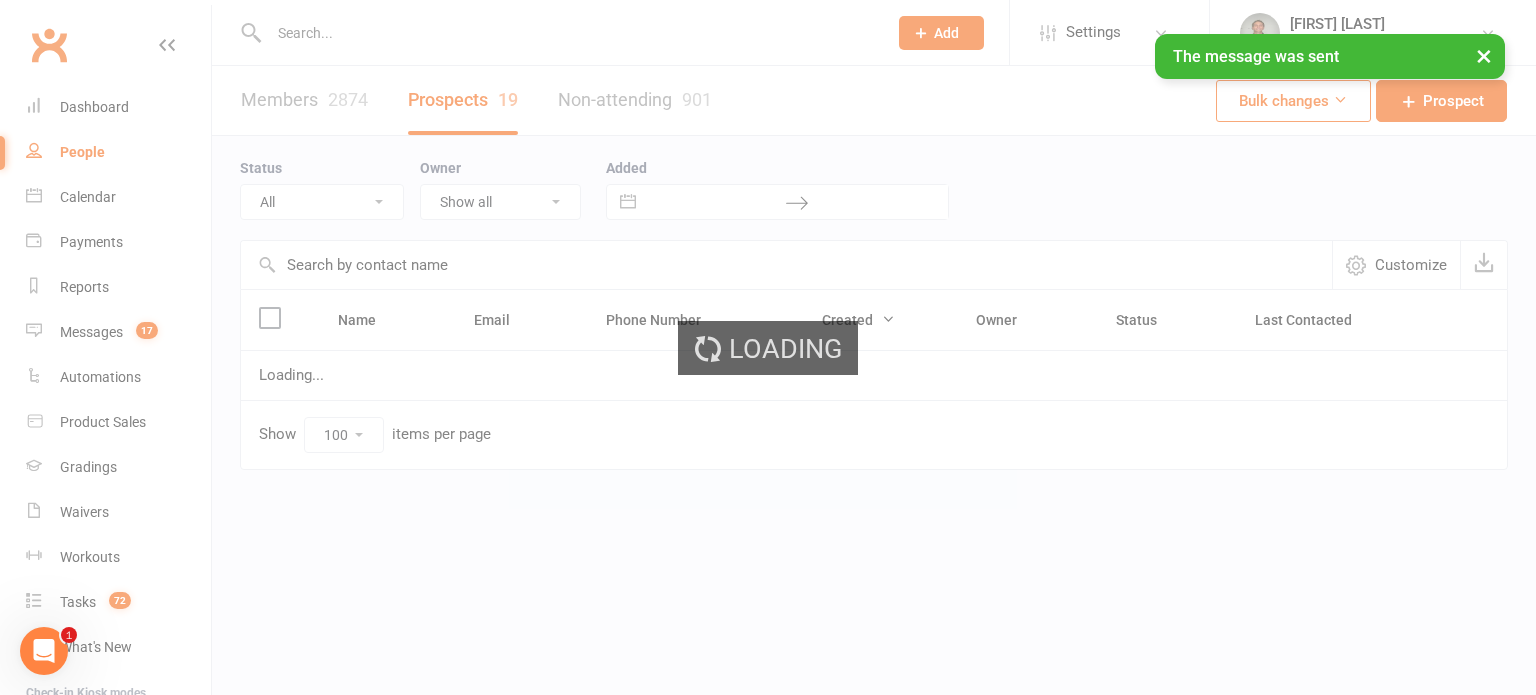 scroll, scrollTop: 0, scrollLeft: 0, axis: both 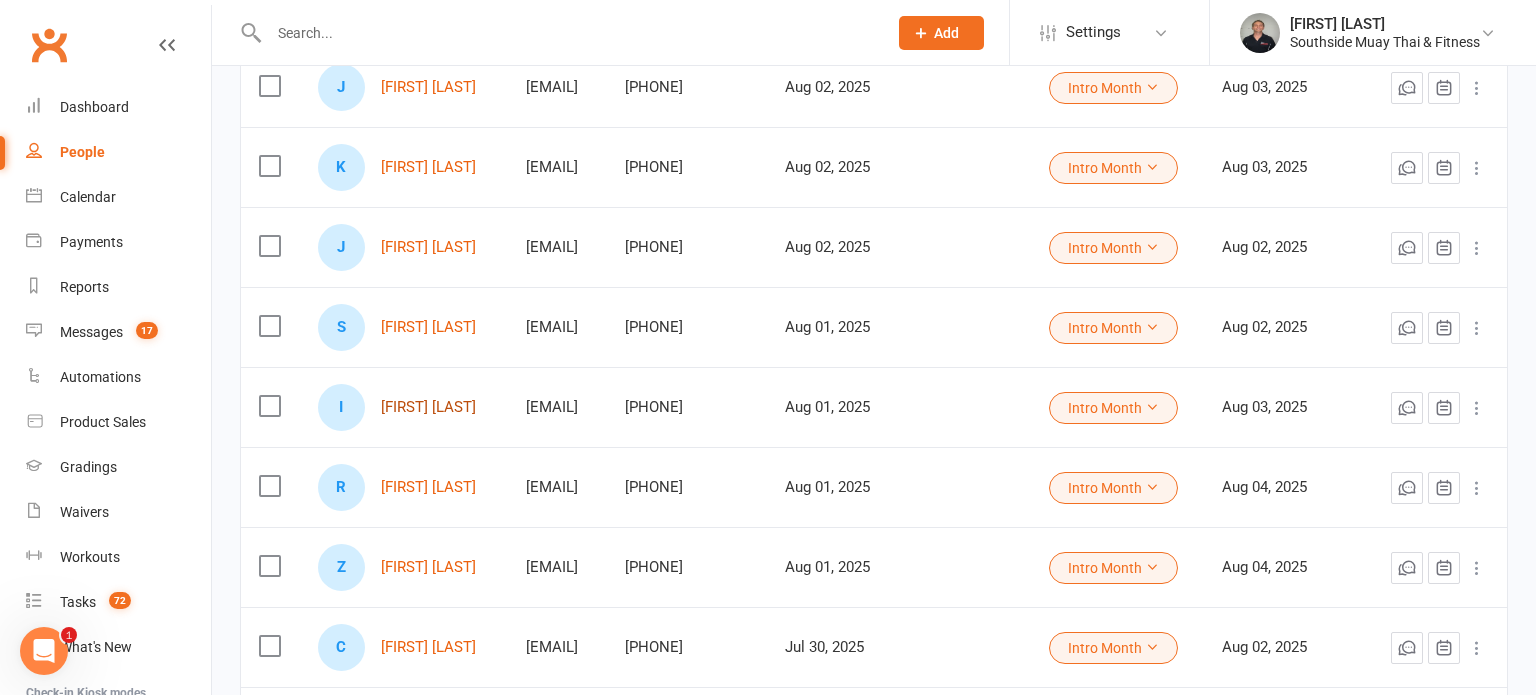 click on "[FIRST] [LAST]" at bounding box center [428, 407] 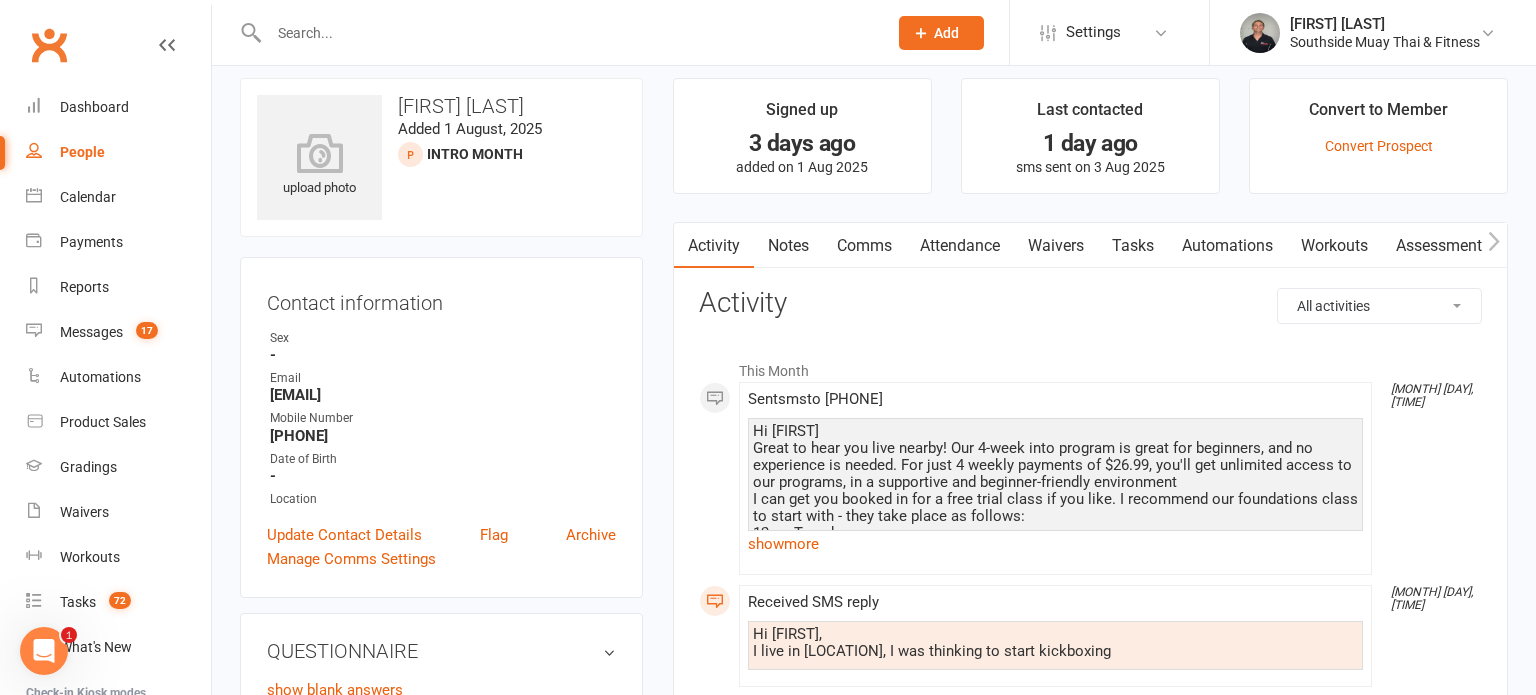 scroll, scrollTop: 0, scrollLeft: 0, axis: both 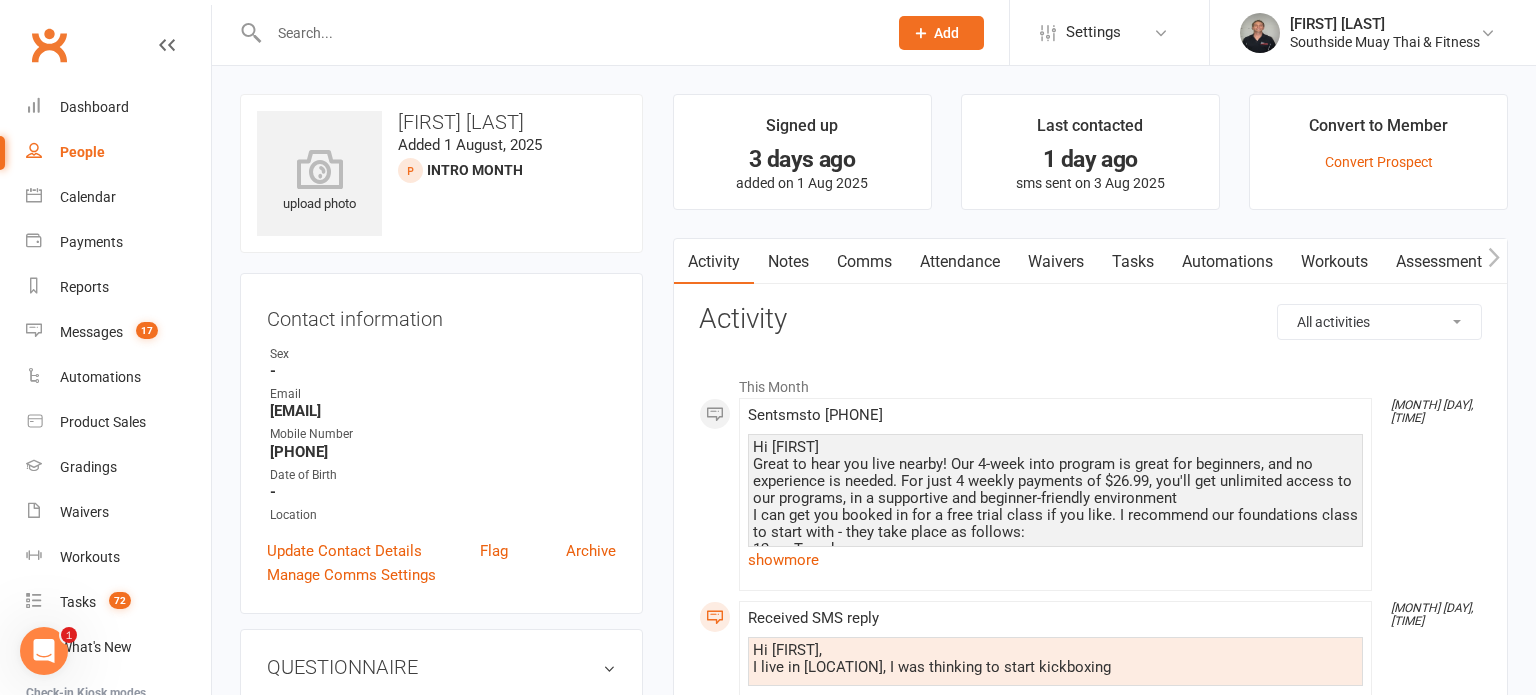 click on "People" at bounding box center (82, 152) 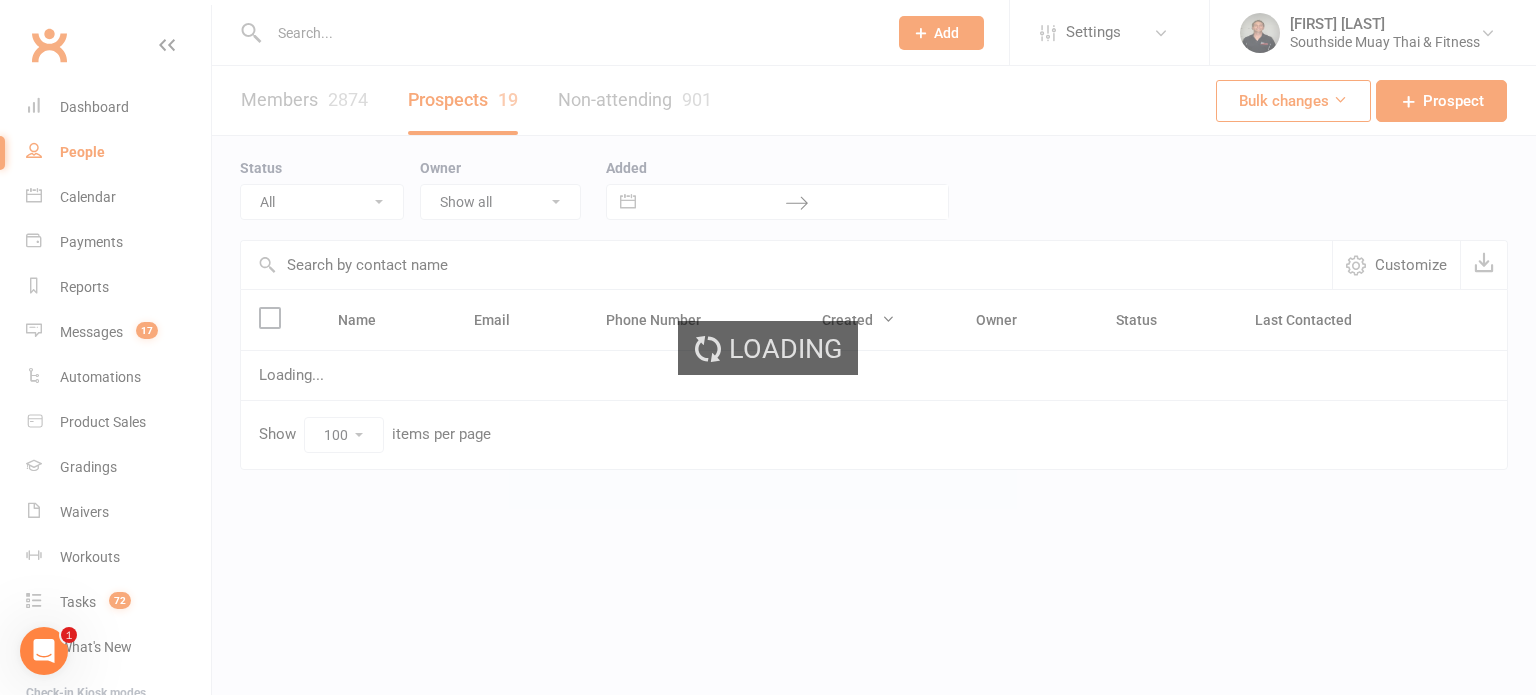 select on "Intro Month" 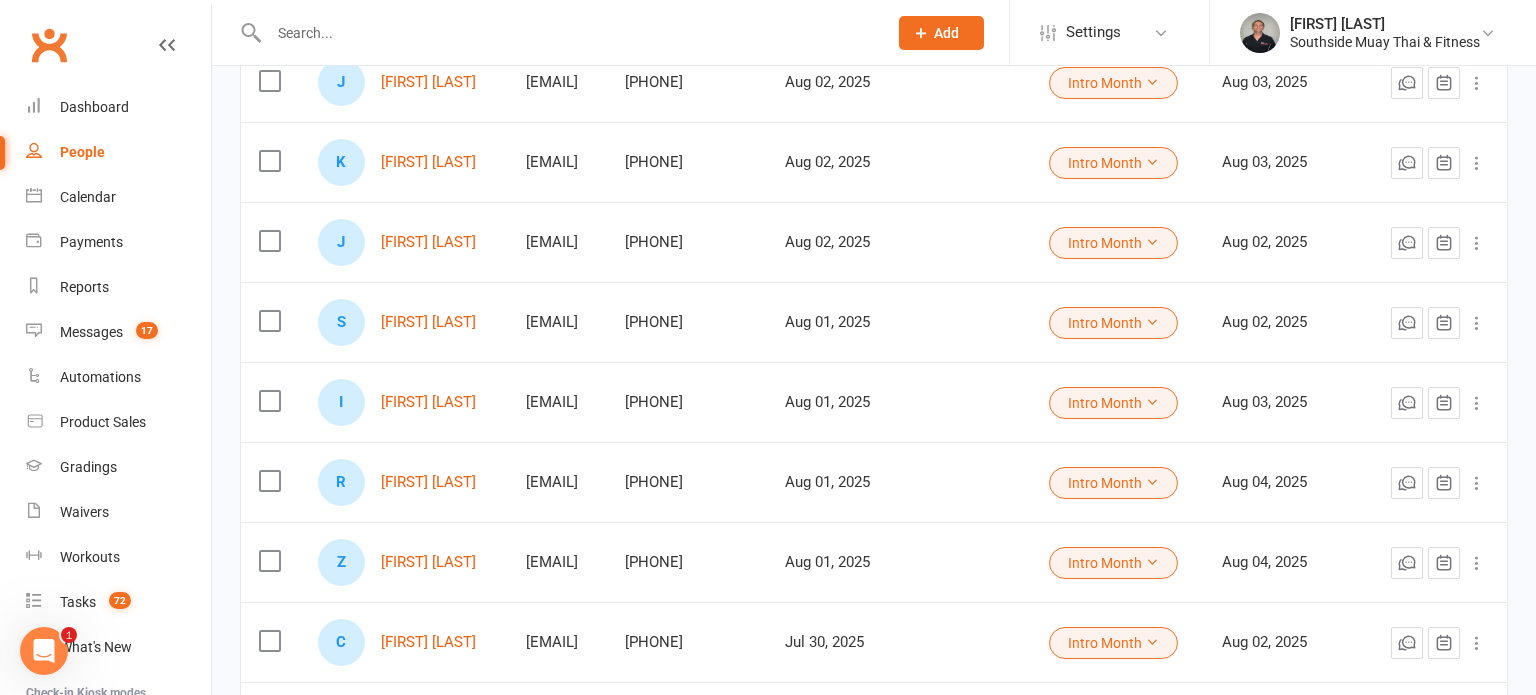scroll, scrollTop: 871, scrollLeft: 0, axis: vertical 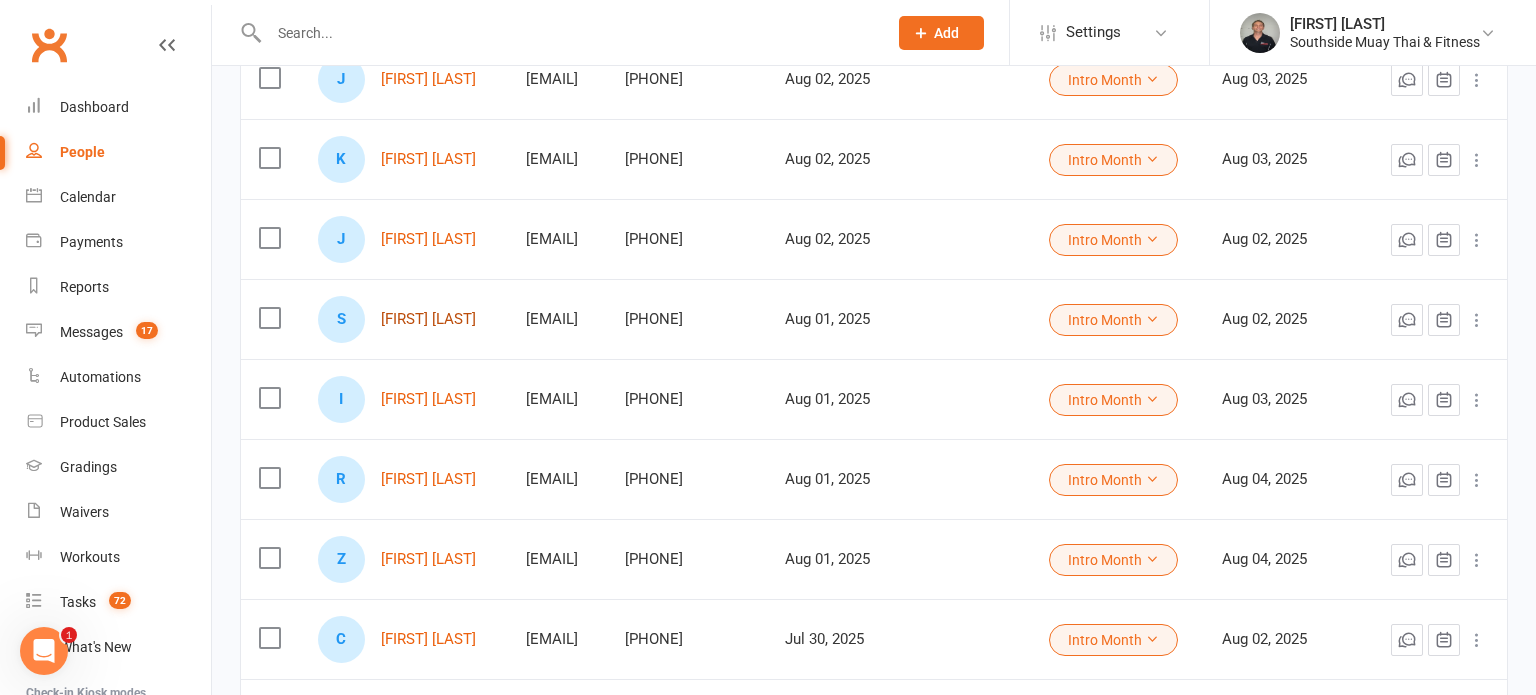 click on "[FIRST] [LAST]" at bounding box center (428, 319) 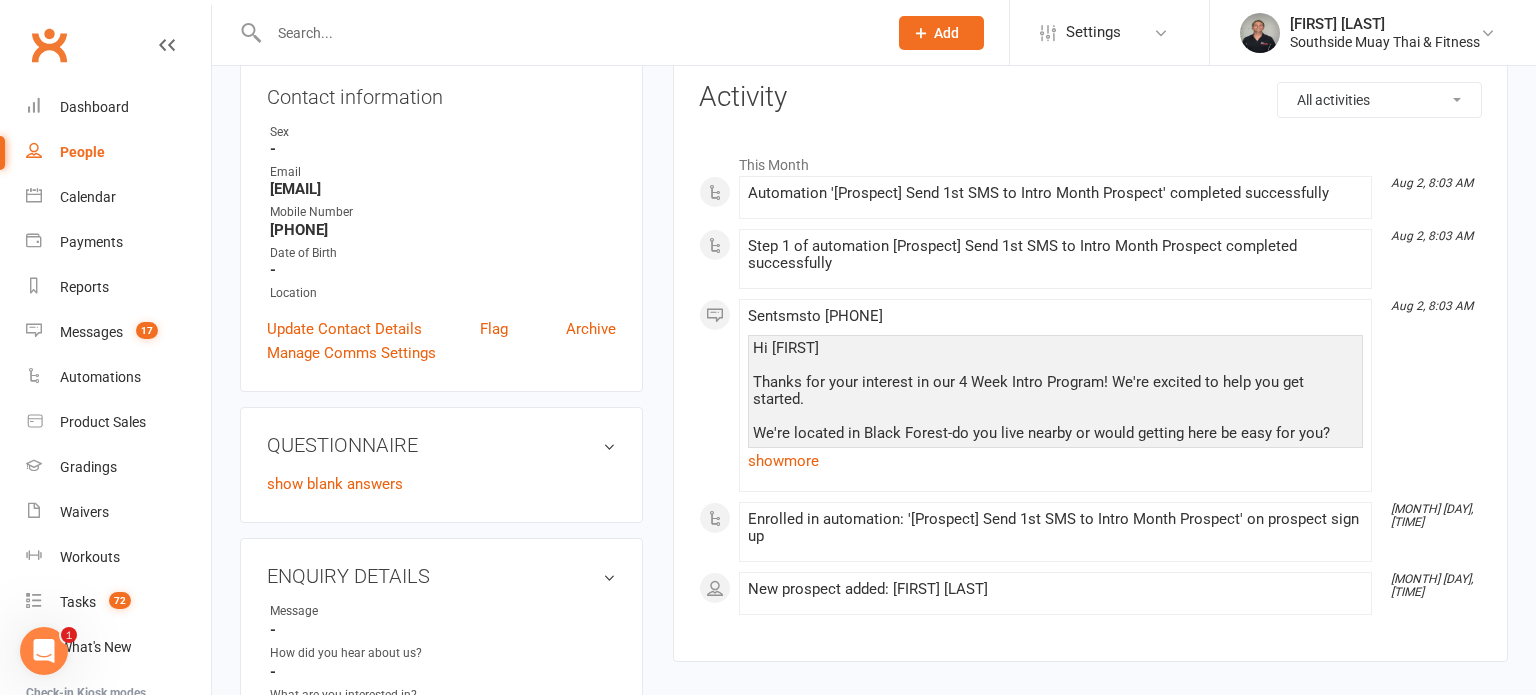 scroll, scrollTop: 0, scrollLeft: 0, axis: both 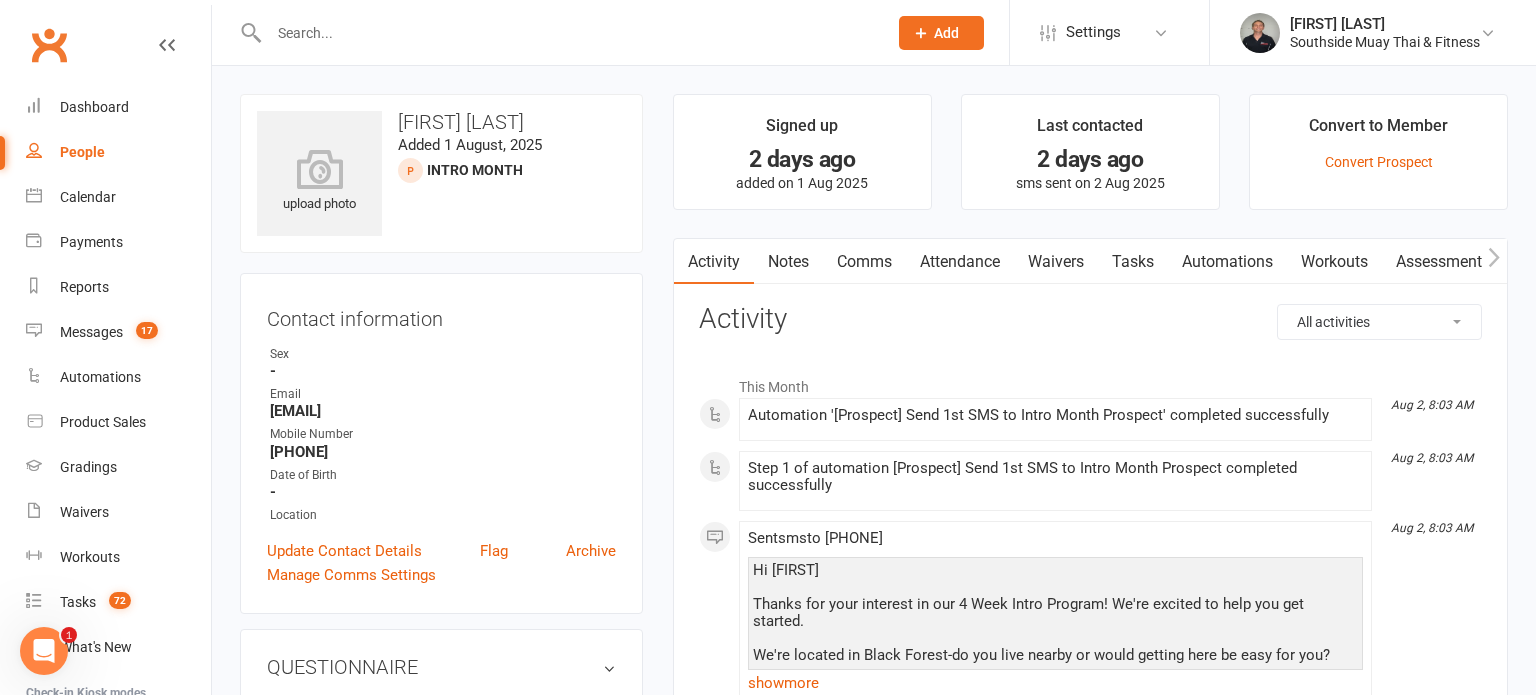 click on "Comms" at bounding box center (864, 262) 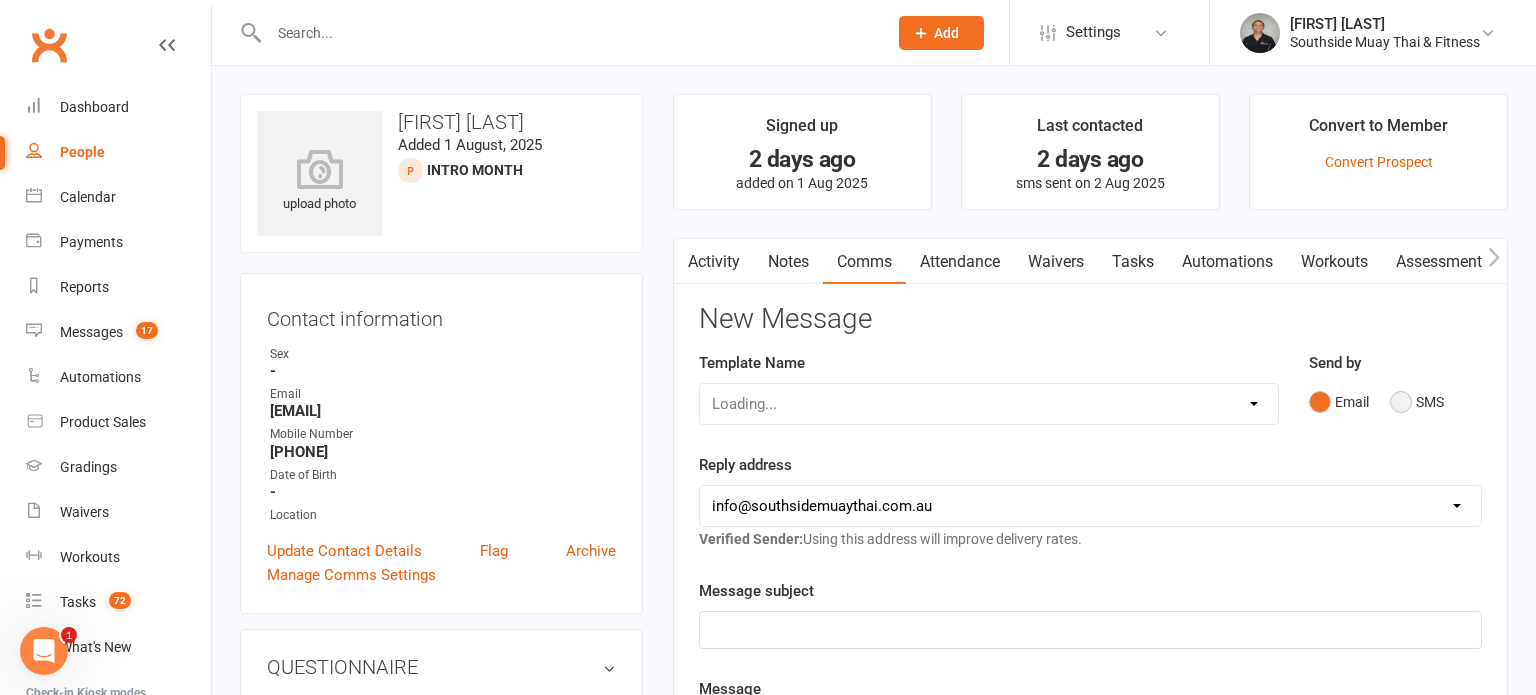 click on "SMS" at bounding box center [1417, 402] 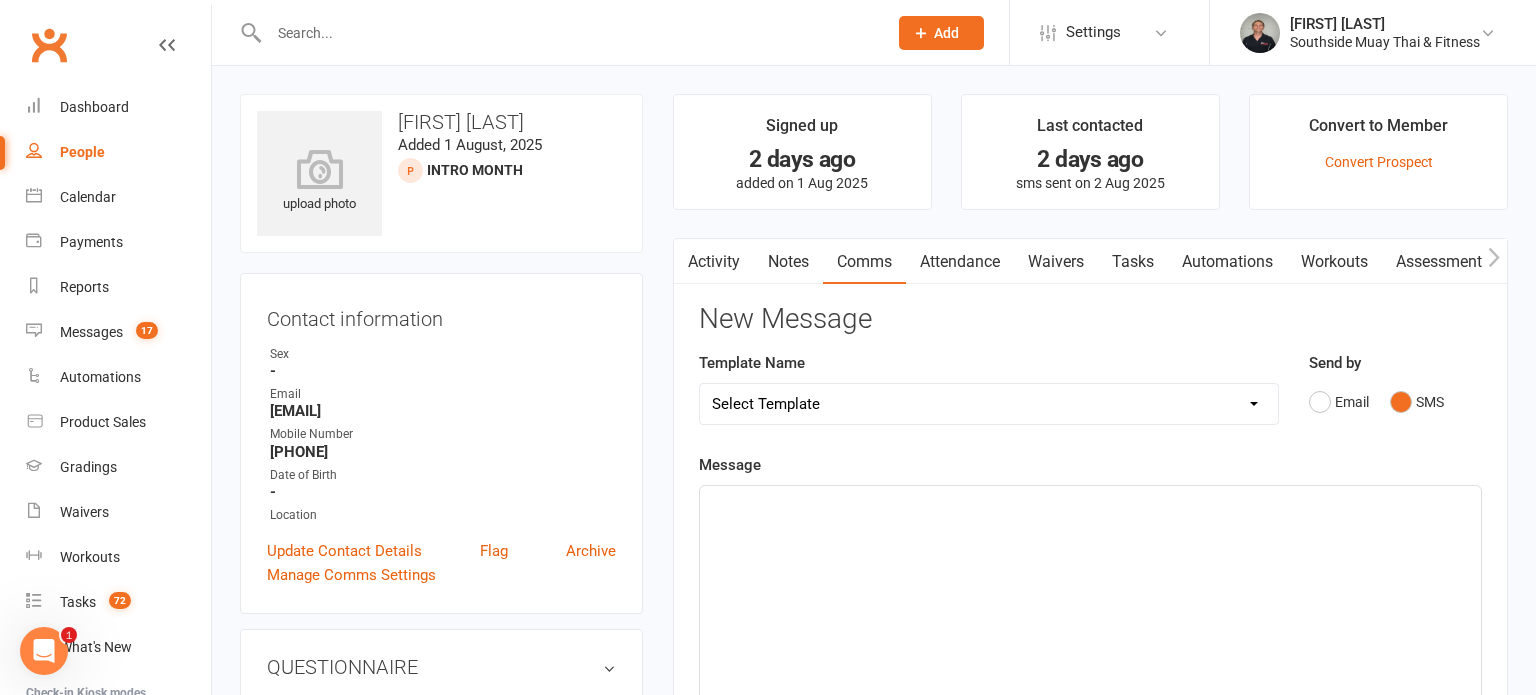 click on "Select Template [SMS] Outreach Message: High Risk – Personal From Trainer + Reengagement Offer [SMS] Outreach Message: High Risk – Re-Engagement Offer [SMS] Outreach Message: High Risk – Re-Engagement Offer [SMS] Outreach Message: Low Risk – Friendly Check-In [SMS] Outreach Message: Low Risk – Friendly Check-In Confidence [SMS] Outreach Message: Medium Risk – Personal Follow-Up [SMS] Outreach Message: Medium Risk – Personal Follow-Up (1) [SMS] Outreach Message: Medium Risk – Personal Follow-Up (Havent seen you/support) (1) [SMS] Retention - Grading Congrats [SMS] Retention - Great to see you back at the gym (1) [SMS] Retention - Great to see you back at the gym (2) [SMS] Retention - Havent Seen You Lately (1) [SMS] Retention - Havent Seen You Lately (2) [SMS] Retention - Havent Seen You Lately (3) [SMS] Retention - Havent Seen You Lately PT offer [SMS] Retention - Hows training going to Parent (1) [SMS] Retention - Hows training going to Parent (2) [SMS] Retention - Keep up the great work" at bounding box center [989, 404] 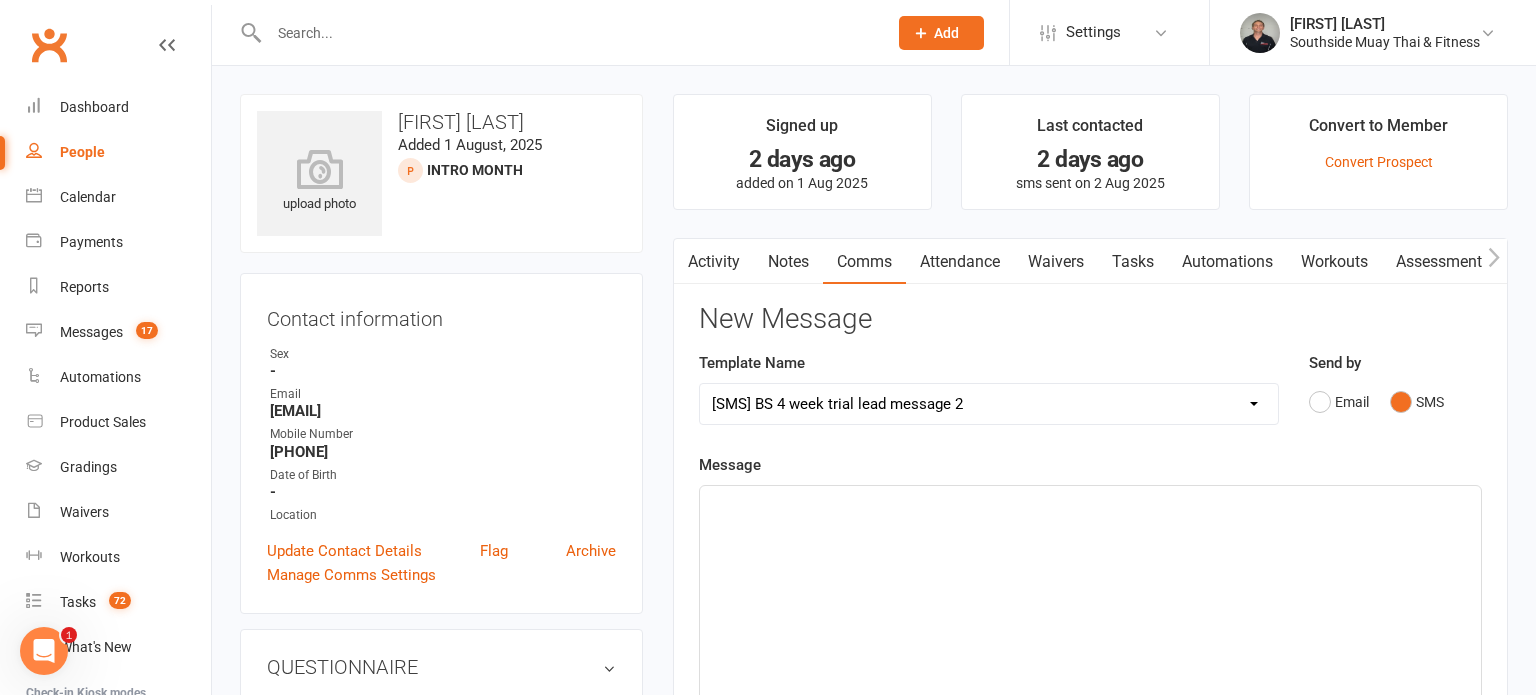 click on "Select Template [SMS] Outreach Message: High Risk – Personal From Trainer + Reengagement Offer [SMS] Outreach Message: High Risk – Re-Engagement Offer [SMS] Outreach Message: High Risk – Re-Engagement Offer [SMS] Outreach Message: Low Risk – Friendly Check-In [SMS] Outreach Message: Low Risk – Friendly Check-In Confidence [SMS] Outreach Message: Medium Risk – Personal Follow-Up [SMS] Outreach Message: Medium Risk – Personal Follow-Up (1) [SMS] Outreach Message: Medium Risk – Personal Follow-Up (Havent seen you/support) (1) [SMS] Retention - Grading Congrats [SMS] Retention - Great to see you back at the gym (1) [SMS] Retention - Great to see you back at the gym (2) [SMS] Retention - Havent Seen You Lately (1) [SMS] Retention - Havent Seen You Lately (2) [SMS] Retention - Havent Seen You Lately (3) [SMS] Retention - Havent Seen You Lately PT offer [SMS] Retention - Hows training going to Parent (1) [SMS] Retention - Hows training going to Parent (2) [SMS] Retention - Keep up the great work" at bounding box center (989, 404) 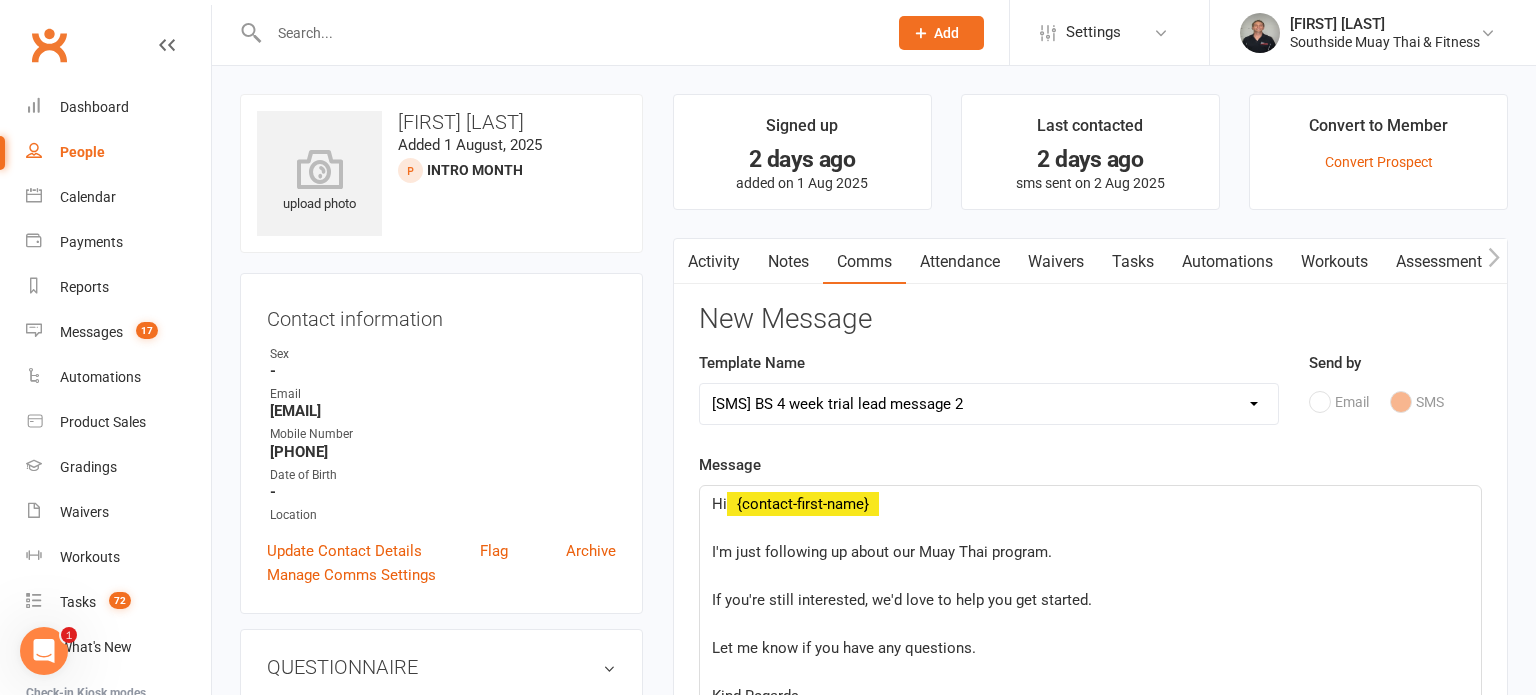 click on "Hi  ﻿ [FIRST] ﻿ I'm just following up about our Muay Thai program. ﻿ If you're still interested, we'd love to help you get started. ﻿ Let me know if you have any questions. ﻿ Kind Regards Coach [FIRST] [BRAND]" 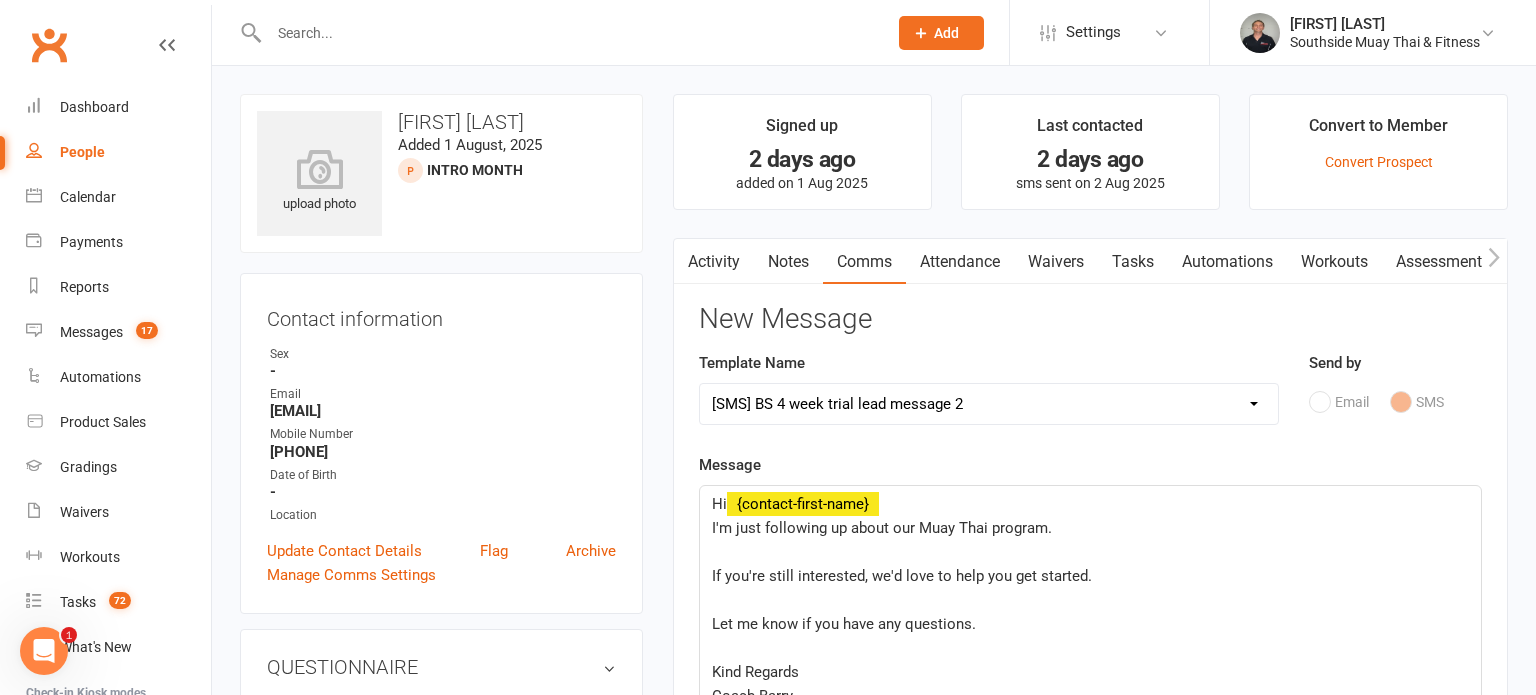 click on "Hi  ﻿ [FIRST] ﻿ I'm just following up about our Muay Thai program. ﻿ If you're still interested, we'd love to help you get started. ﻿ Let me know if you have any questions. ﻿ Kind Regards Coach [FIRST] [BRAND] ﻿" 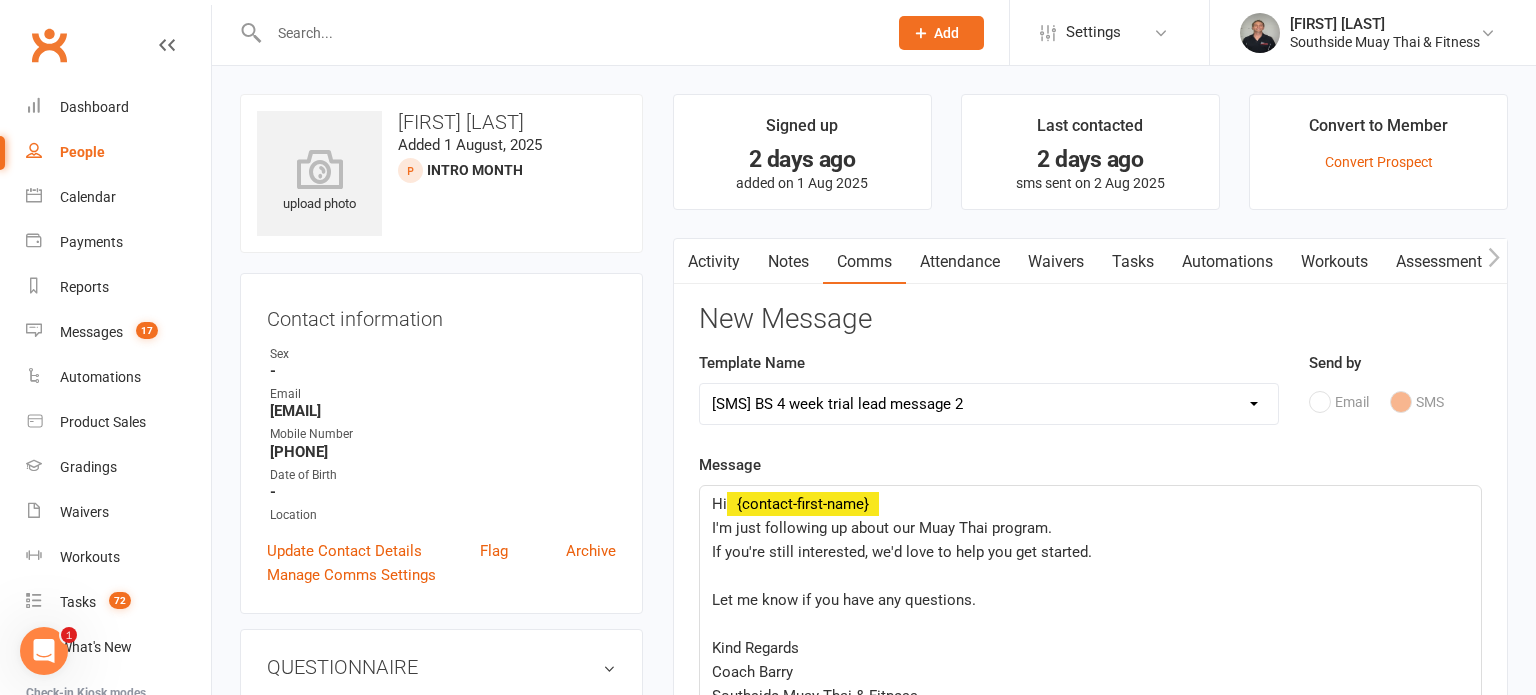 click on "Hi  ﻿ {contact-first-name} I'm just following up about our Muay Thai program. If you're still interested, we'd love to help you get started. ﻿ Let me know if you have any questions. ﻿ Kind Regards Coach [LAST] Southside Muay Thai & Fitness" 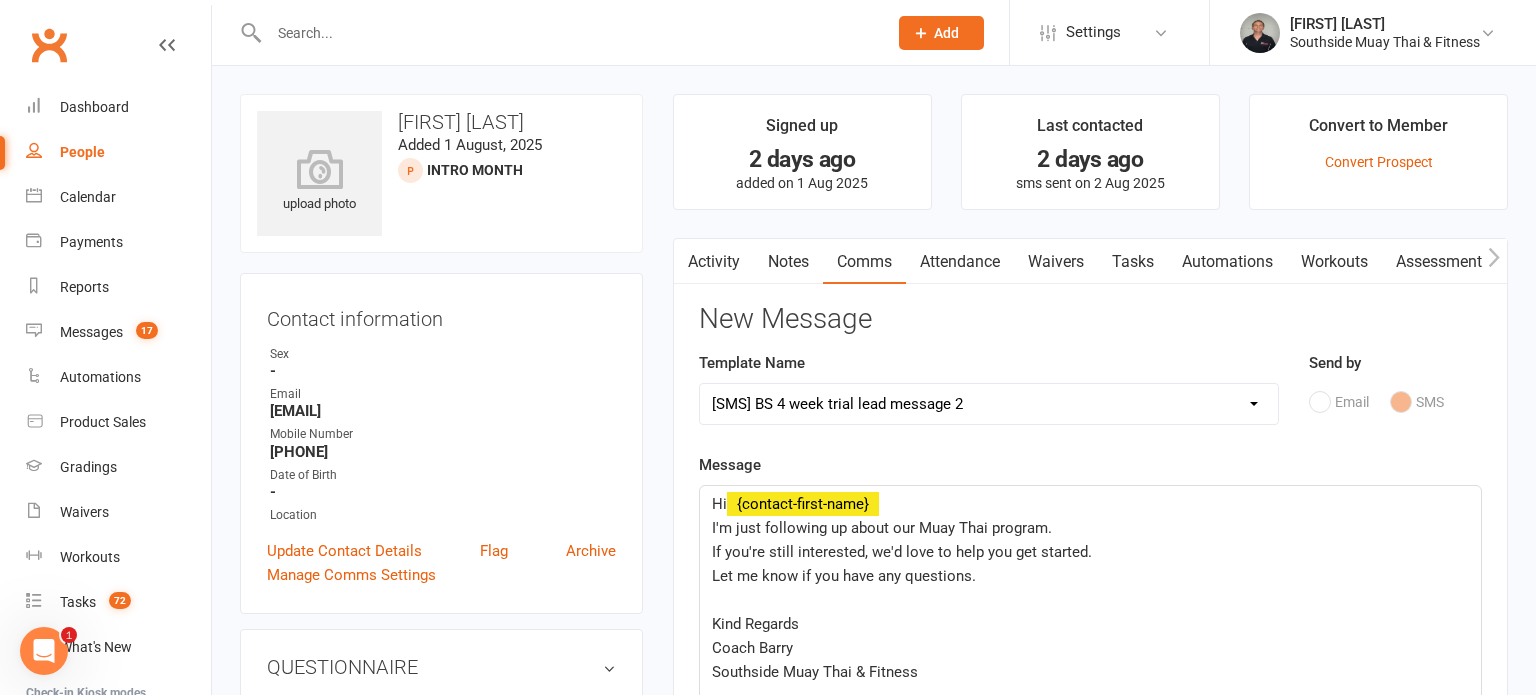 click on "Hi  ﻿ {contact-first-name} I'm just following up about our Muay Thai program. If you're still interested, we'd love to help you get started. Let me know if you have any questions. ﻿ Kind Regards Coach [LAST] Southside Muay Thai & Fitness" 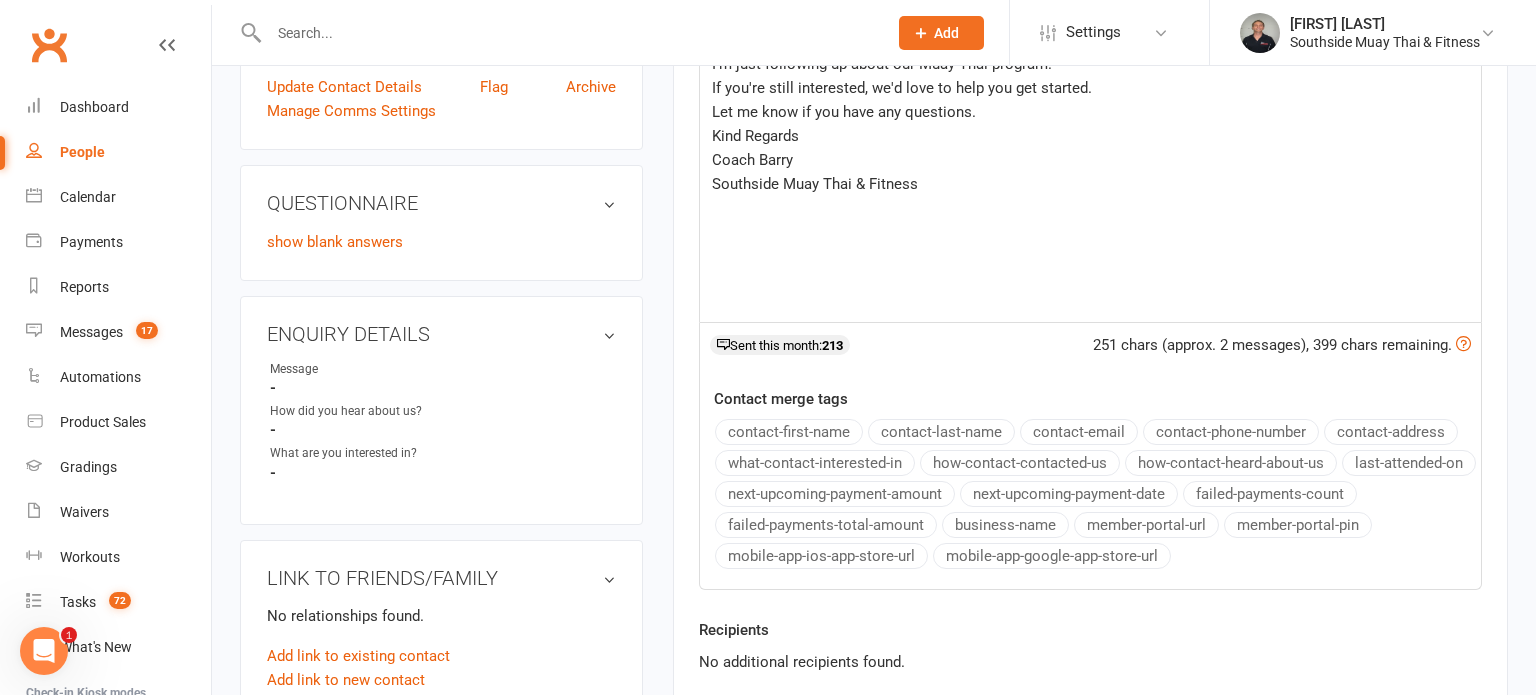 scroll, scrollTop: 615, scrollLeft: 0, axis: vertical 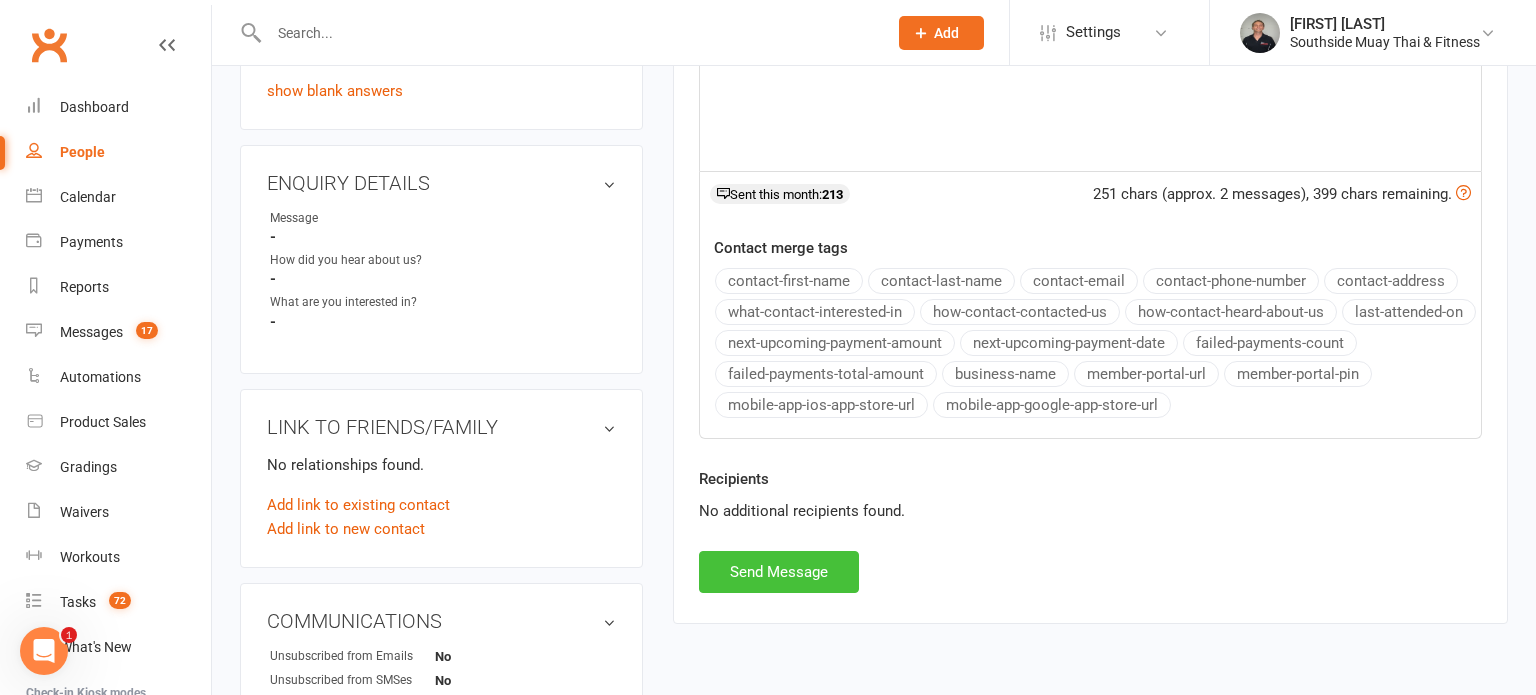 click on "Send Message" at bounding box center (779, 572) 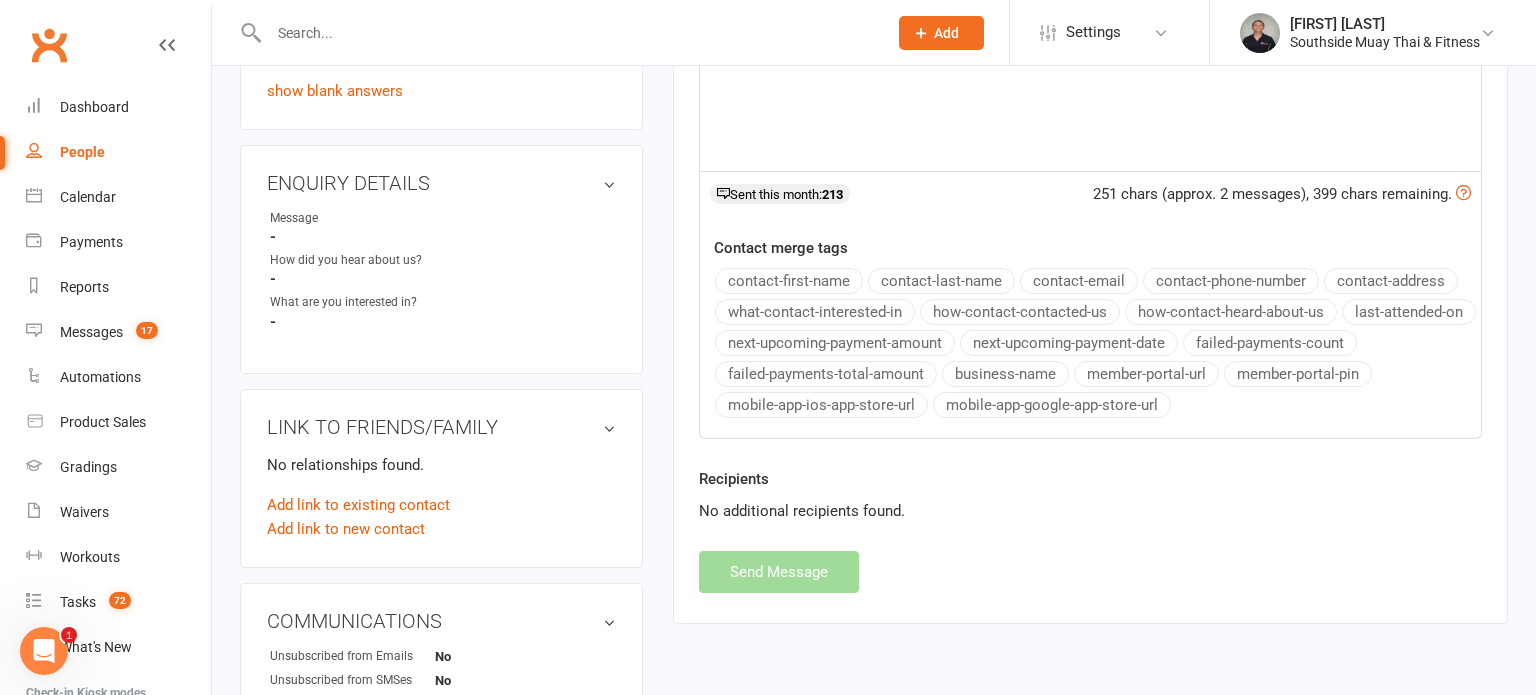 select 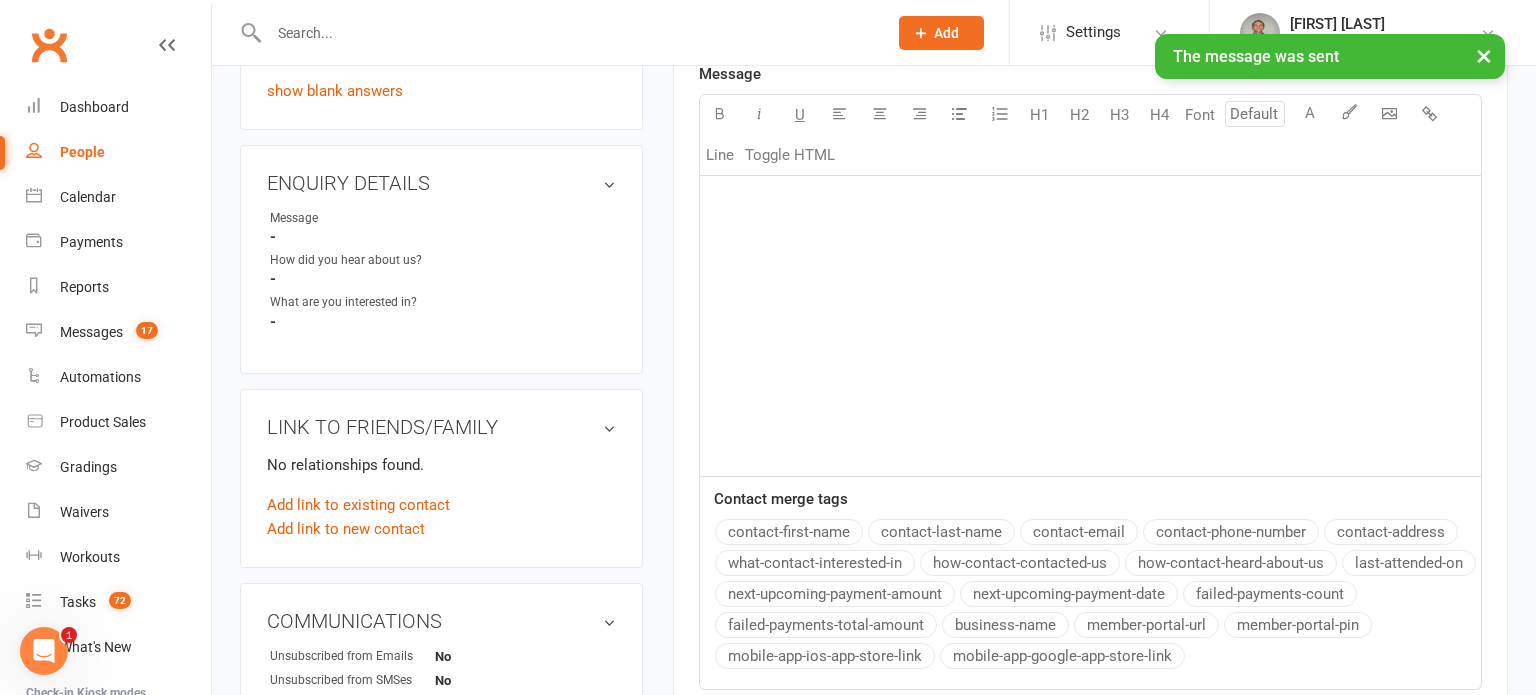 click on "People" at bounding box center [82, 152] 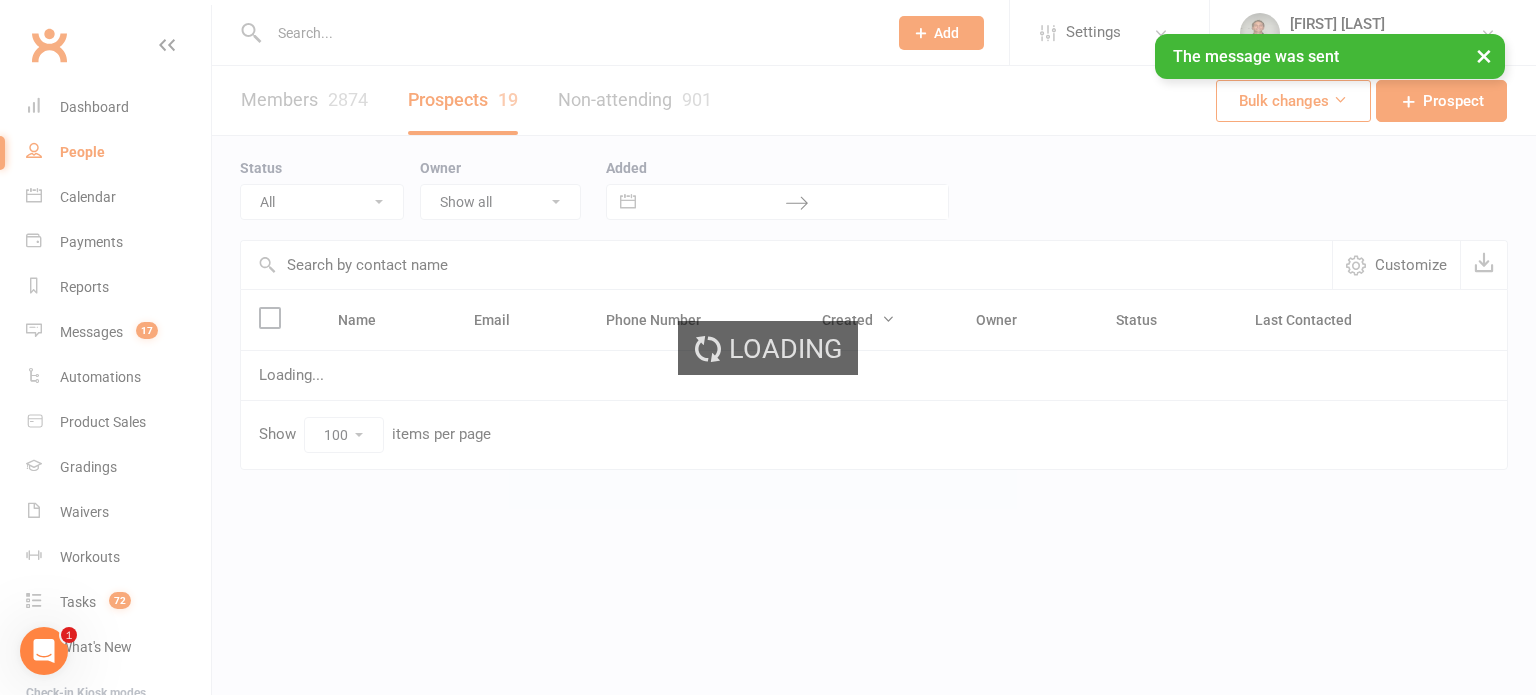scroll, scrollTop: 0, scrollLeft: 0, axis: both 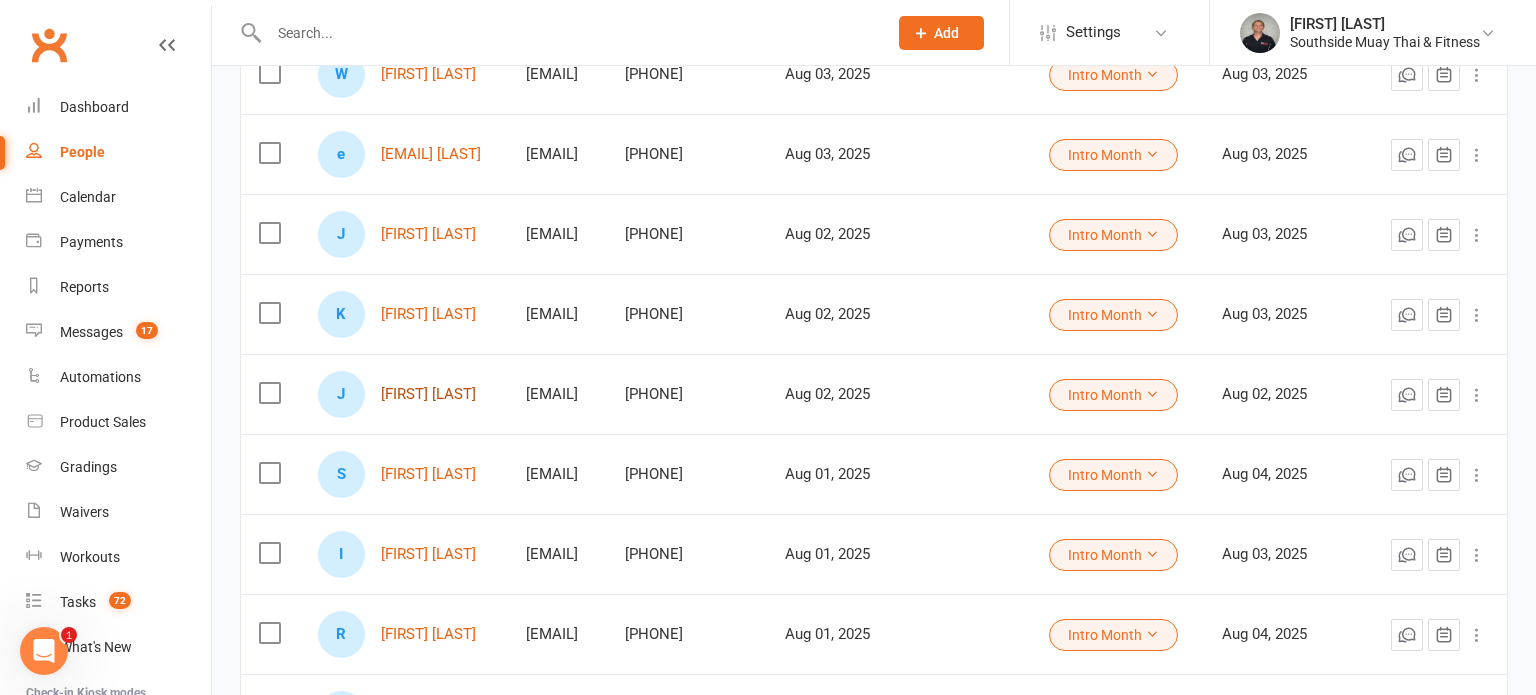 click on "[FIRST] [LAST]" at bounding box center [428, 394] 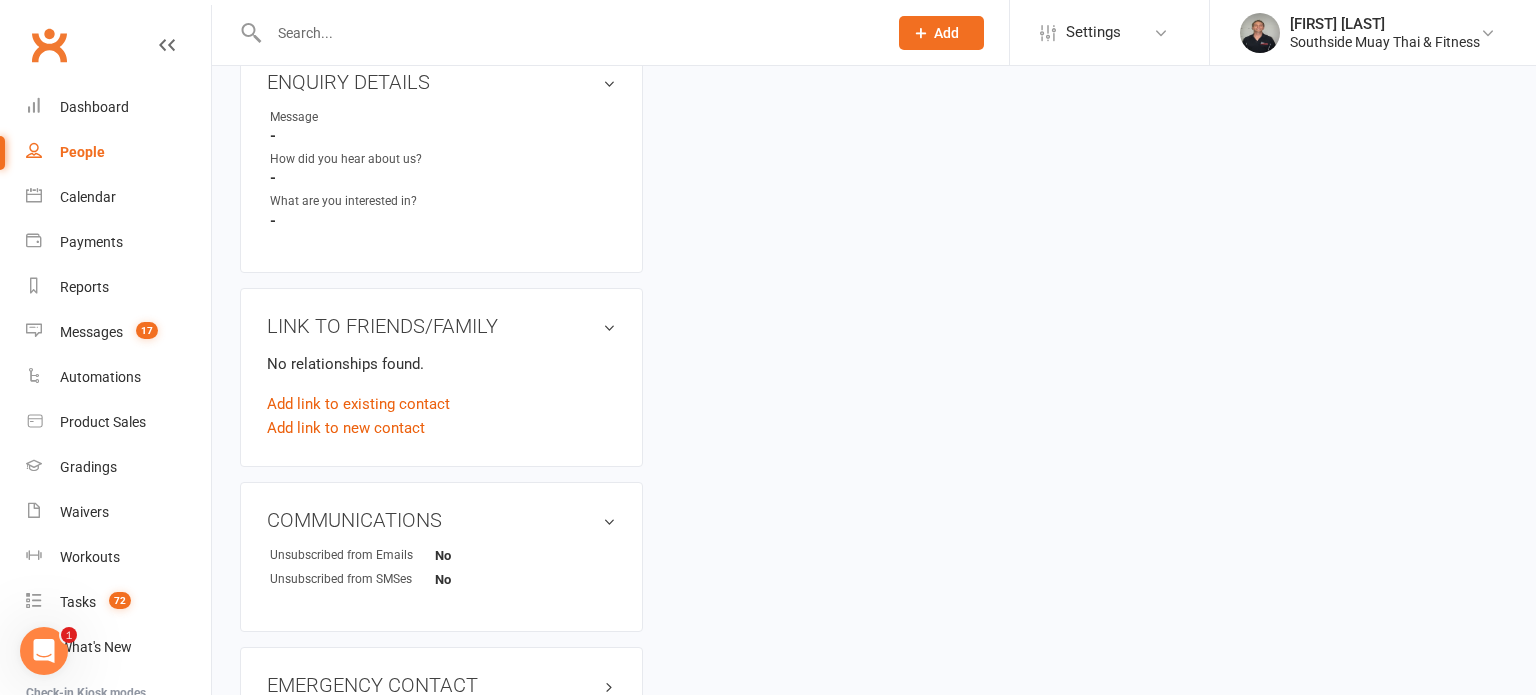scroll, scrollTop: 0, scrollLeft: 0, axis: both 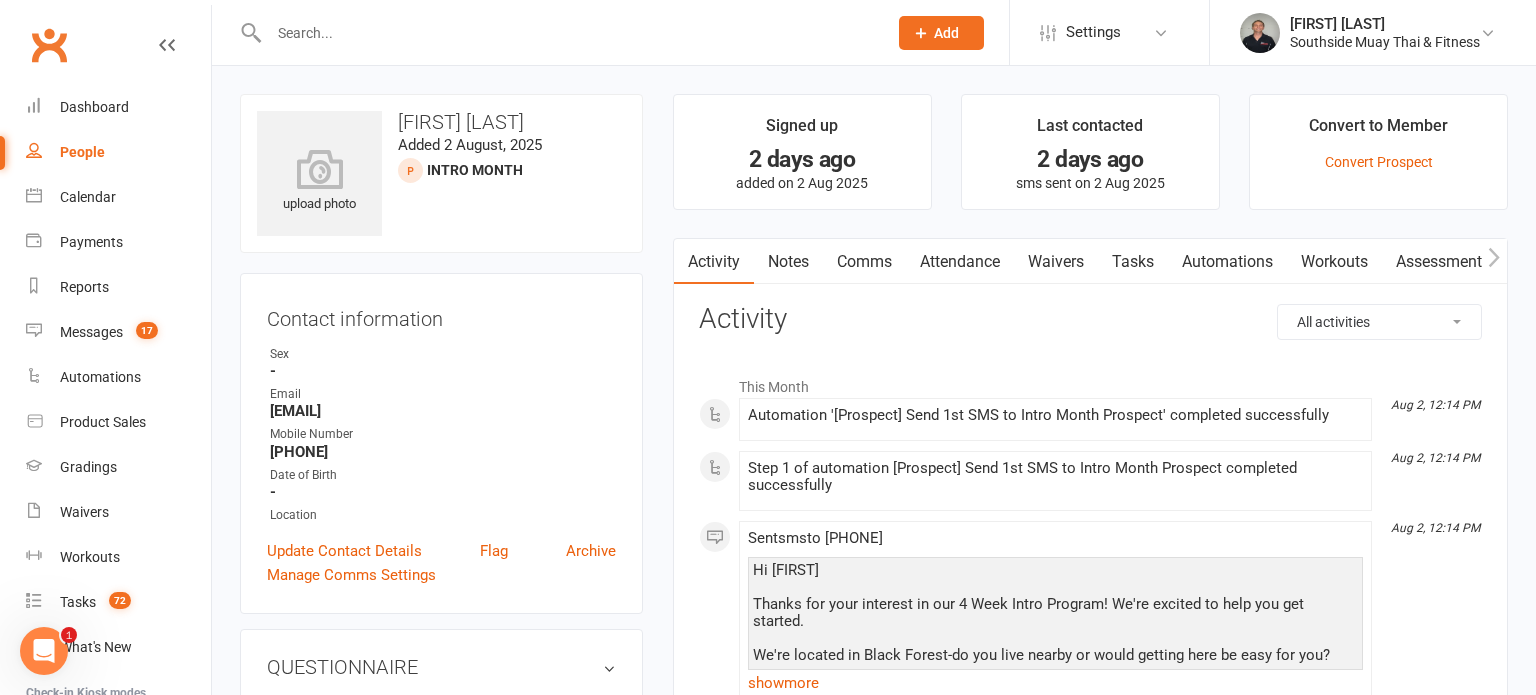 click on "Comms" at bounding box center [864, 262] 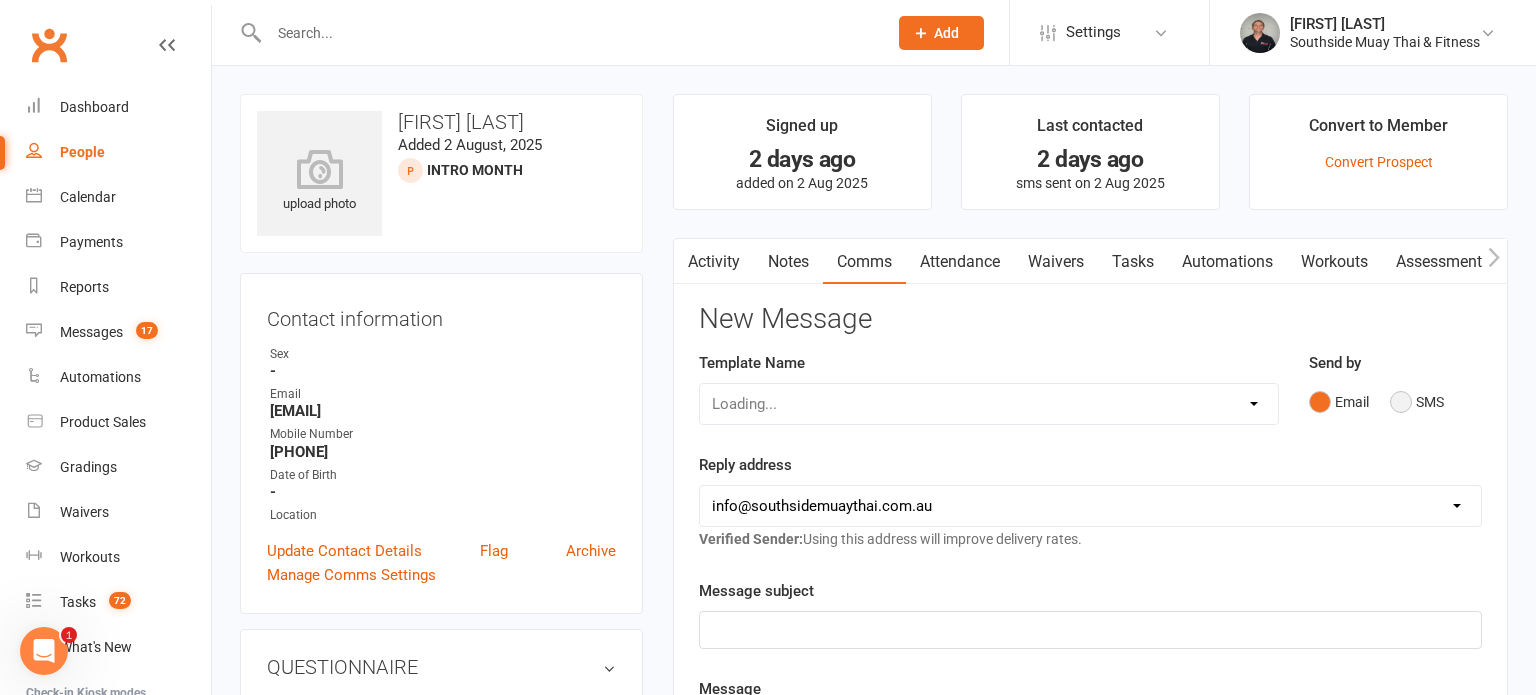 click on "SMS" at bounding box center [1417, 402] 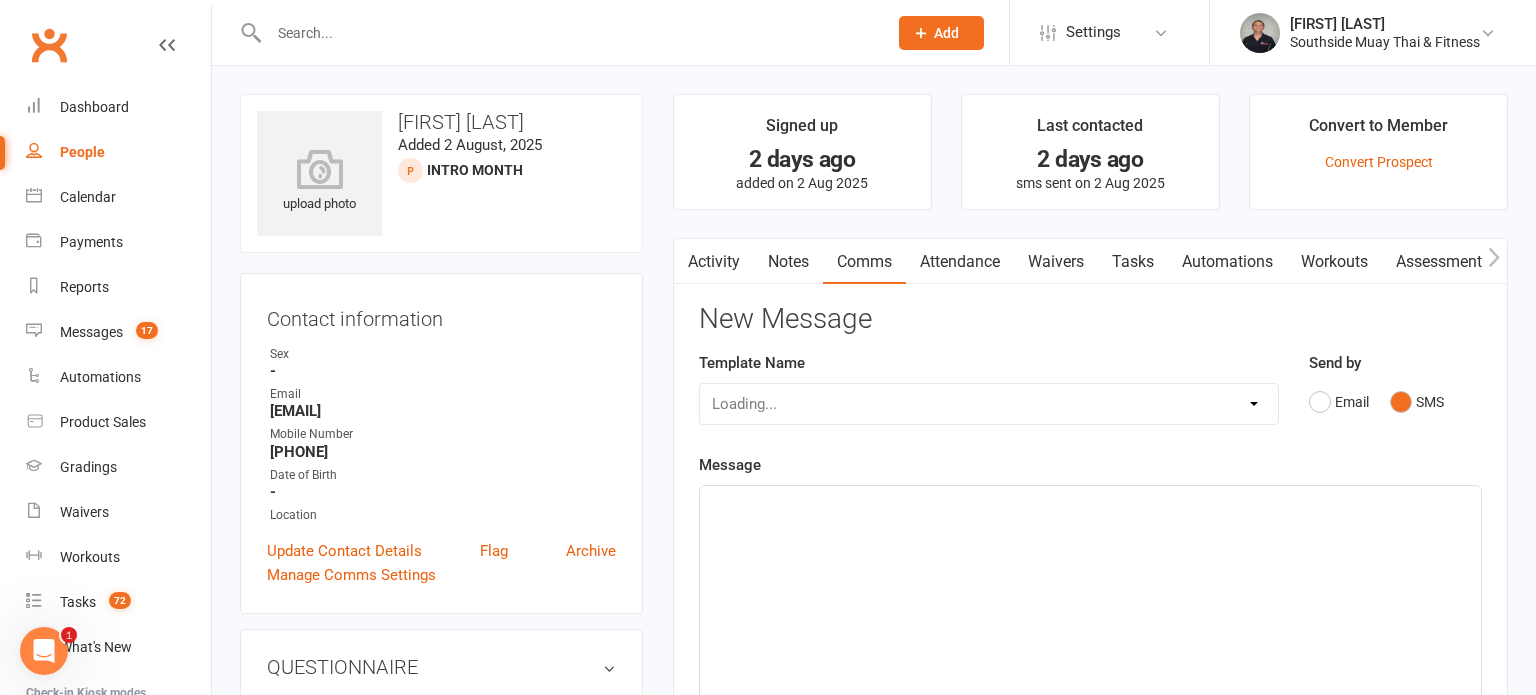click on "Loading..." at bounding box center (989, 404) 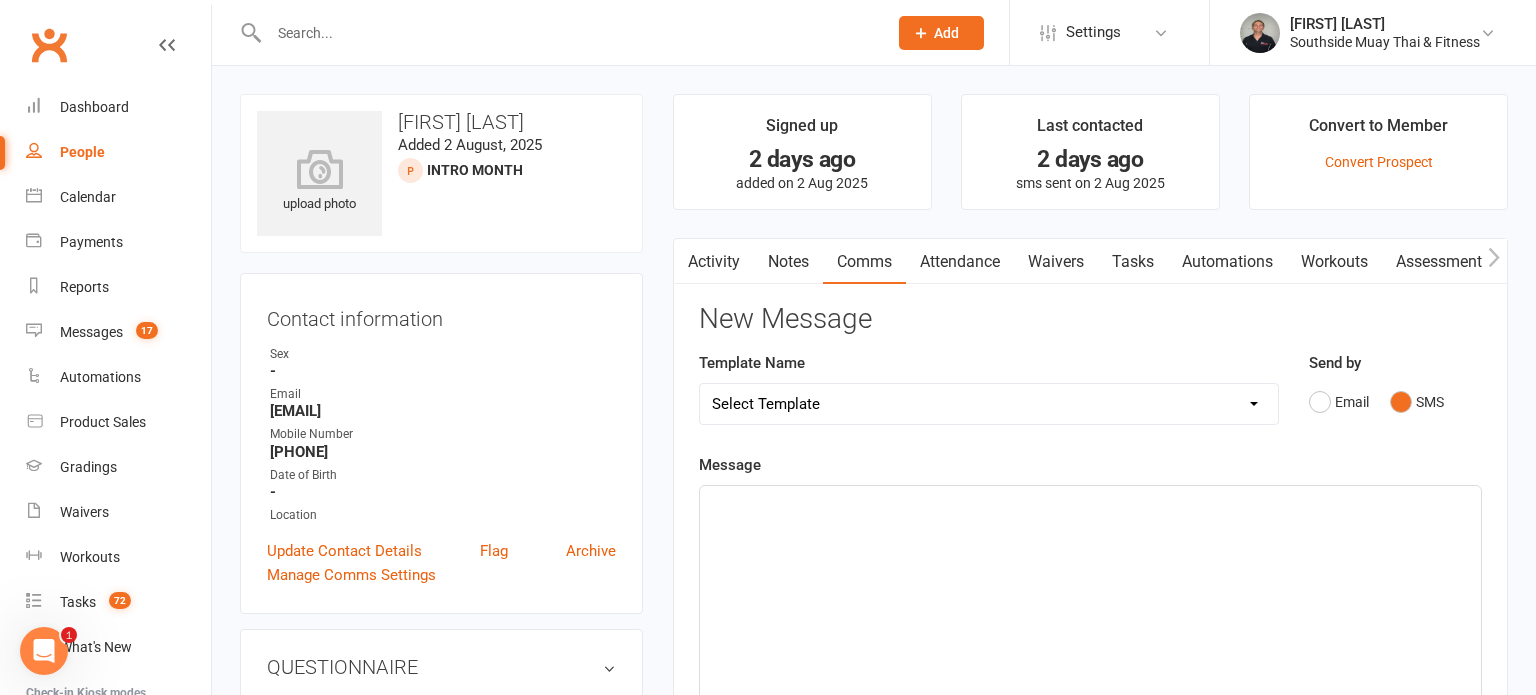 click on "Select Template [SMS] Outreach Message: High Risk – Personal From Trainer + Reengagement Offer [SMS] Outreach Message: High Risk – Re-Engagement Offer [SMS] Outreach Message: High Risk – Re-Engagement Offer [SMS] Outreach Message: Low Risk – Friendly Check-In [SMS] Outreach Message: Low Risk – Friendly Check-In Confidence [SMS] Outreach Message: Medium Risk – Personal Follow-Up [SMS] Outreach Message: Medium Risk – Personal Follow-Up (1) [SMS] Outreach Message: Medium Risk – Personal Follow-Up (Havent seen you/support) (1) [SMS] Retention - Grading Congrats [SMS] Retention - Great to see you back at the gym (1) [SMS] Retention - Great to see you back at the gym (2) [SMS] Retention - Havent Seen You Lately (1) [SMS] Retention - Havent Seen You Lately (2) [SMS] Retention - Havent Seen You Lately (3) [SMS] Retention - Havent Seen You Lately PT offer [SMS] Retention - Hows training going to Parent (1) [SMS] Retention - Hows training going to Parent (2) [SMS] Retention - Keep up the great work" at bounding box center (989, 404) 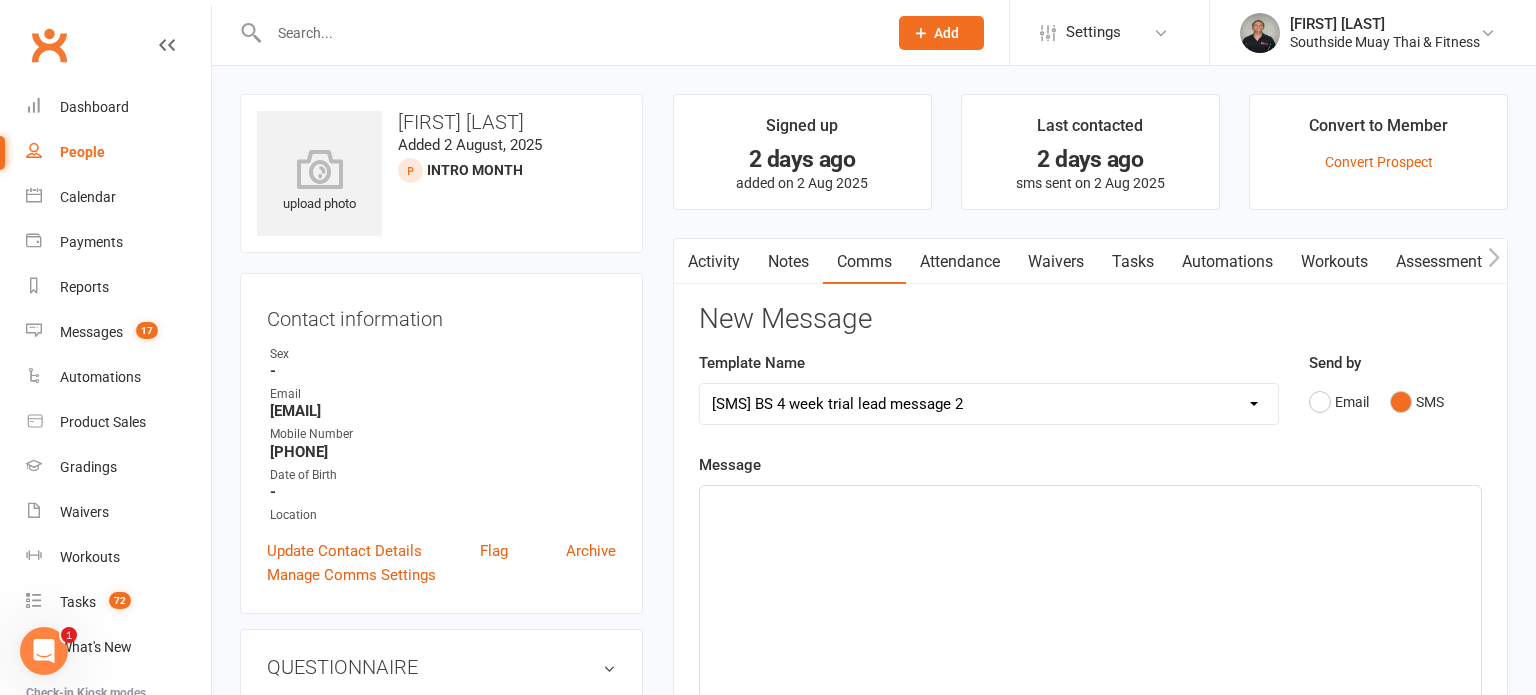 click on "Select Template [SMS] Outreach Message: High Risk – Personal From Trainer + Reengagement Offer [SMS] Outreach Message: High Risk – Re-Engagement Offer [SMS] Outreach Message: High Risk – Re-Engagement Offer [SMS] Outreach Message: Low Risk – Friendly Check-In [SMS] Outreach Message: Low Risk – Friendly Check-In Confidence [SMS] Outreach Message: Medium Risk – Personal Follow-Up [SMS] Outreach Message: Medium Risk – Personal Follow-Up (1) [SMS] Outreach Message: Medium Risk – Personal Follow-Up (Havent seen you/support) (1) [SMS] Retention - Grading Congrats [SMS] Retention - Great to see you back at the gym (1) [SMS] Retention - Great to see you back at the gym (2) [SMS] Retention - Havent Seen You Lately (1) [SMS] Retention - Havent Seen You Lately (2) [SMS] Retention - Havent Seen You Lately (3) [SMS] Retention - Havent Seen You Lately PT offer [SMS] Retention - Hows training going to Parent (1) [SMS] Retention - Hows training going to Parent (2) [SMS] Retention - Keep up the great work" at bounding box center (989, 404) 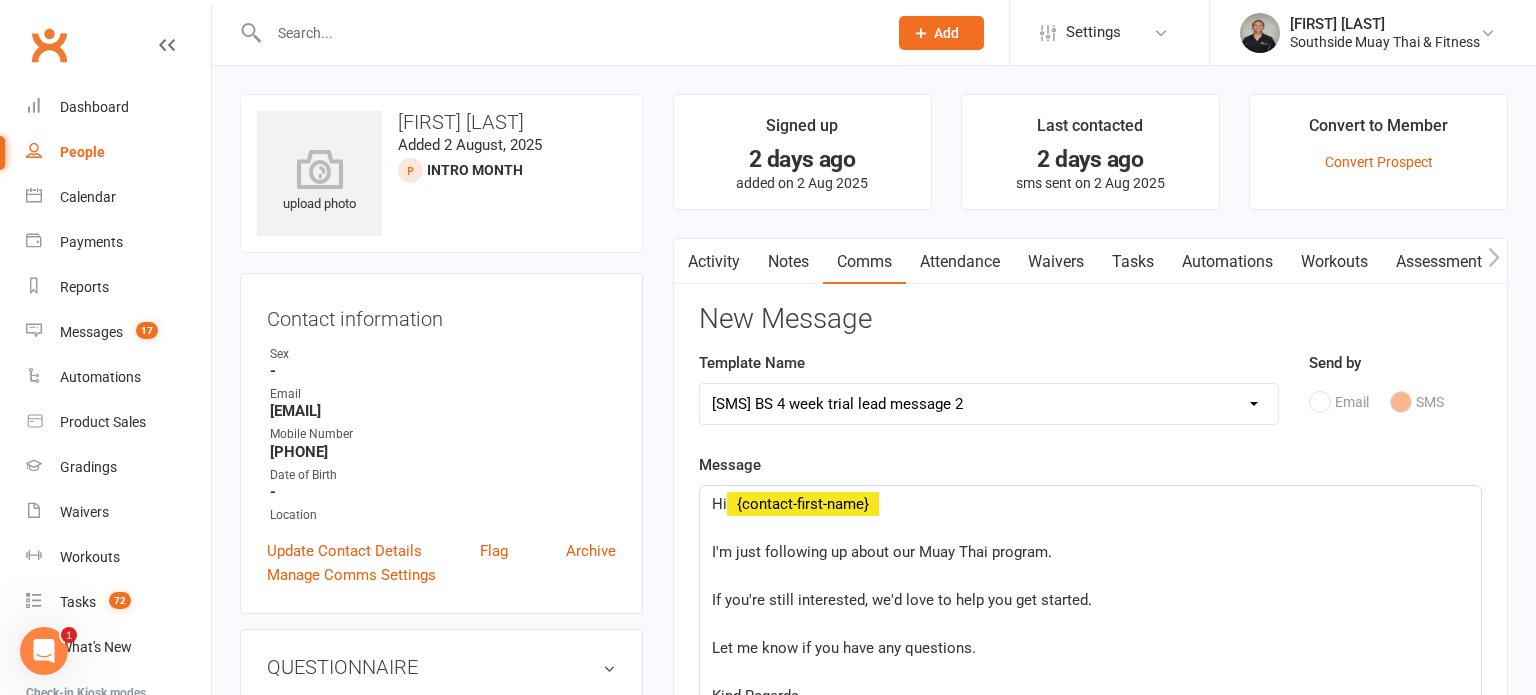 click on "I'm just following up about our Muay Thai program." 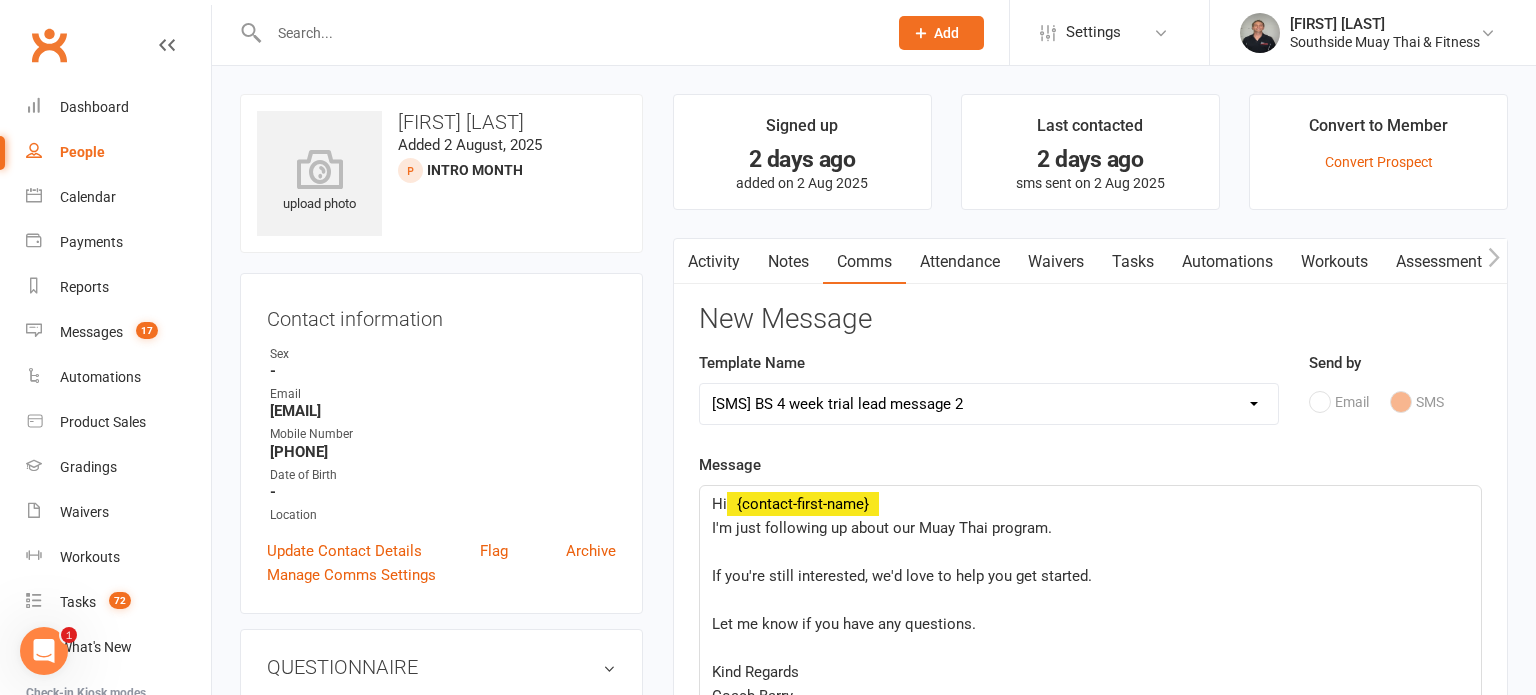 click on "If you're still interested, we'd love to help you get started." 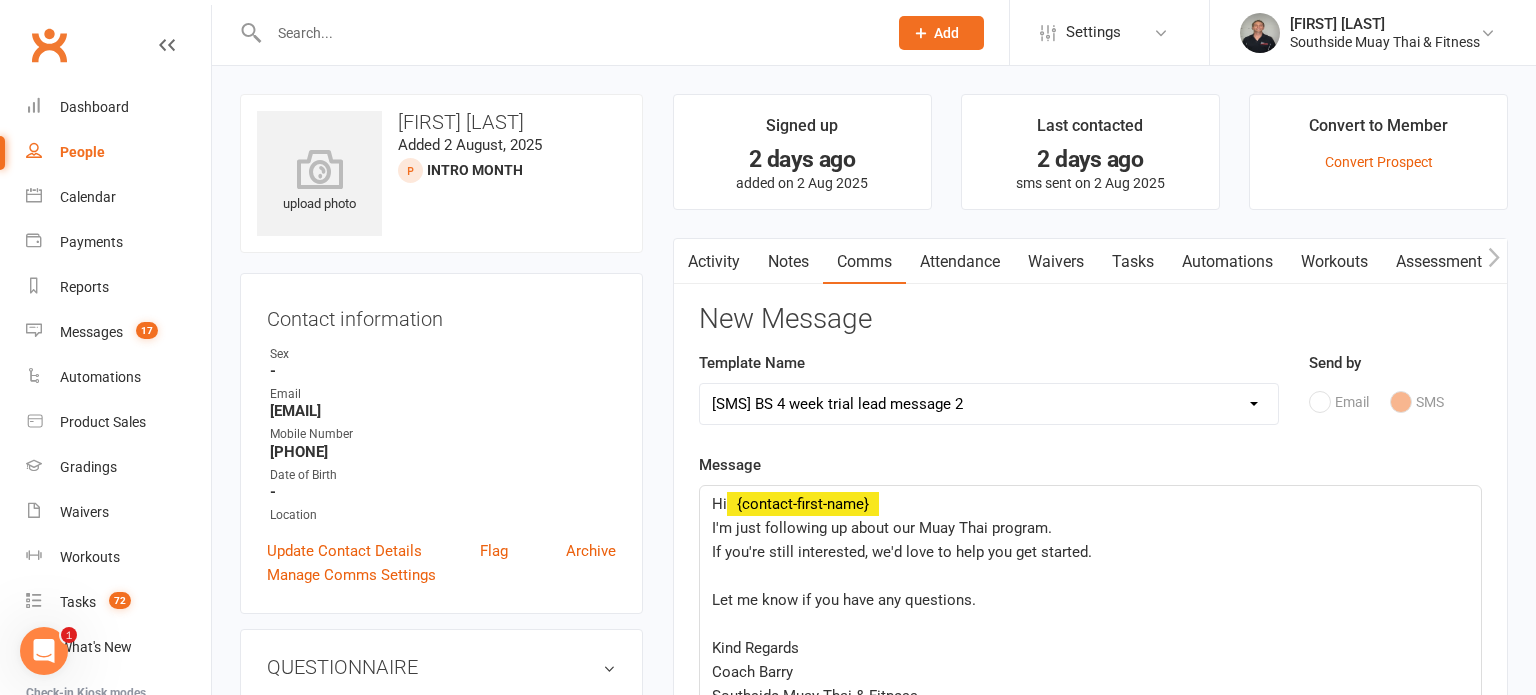 click on "Hi  ﻿ {contact-first-name} I'm just following up about our Muay Thai program. If you're still interested, we'd love to help you get started. ﻿ Let me know if you have any questions. ﻿ Kind Regards Coach [LAST] Southside Muay Thai & Fitness" 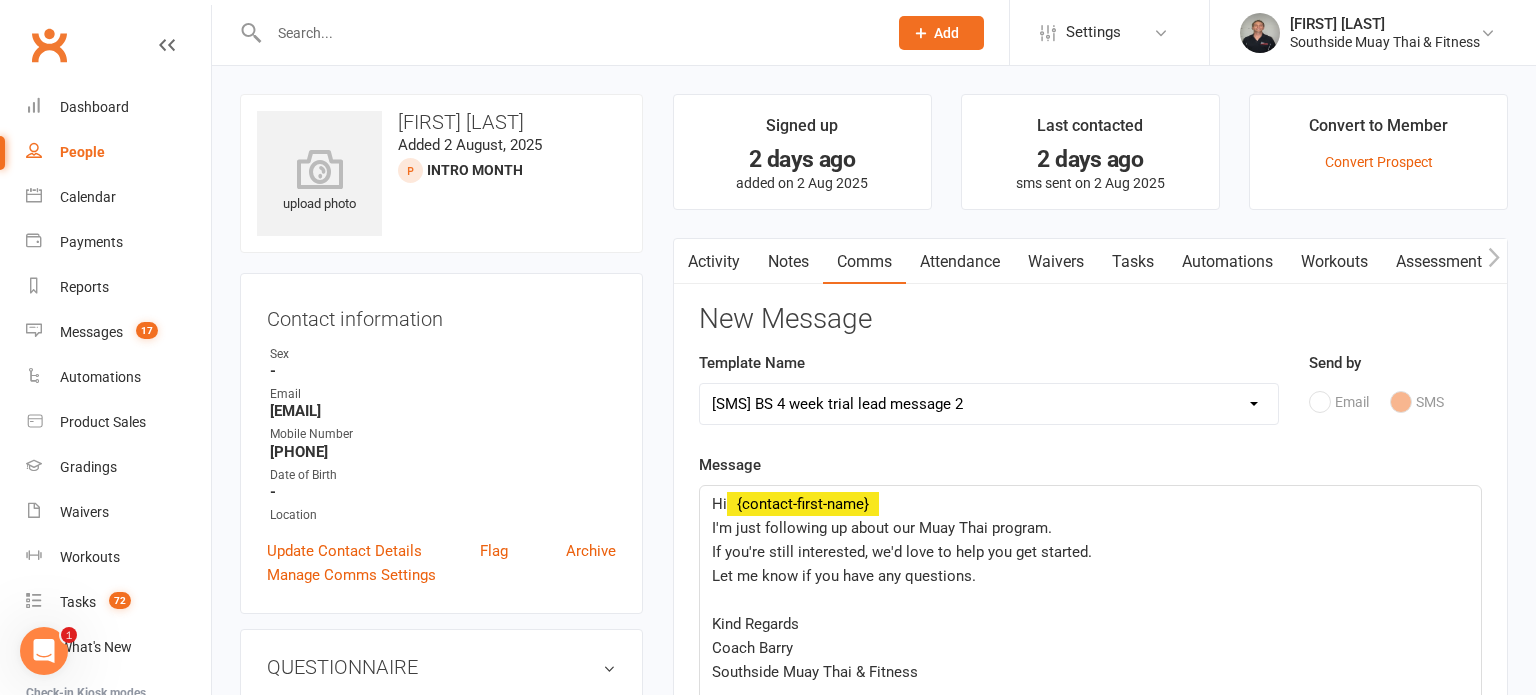 click on "Kind Regards" 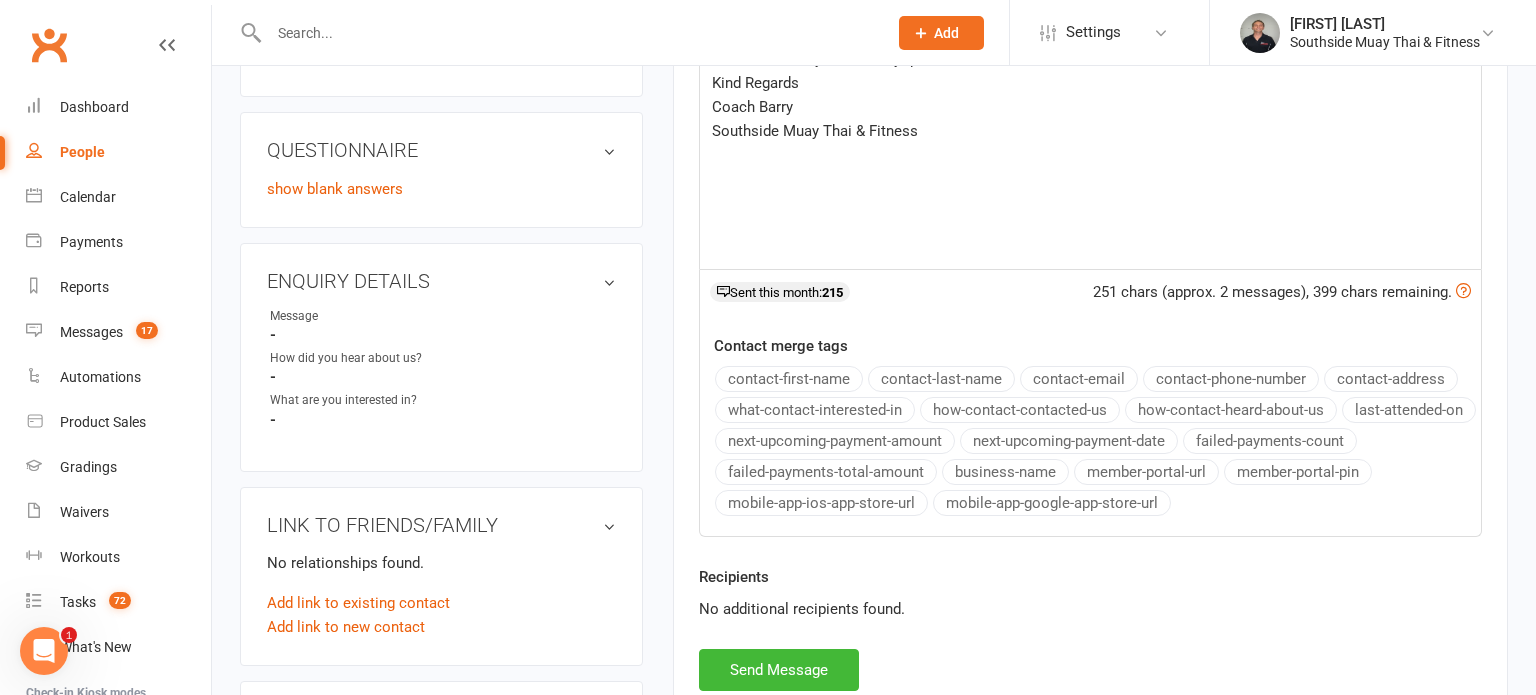 scroll, scrollTop: 640, scrollLeft: 0, axis: vertical 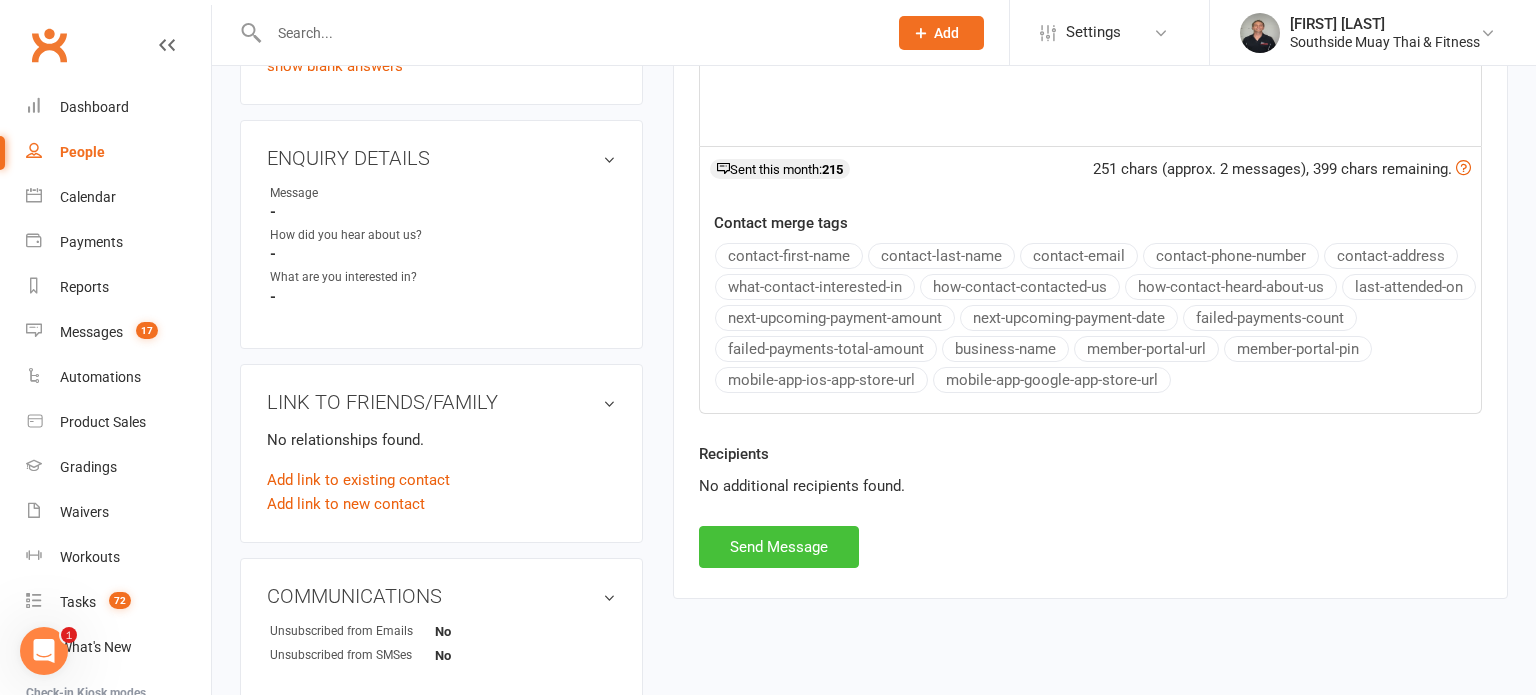 click on "Send Message" at bounding box center [779, 547] 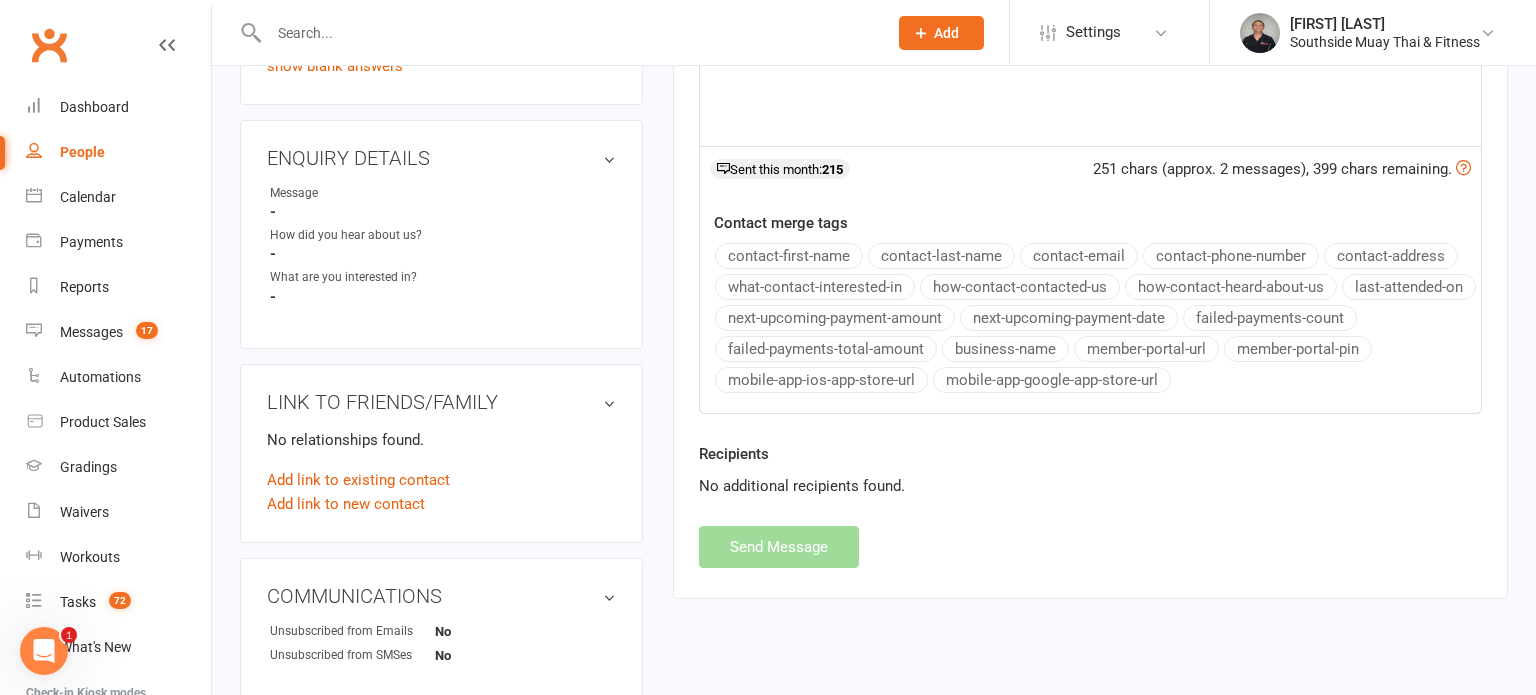 select 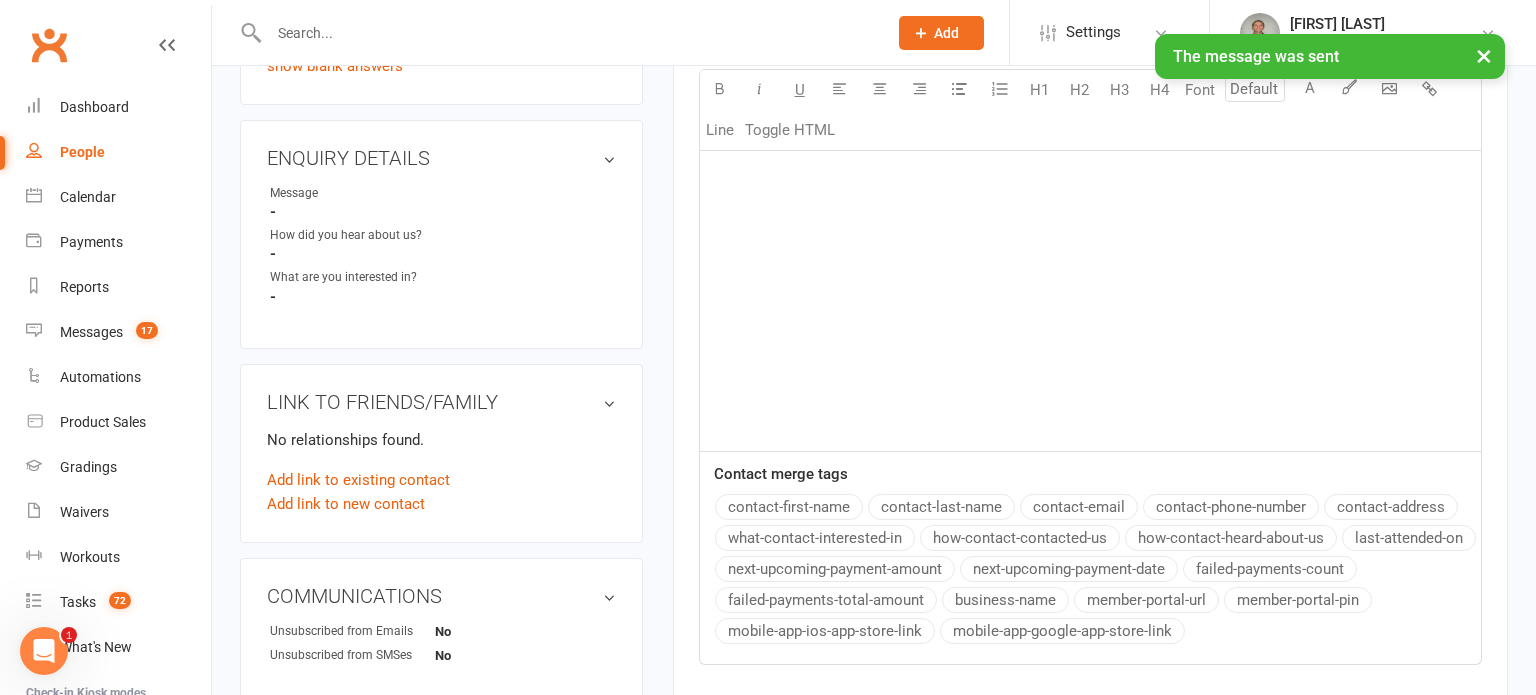 click on "People" at bounding box center [82, 152] 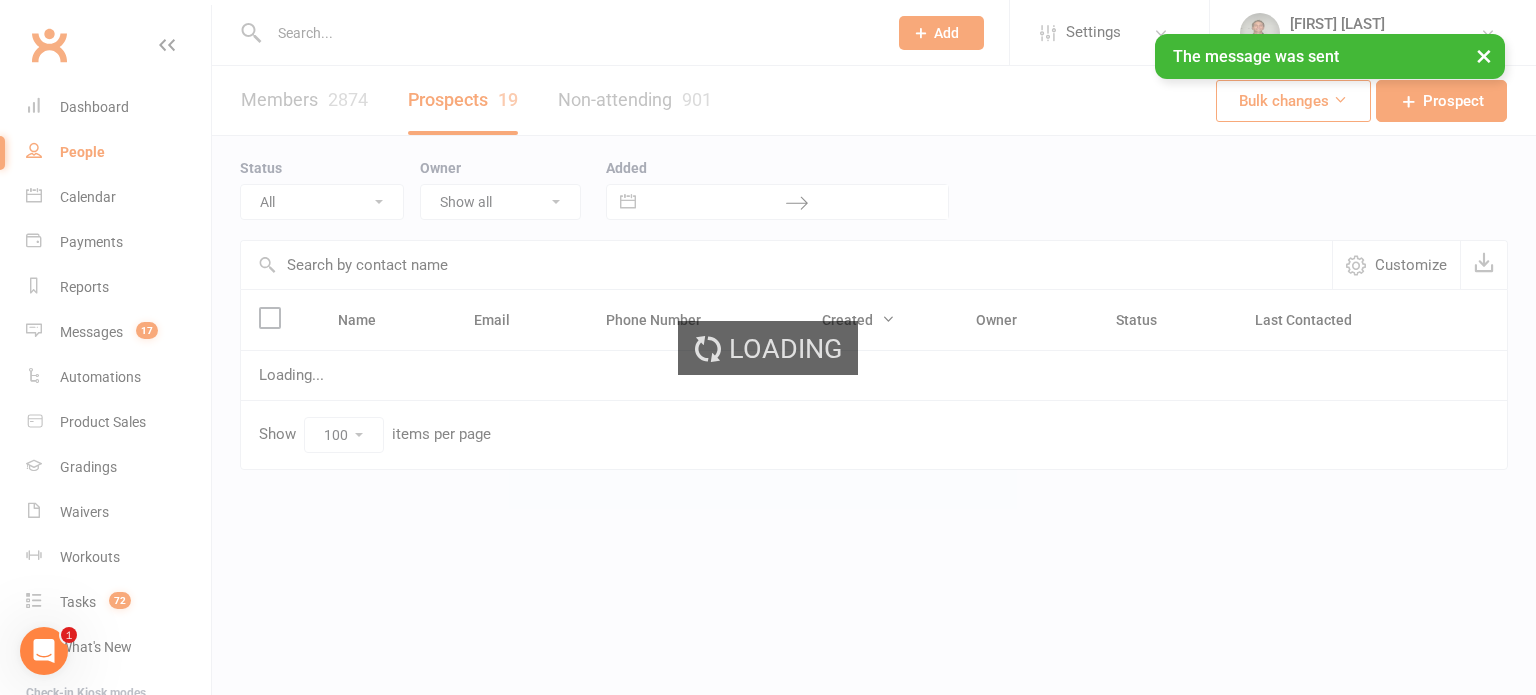 scroll, scrollTop: 0, scrollLeft: 0, axis: both 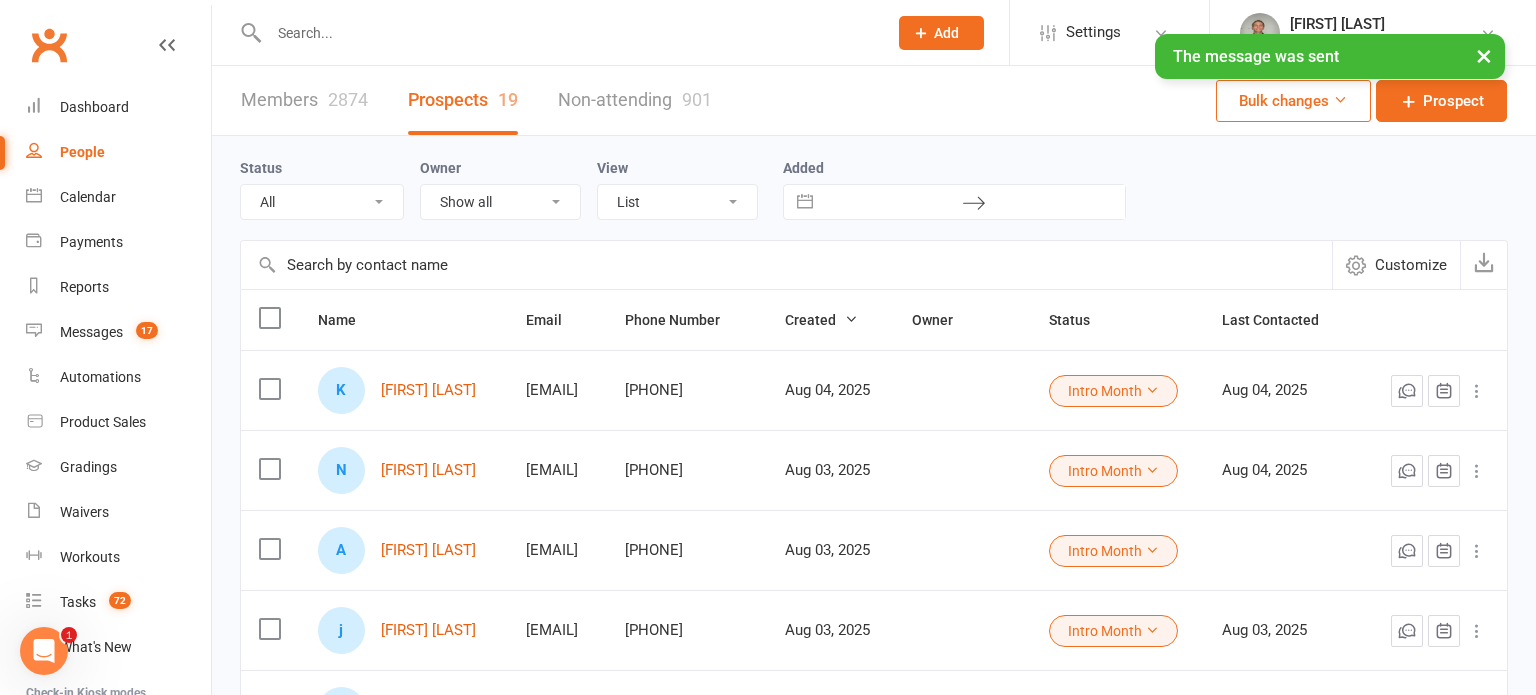 select on "Intro Month" 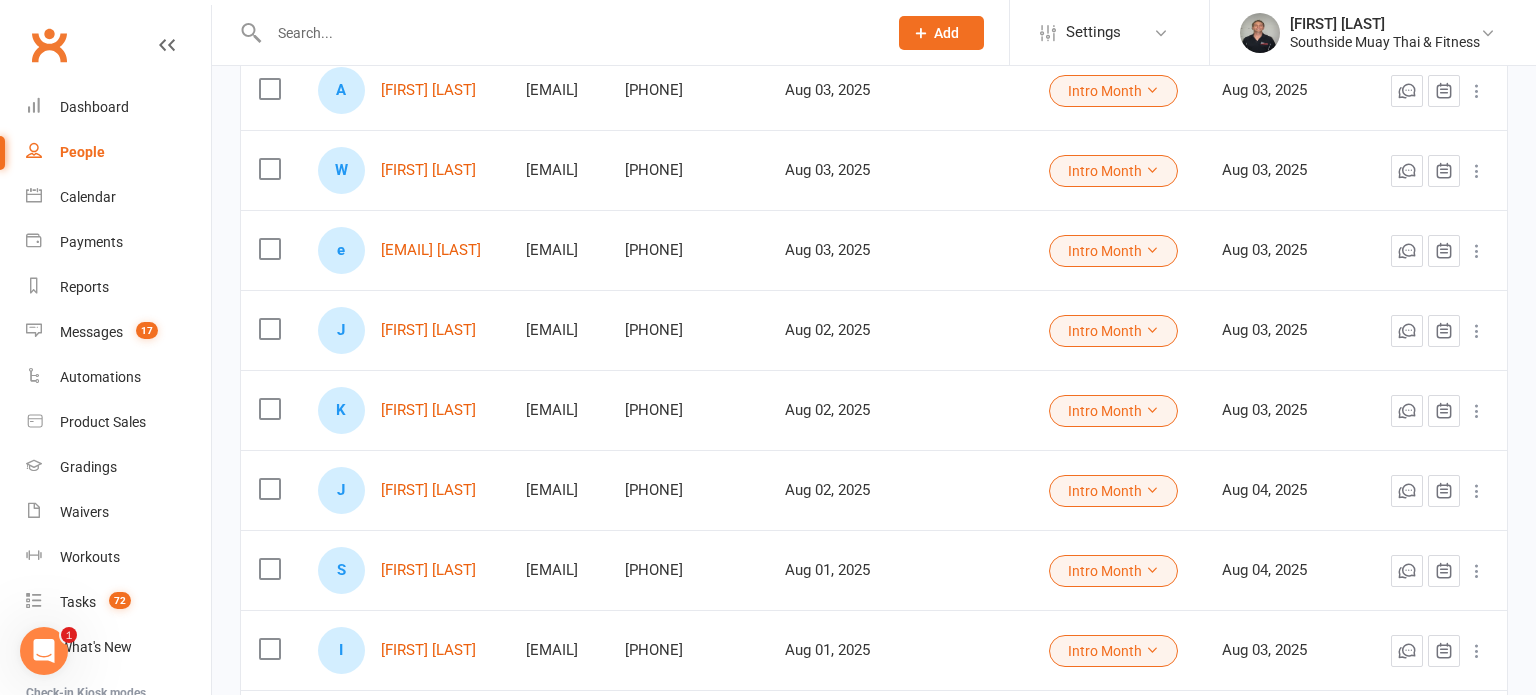 scroll, scrollTop: 623, scrollLeft: 0, axis: vertical 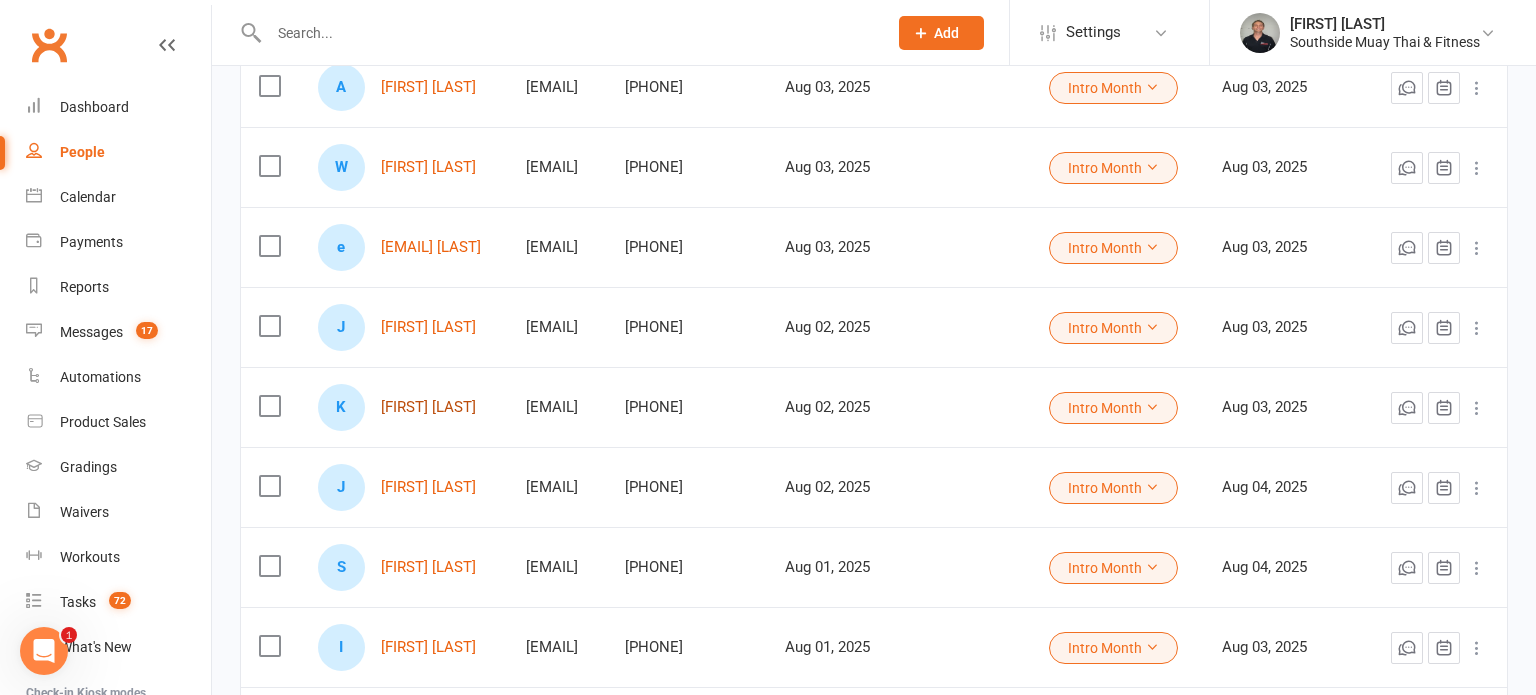 click on "[FIRST] [LAST]" at bounding box center (428, 407) 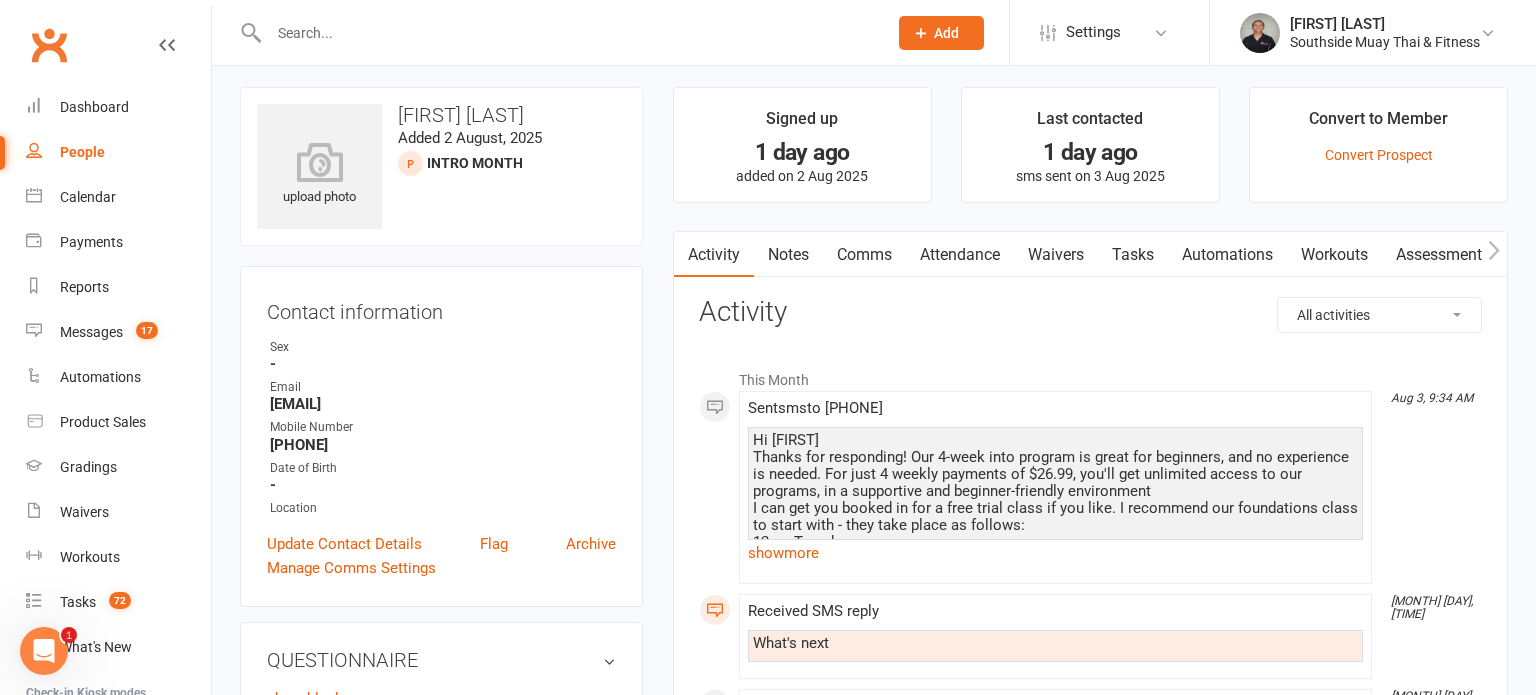 scroll, scrollTop: 0, scrollLeft: 0, axis: both 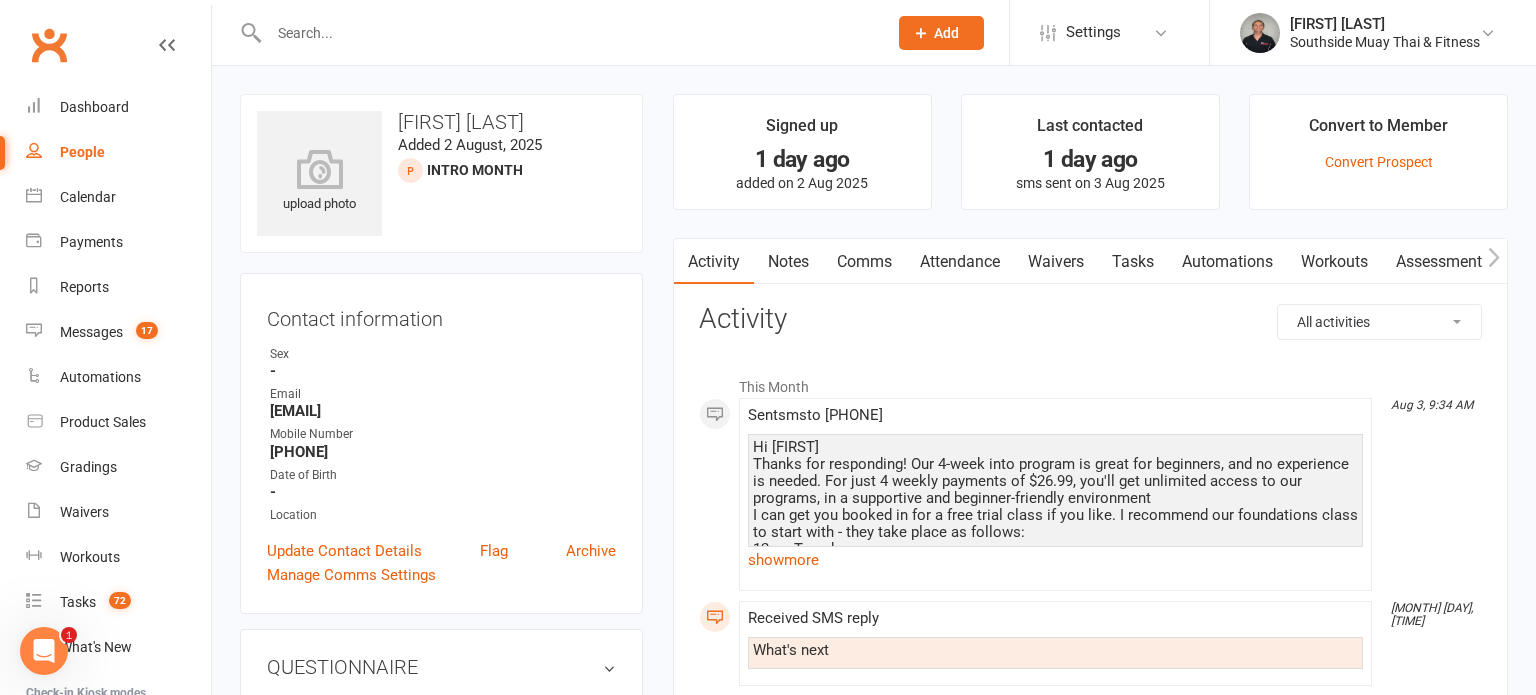 click on "Comms" at bounding box center [864, 262] 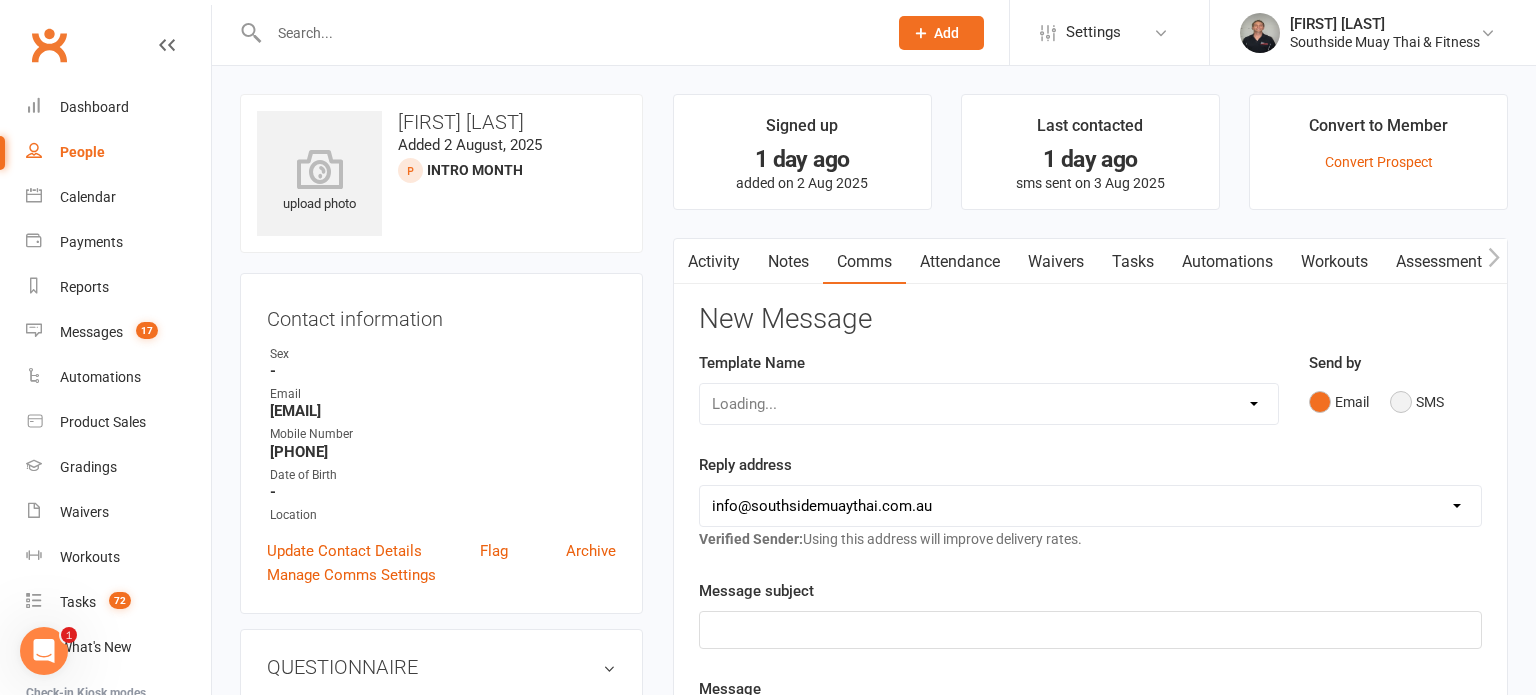 click on "SMS" at bounding box center [1417, 402] 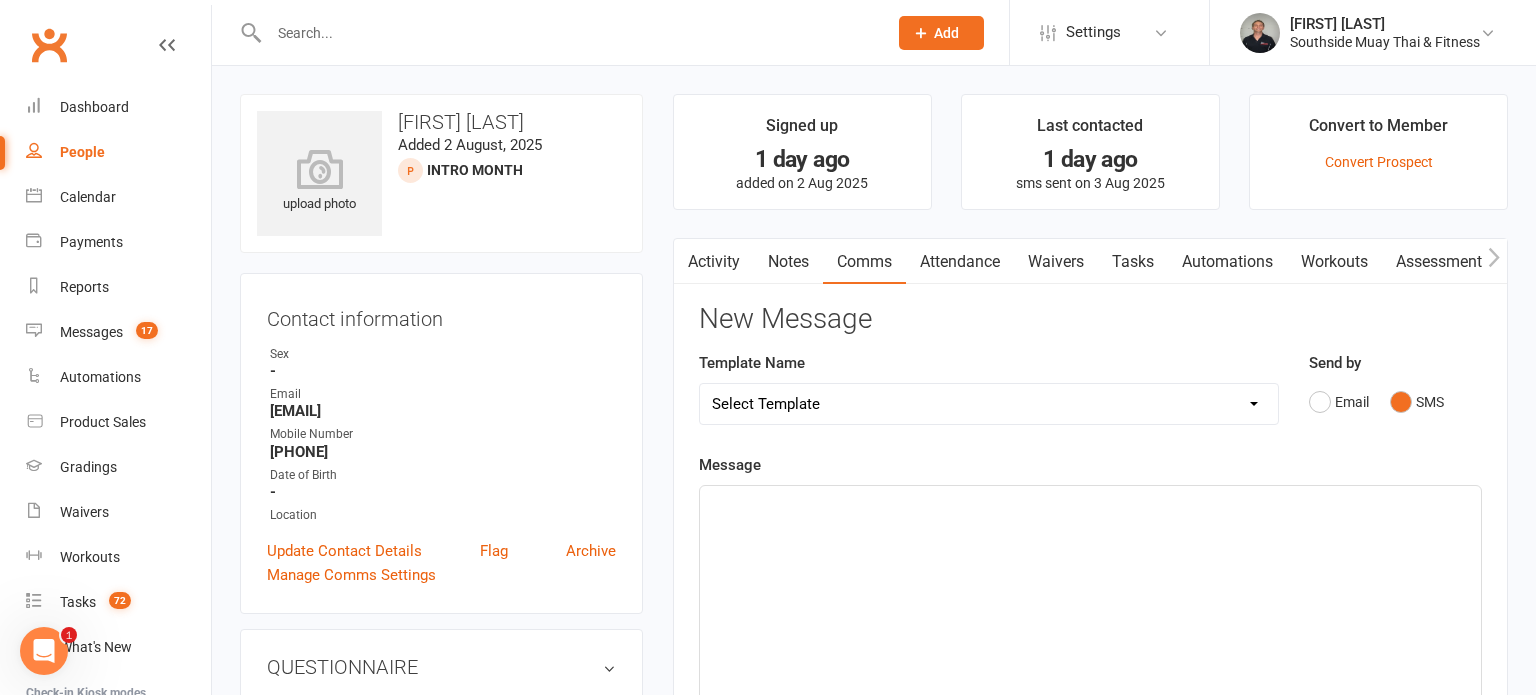 click on "Select Template [SMS] Outreach Message: High Risk – Personal From Trainer + Reengagement Offer [SMS] Outreach Message: High Risk – Re-Engagement Offer [SMS] Outreach Message: High Risk – Re-Engagement Offer [SMS] Outreach Message: Low Risk – Friendly Check-In [SMS] Outreach Message: Low Risk – Friendly Check-In Confidence [SMS] Outreach Message: Medium Risk – Personal Follow-Up [SMS] Outreach Message: Medium Risk – Personal Follow-Up (1) [SMS] Outreach Message: Medium Risk – Personal Follow-Up (Havent seen you/support) (1) [SMS] Retention - Grading Congrats [SMS] Retention - Great to see you back at the gym (1) [SMS] Retention - Great to see you back at the gym (2) [SMS] Retention - Havent Seen You Lately (1) [SMS] Retention - Havent Seen You Lately (2) [SMS] Retention - Havent Seen You Lately (3) [SMS] Retention - Havent Seen You Lately PT offer [SMS] Retention - Hows training going to Parent (1) [SMS] Retention - Hows training going to Parent (2) [SMS] Retention - Keep up the great work" at bounding box center [989, 404] 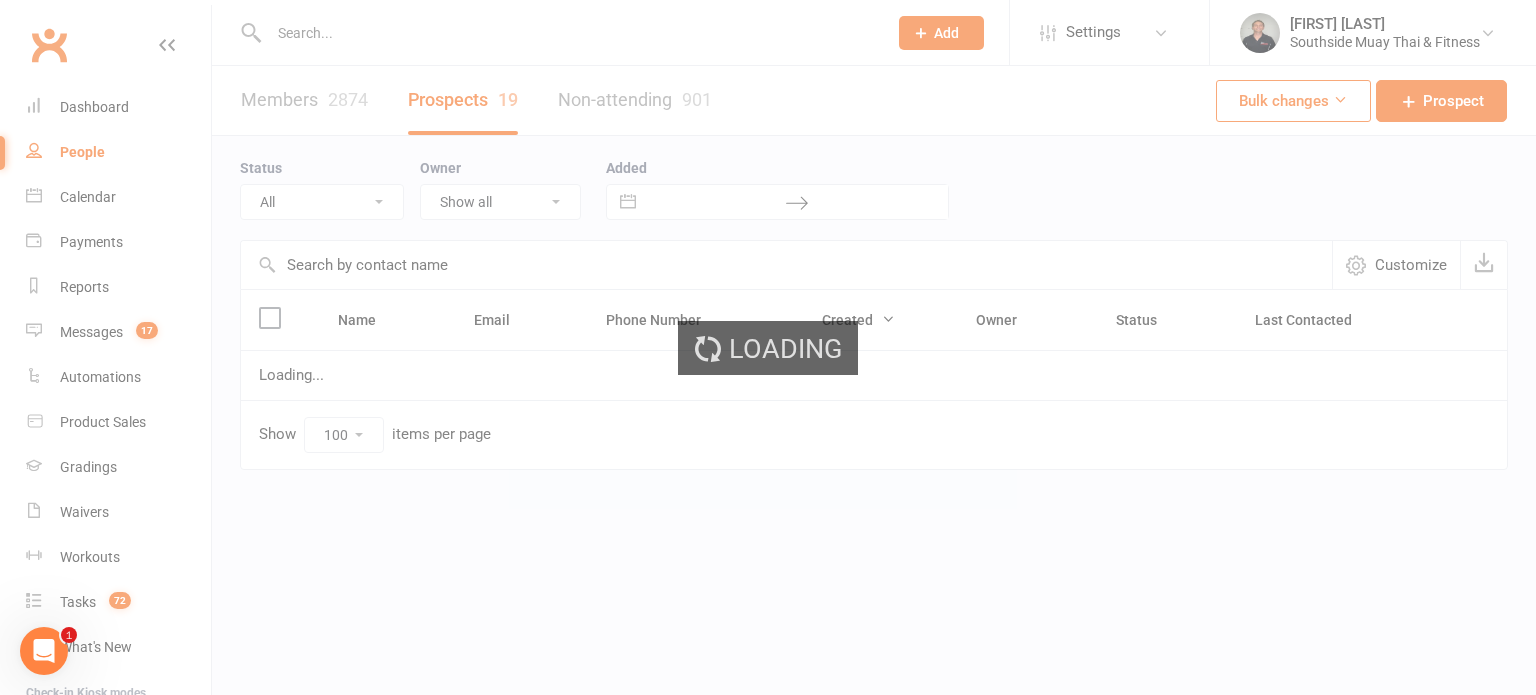 select on "Intro Month" 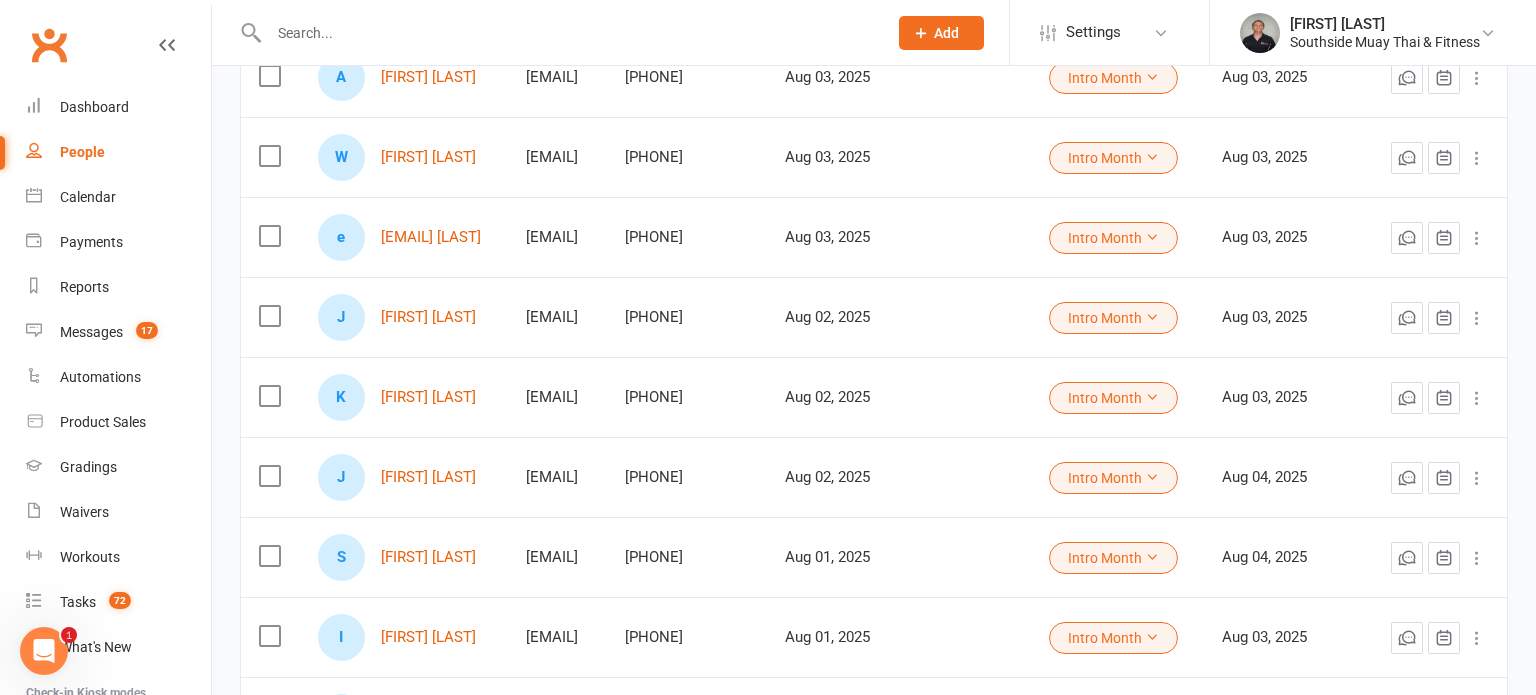 scroll, scrollTop: 640, scrollLeft: 0, axis: vertical 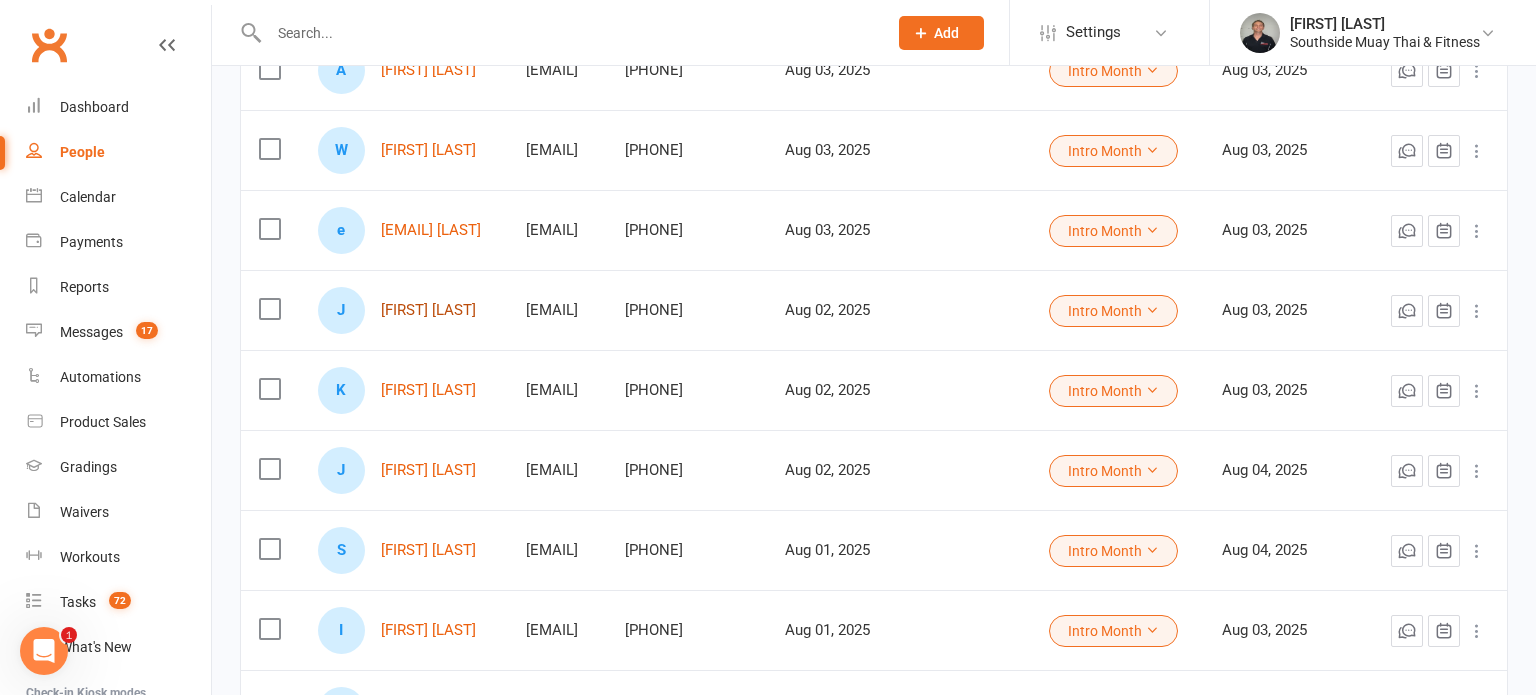 click on "[FIRST] [LAST]" at bounding box center (428, 310) 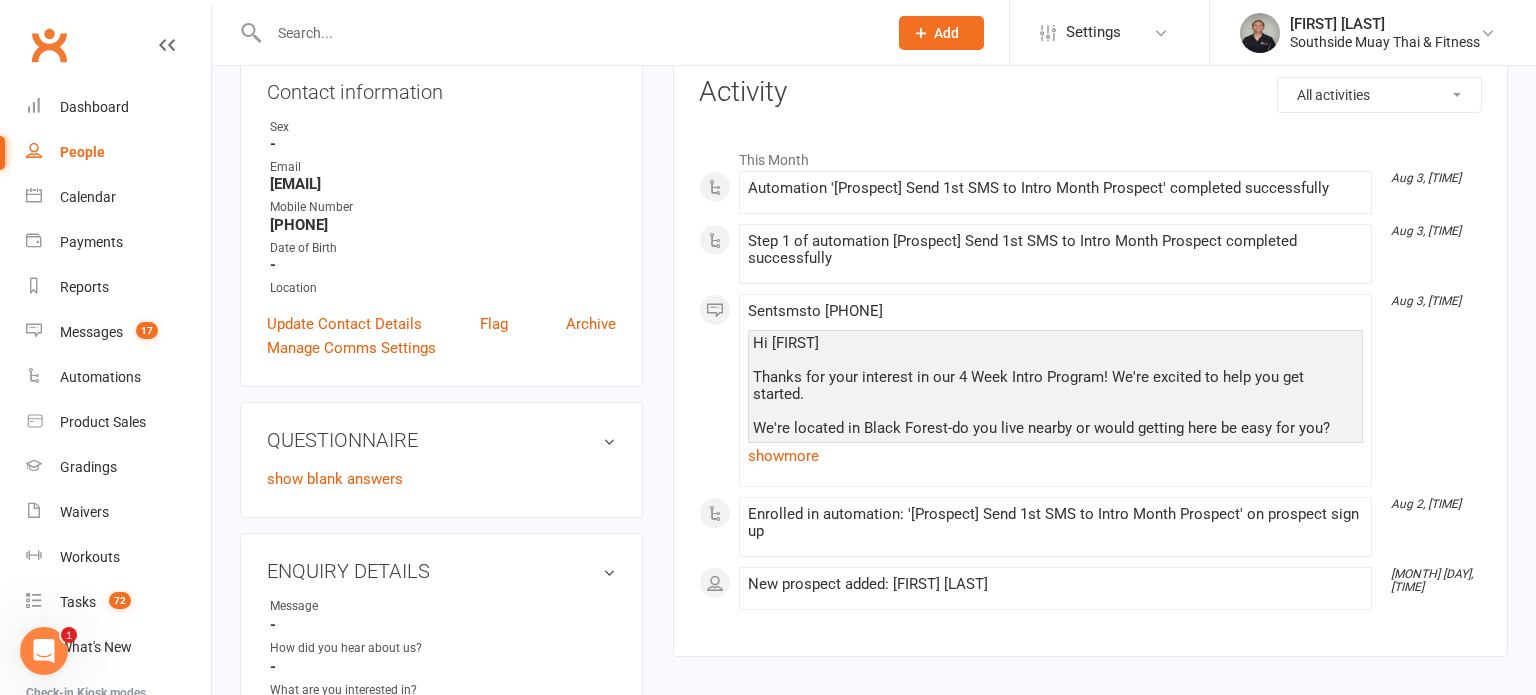 scroll, scrollTop: 10, scrollLeft: 0, axis: vertical 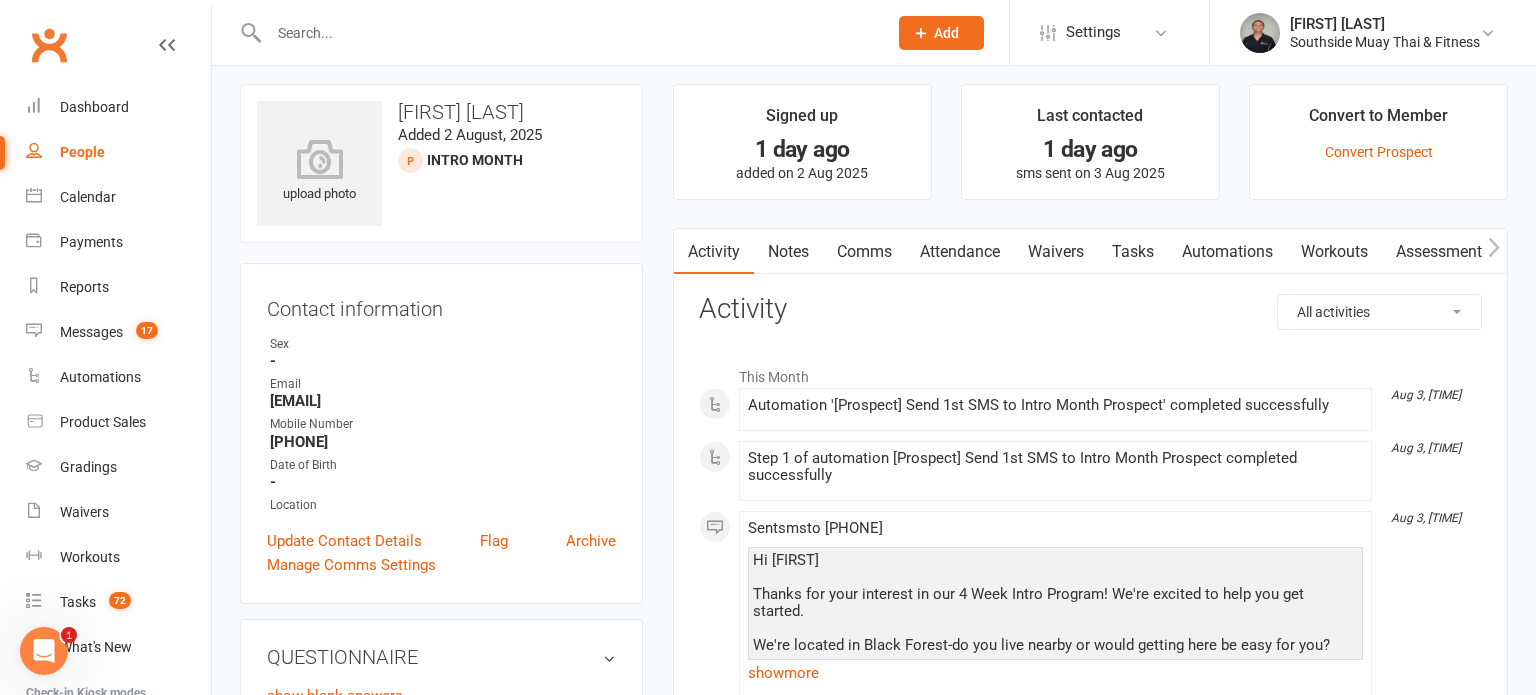 click on "Comms" at bounding box center [864, 252] 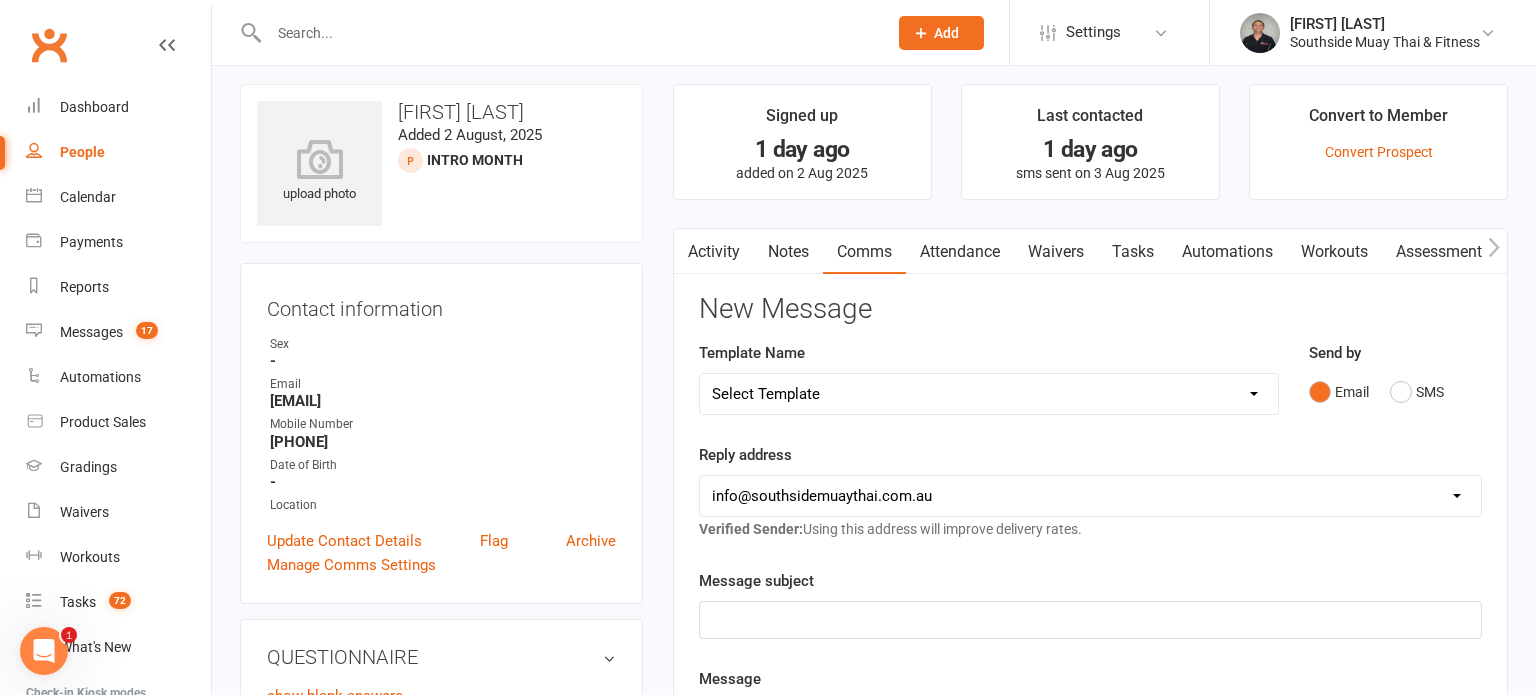 click on "Select Template [SMS] Outreach Message: High Risk – Personal From Trainer + Reengagement Offer [SMS] Outreach Message: High Risk – Re-Engagement Offer [SMS] Outreach Message: High Risk – Re-Engagement Offer [SMS] Outreach Message: Low Risk – Friendly Check-In [SMS] Outreach Message: Low Risk – Friendly Check-In Confidence [SMS] Outreach Message: Medium Risk – Personal Follow-Up [SMS] Outreach Message: Medium Risk – Personal Follow-Up (1) [SMS] Outreach Message: Medium Risk – Personal Follow-Up (Havent seen you/support) (1) [SMS] Retention - Grading Congrats [SMS] Retention - Great to see you back at the gym (1) [SMS] Retention - Great to see you back at the gym (2) [SMS] Retention - Havent Seen You Lately (1) [SMS] Retention - Havent Seen You Lately (2) [SMS] Retention - Havent Seen You Lately (3) [SMS] Retention - Havent Seen You Lately PT offer [SMS] Retention - Hows training going to Parent (1) [SMS] Retention - Hows training going to Parent (2) [SMS] Retention - Keep up the great work" at bounding box center (989, 394) 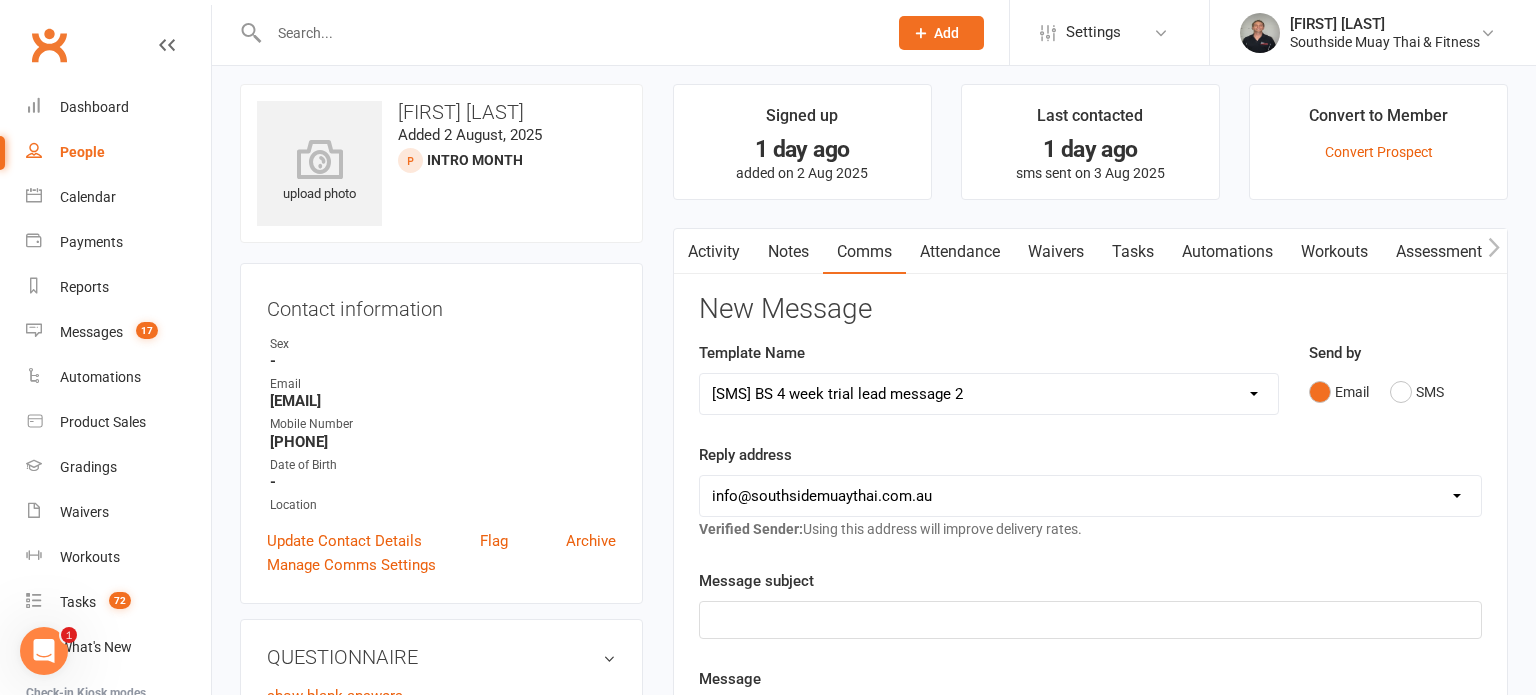 click on "Select Template [SMS] Outreach Message: High Risk – Personal From Trainer + Reengagement Offer [SMS] Outreach Message: High Risk – Re-Engagement Offer [SMS] Outreach Message: High Risk – Re-Engagement Offer [SMS] Outreach Message: Low Risk – Friendly Check-In [SMS] Outreach Message: Low Risk – Friendly Check-In Confidence [SMS] Outreach Message: Medium Risk – Personal Follow-Up [SMS] Outreach Message: Medium Risk – Personal Follow-Up (1) [SMS] Outreach Message: Medium Risk – Personal Follow-Up (Havent seen you/support) (1) [SMS] Retention - Grading Congrats [SMS] Retention - Great to see you back at the gym (1) [SMS] Retention - Great to see you back at the gym (2) [SMS] Retention - Havent Seen You Lately (1) [SMS] Retention - Havent Seen You Lately (2) [SMS] Retention - Havent Seen You Lately (3) [SMS] Retention - Havent Seen You Lately PT offer [SMS] Retention - Hows training going to Parent (1) [SMS] Retention - Hows training going to Parent (2) [SMS] Retention - Keep up the great work" at bounding box center (989, 394) 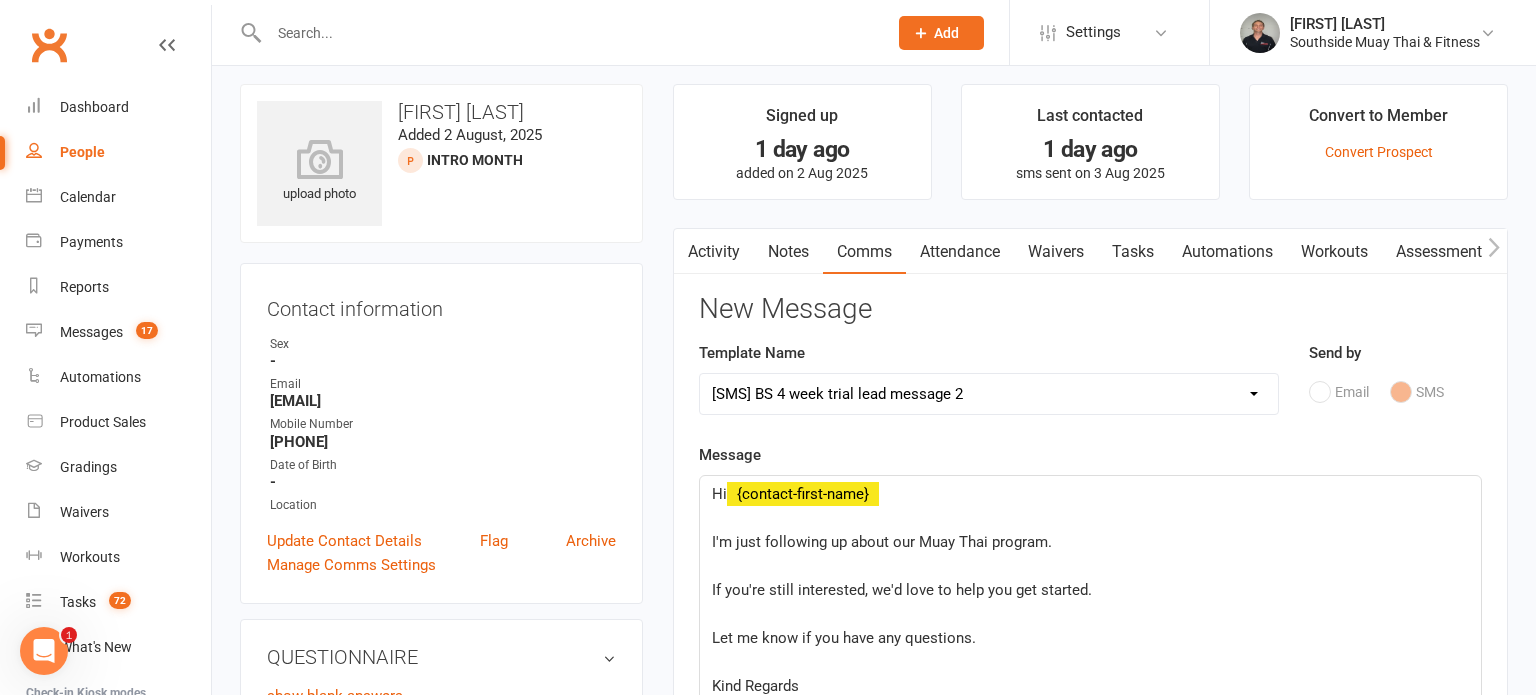 click on "I'm just following up about our Muay Thai program." 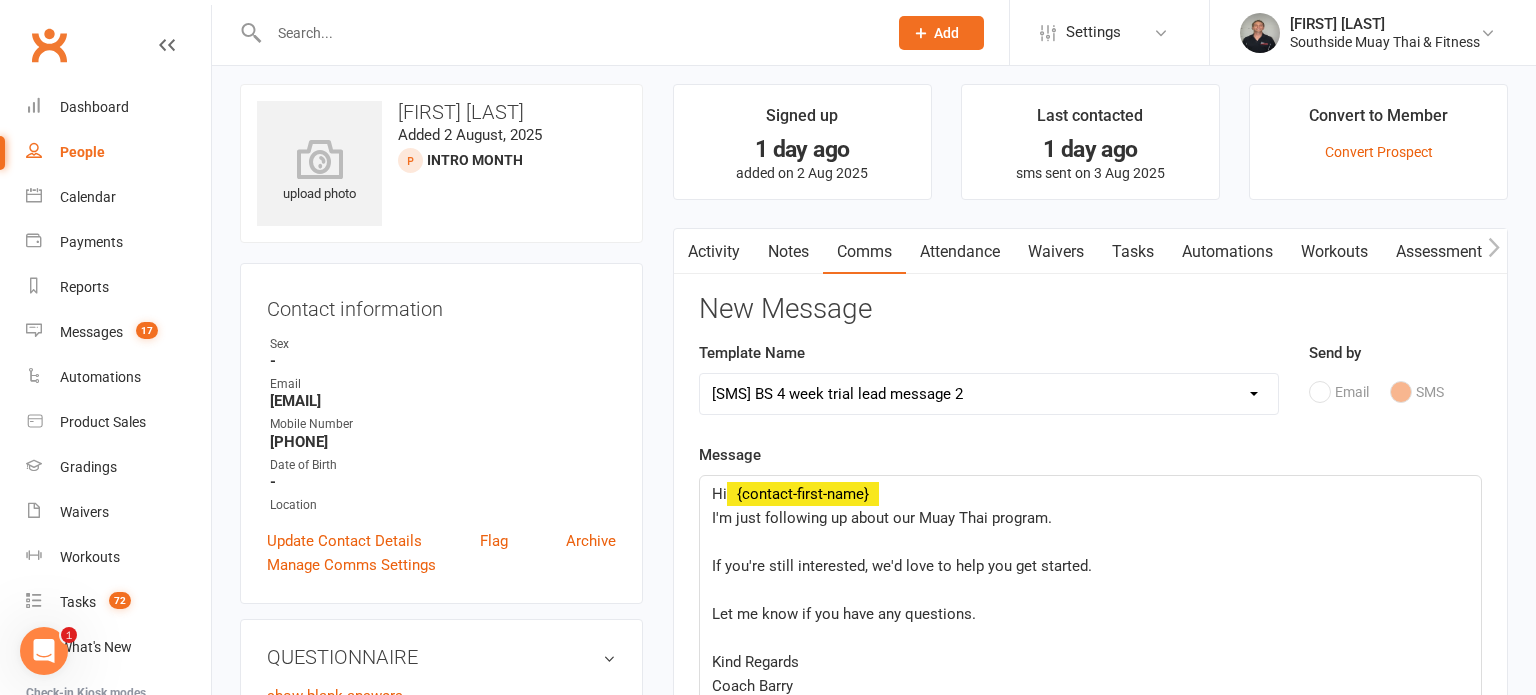 click on "If you're still interested, we'd love to help you get started." 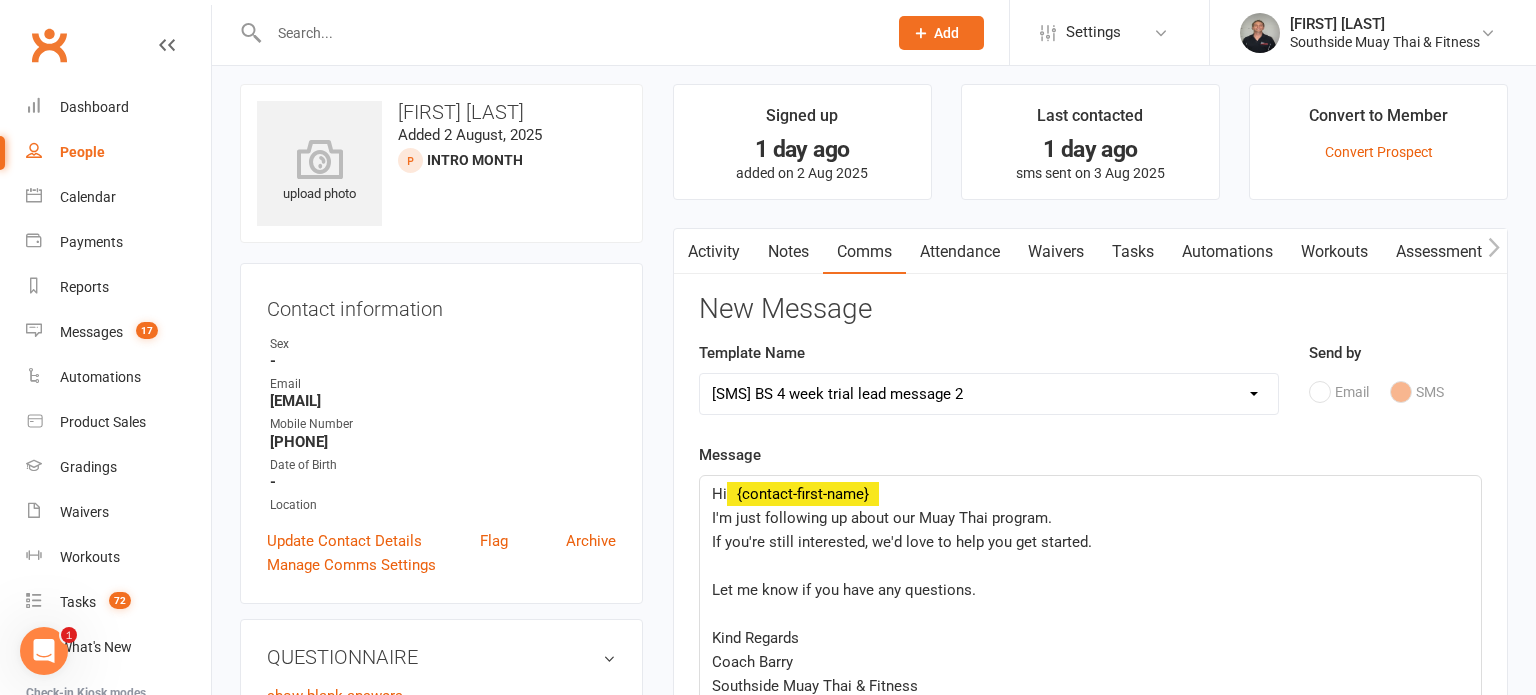 click on "Let me know if you have any questions." 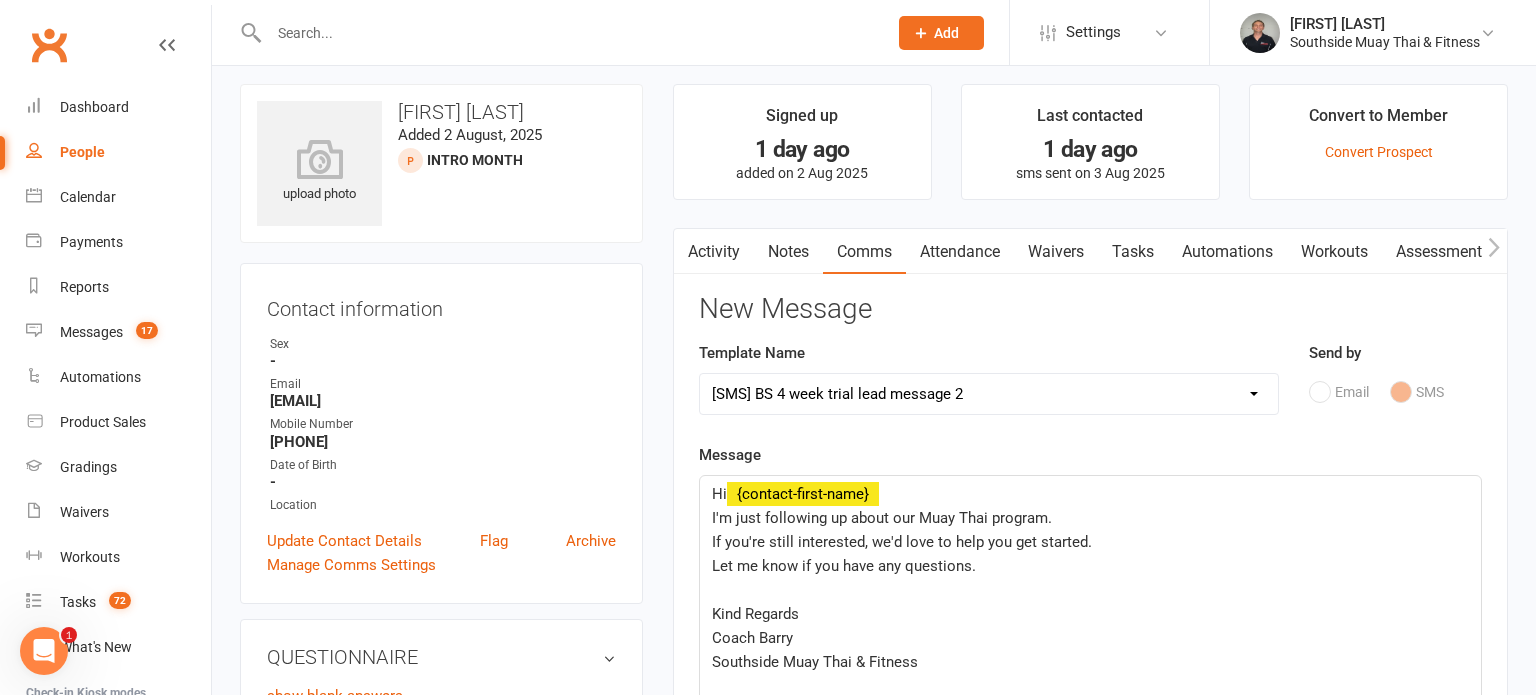 click on "Kind Regards" 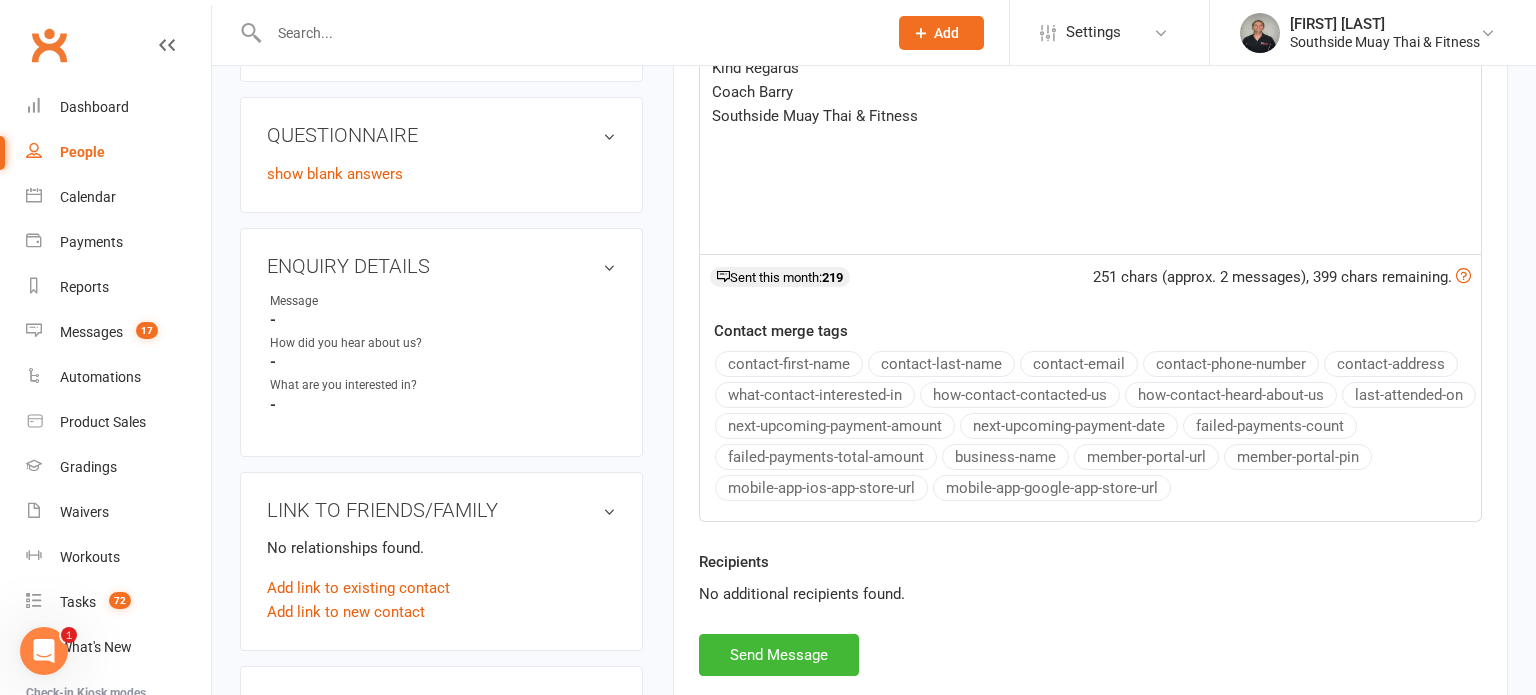 scroll, scrollTop: 540, scrollLeft: 0, axis: vertical 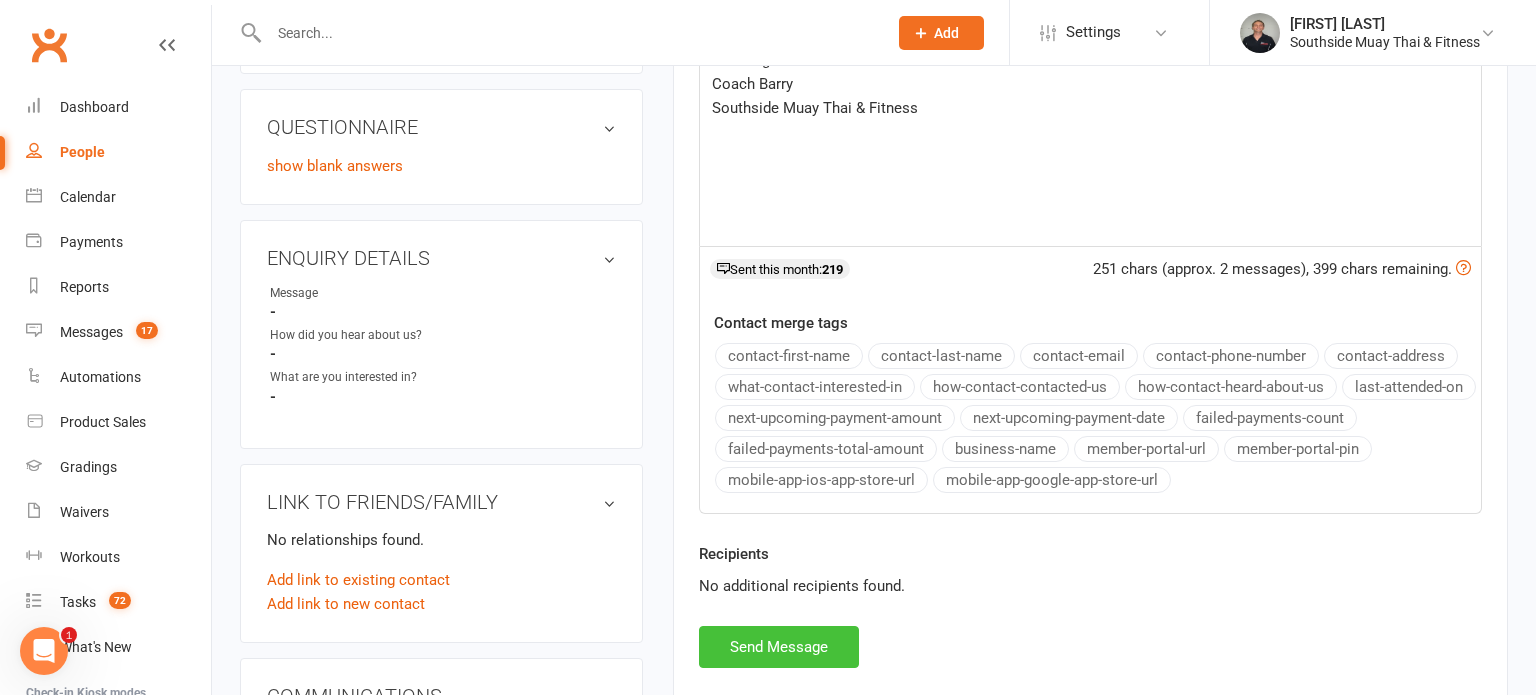 click on "Send Message" at bounding box center [779, 647] 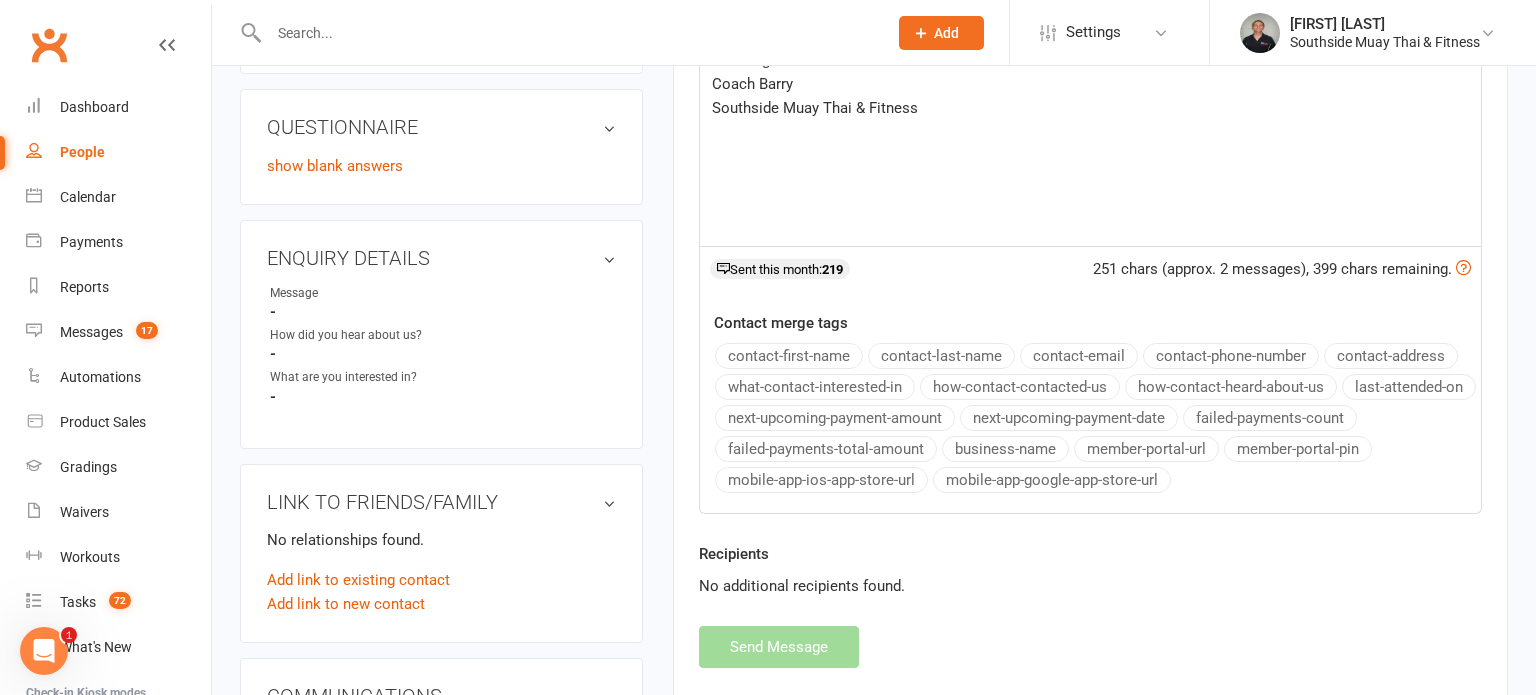 select 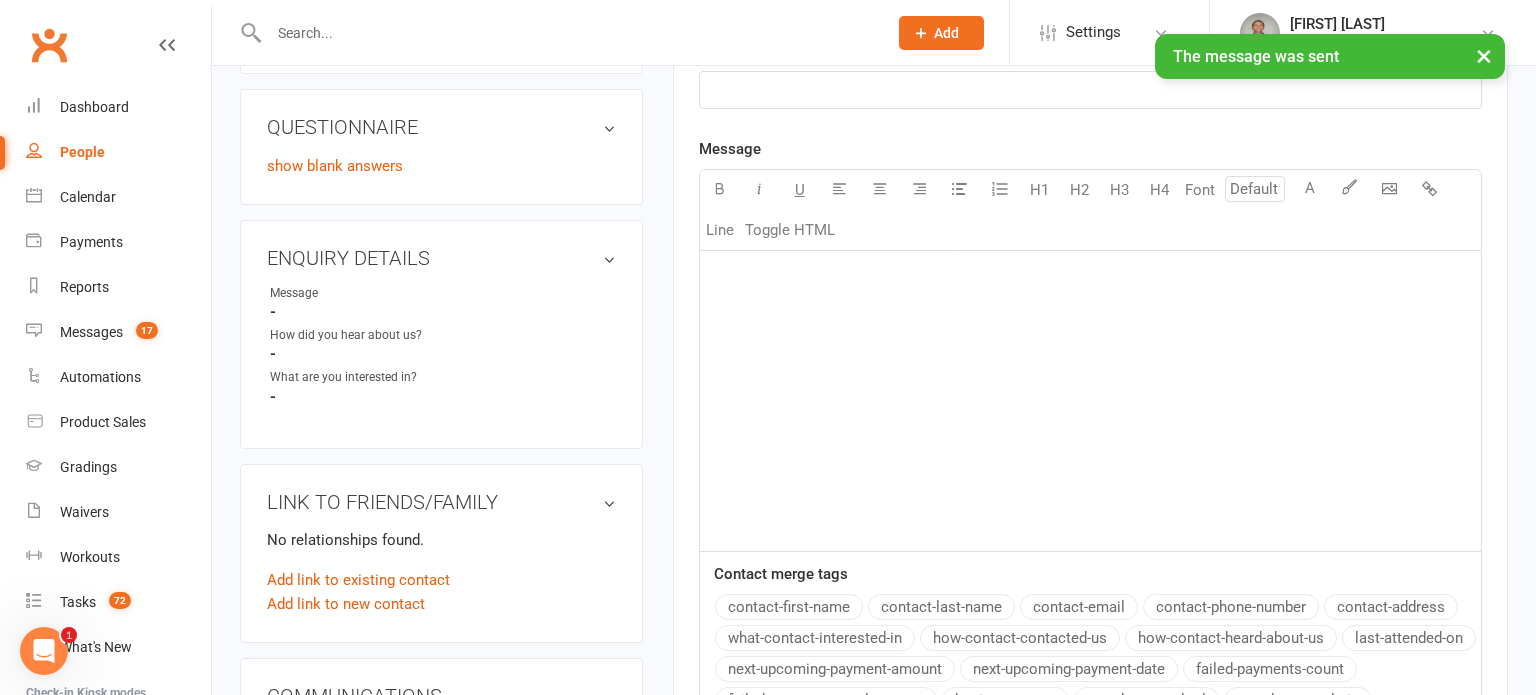 click on "People" at bounding box center (82, 152) 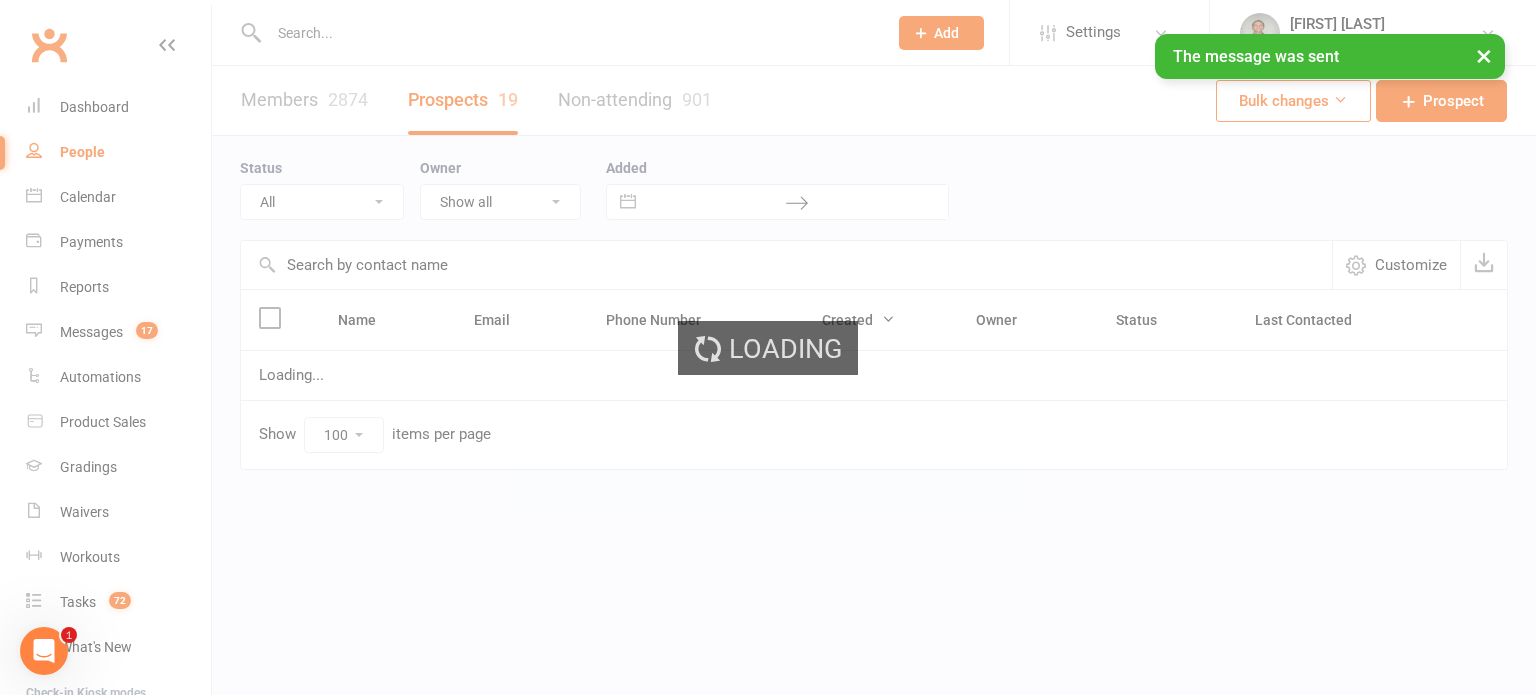 scroll, scrollTop: 0, scrollLeft: 0, axis: both 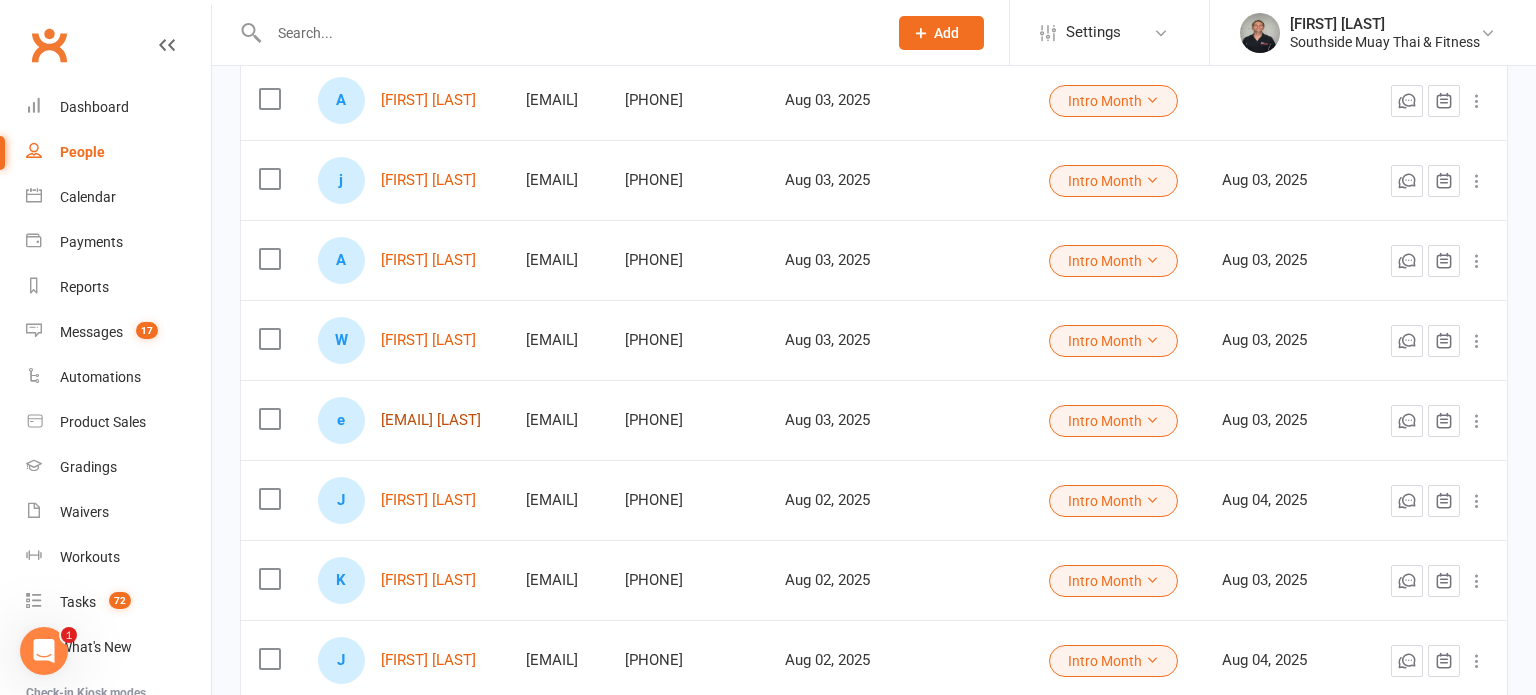 click on "[EMAIL] [LAST]" at bounding box center (431, 420) 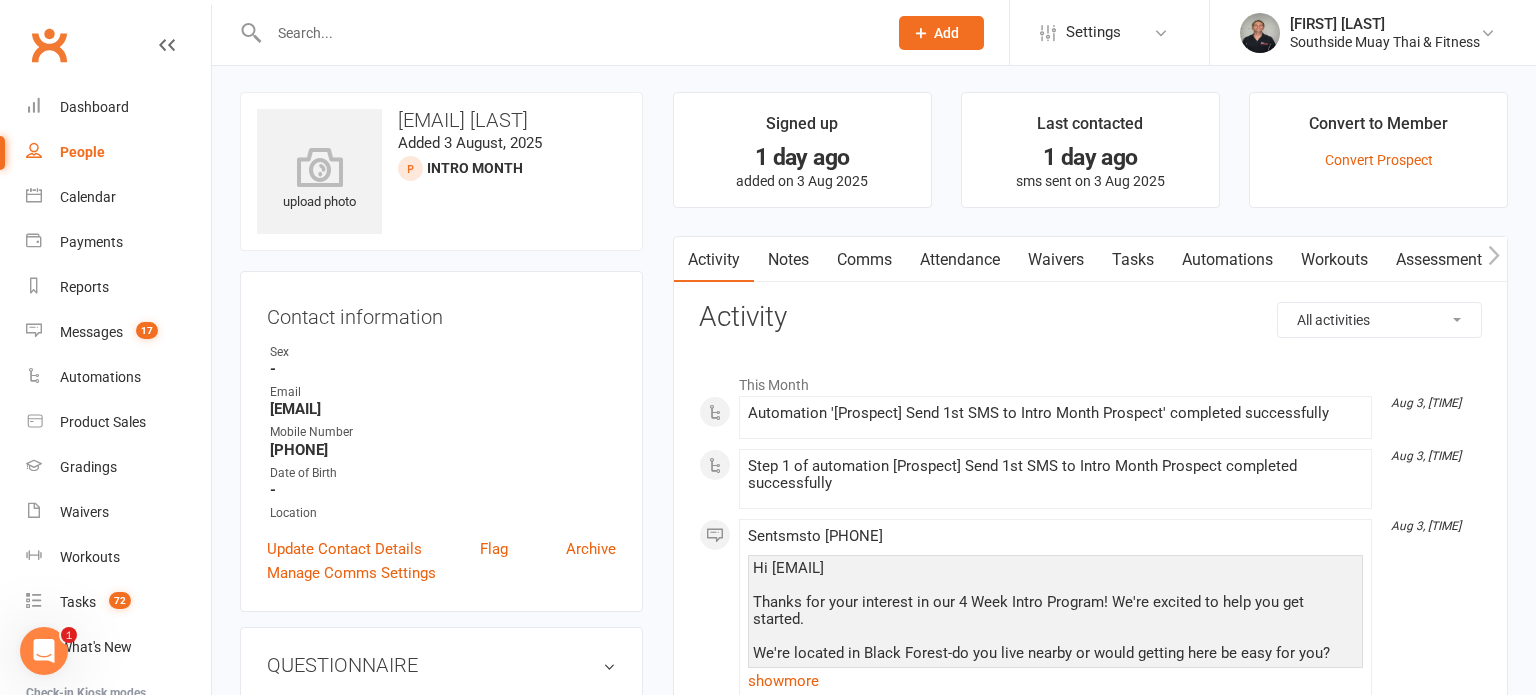scroll, scrollTop: 0, scrollLeft: 0, axis: both 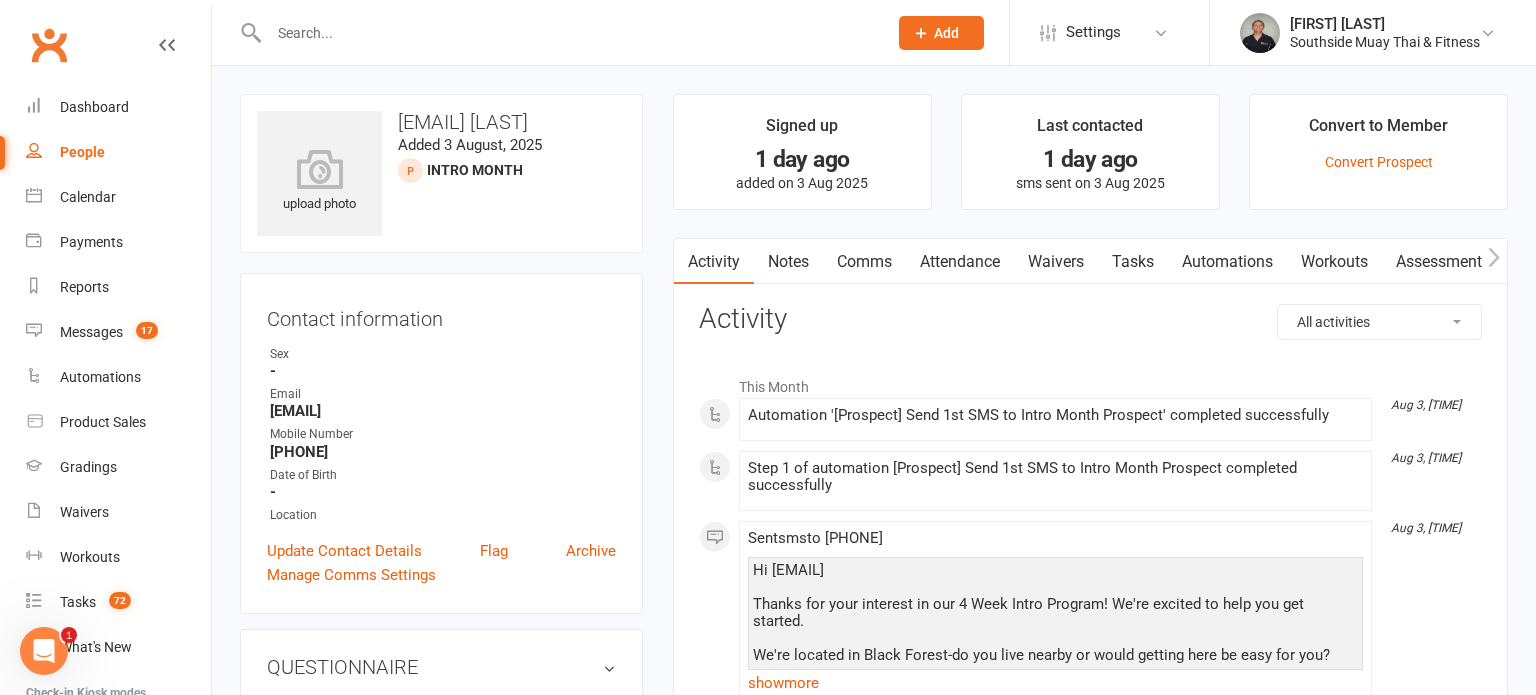 click on "Comms" at bounding box center (864, 262) 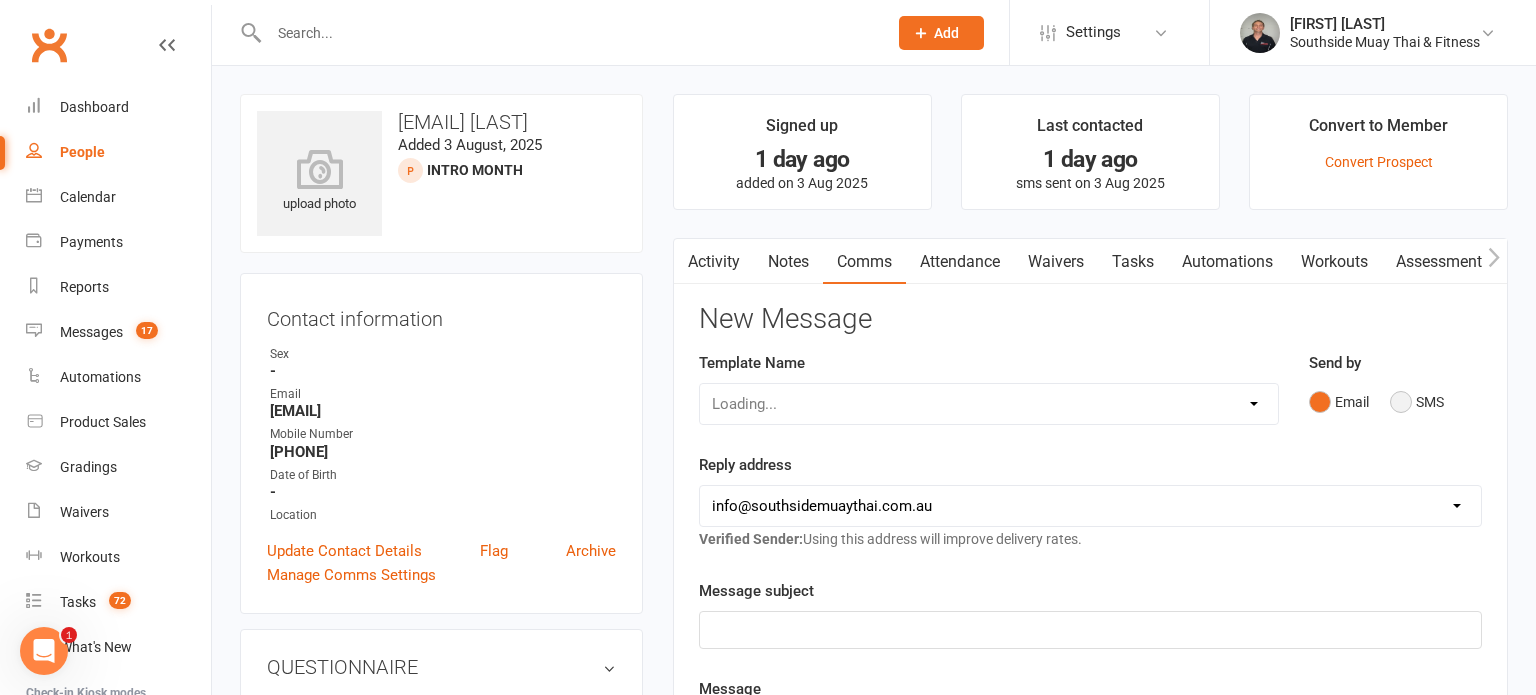 click on "SMS" at bounding box center (1417, 402) 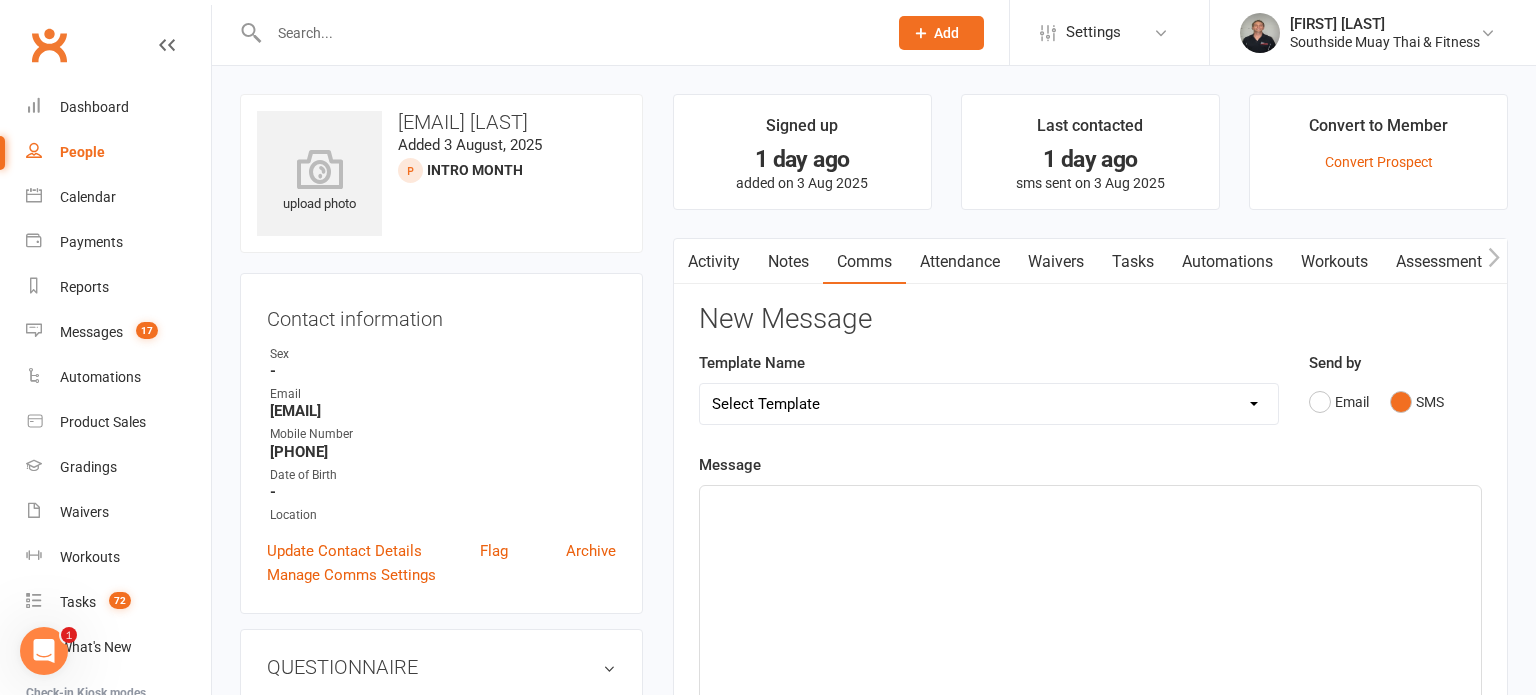 click on "Select Template [SMS] Outreach Message: High Risk – Personal From Trainer + Reengagement Offer [SMS] Outreach Message: High Risk – Re-Engagement Offer [SMS] Outreach Message: High Risk – Re-Engagement Offer [SMS] Outreach Message: Low Risk – Friendly Check-In [SMS] Outreach Message: Low Risk – Friendly Check-In Confidence [SMS] Outreach Message: Medium Risk – Personal Follow-Up [SMS] Outreach Message: Medium Risk – Personal Follow-Up (1) [SMS] Outreach Message: Medium Risk – Personal Follow-Up (Havent seen you/support) (1) [SMS] Retention - Grading Congrats [SMS] Retention - Great to see you back at the gym (1) [SMS] Retention - Great to see you back at the gym (2) [SMS] Retention - Havent Seen You Lately (1) [SMS] Retention - Havent Seen You Lately (2) [SMS] Retention - Havent Seen You Lately (3) [SMS] Retention - Havent Seen You Lately PT offer [SMS] Retention - Hows training going to Parent (1) [SMS] Retention - Hows training going to Parent (2) [SMS] Retention - Keep up the great work" at bounding box center (989, 404) 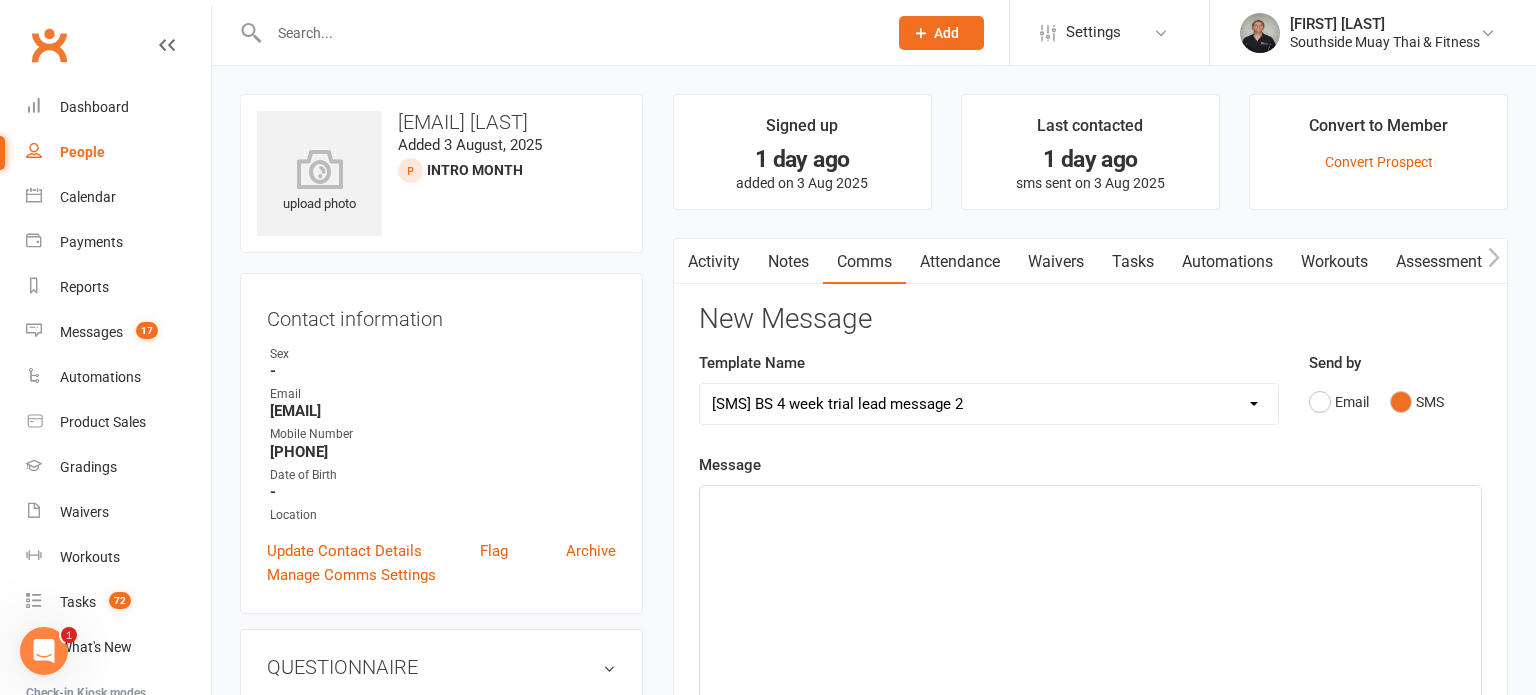 click on "Select Template [SMS] Outreach Message: High Risk – Personal From Trainer + Reengagement Offer [SMS] Outreach Message: High Risk – Re-Engagement Offer [SMS] Outreach Message: High Risk – Re-Engagement Offer [SMS] Outreach Message: Low Risk – Friendly Check-In [SMS] Outreach Message: Low Risk – Friendly Check-In Confidence [SMS] Outreach Message: Medium Risk – Personal Follow-Up [SMS] Outreach Message: Medium Risk – Personal Follow-Up (1) [SMS] Outreach Message: Medium Risk – Personal Follow-Up (Havent seen you/support) (1) [SMS] Retention - Grading Congrats [SMS] Retention - Great to see you back at the gym (1) [SMS] Retention - Great to see you back at the gym (2) [SMS] Retention - Havent Seen You Lately (1) [SMS] Retention - Havent Seen You Lately (2) [SMS] Retention - Havent Seen You Lately (3) [SMS] Retention - Havent Seen You Lately PT offer [SMS] Retention - Hows training going to Parent (1) [SMS] Retention - Hows training going to Parent (2) [SMS] Retention - Keep up the great work" at bounding box center (989, 404) 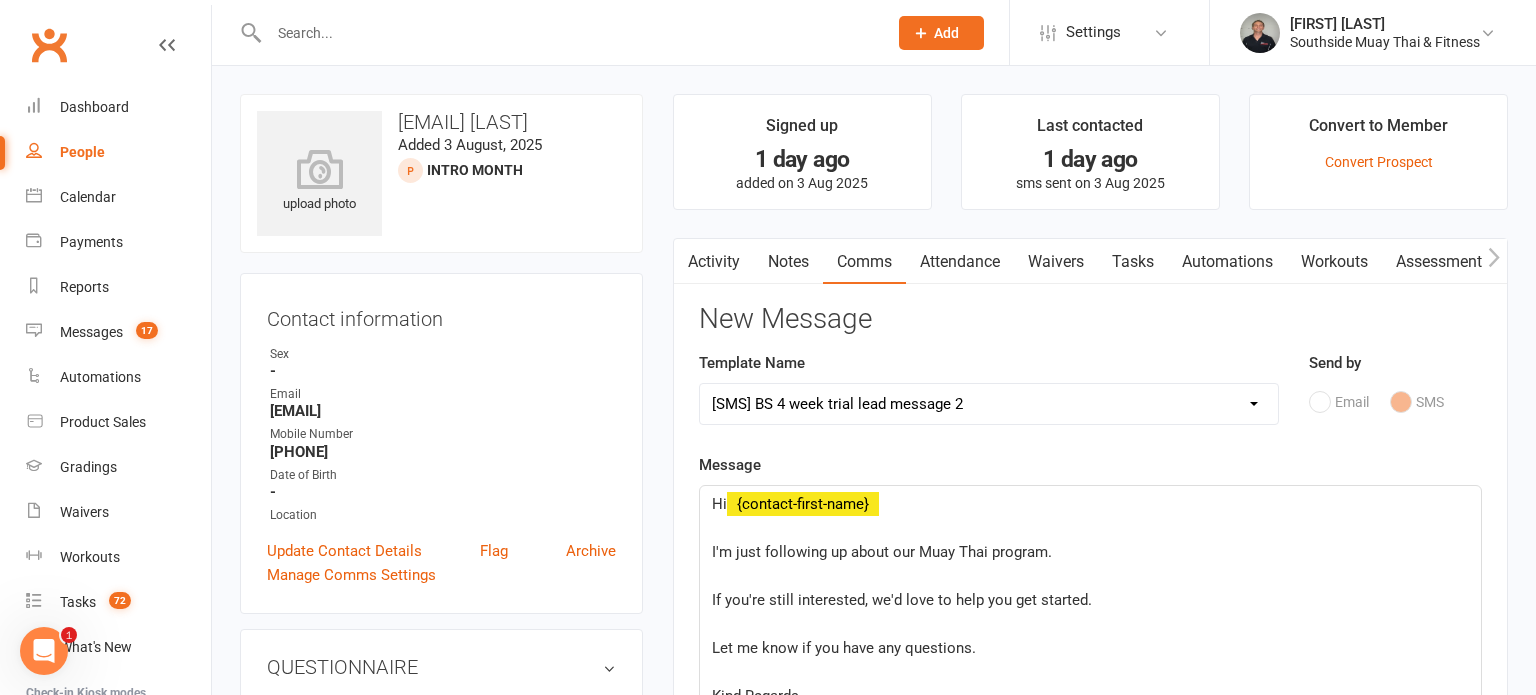 click on "Hi  ﻿ {contact-first-name}" 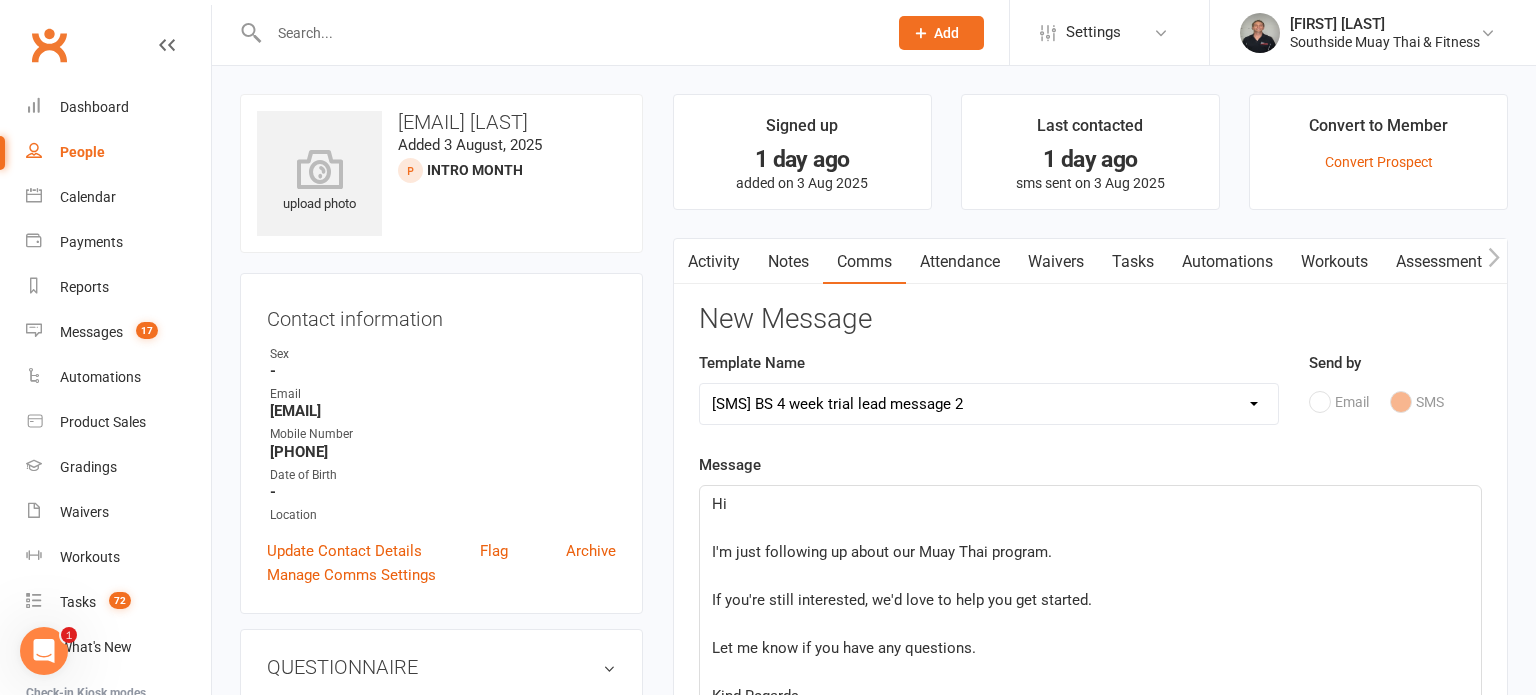 click on "Hi ﻿ I'm just following up about our Muay Thai program. ﻿ If you're still interested, we'd love to help you get started. ﻿ Let me know if you have any questions. ﻿ Kind Regards Coach [LAST] Southside Muay Thai & Fitness" 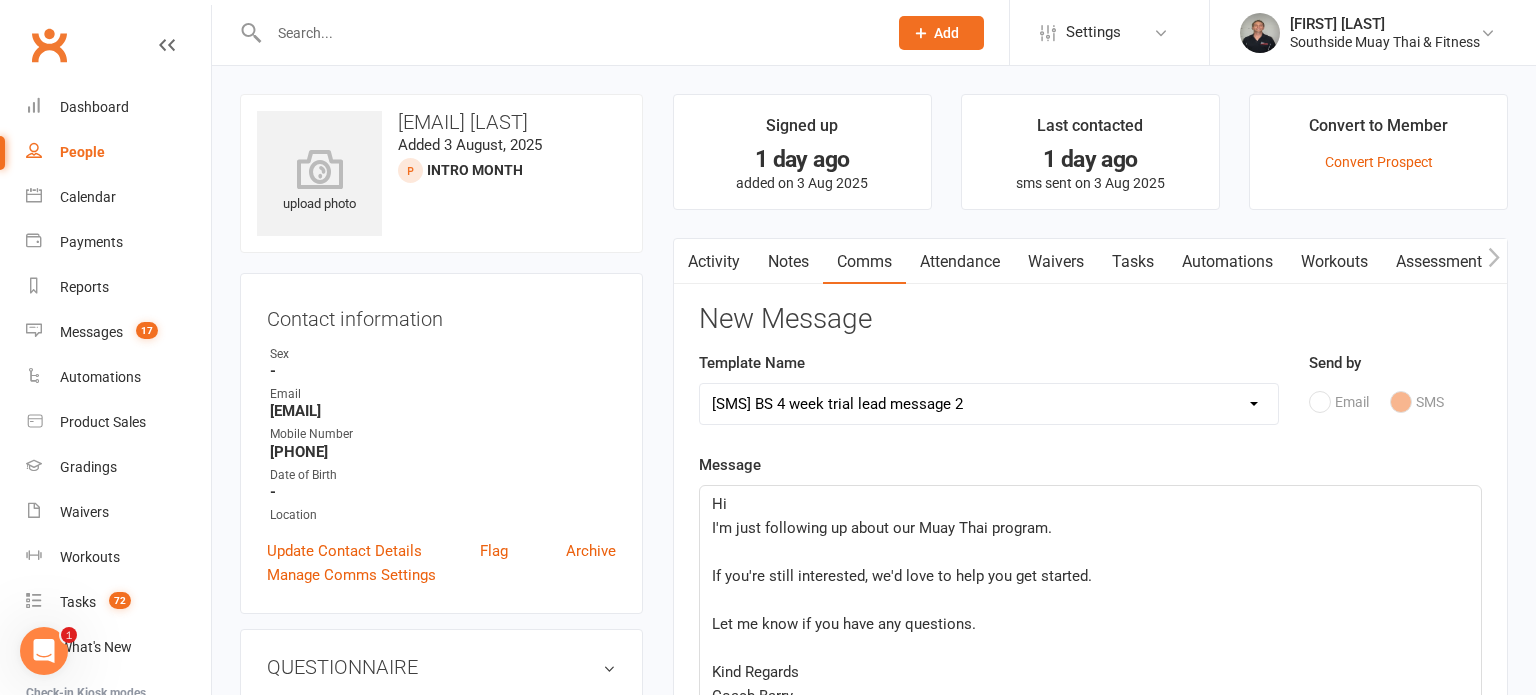 click on "Hi I'm just following up about our Muay Thai program. ﻿ If you're still interested, we'd love to help you get started. ﻿ Let me know if you have any questions. ﻿ Kind Regards Coach [LAST] Southside Muay Thai & Fitness" 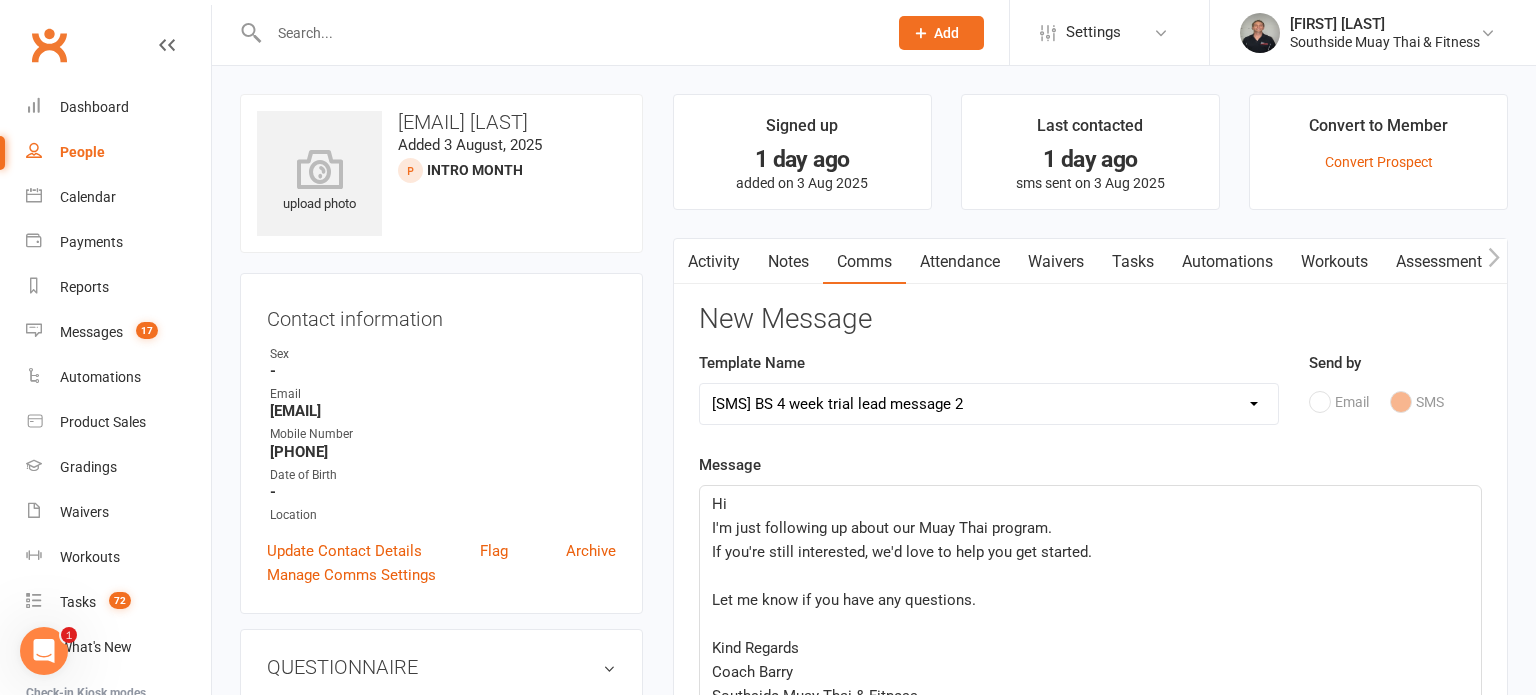 click on "Hi I'm just following up about our Muay Thai program. If you're still interested, we'd love to help you get started. ﻿ Let me know if you have any questions. ﻿ Kind Regards Coach [FIRST] [BRAND] ﻿" 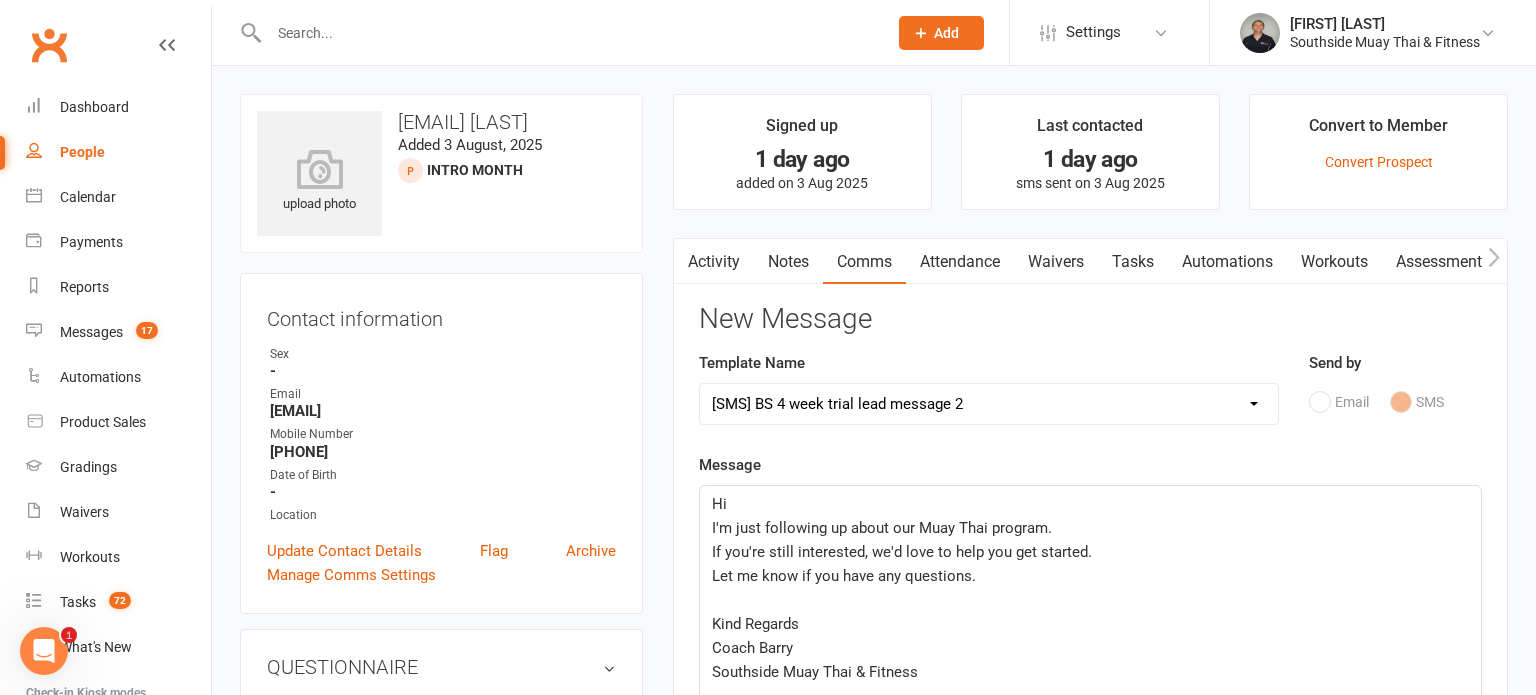 click on "Hi I'm just following up about our Muay Thai program. If you're still interested, we'd love to help you get started. Let me know if you have any questions. ﻿ Kind Regards Coach [LAST] Southside Muay Thai & Fitness" 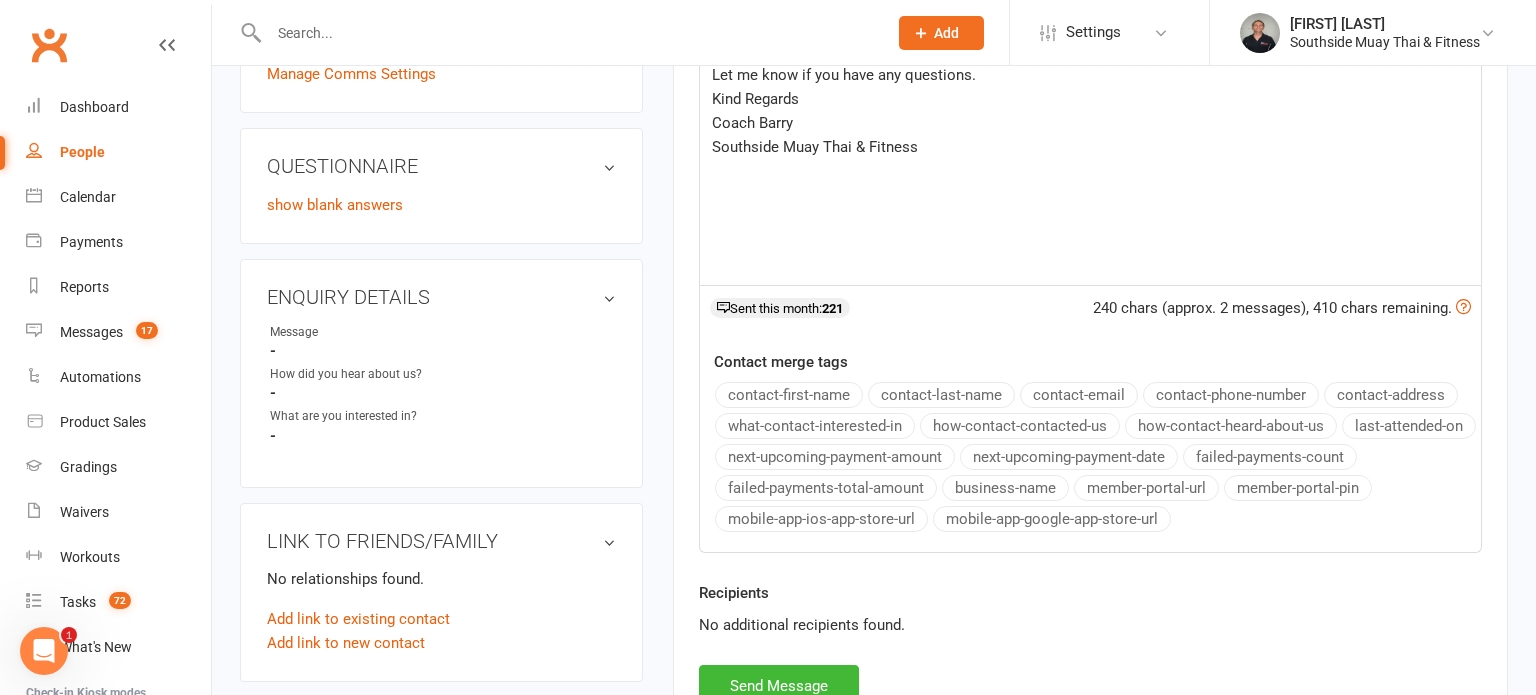 scroll, scrollTop: 507, scrollLeft: 0, axis: vertical 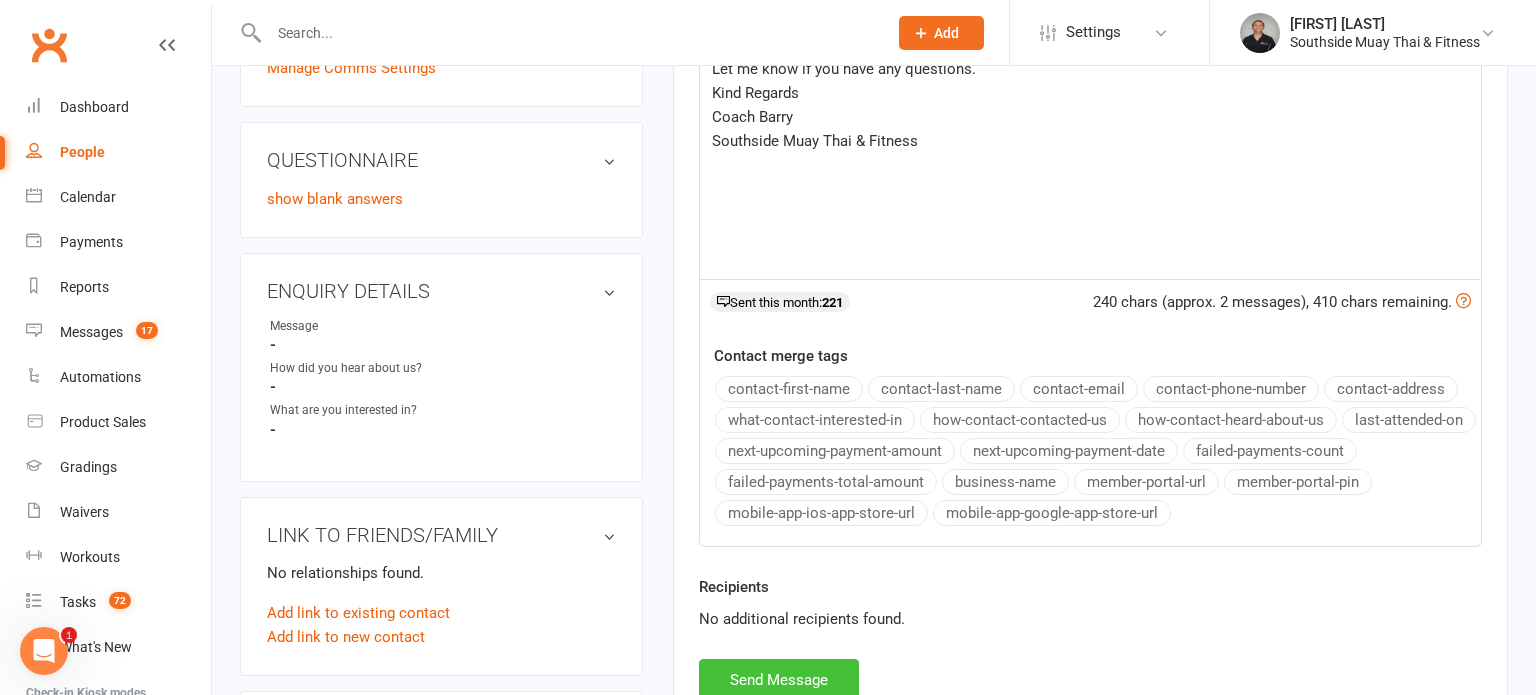 click on "Send Message" at bounding box center [779, 680] 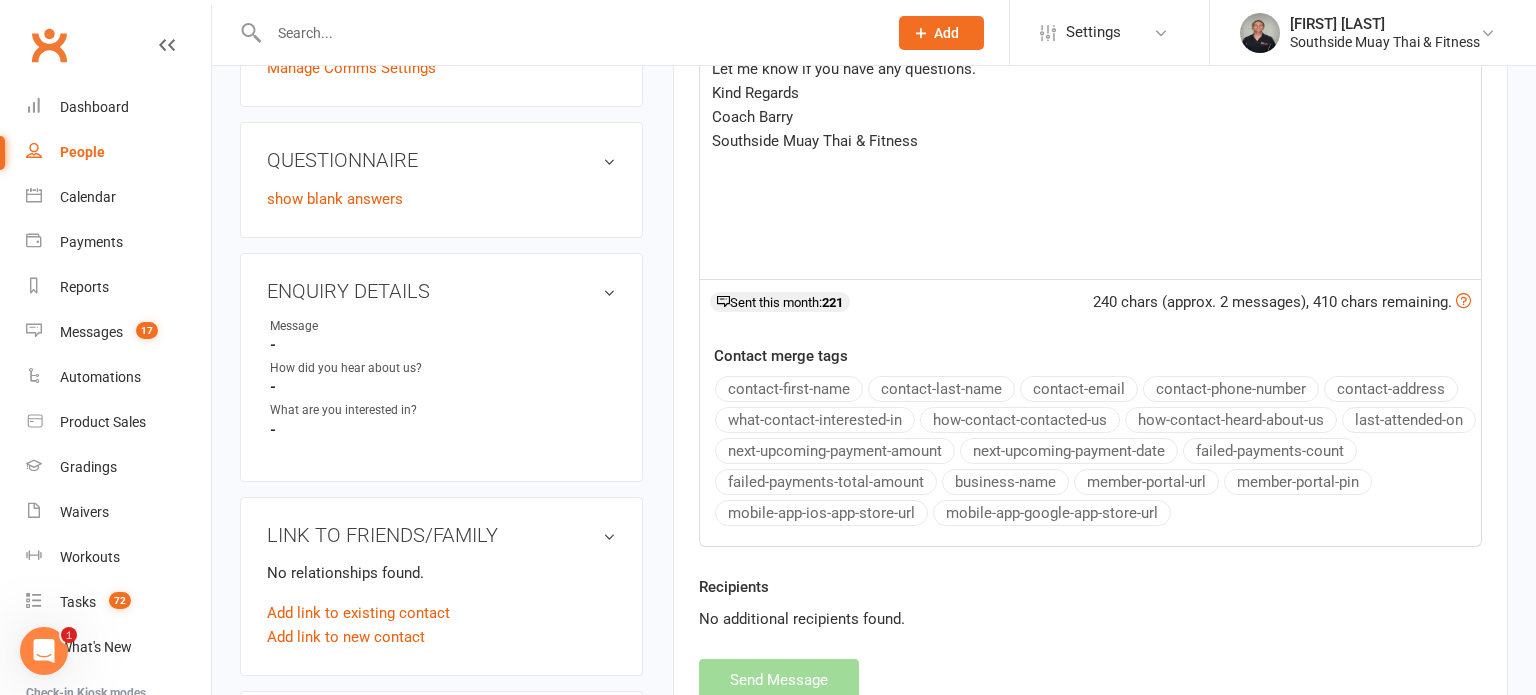 select 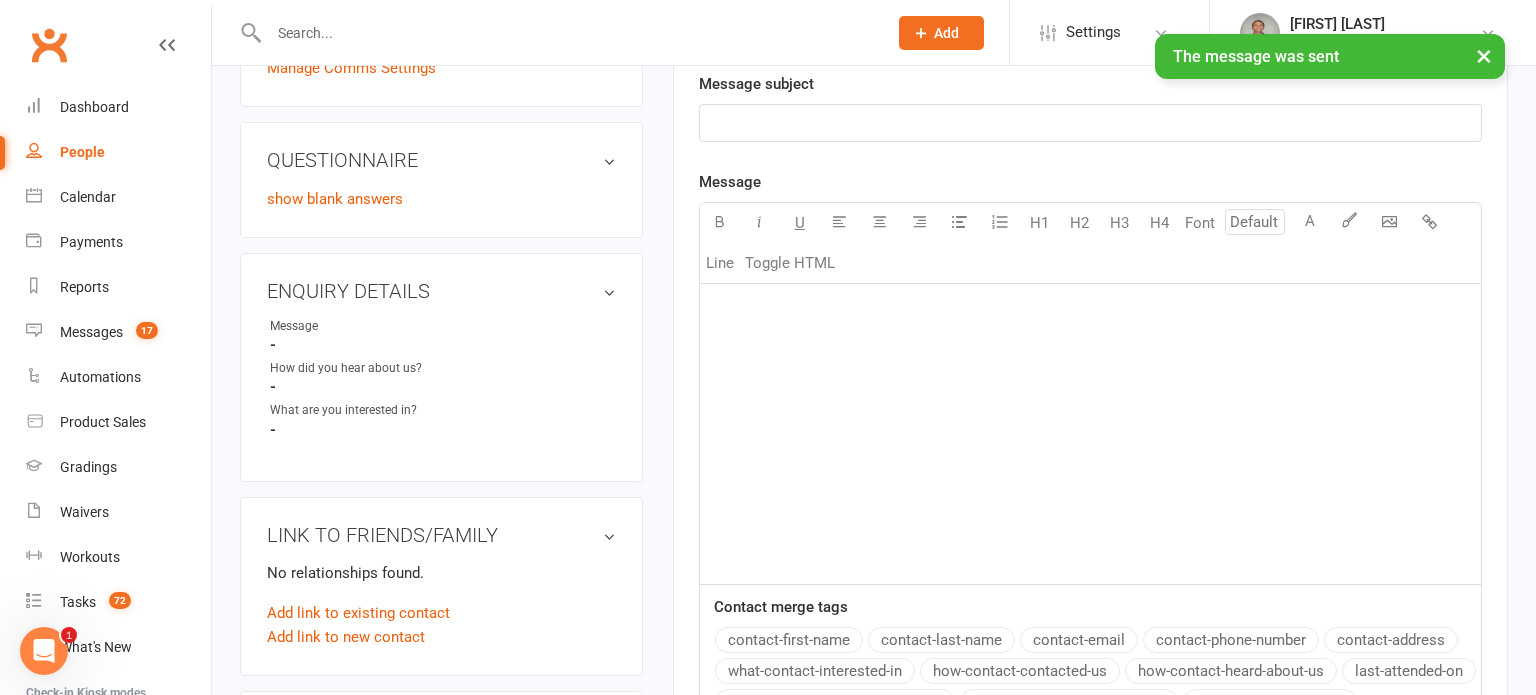 click on "People" at bounding box center (82, 152) 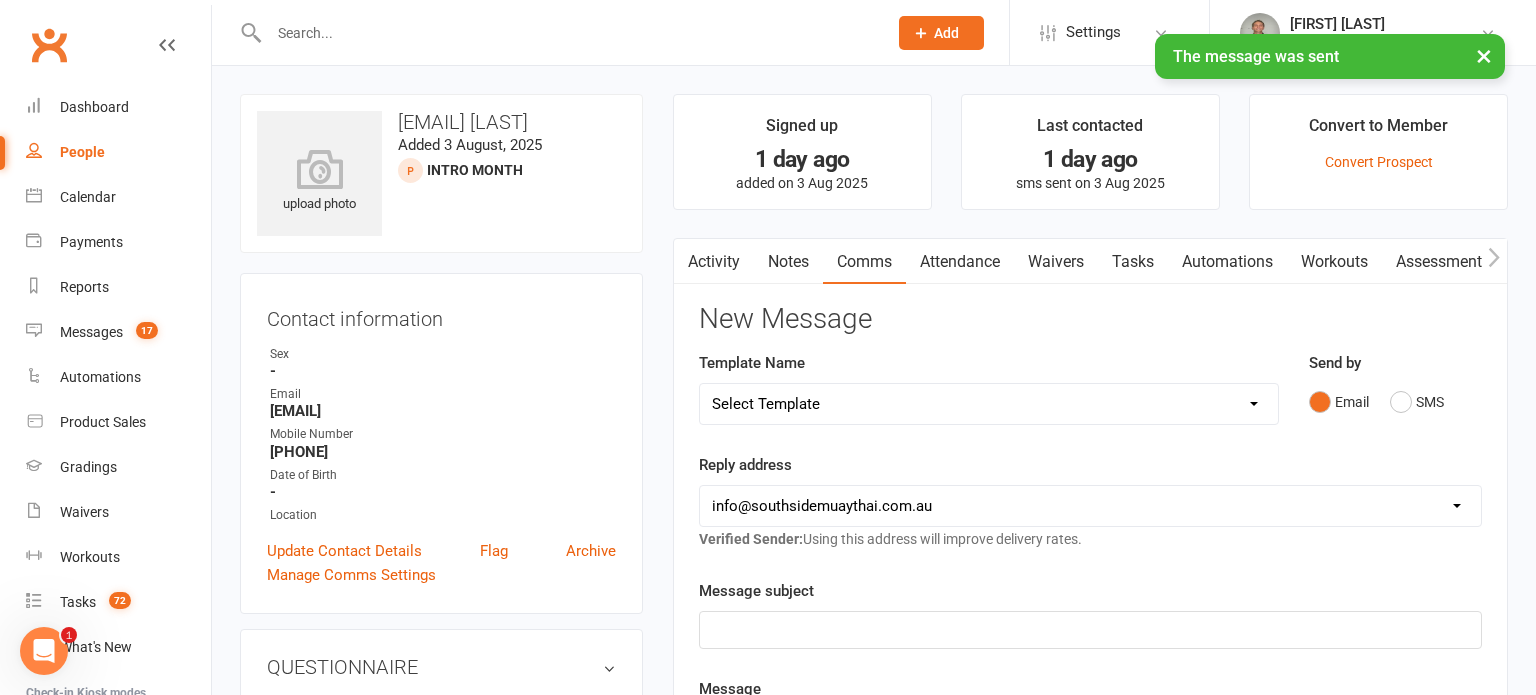 select on "100" 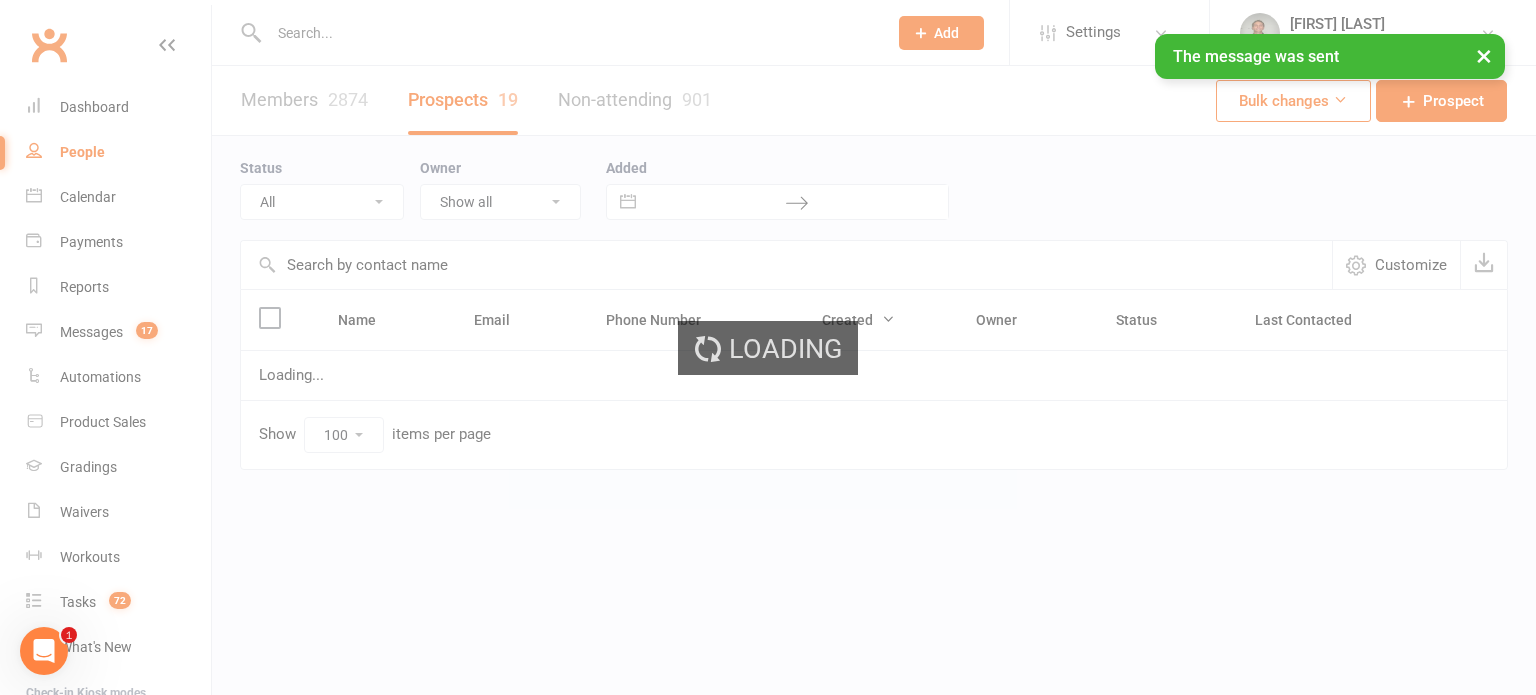 select on "Intro Month" 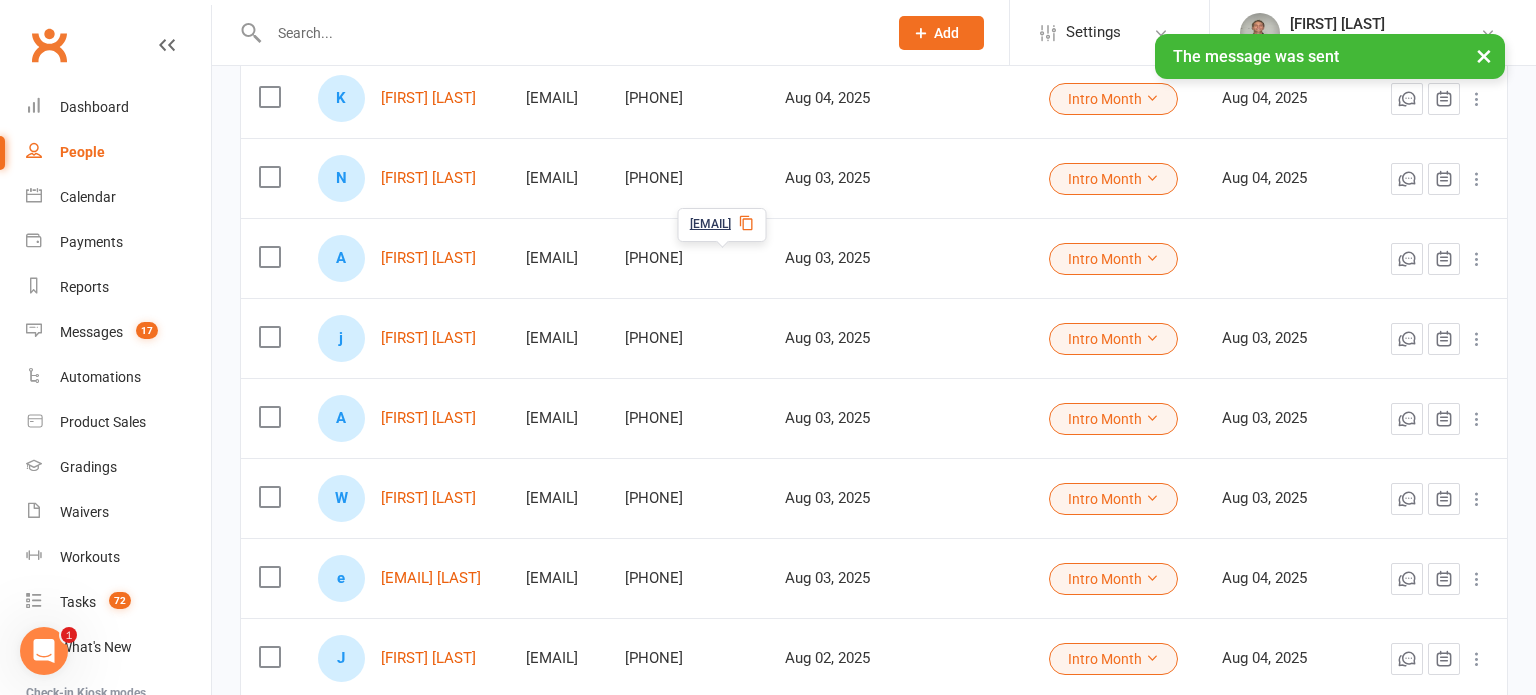 scroll, scrollTop: 348, scrollLeft: 0, axis: vertical 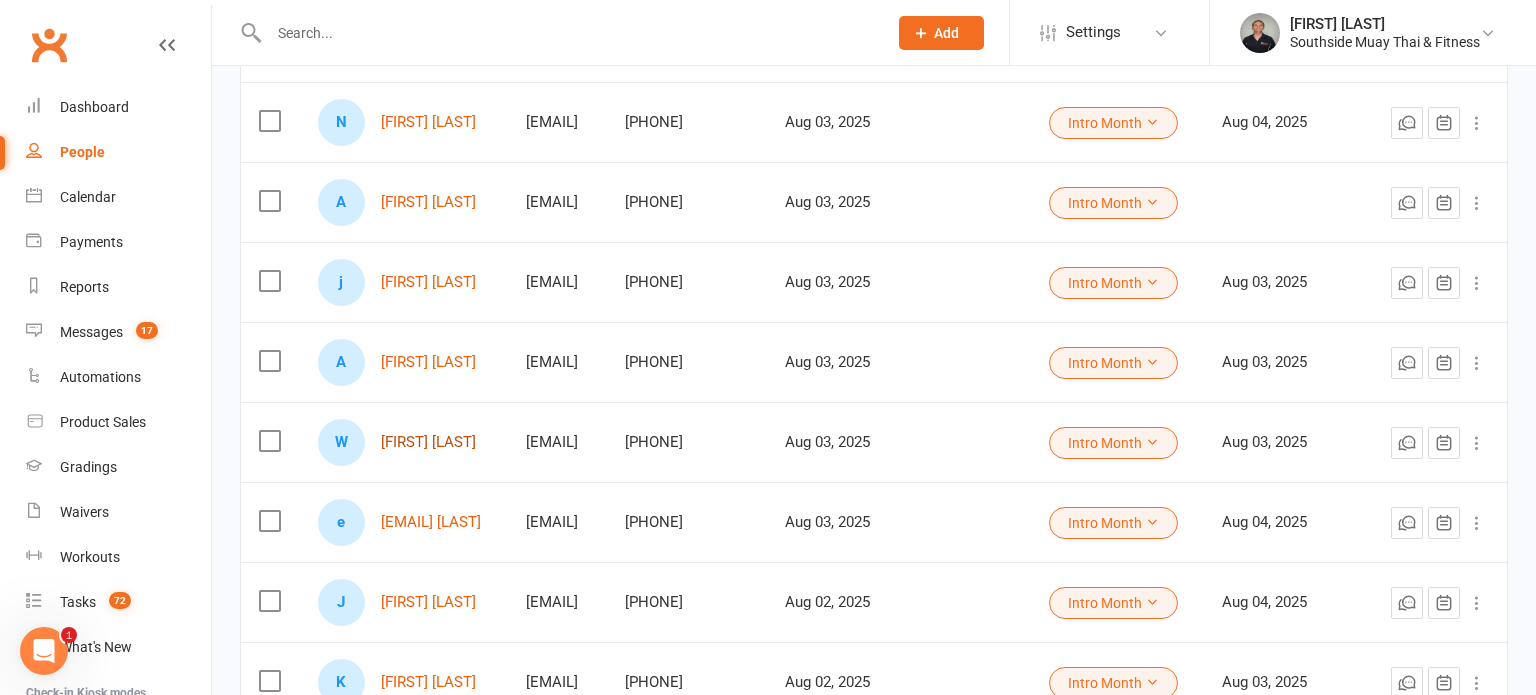 click on "[FIRST] [LAST]" at bounding box center [428, 442] 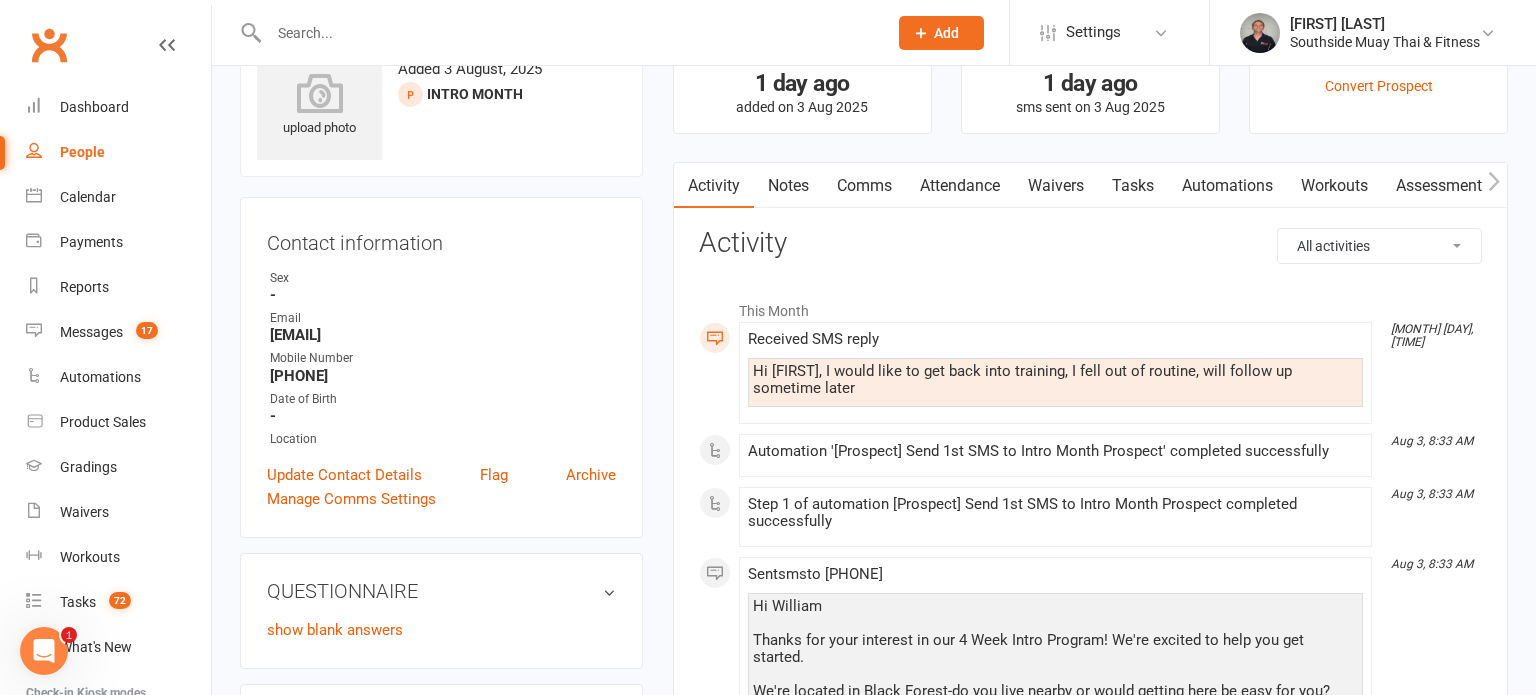 scroll, scrollTop: 60, scrollLeft: 0, axis: vertical 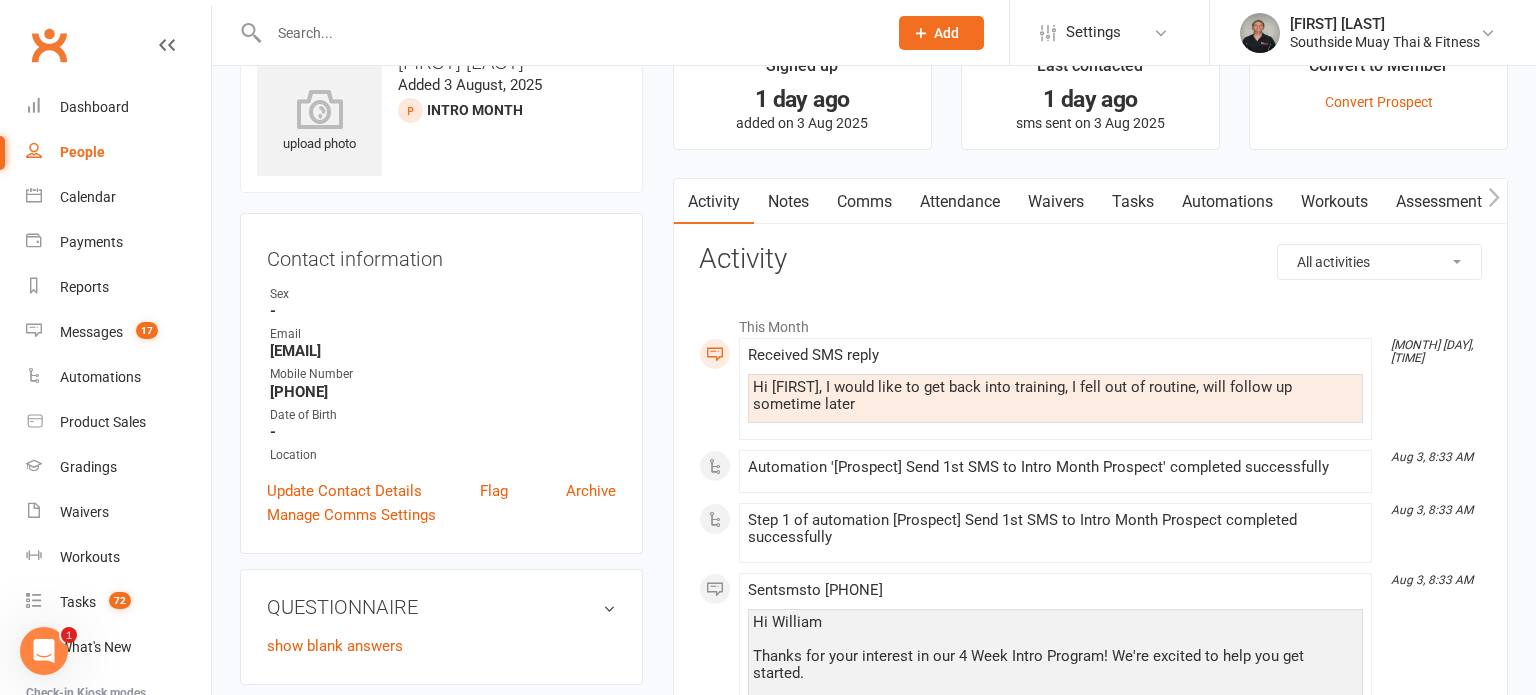 click on "People" at bounding box center (82, 152) 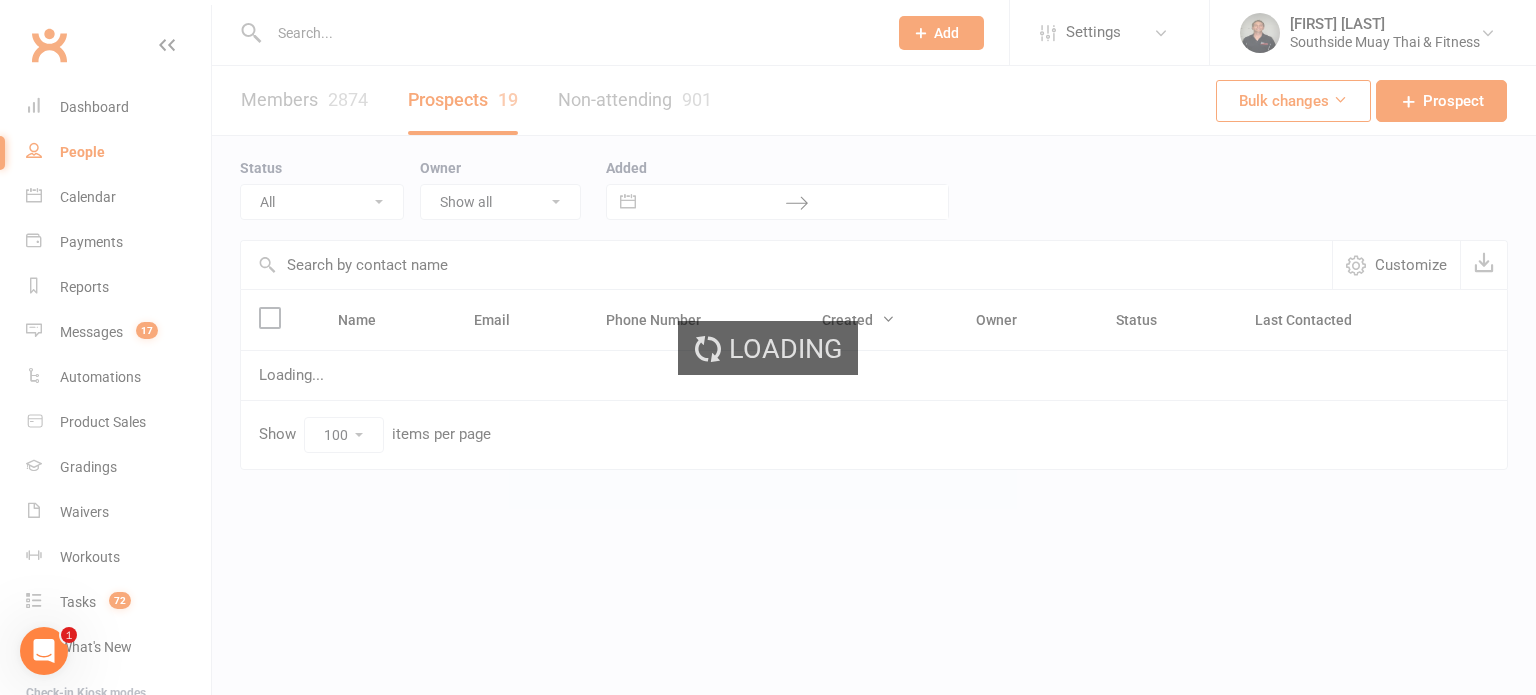 scroll, scrollTop: 0, scrollLeft: 0, axis: both 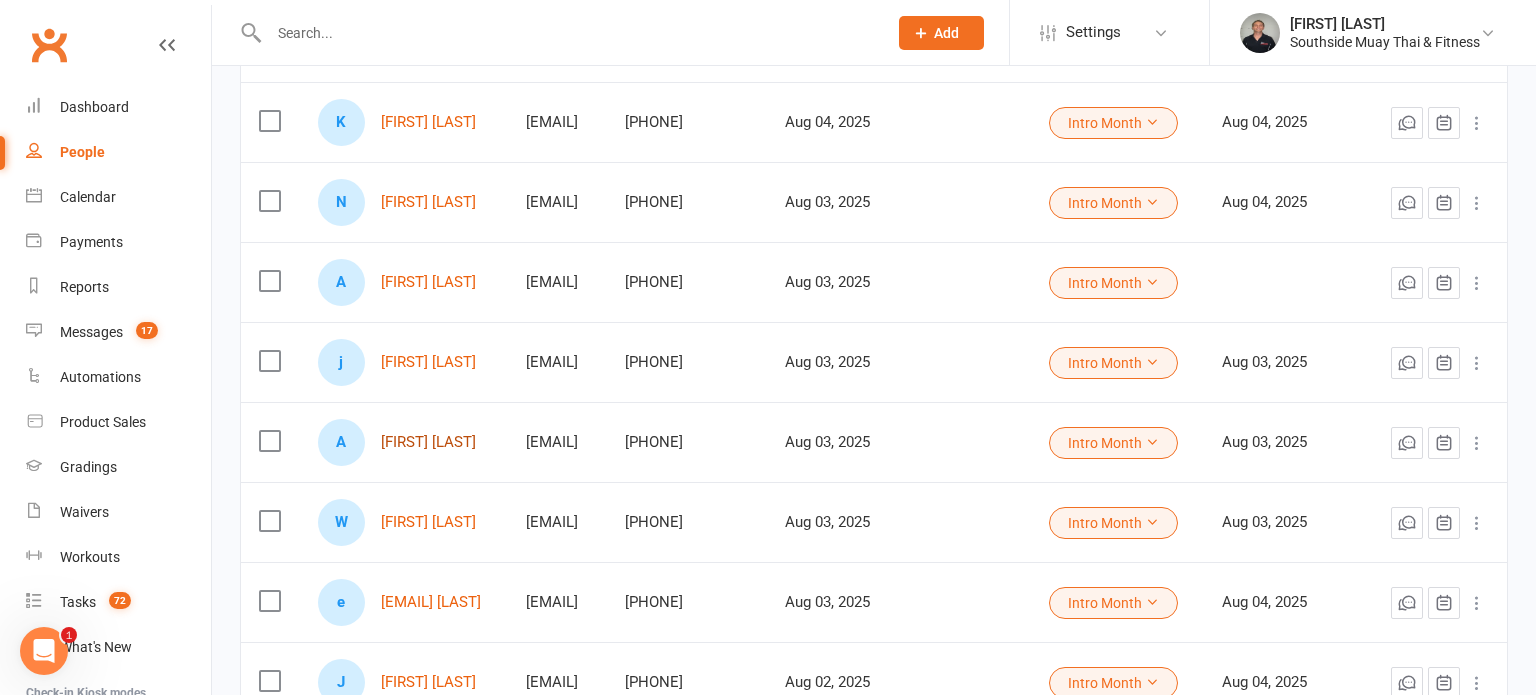 click on "[FIRST] [LAST]" at bounding box center [428, 442] 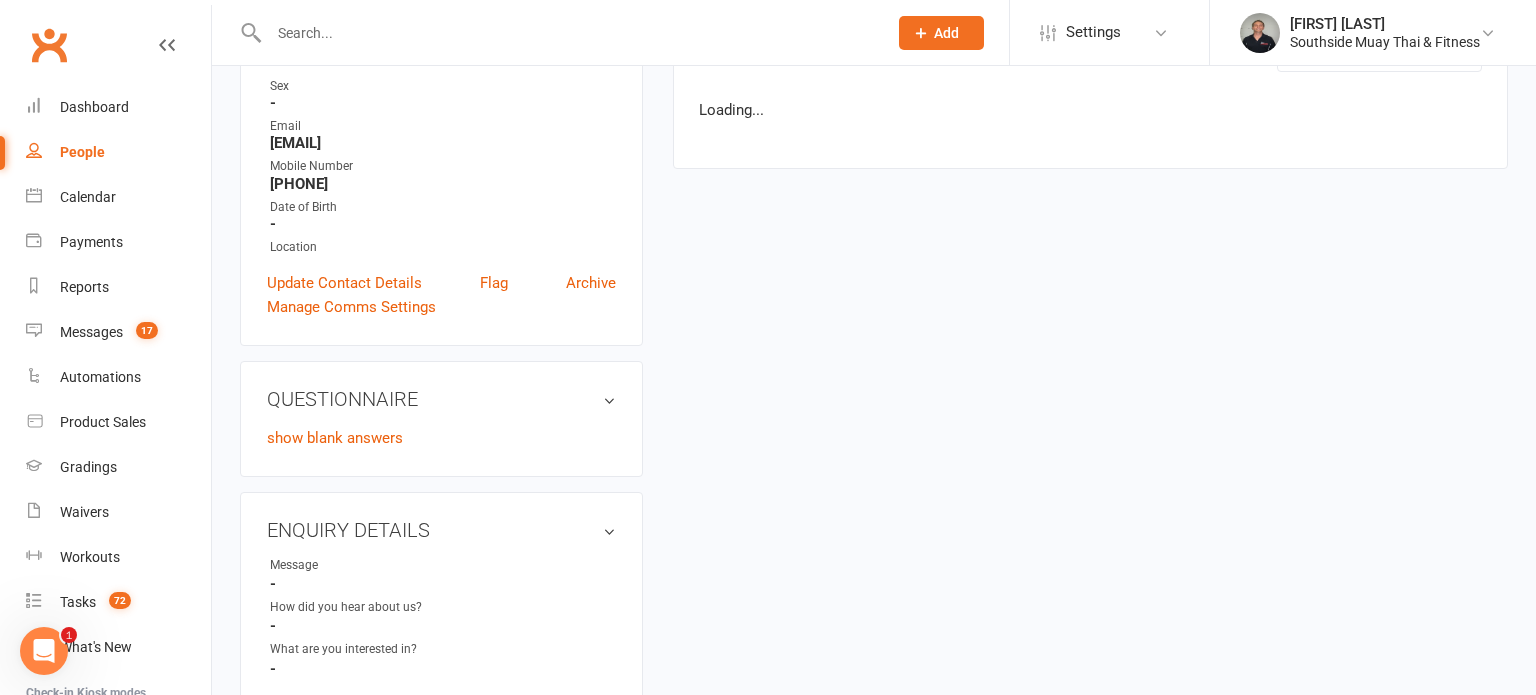 scroll, scrollTop: 0, scrollLeft: 0, axis: both 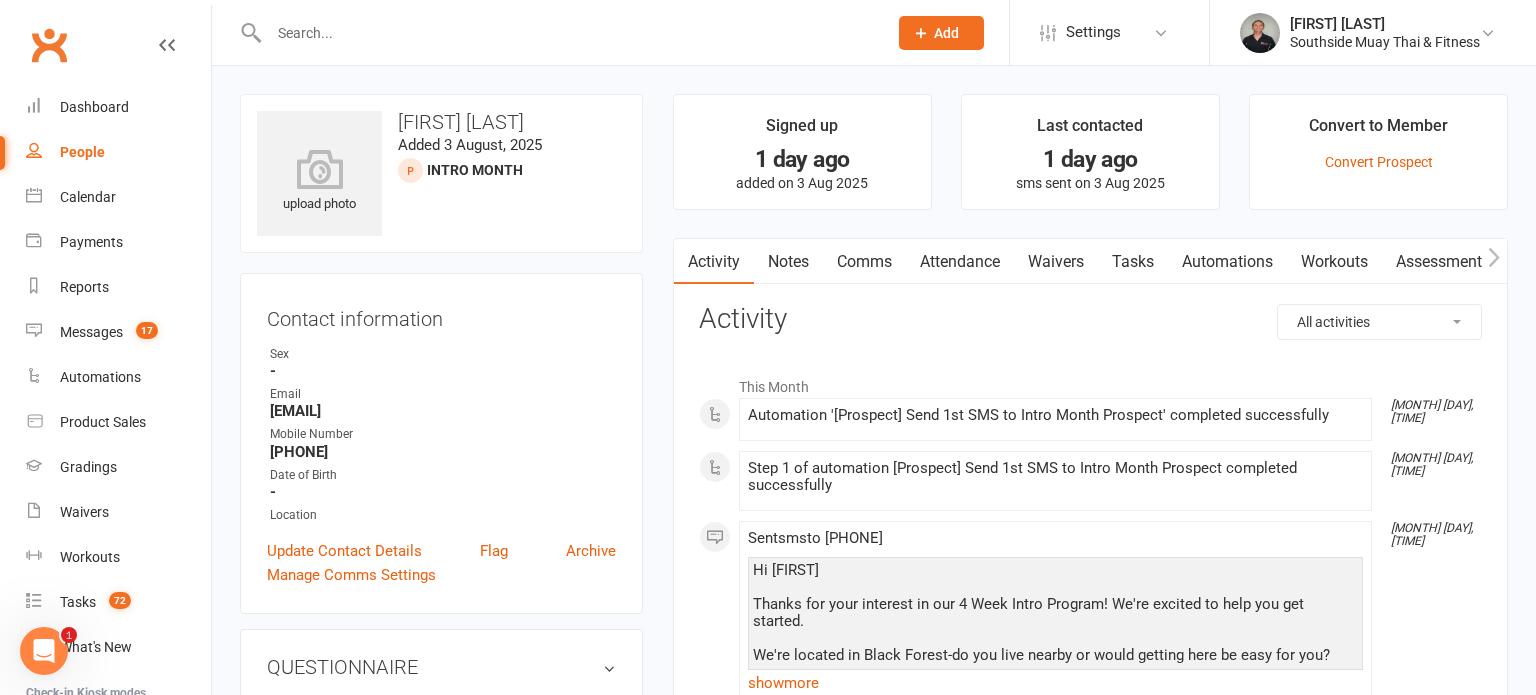 click on "Comms" at bounding box center (864, 262) 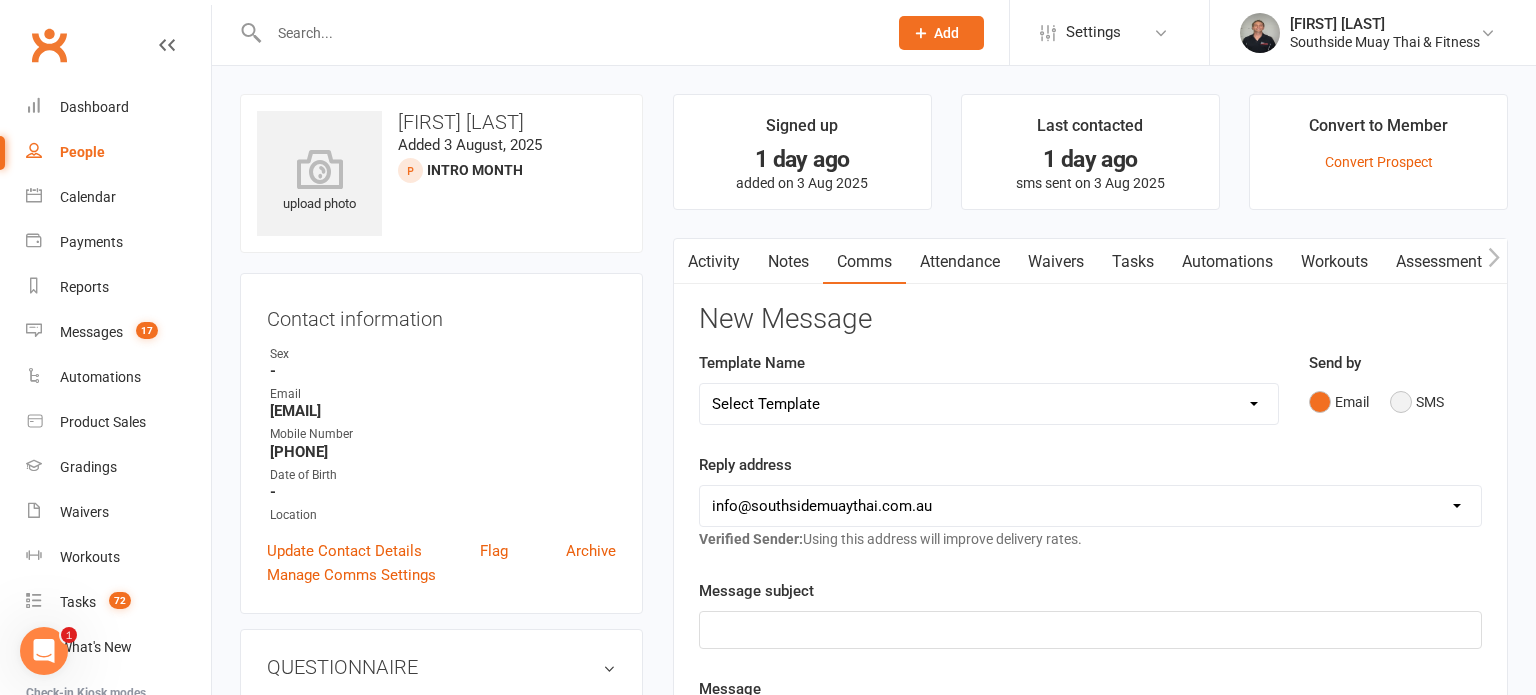 click on "SMS" at bounding box center [1417, 402] 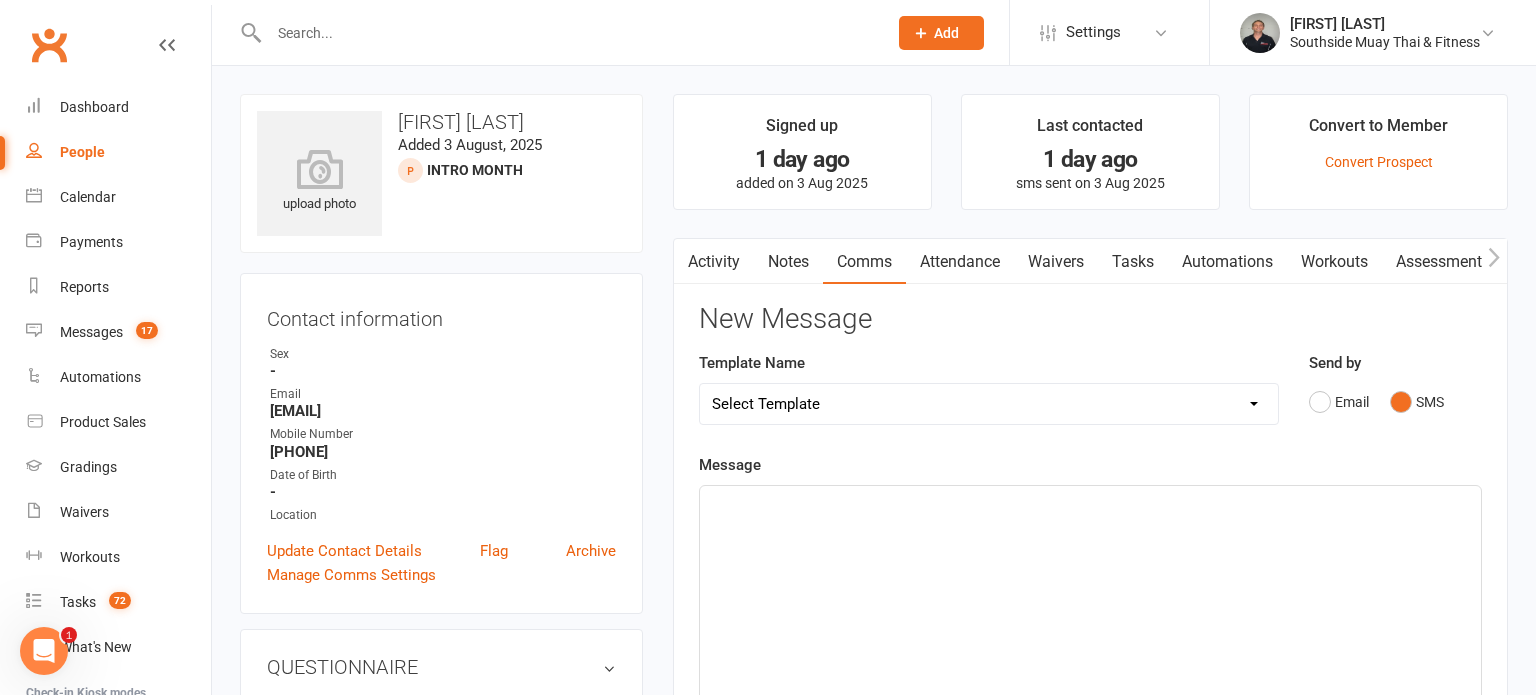 click on "Select Template [SMS] Outreach Message: High Risk – Personal From Trainer + Reengagement Offer [SMS] Outreach Message: High Risk – Re-Engagement Offer [SMS] Outreach Message: High Risk – Re-Engagement Offer [SMS] Outreach Message: Low Risk – Friendly Check-In [SMS] Outreach Message: Low Risk – Friendly Check-In Confidence [SMS] Outreach Message: Medium Risk – Personal Follow-Up [SMS] Outreach Message: Medium Risk – Personal Follow-Up (1) [SMS] Outreach Message: Medium Risk – Personal Follow-Up (Havent seen you/support) (1) [SMS] Retention - Grading Congrats [SMS] Retention - Great to see you back at the gym (1) [SMS] Retention - Great to see you back at the gym (2) [SMS] Retention - Havent Seen You Lately (1) [SMS] Retention - Havent Seen You Lately (2) [SMS] Retention - Havent Seen You Lately (3) [SMS] Retention - Havent Seen You Lately PT offer [SMS] Retention - Hows training going to Parent (1) [SMS] Retention - Hows training going to Parent (2) [SMS] Retention - Keep up the great work" at bounding box center [989, 404] 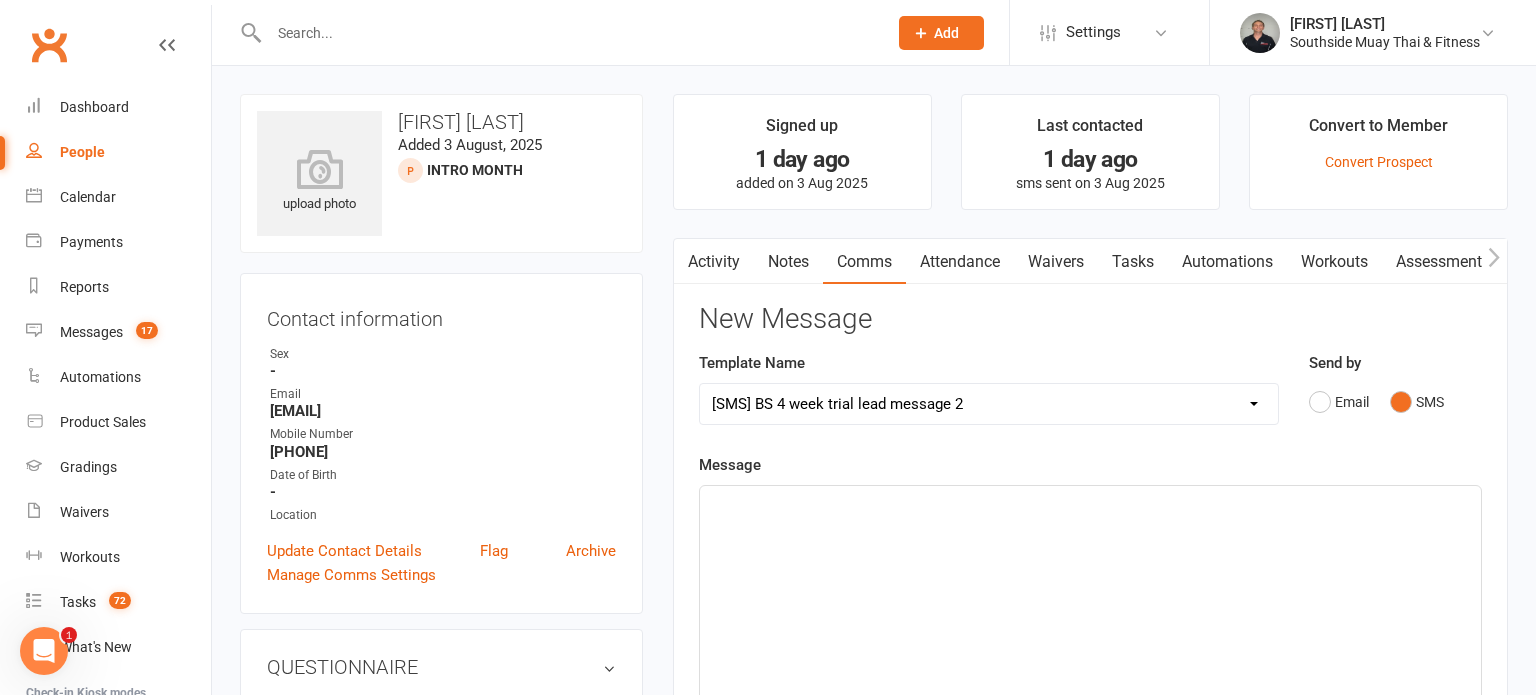 click on "Select Template [SMS] Outreach Message: High Risk – Personal From Trainer + Reengagement Offer [SMS] Outreach Message: High Risk – Re-Engagement Offer [SMS] Outreach Message: High Risk – Re-Engagement Offer [SMS] Outreach Message: Low Risk – Friendly Check-In [SMS] Outreach Message: Low Risk – Friendly Check-In Confidence [SMS] Outreach Message: Medium Risk – Personal Follow-Up [SMS] Outreach Message: Medium Risk – Personal Follow-Up (1) [SMS] Outreach Message: Medium Risk – Personal Follow-Up (Havent seen you/support) (1) [SMS] Retention - Grading Congrats [SMS] Retention - Great to see you back at the gym (1) [SMS] Retention - Great to see you back at the gym (2) [SMS] Retention - Havent Seen You Lately (1) [SMS] Retention - Havent Seen You Lately (2) [SMS] Retention - Havent Seen You Lately (3) [SMS] Retention - Havent Seen You Lately PT offer [SMS] Retention - Hows training going to Parent (1) [SMS] Retention - Hows training going to Parent (2) [SMS] Retention - Keep up the great work" at bounding box center [989, 404] 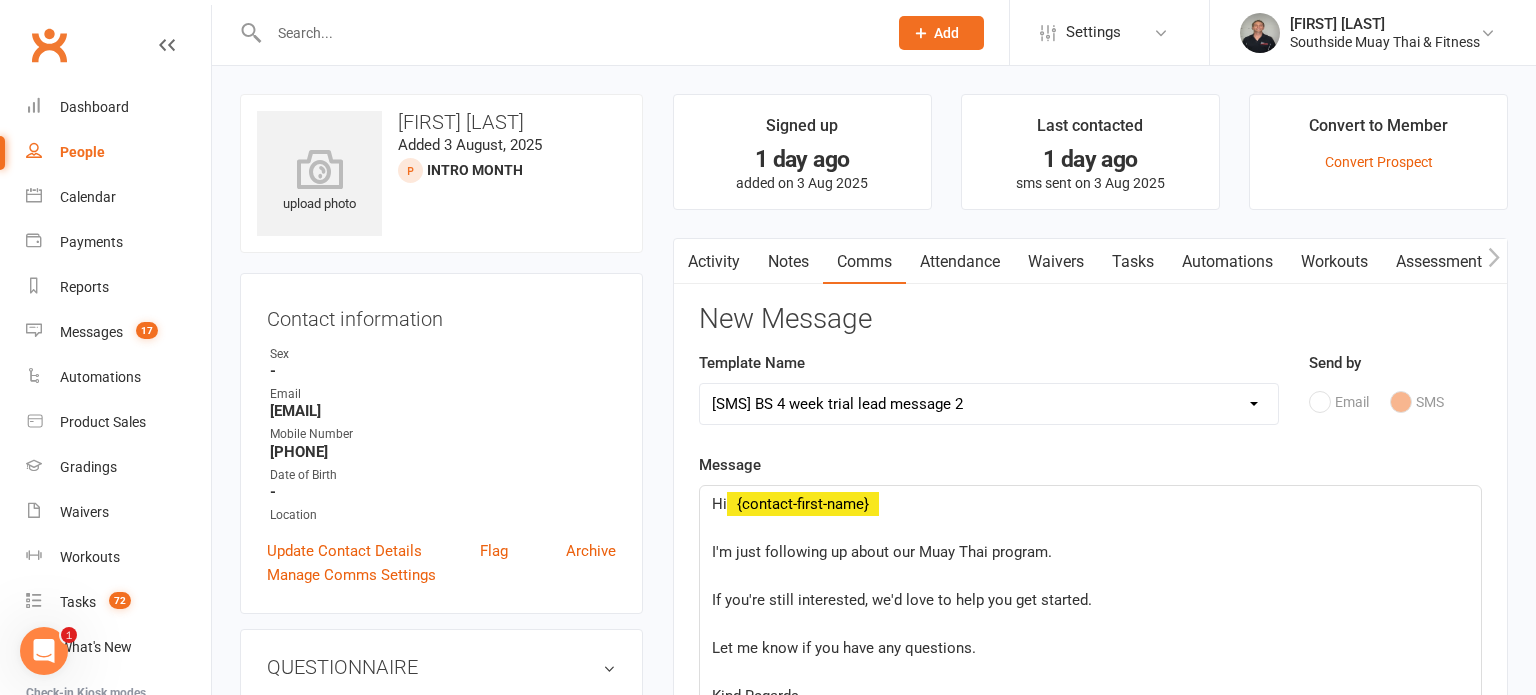 click on "I'm just following up about our Muay Thai program." 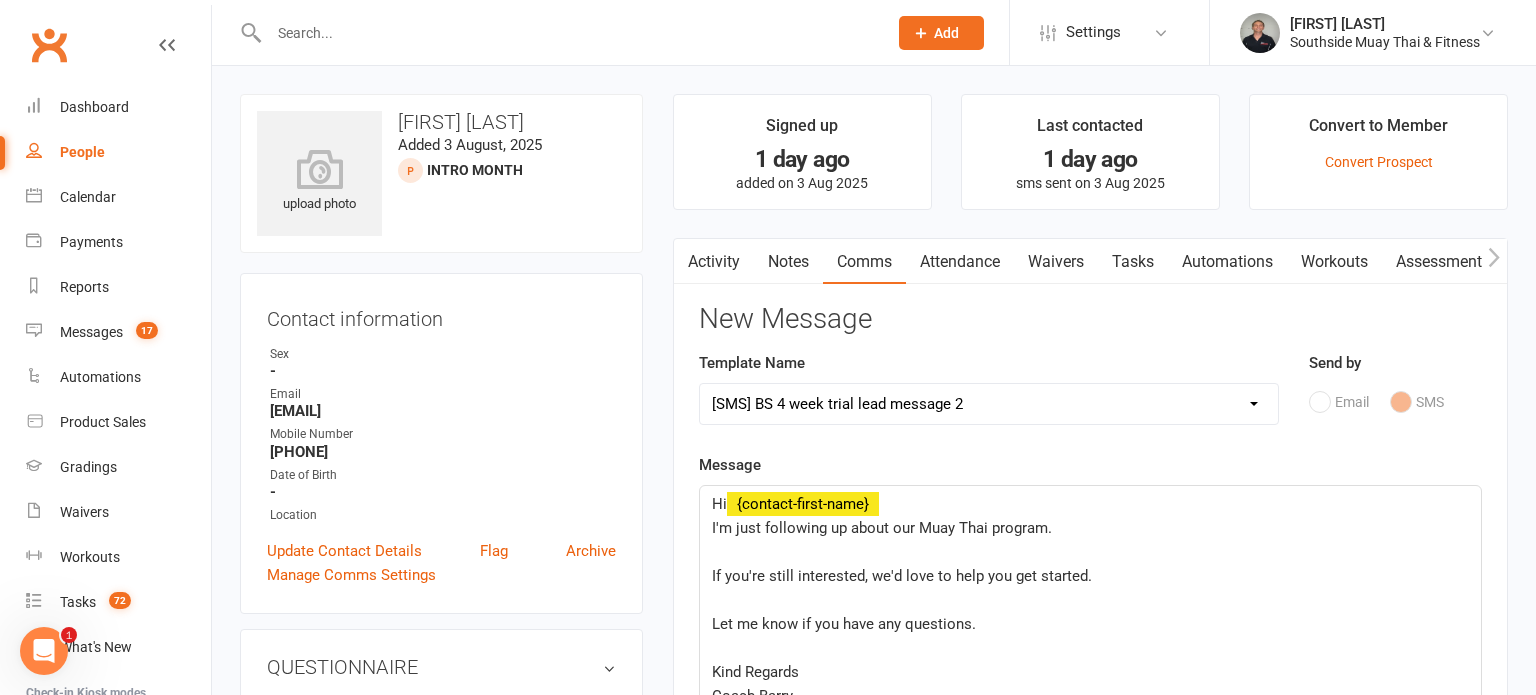 click on "If you're still interested, we'd love to help you get started." 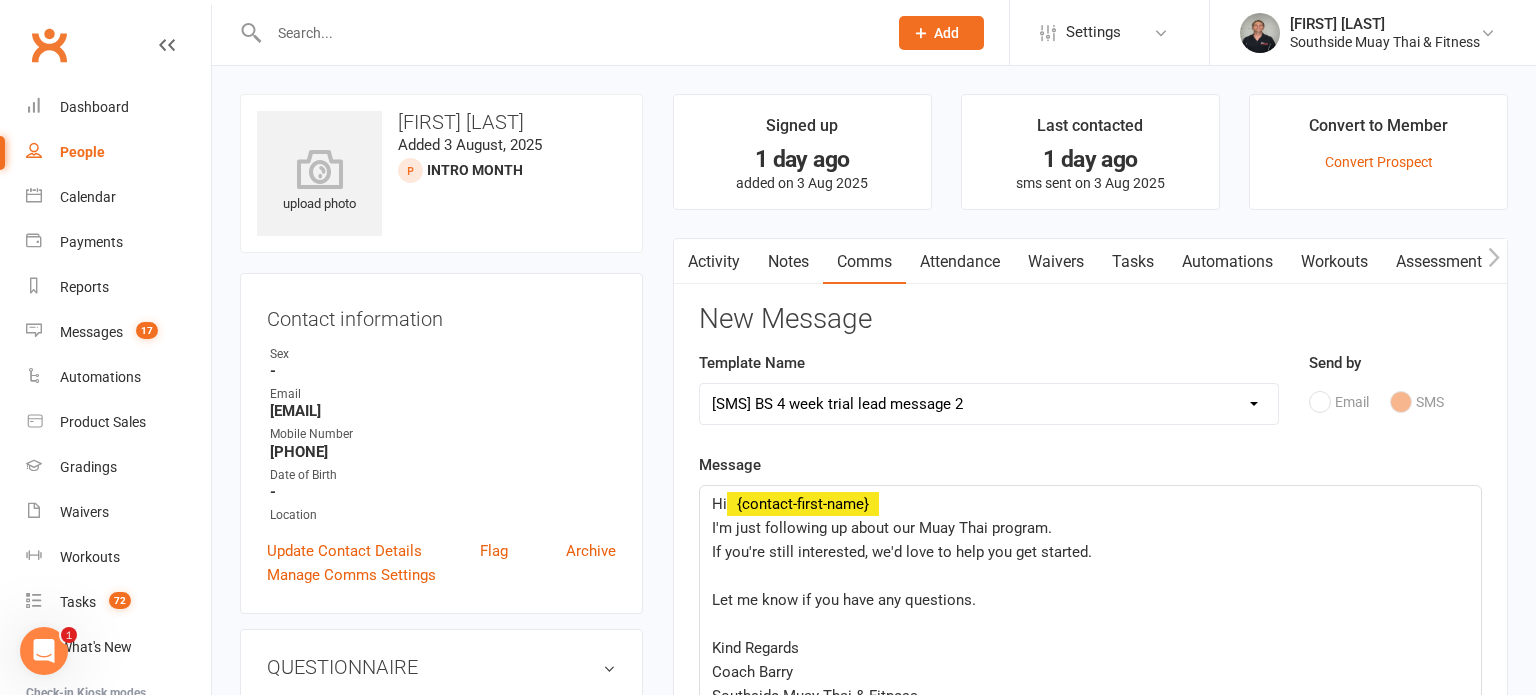 click on "Let me know if you have any questions." 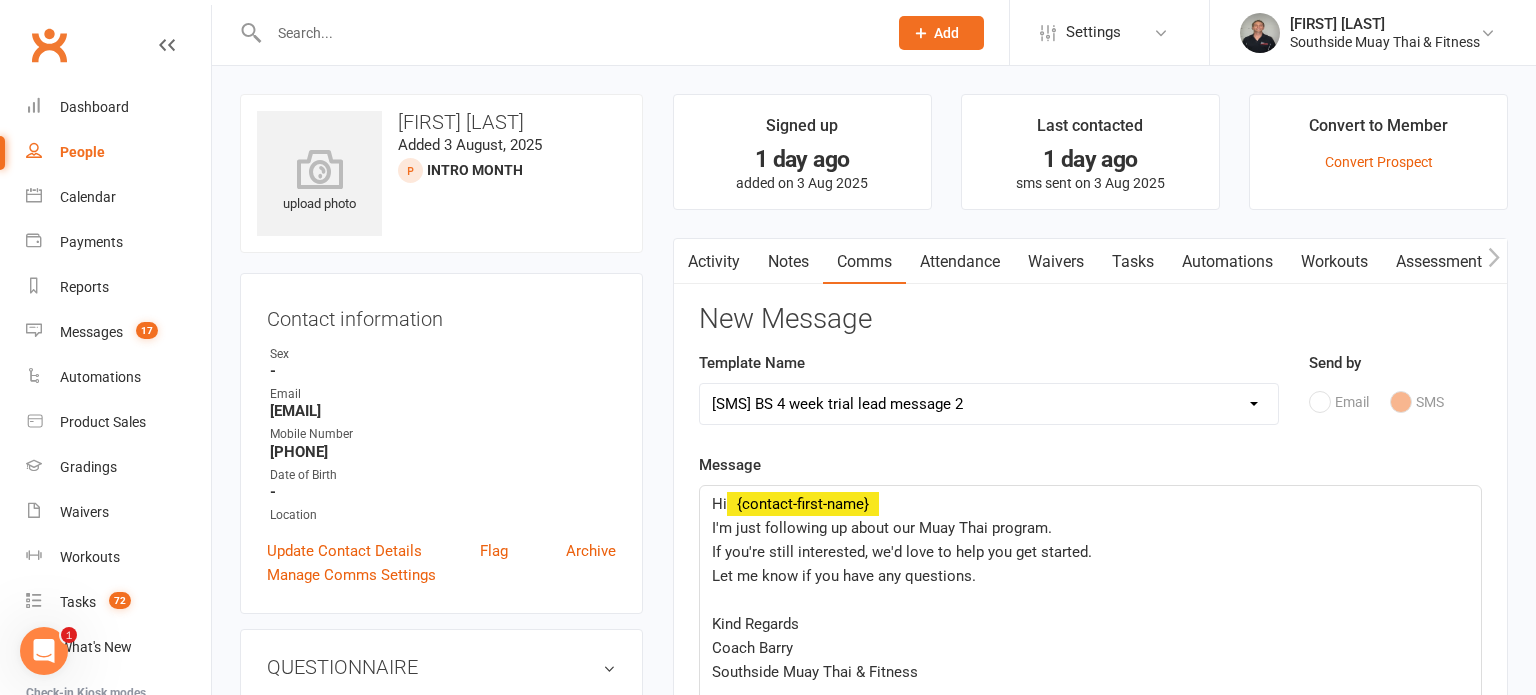 click on "Hi  ﻿ {contact-first-name} I'm just following up about our Muay Thai program. If you're still interested, we'd love to help you get started. Let me know if you have any questions. ﻿ Kind Regards Coach [LAST] Southside Muay Thai & Fitness" 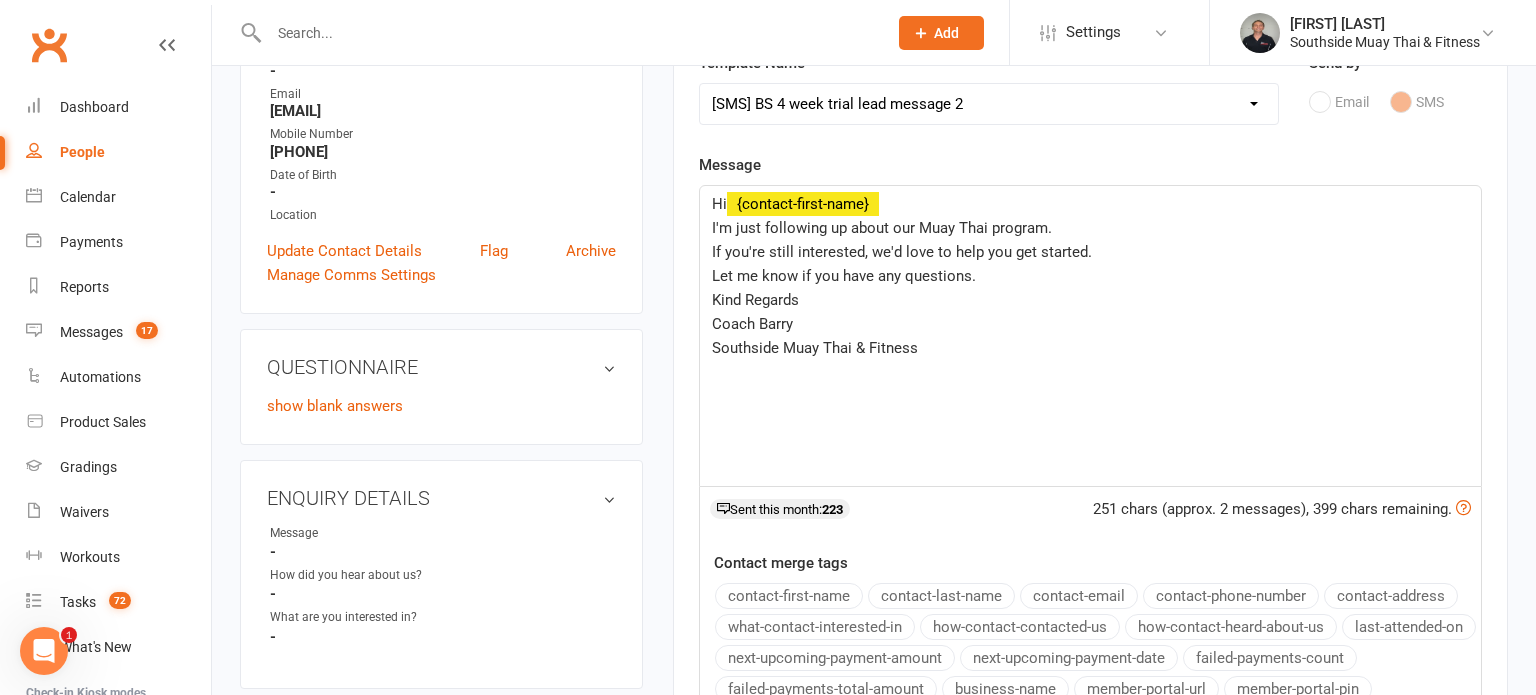 scroll, scrollTop: 536, scrollLeft: 0, axis: vertical 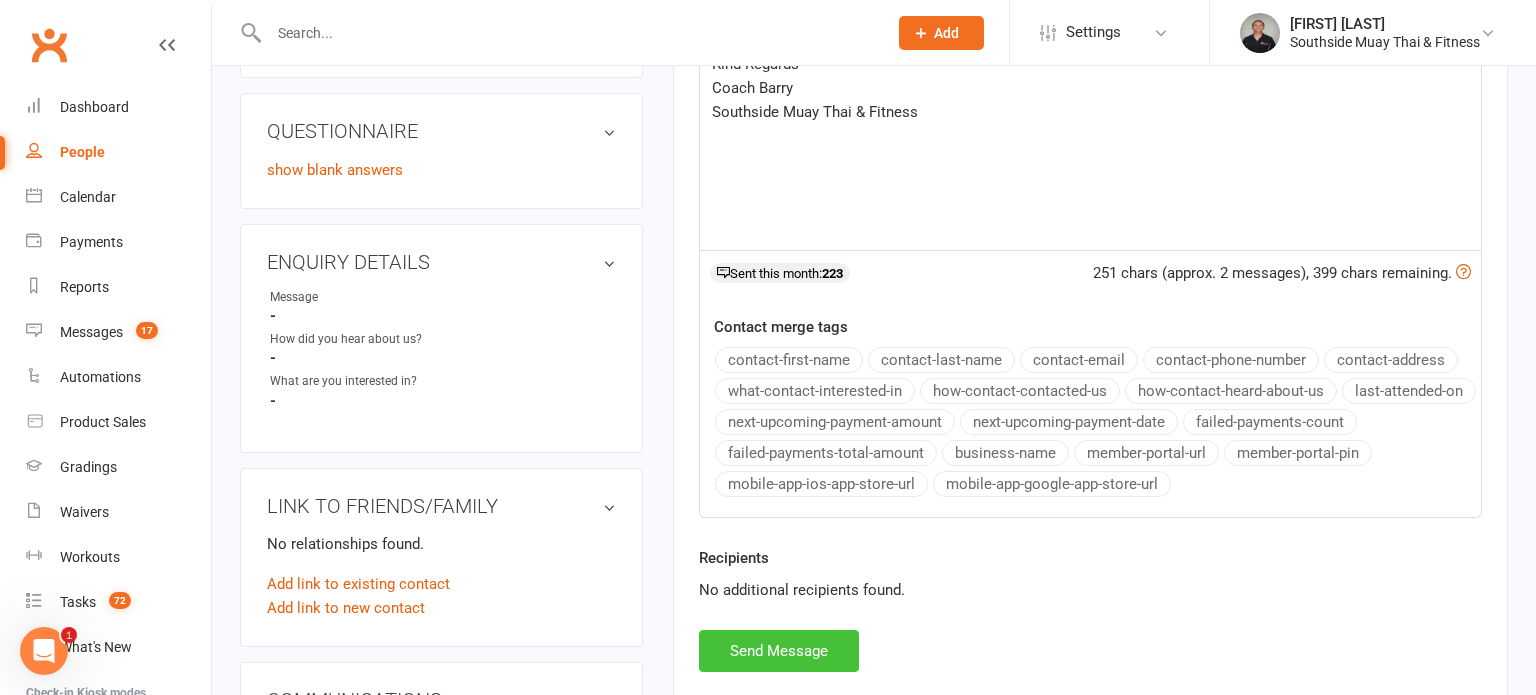 click on "Send Message" at bounding box center (779, 651) 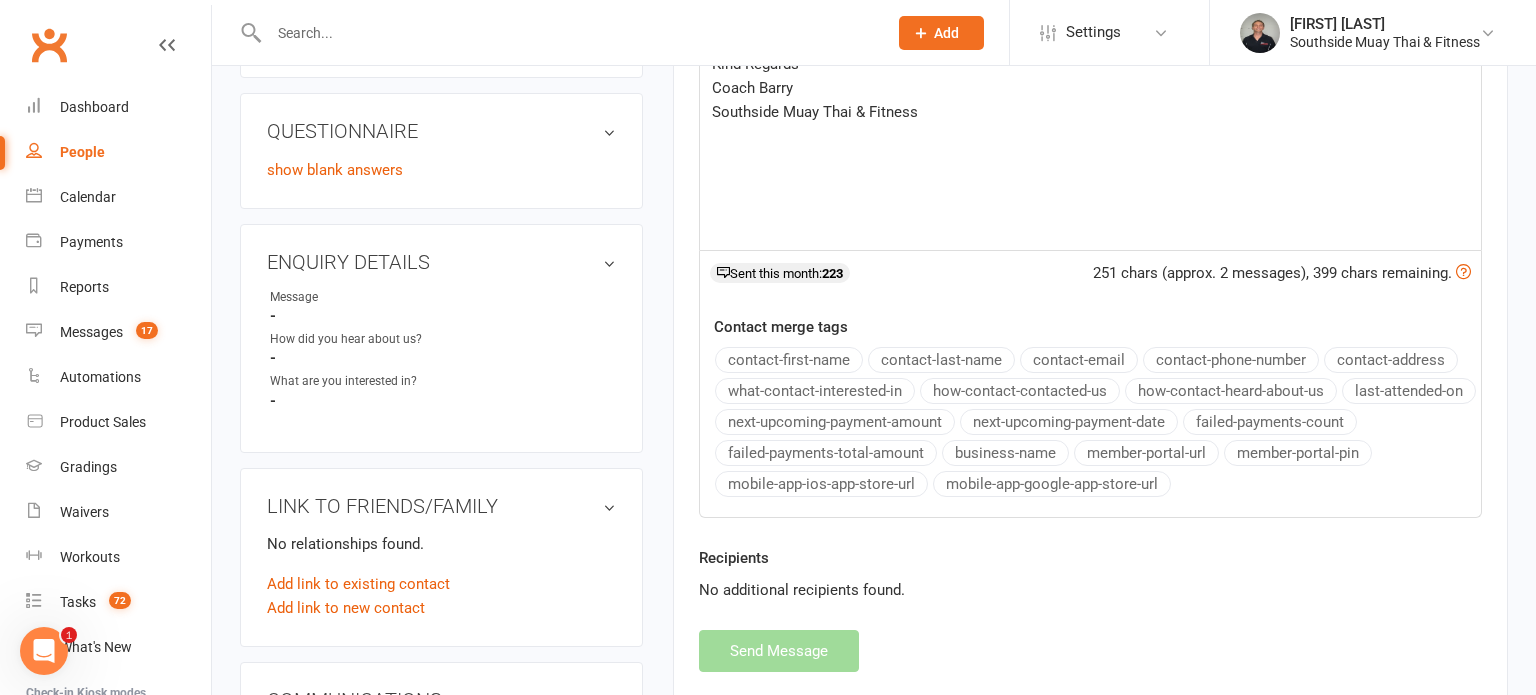select 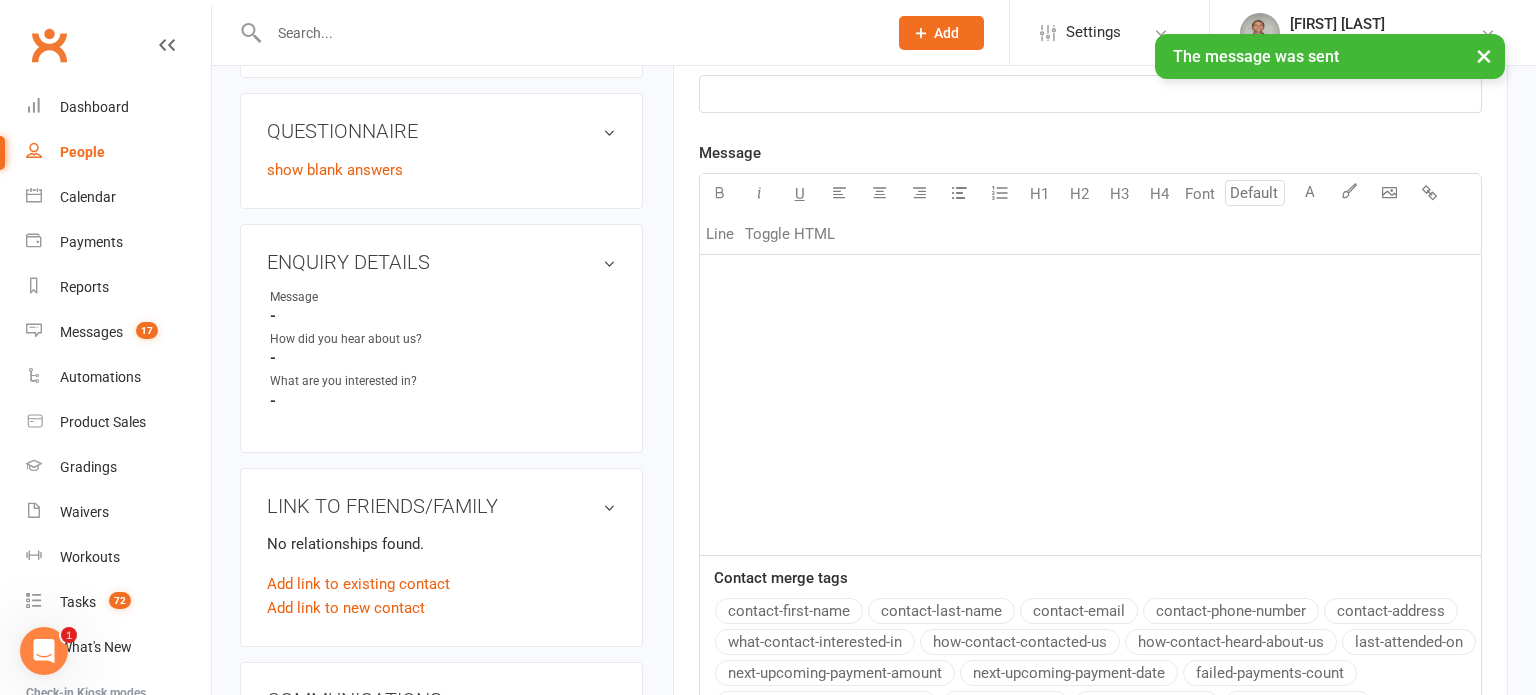 click on "People" at bounding box center (82, 152) 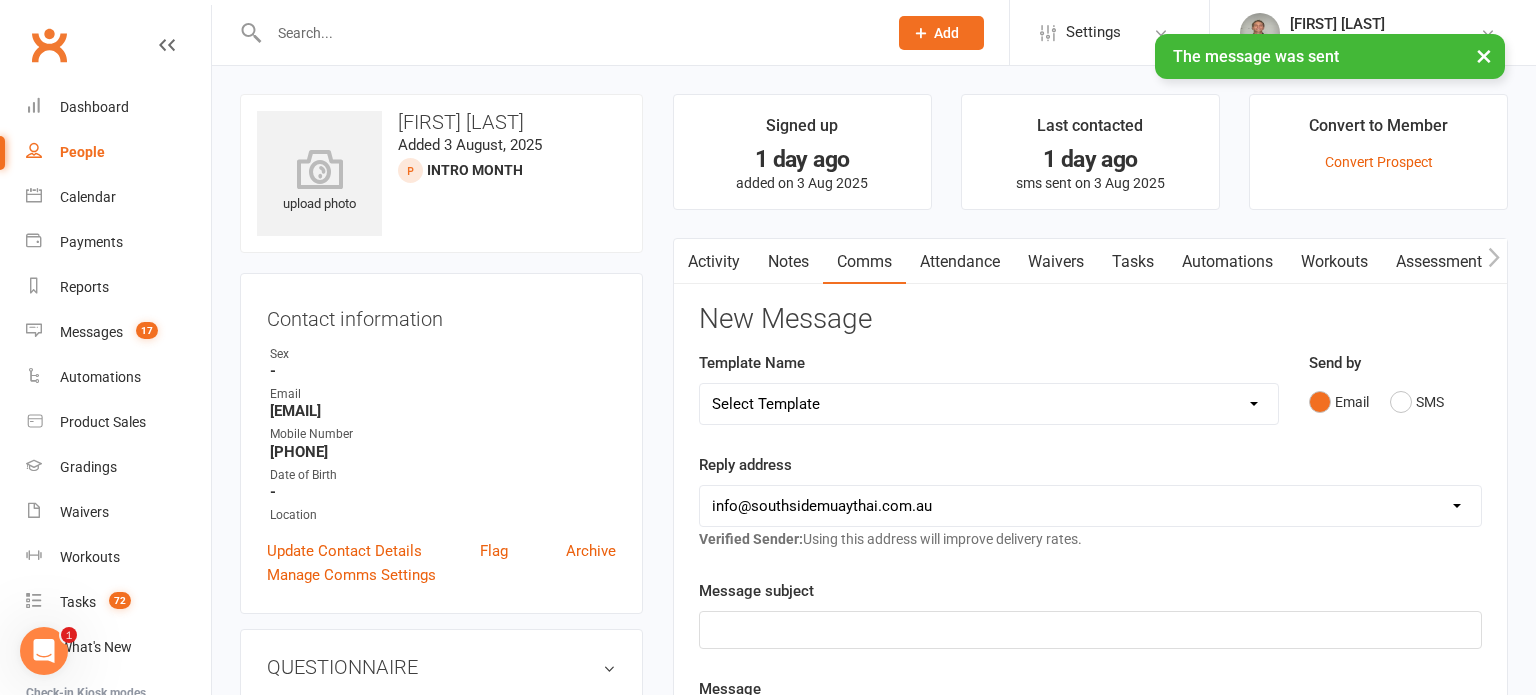 select on "100" 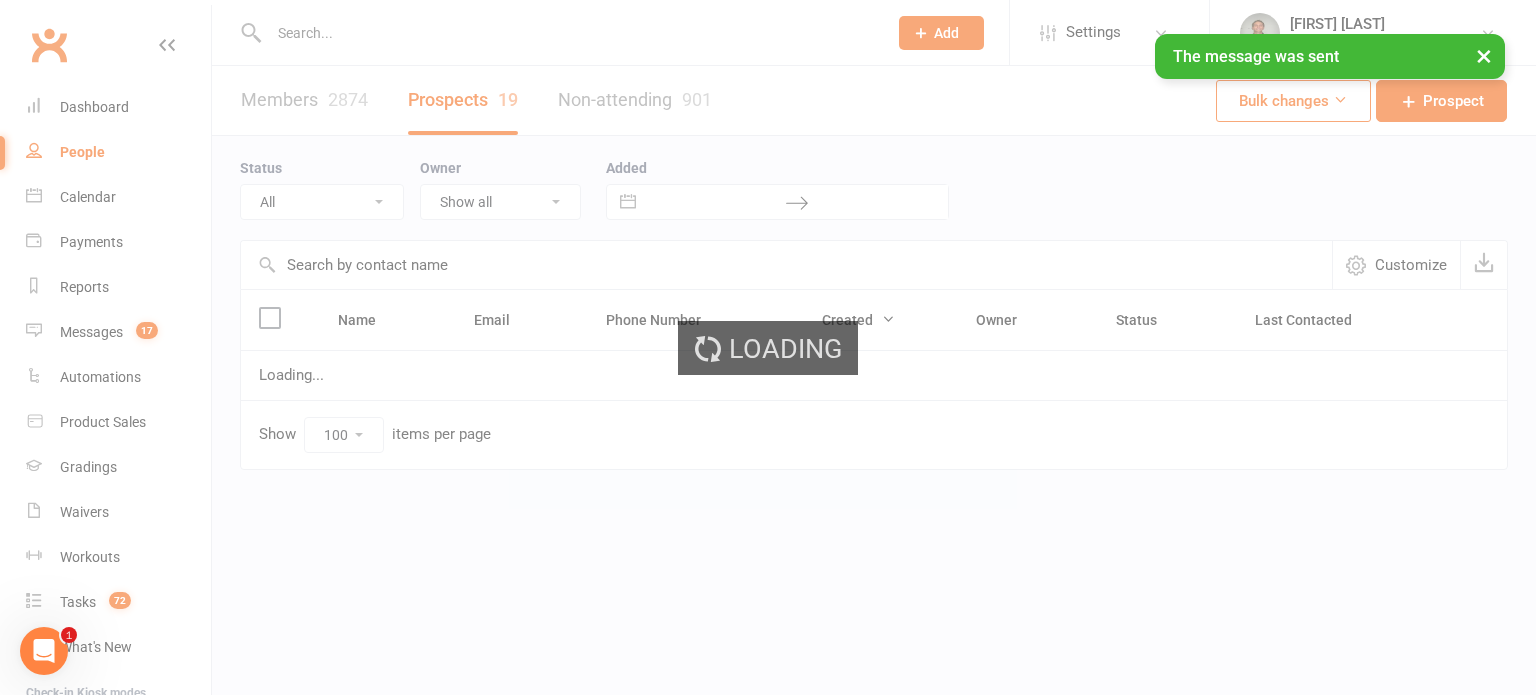 select on "Intro Month" 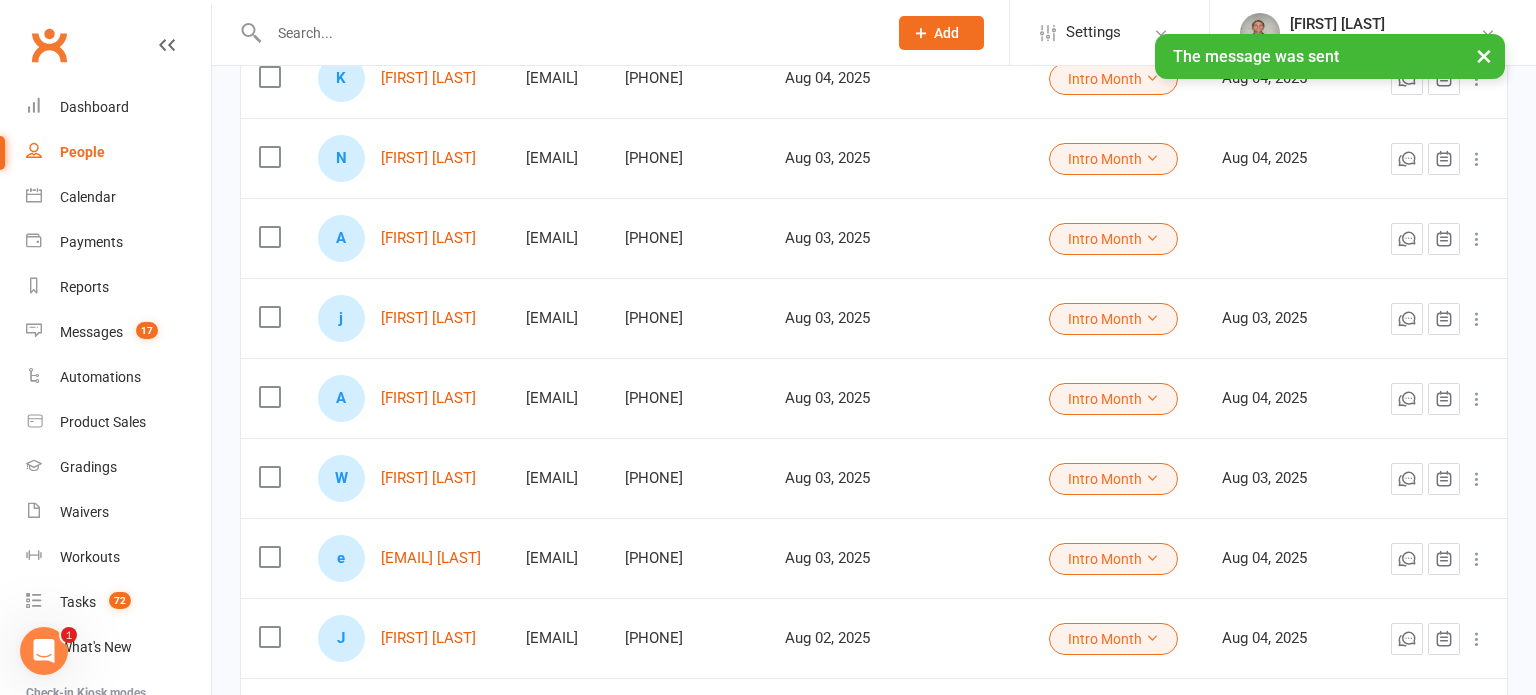 scroll, scrollTop: 312, scrollLeft: 0, axis: vertical 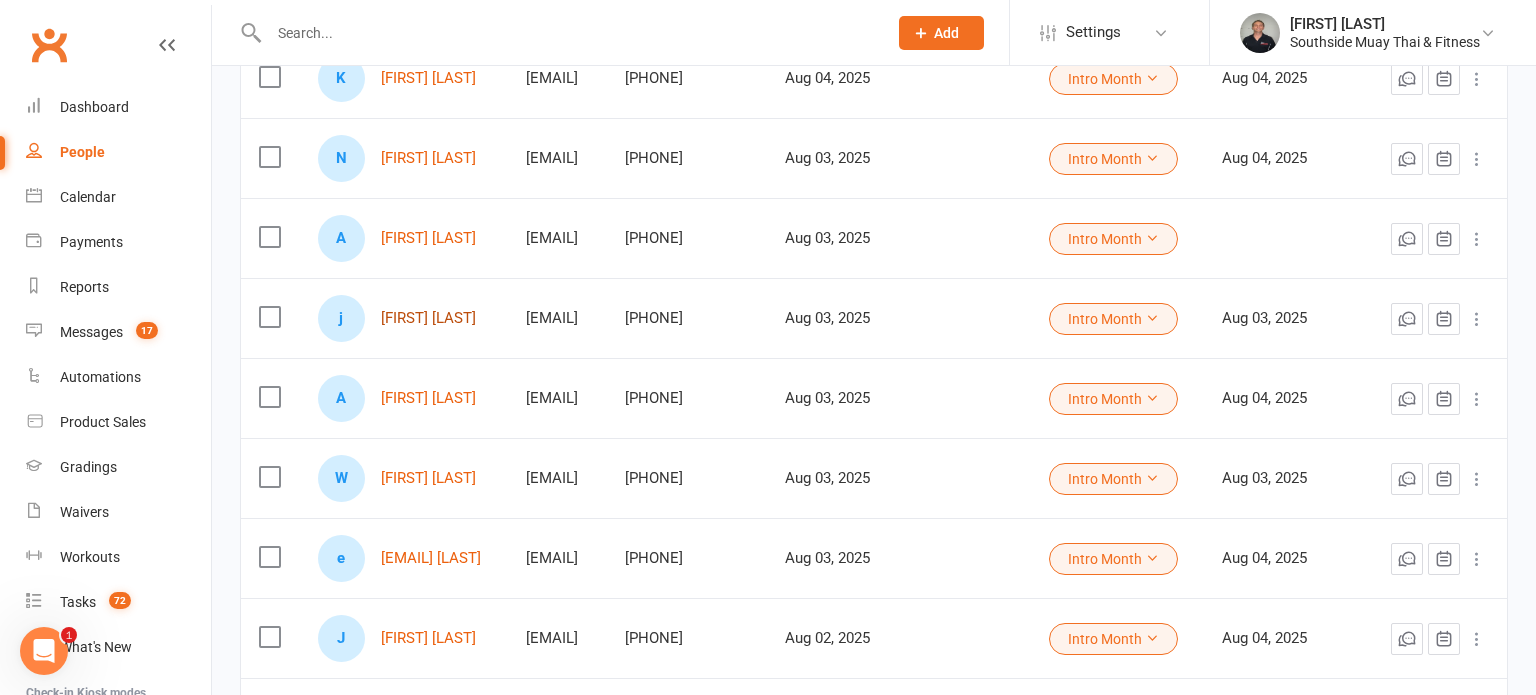 click on "[FIRST] [LAST]" at bounding box center (428, 318) 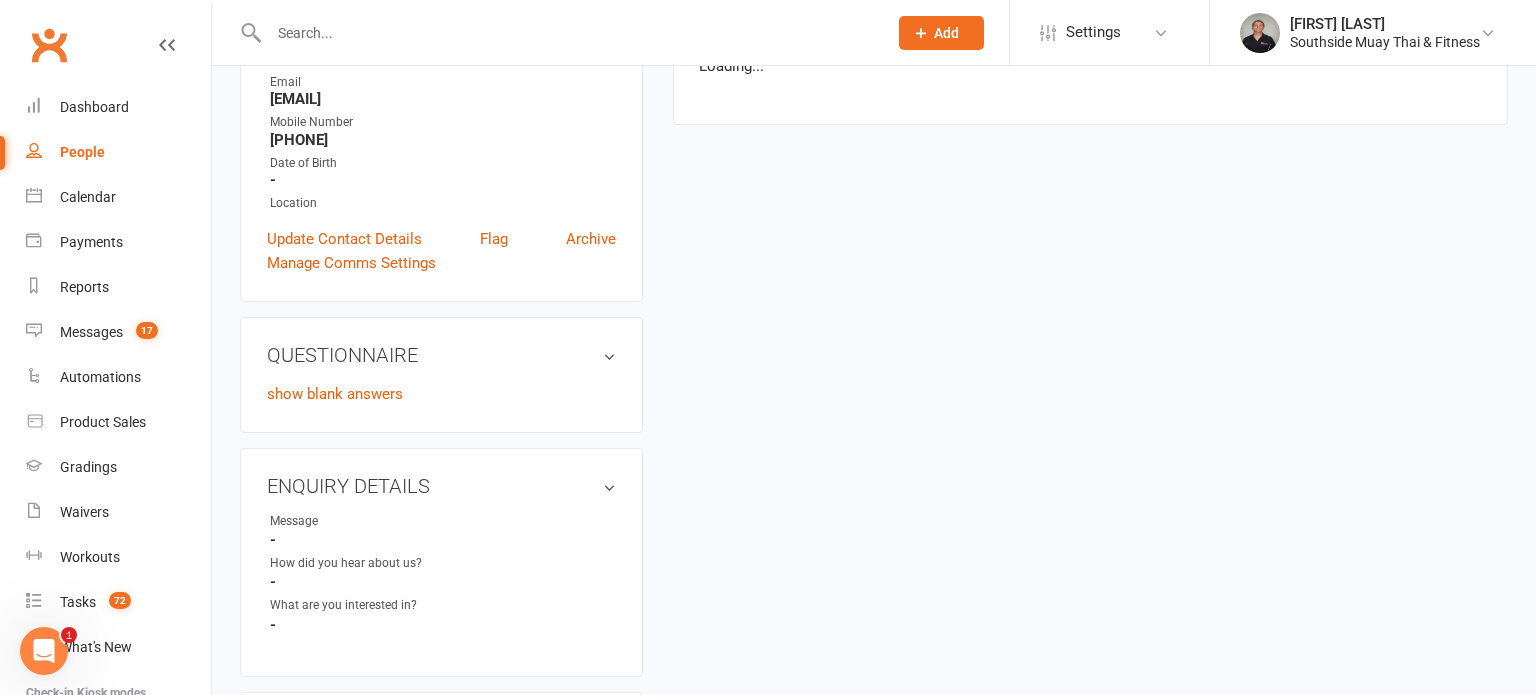 scroll, scrollTop: 0, scrollLeft: 0, axis: both 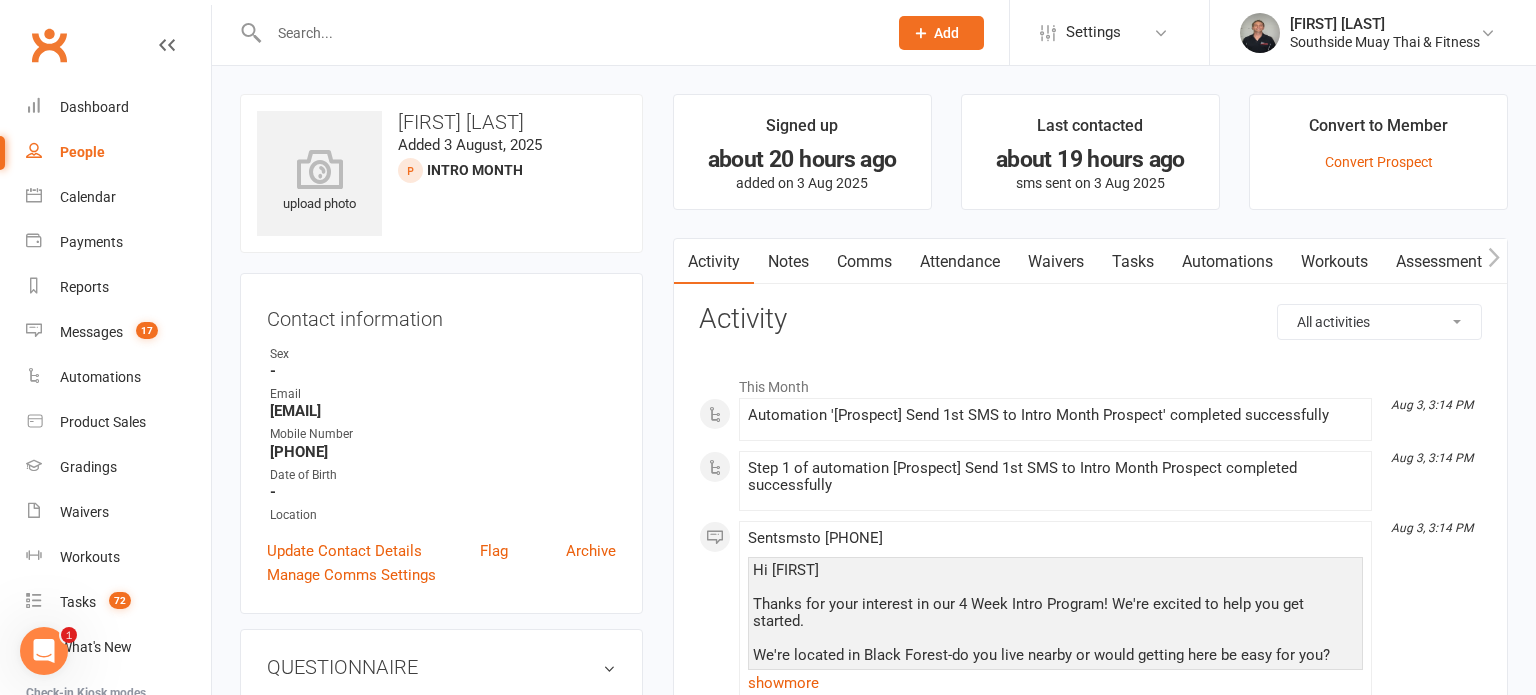 click on "Comms" at bounding box center [864, 262] 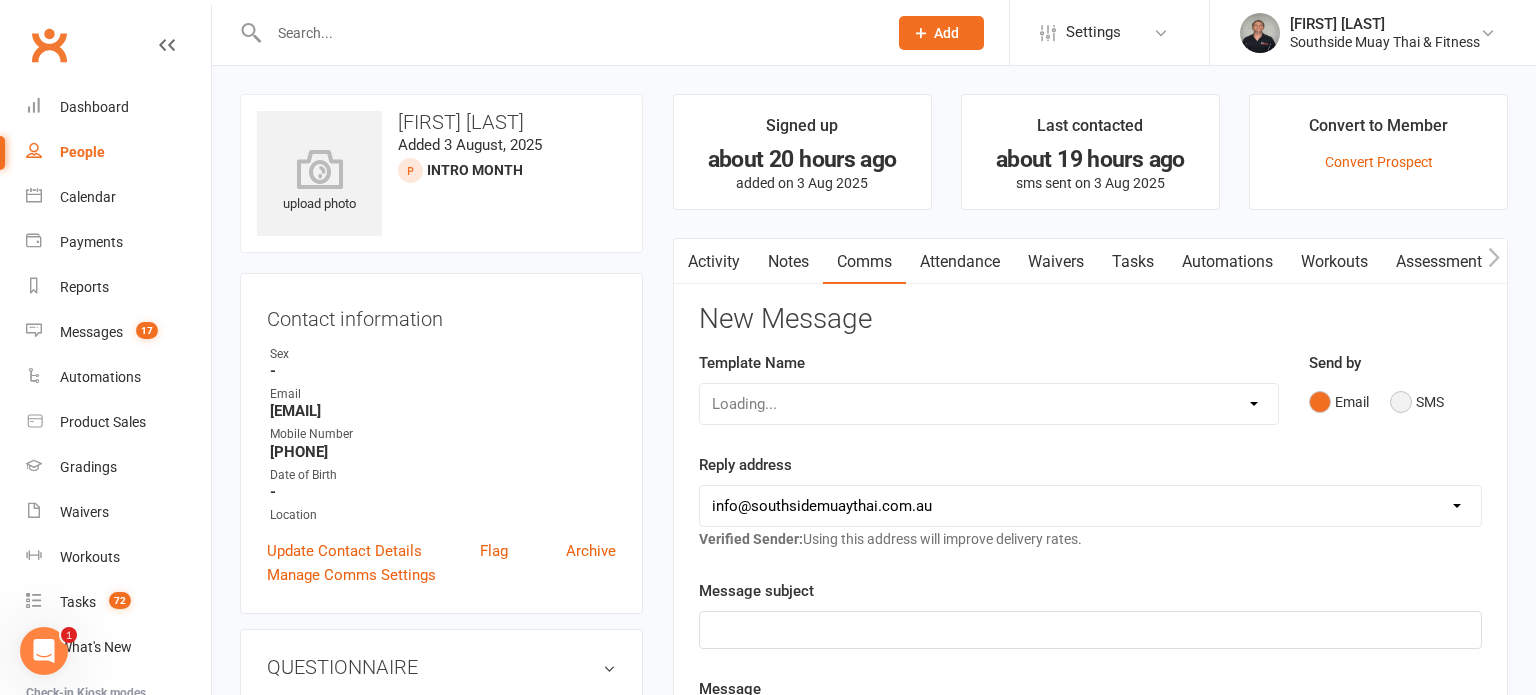 click on "SMS" at bounding box center (1417, 402) 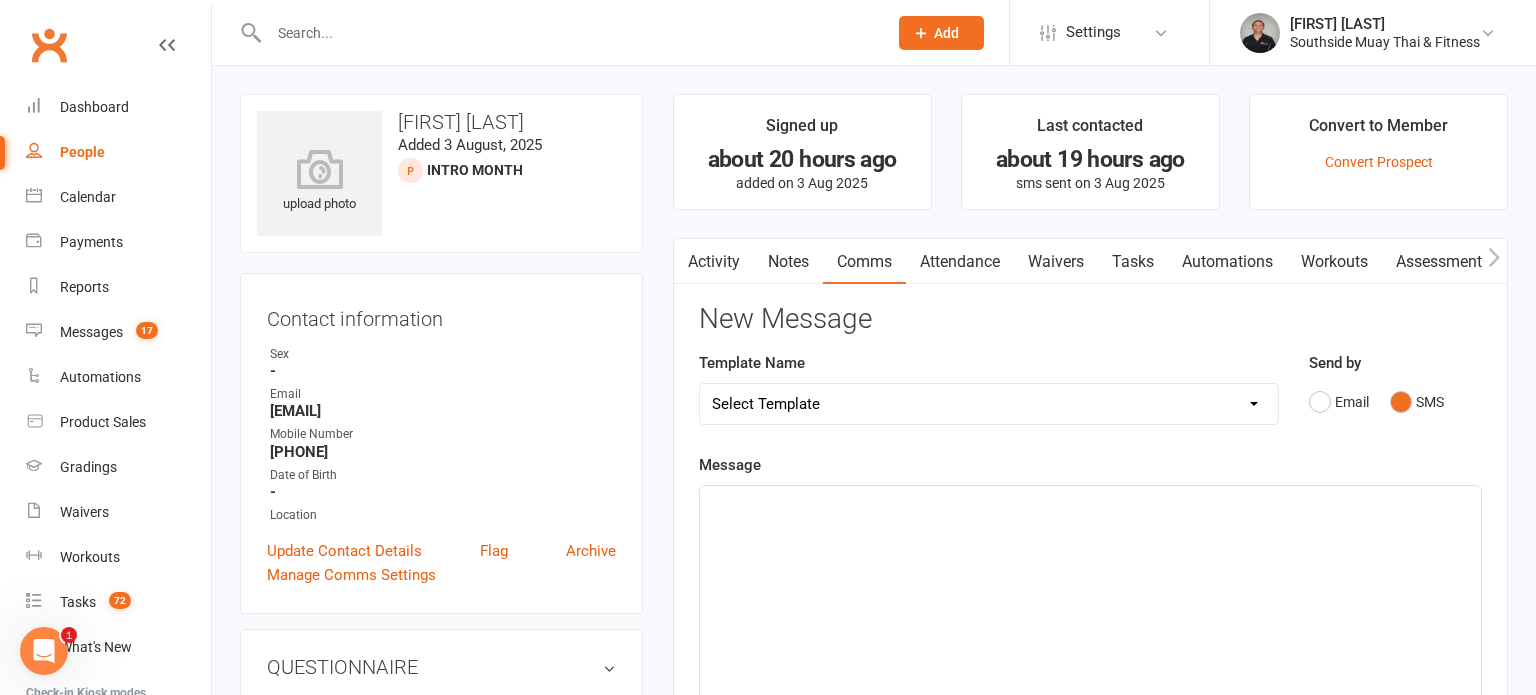 click on "Select Template [SMS] Outreach Message: High Risk – Personal From Trainer + Reengagement Offer [SMS] Outreach Message: High Risk – Re-Engagement Offer [SMS] Outreach Message: High Risk – Re-Engagement Offer [SMS] Outreach Message: Low Risk – Friendly Check-In [SMS] Outreach Message: Low Risk – Friendly Check-In Confidence [SMS] Outreach Message: Medium Risk – Personal Follow-Up [SMS] Outreach Message: Medium Risk – Personal Follow-Up (1) [SMS] Outreach Message: Medium Risk – Personal Follow-Up (Havent seen you/support) (1) [SMS] Retention - Grading Congrats [SMS] Retention - Great to see you back at the gym (1) [SMS] Retention - Great to see you back at the gym (2) [SMS] Retention - Havent Seen You Lately (1) [SMS] Retention - Havent Seen You Lately (2) [SMS] Retention - Havent Seen You Lately (3) [SMS] Retention - Havent Seen You Lately PT offer [SMS] Retention - Hows training going to Parent (1) [SMS] Retention - Hows training going to Parent (2) [SMS] Retention - Keep up the great work" at bounding box center [989, 404] 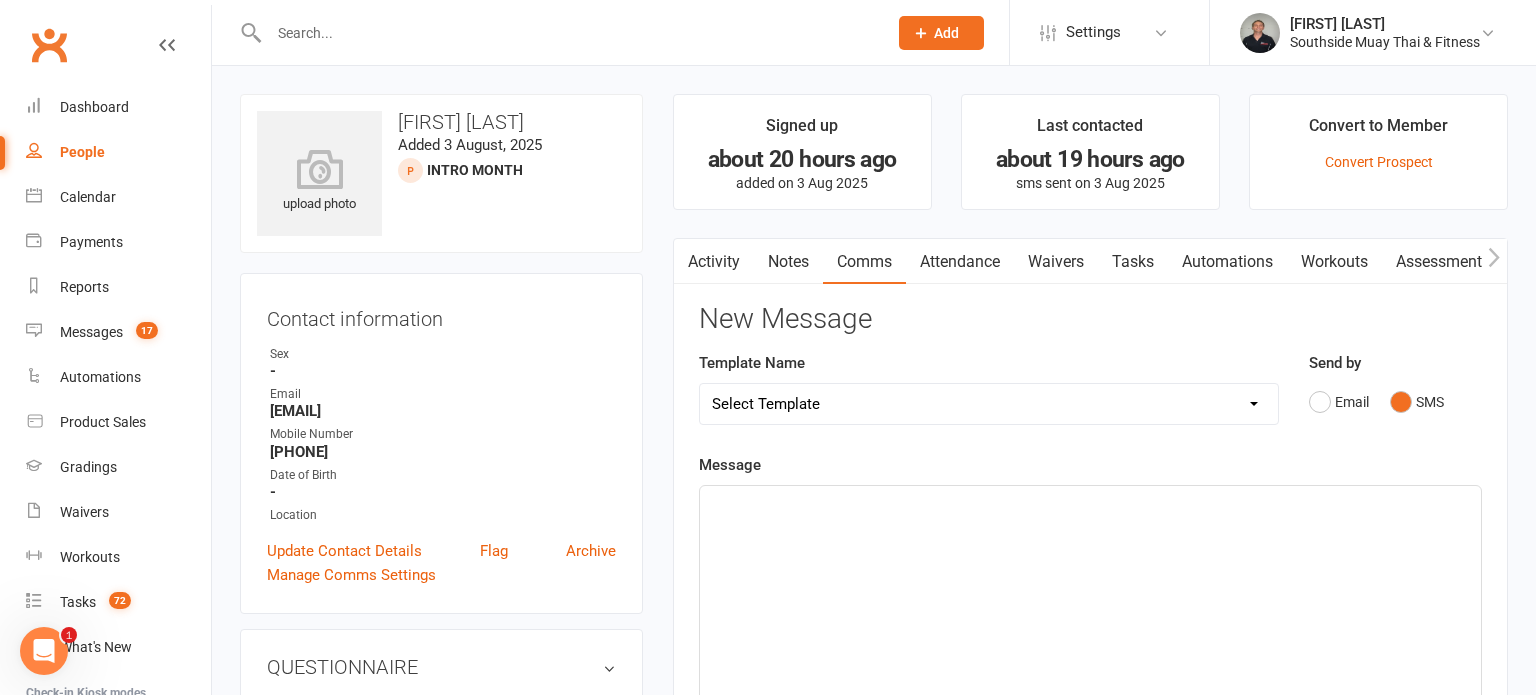 select on "32" 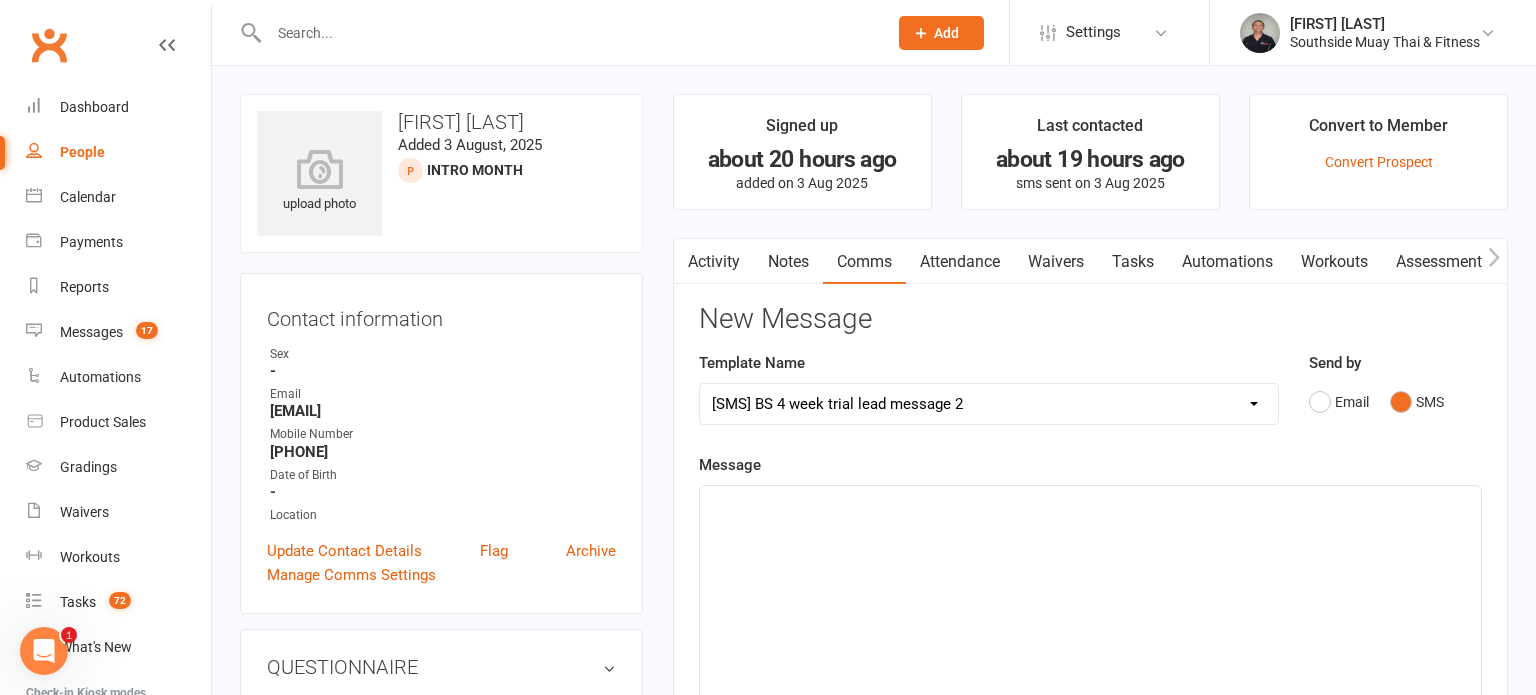 click on "Select Template [SMS] Outreach Message: High Risk – Personal From Trainer + Reengagement Offer [SMS] Outreach Message: High Risk – Re-Engagement Offer [SMS] Outreach Message: High Risk – Re-Engagement Offer [SMS] Outreach Message: Low Risk – Friendly Check-In [SMS] Outreach Message: Low Risk – Friendly Check-In Confidence [SMS] Outreach Message: Medium Risk – Personal Follow-Up [SMS] Outreach Message: Medium Risk – Personal Follow-Up (1) [SMS] Outreach Message: Medium Risk – Personal Follow-Up (Havent seen you/support) (1) [SMS] Retention - Grading Congrats [SMS] Retention - Great to see you back at the gym (1) [SMS] Retention - Great to see you back at the gym (2) [SMS] Retention - Havent Seen You Lately (1) [SMS] Retention - Havent Seen You Lately (2) [SMS] Retention - Havent Seen You Lately (3) [SMS] Retention - Havent Seen You Lately PT offer [SMS] Retention - Hows training going to Parent (1) [SMS] Retention - Hows training going to Parent (2) [SMS] Retention - Keep up the great work" at bounding box center (989, 404) 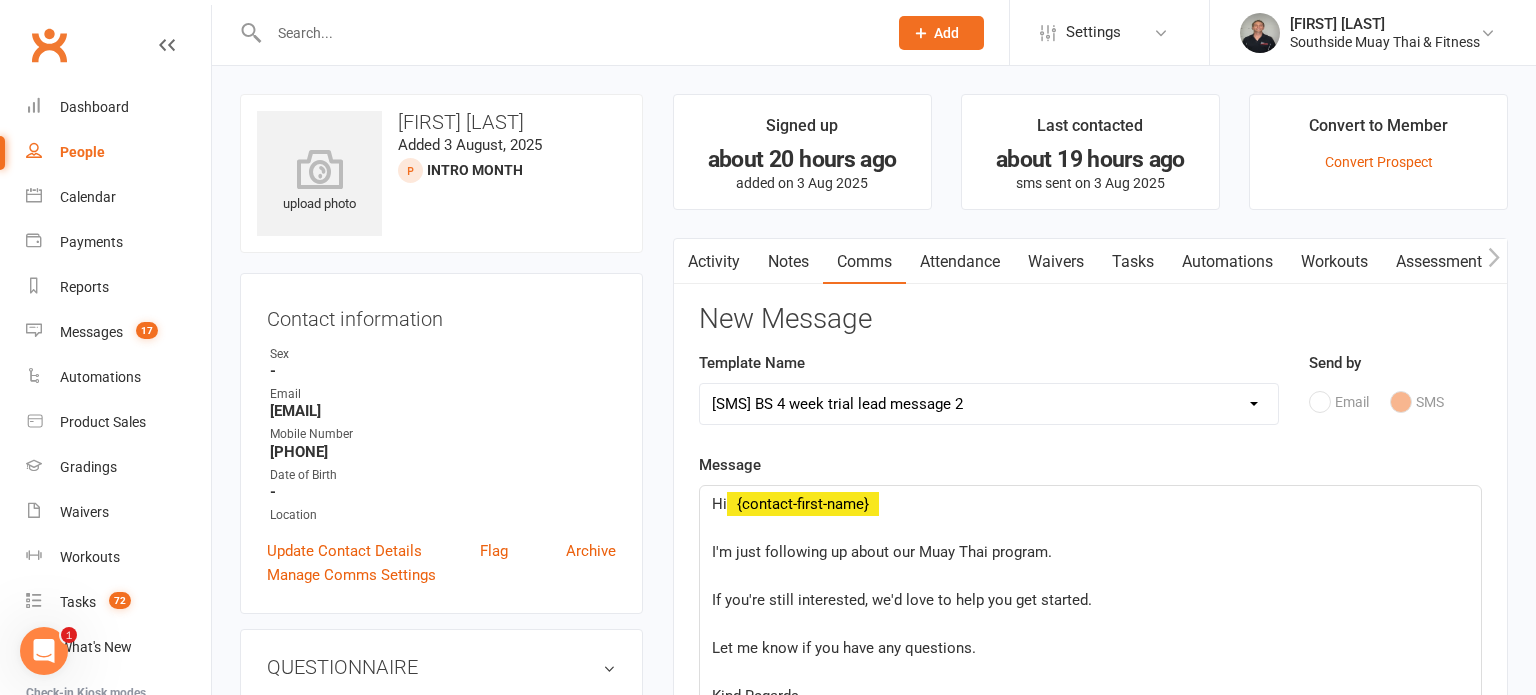 click on "Hi  ﻿ [FIRST] ﻿ I'm just following up about our Muay Thai program. ﻿ If you're still interested, we'd love to help you get started. ﻿ Let me know if you have any questions. ﻿ Kind Regards Coach [FIRST] [BRAND]" 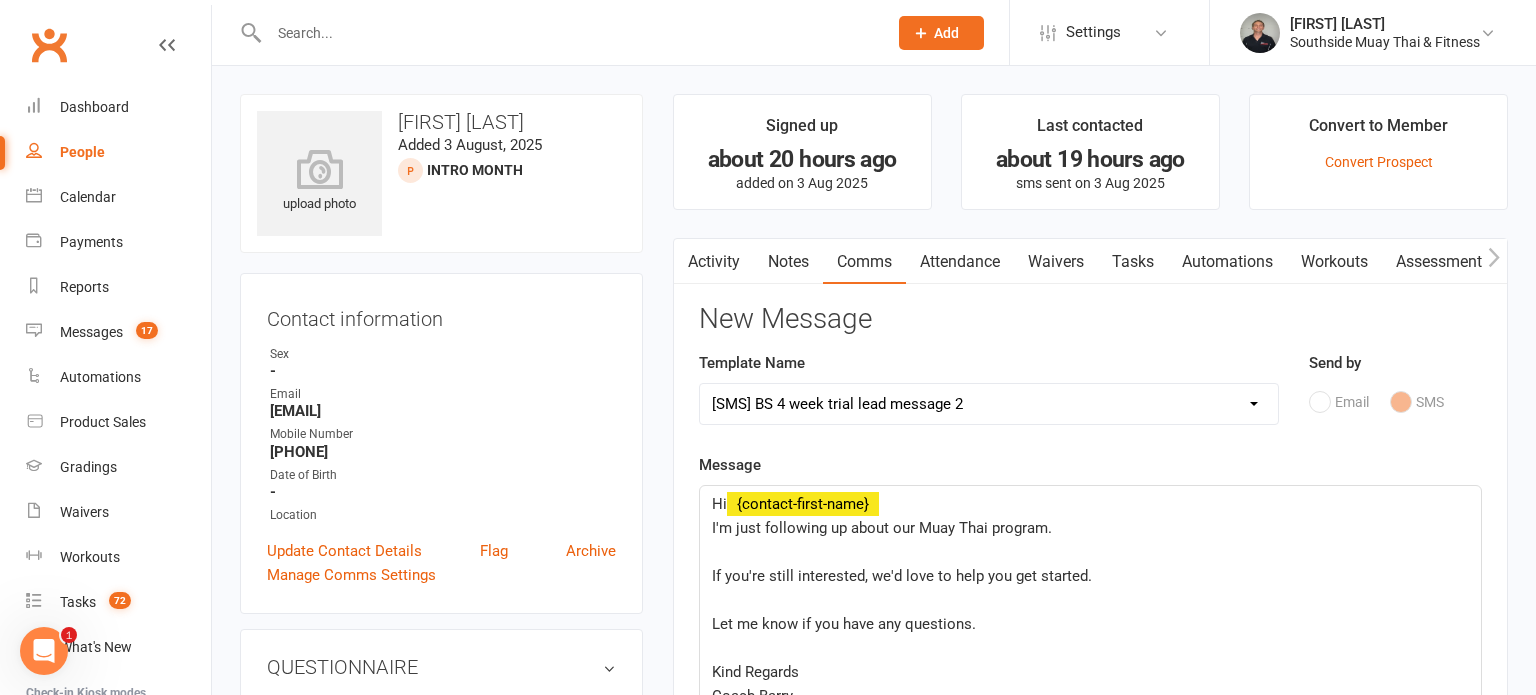 click on "Hi  ﻿ [FIRST] ﻿ I'm just following up about our Muay Thai program. ﻿ If you're still interested, we'd love to help you get started. ﻿ Let me know if you have any questions. ﻿ Kind Regards Coach [FIRST] [BRAND] ﻿" 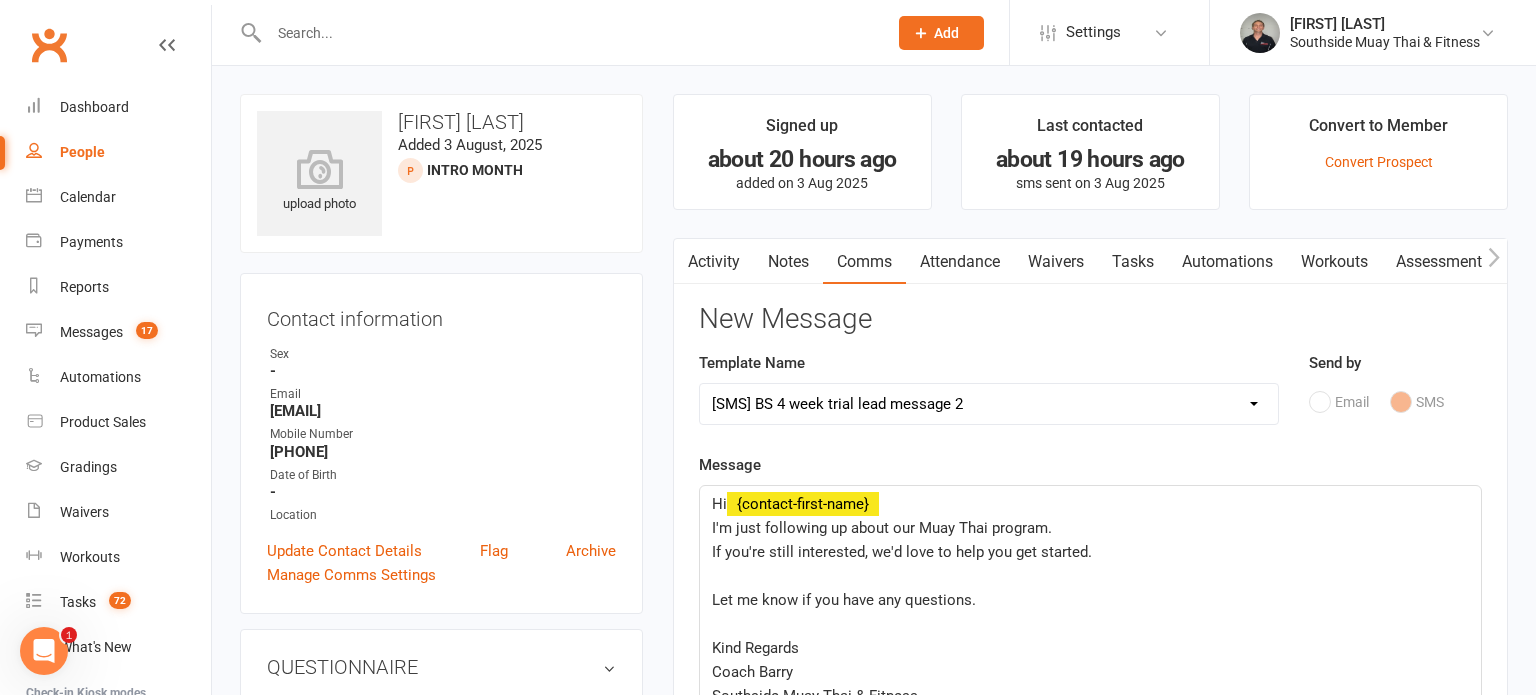 click on "Hi  ﻿ {contact-first-name} I'm just following up about our Muay Thai program. If you're still interested, we'd love to help you get started. ﻿ Let me know if you have any questions. ﻿ Kind Regards Coach [LAST] Southside Muay Thai & Fitness" 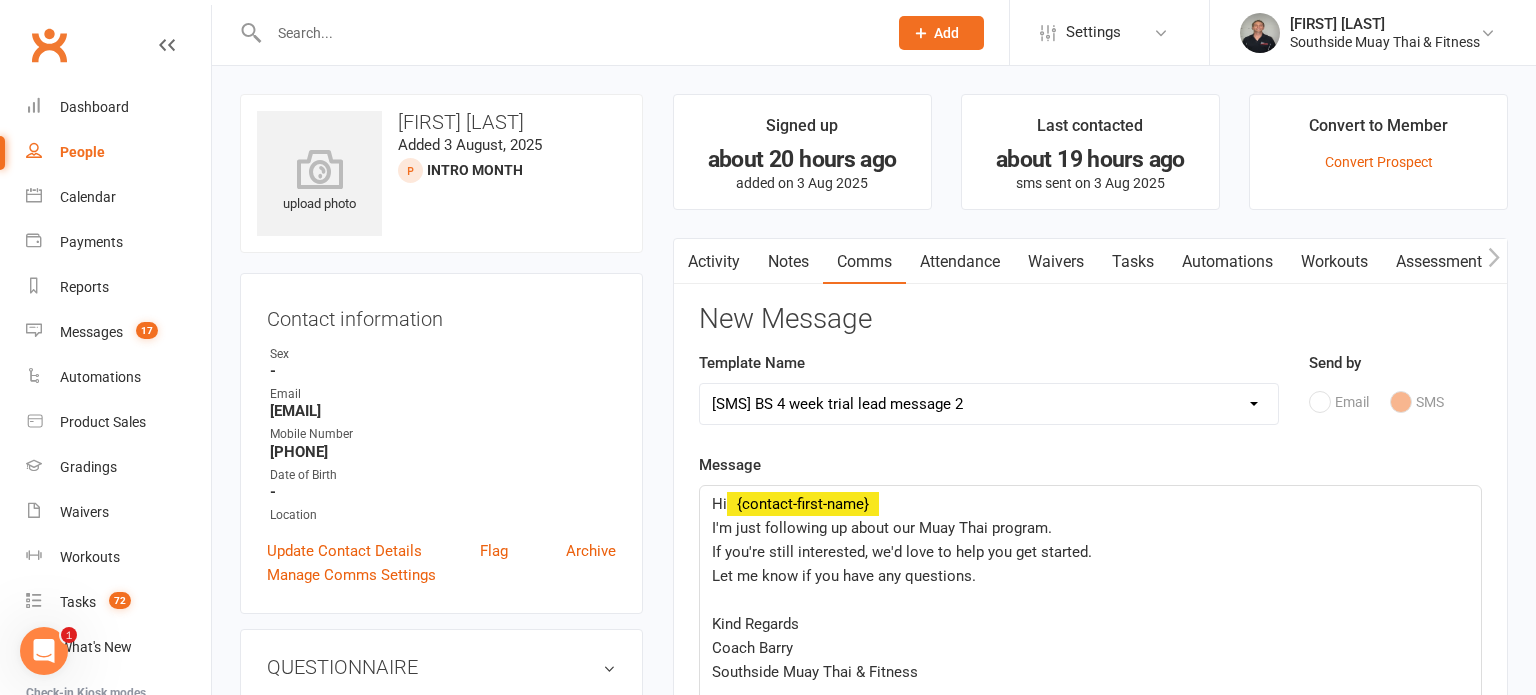 click on "Hi  ﻿ {contact-first-name} I'm just following up about our Muay Thai program. If you're still interested, we'd love to help you get started. Let me know if you have any questions. ﻿ Kind Regards Coach [LAST] Southside Muay Thai & Fitness" 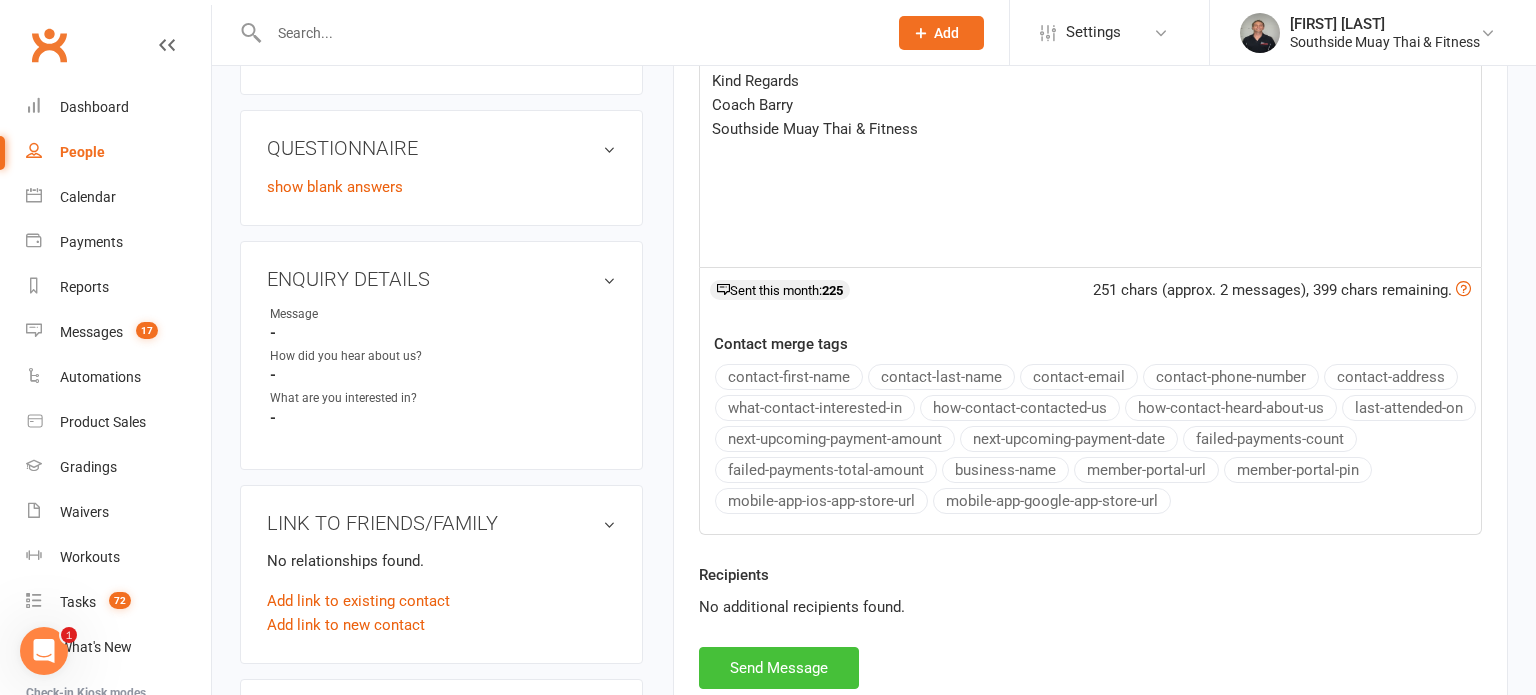 scroll, scrollTop: 520, scrollLeft: 0, axis: vertical 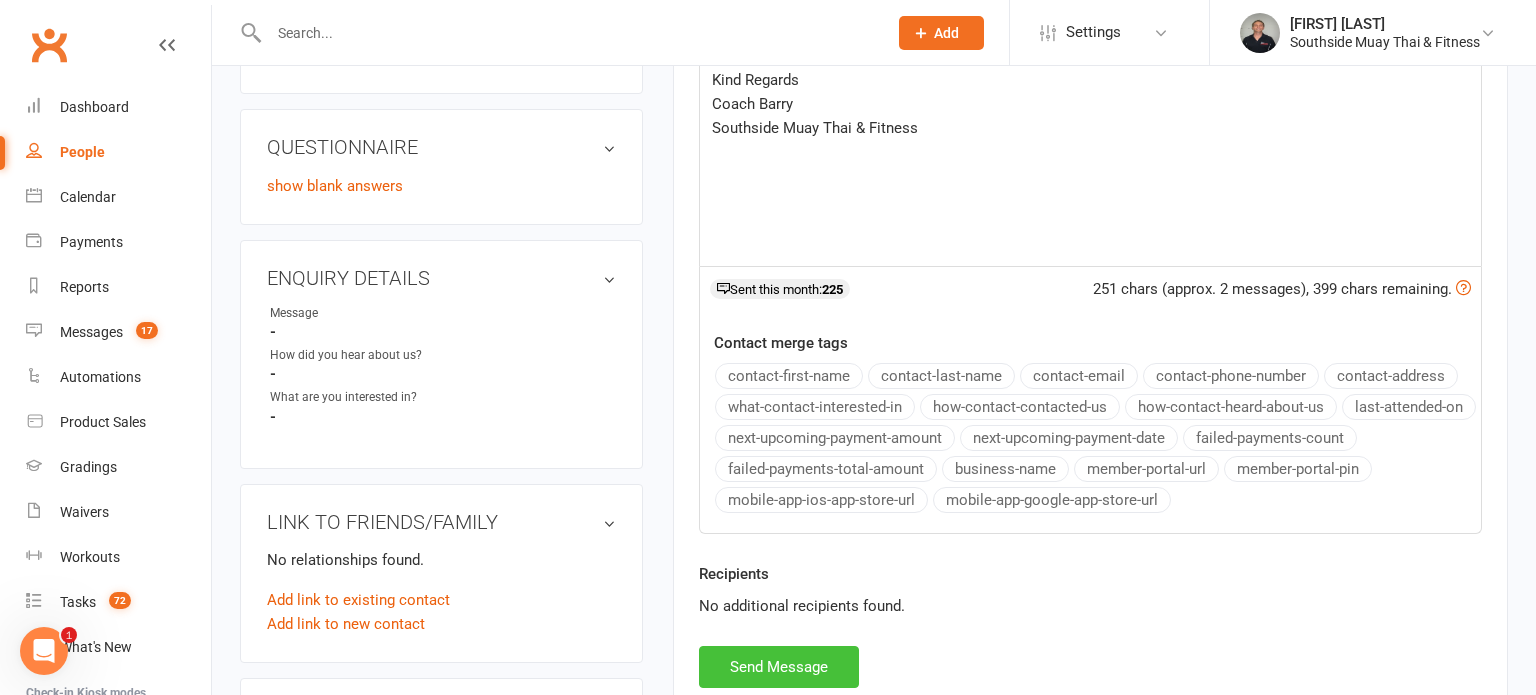 click on "Send Message" at bounding box center [779, 667] 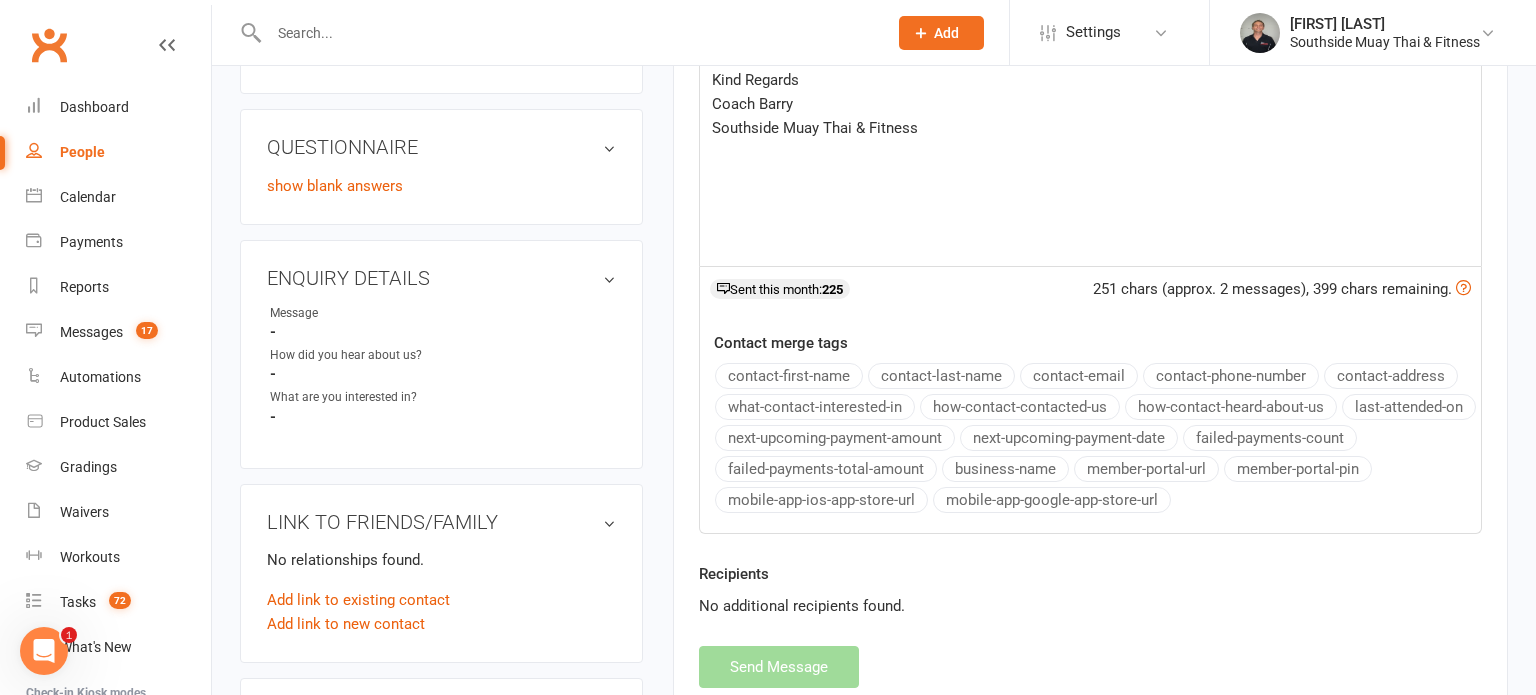 select 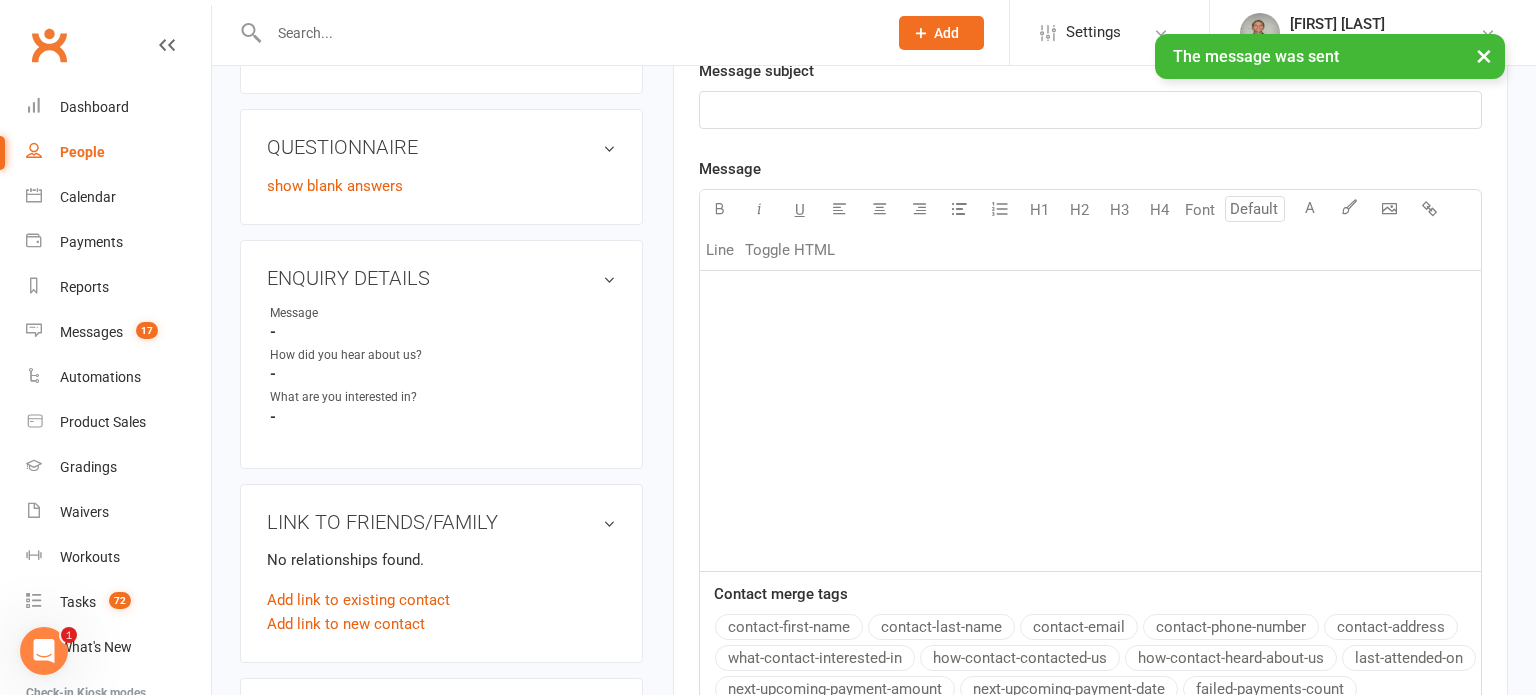 click on "People" at bounding box center [82, 152] 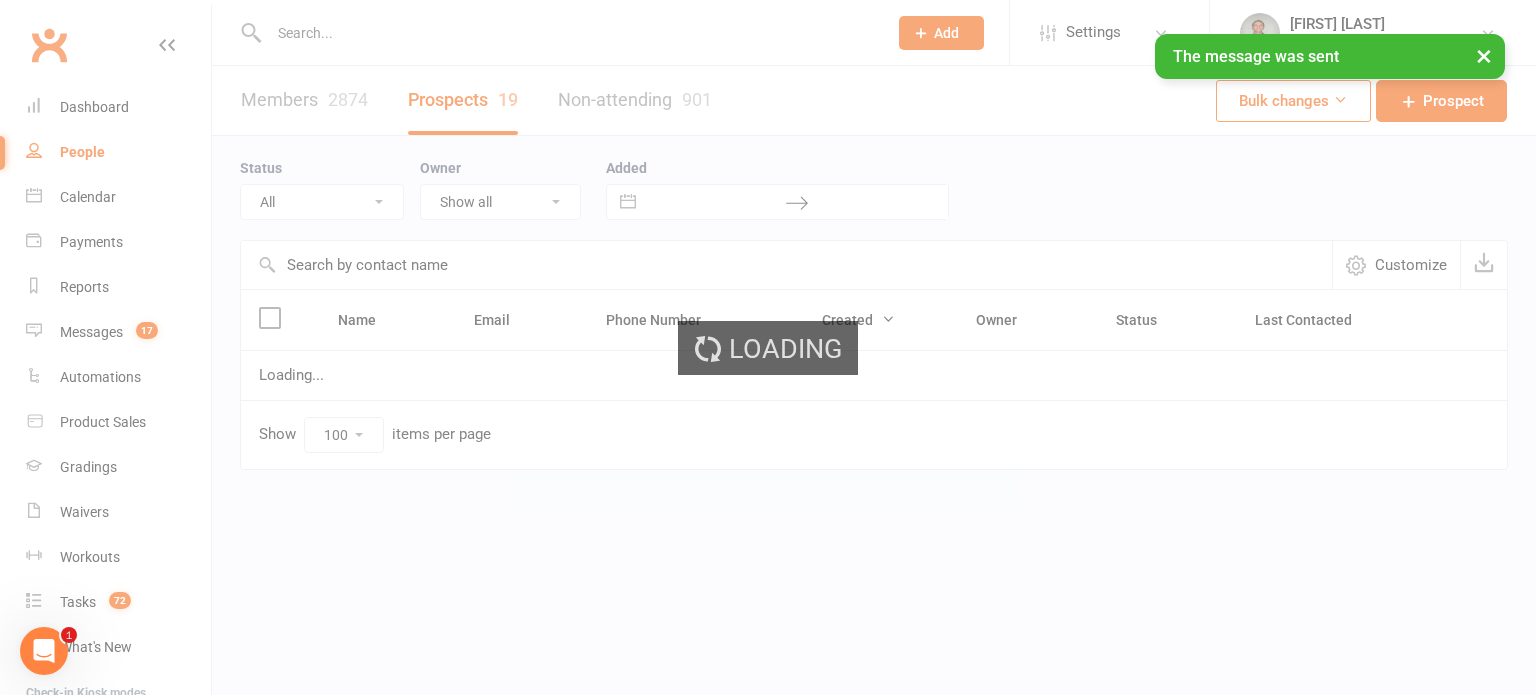 scroll, scrollTop: 0, scrollLeft: 0, axis: both 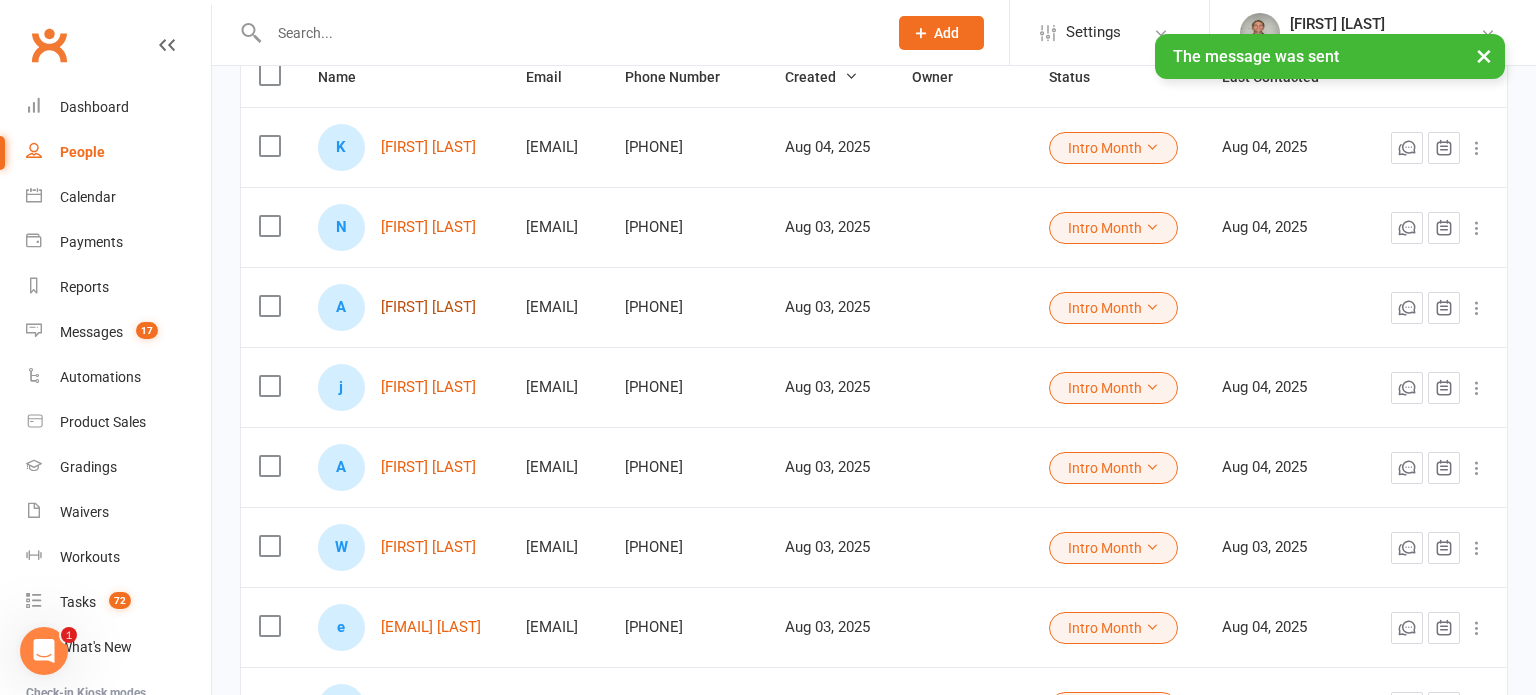 click on "[FIRST] [LAST]" at bounding box center [428, 307] 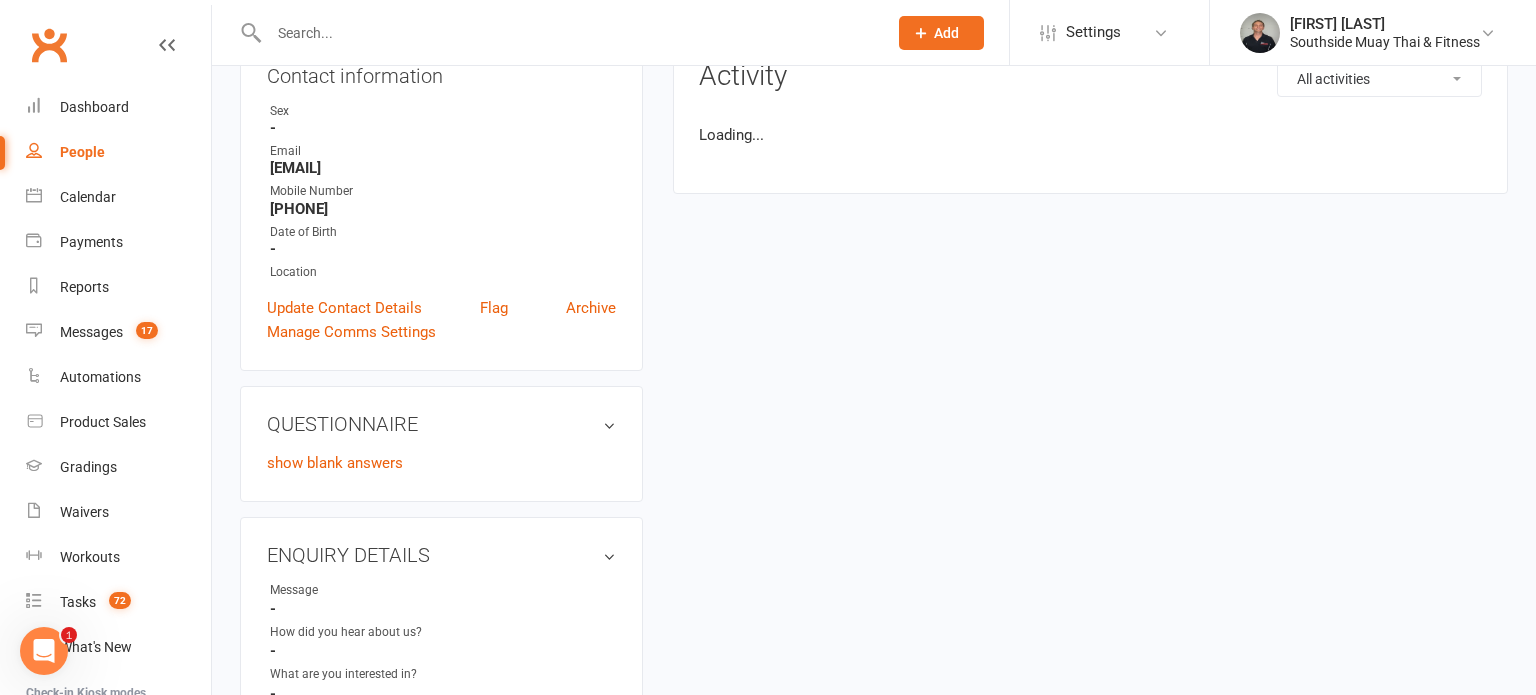 scroll, scrollTop: 0, scrollLeft: 0, axis: both 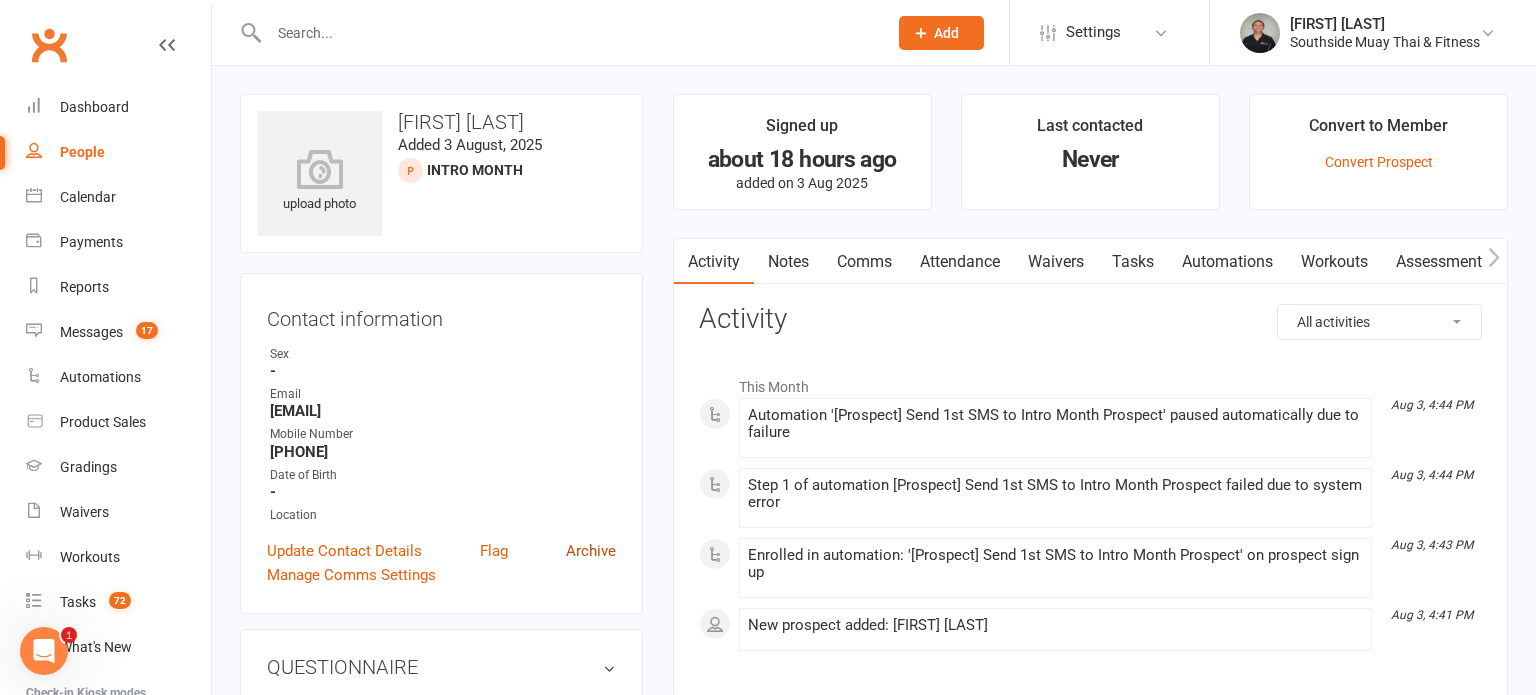 click on "Archive" at bounding box center (591, 551) 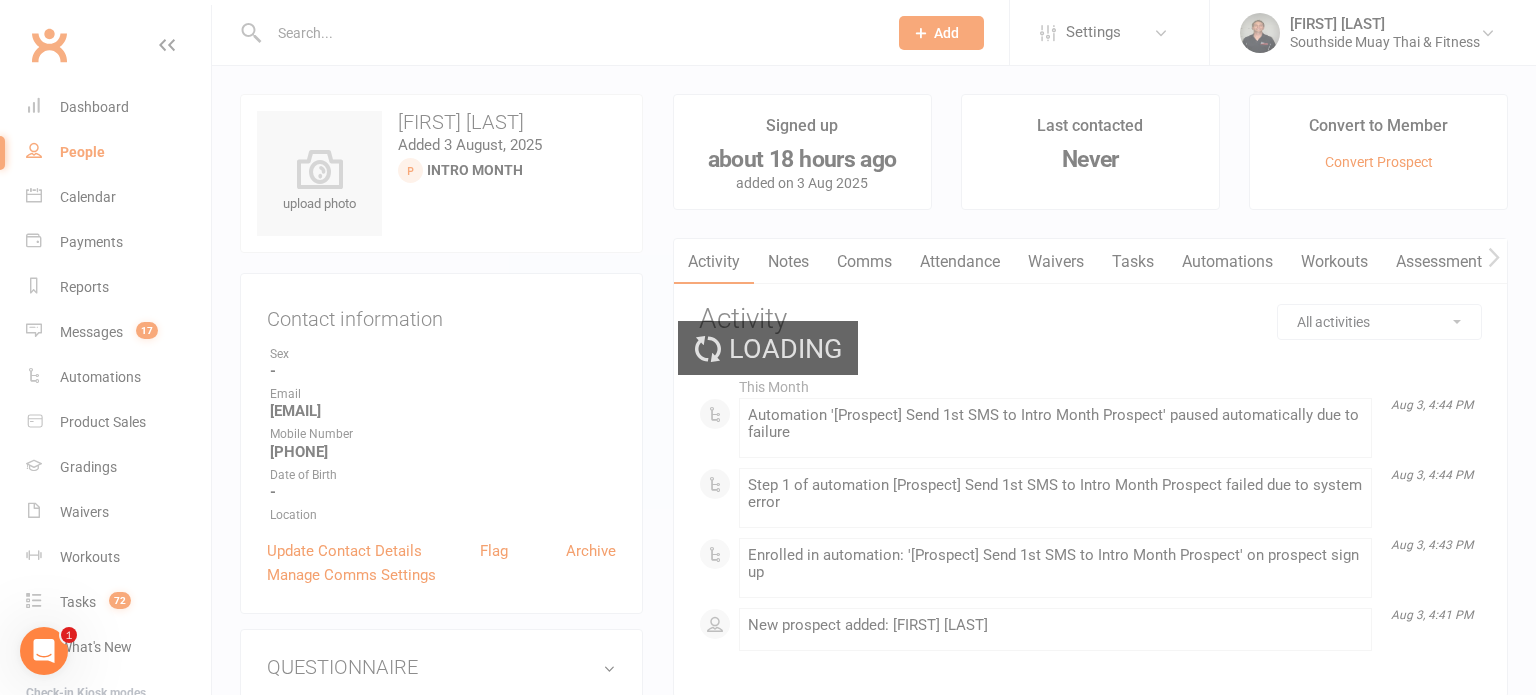 select on "100" 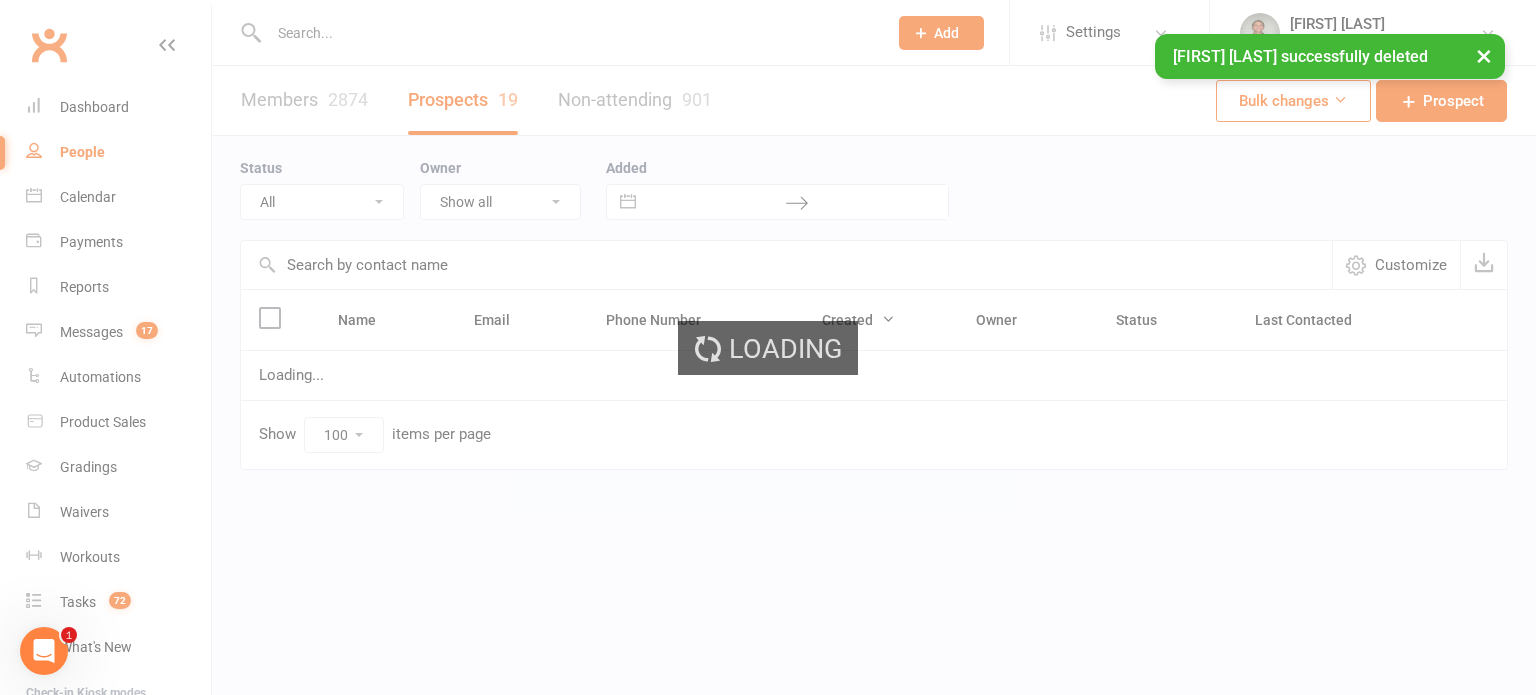 select on "Intro Month" 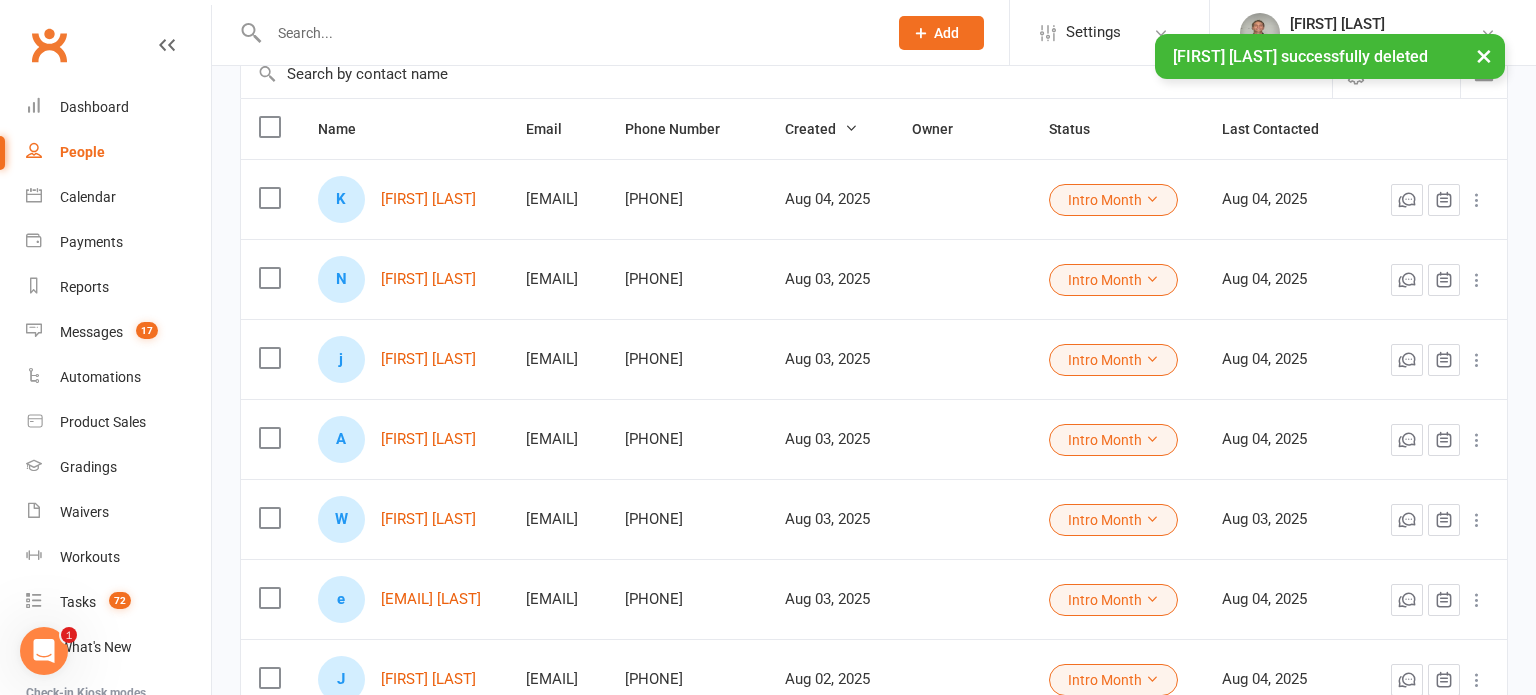 scroll, scrollTop: 203, scrollLeft: 0, axis: vertical 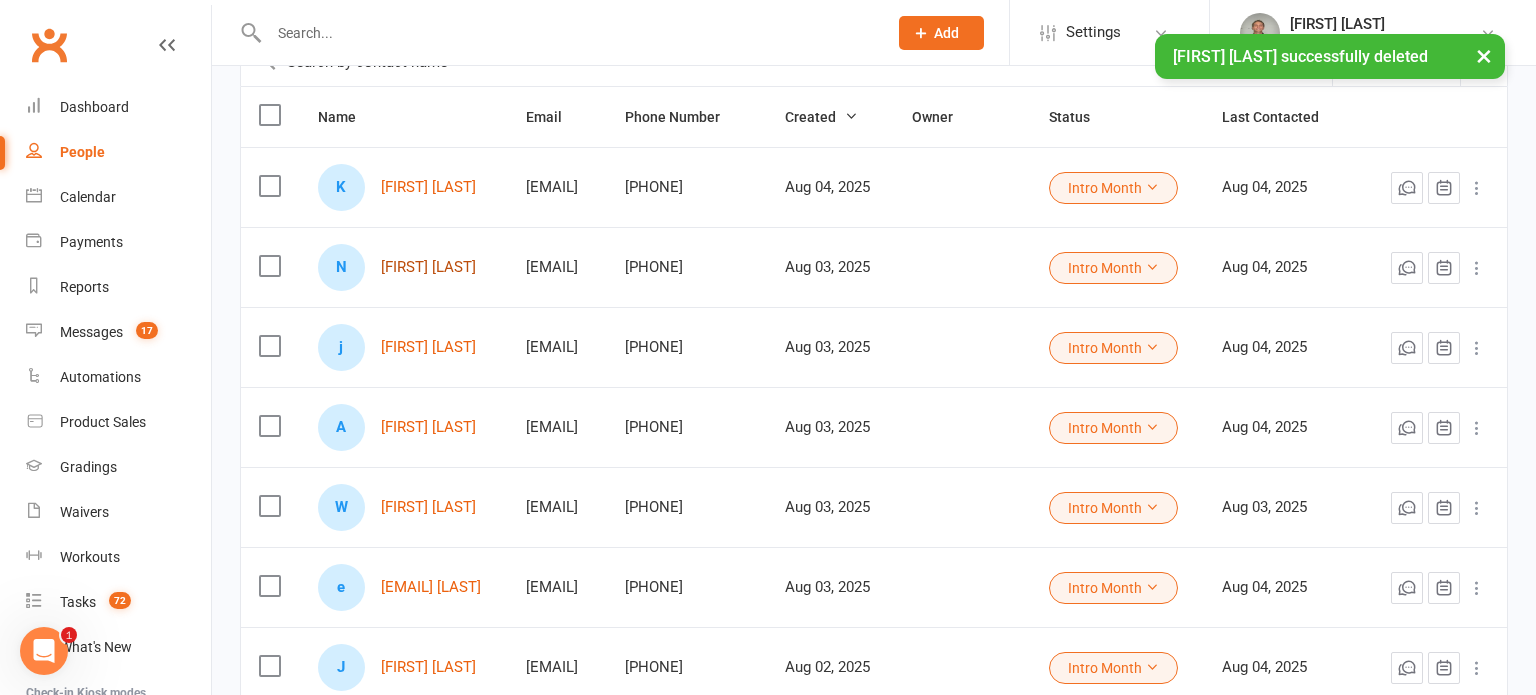 click on "[FIRST] [LAST]" at bounding box center [428, 267] 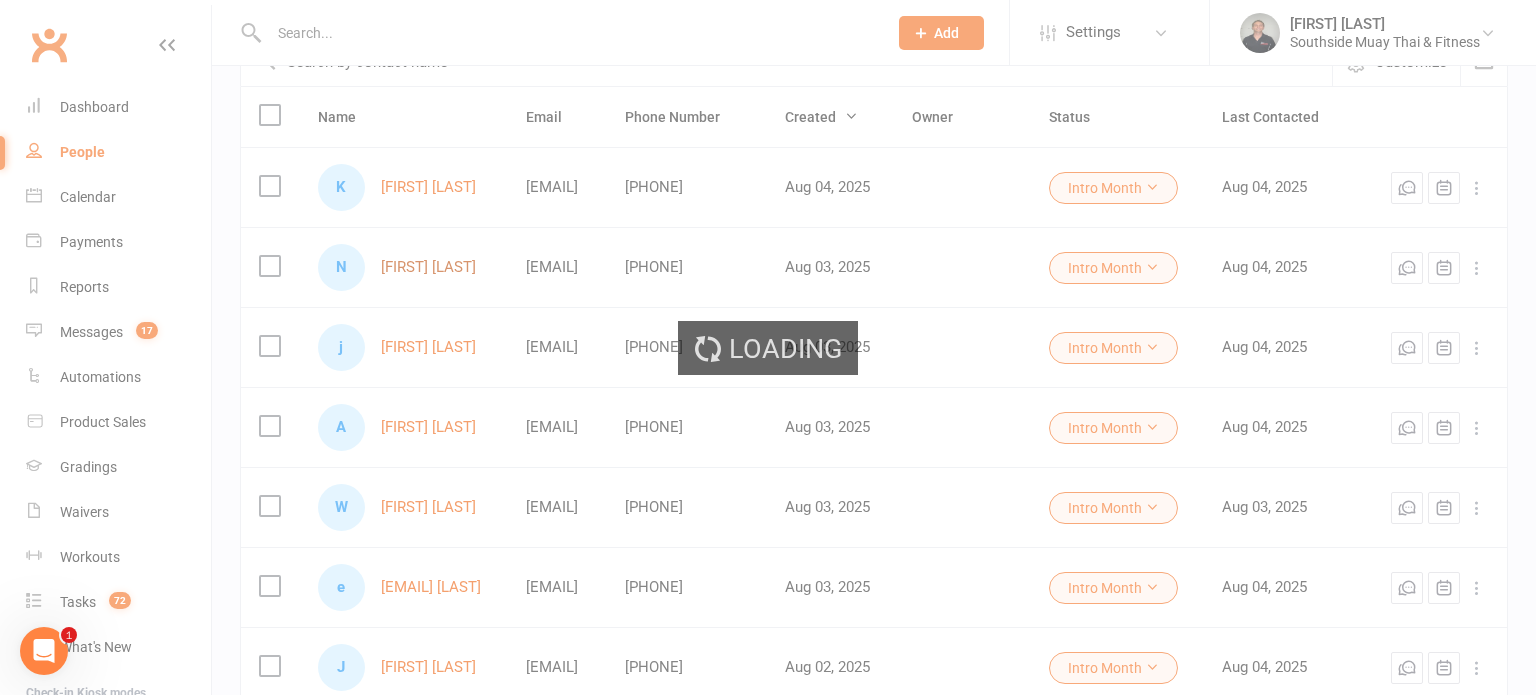 scroll, scrollTop: 0, scrollLeft: 0, axis: both 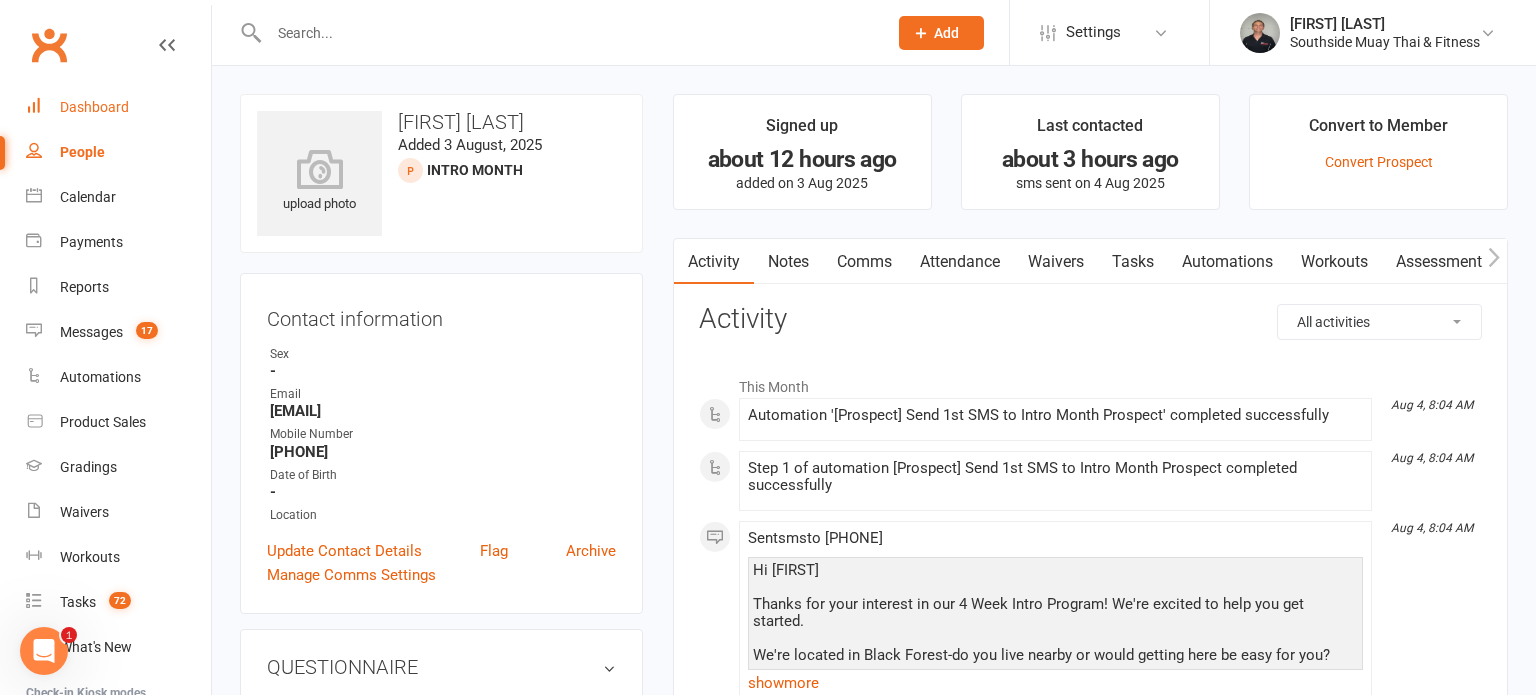click on "Dashboard" at bounding box center (94, 107) 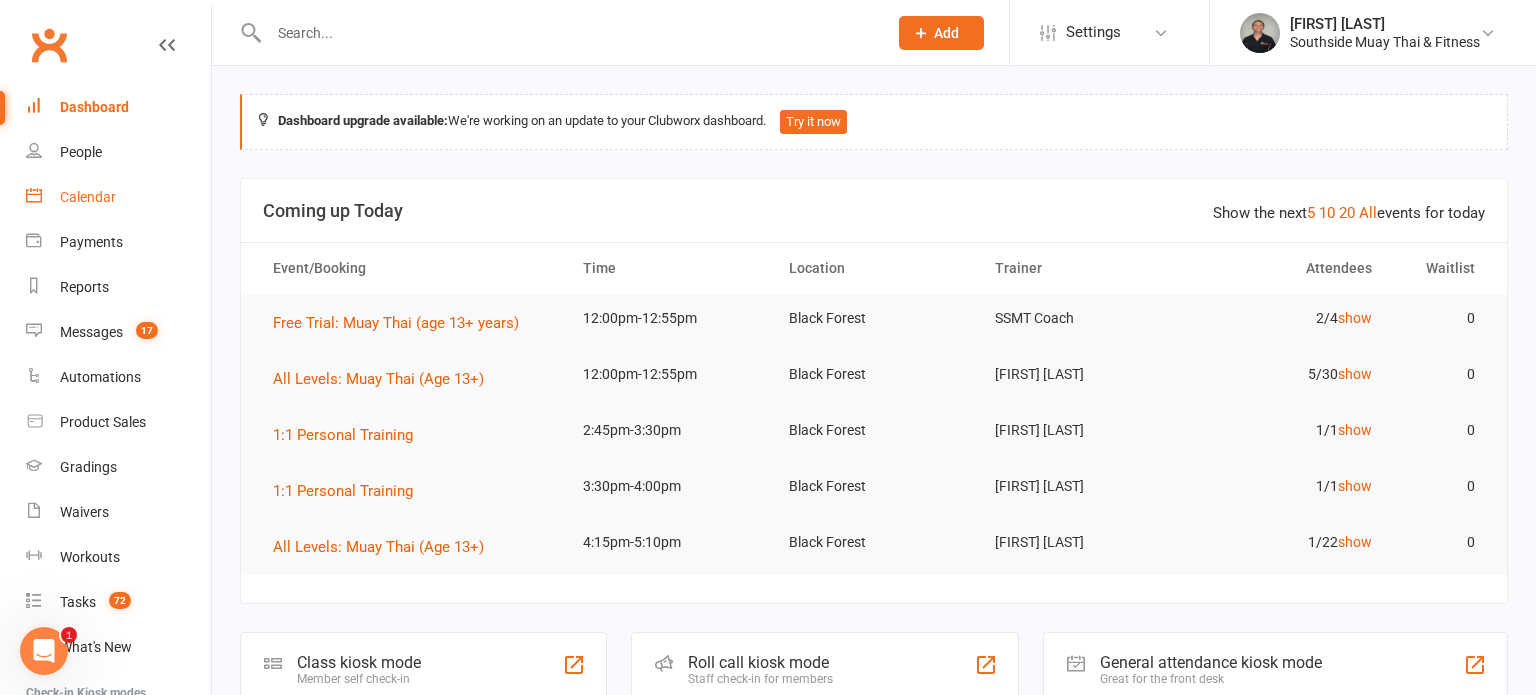 click on "Calendar" at bounding box center [88, 197] 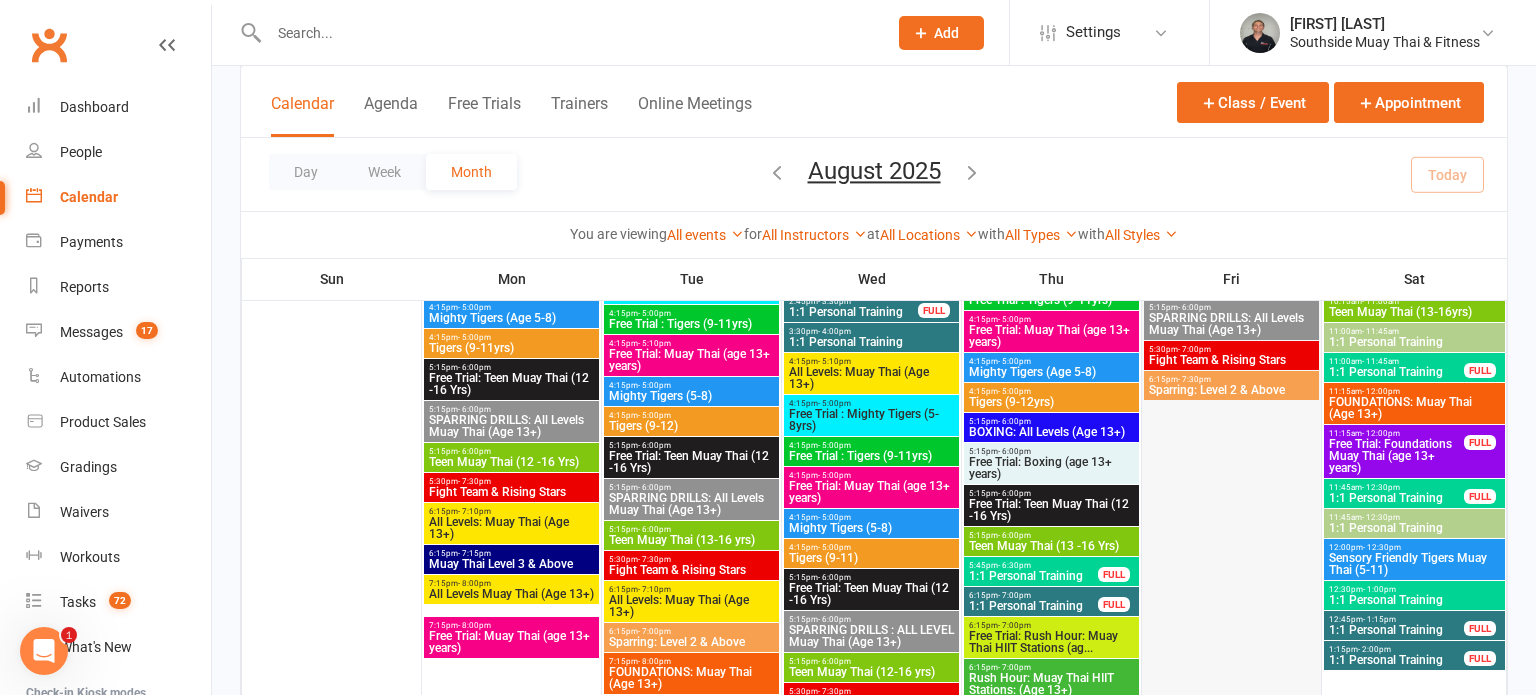 scroll, scrollTop: 591, scrollLeft: 0, axis: vertical 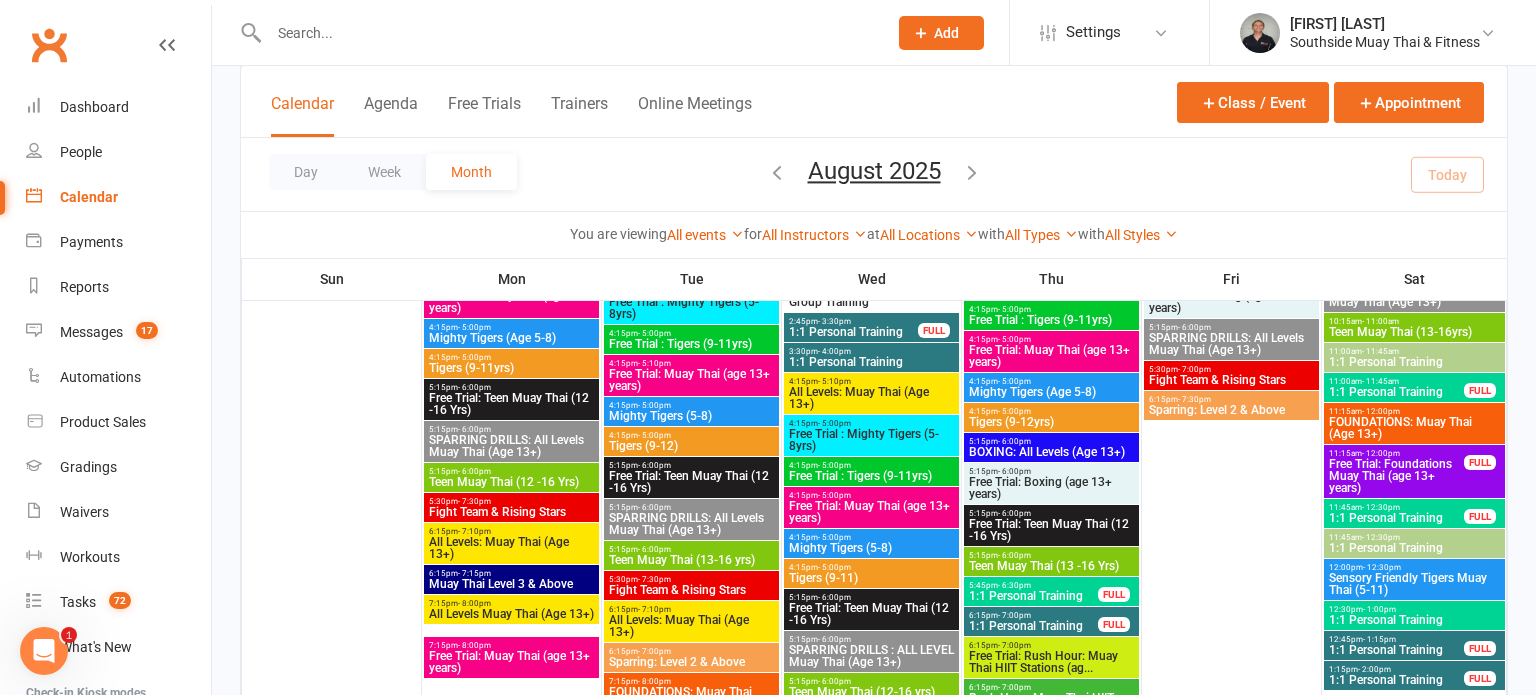 click on "Free Trial:  Foundations Muay Thai (age 13+ years)" at bounding box center (1396, 476) 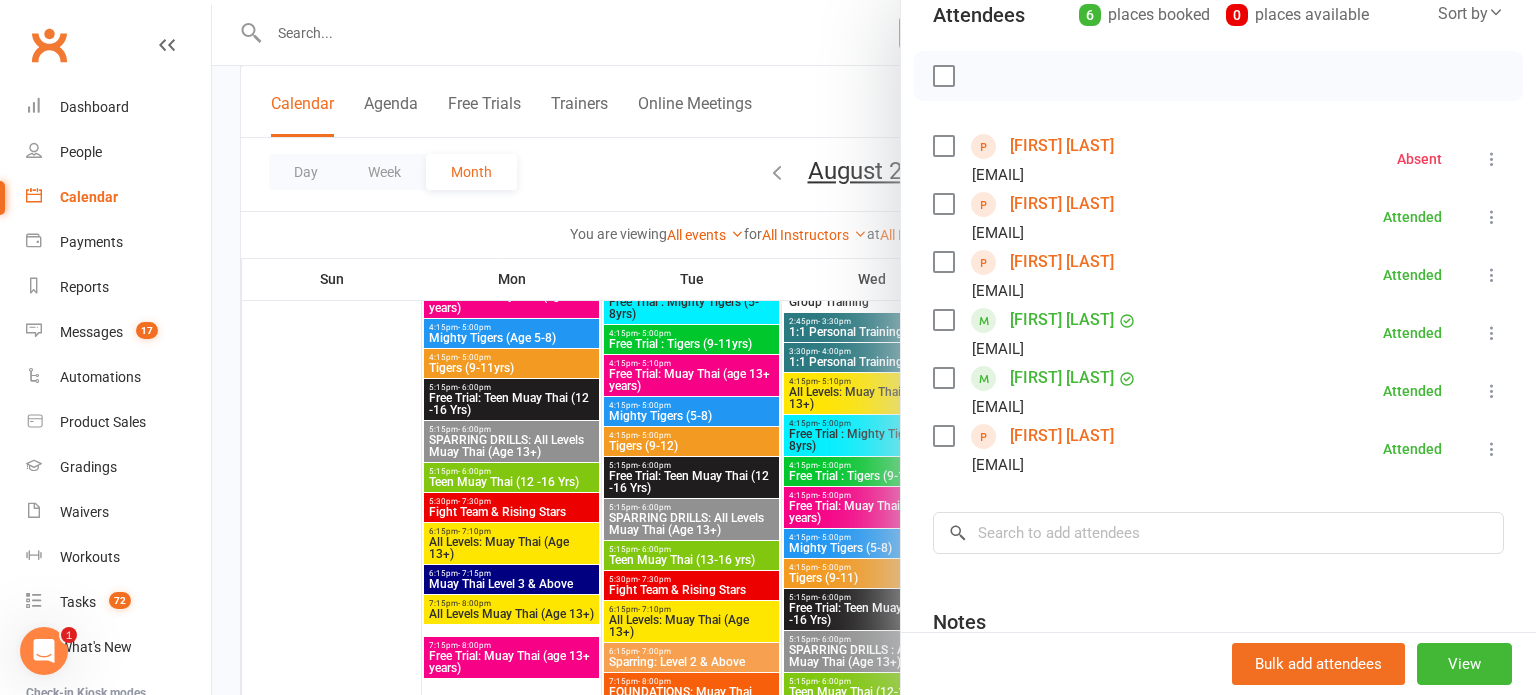 scroll, scrollTop: 247, scrollLeft: 0, axis: vertical 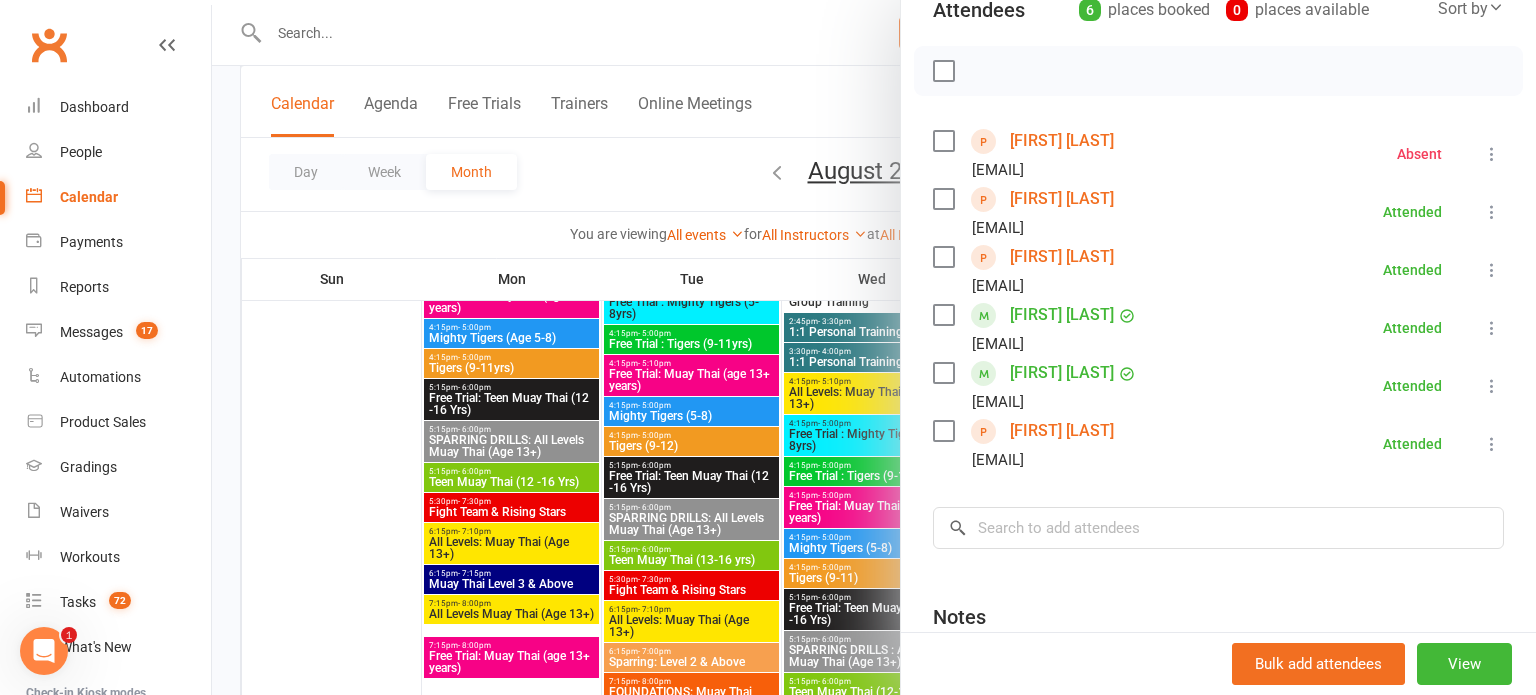 click on "[FIRST] [LAST]" at bounding box center [1062, 431] 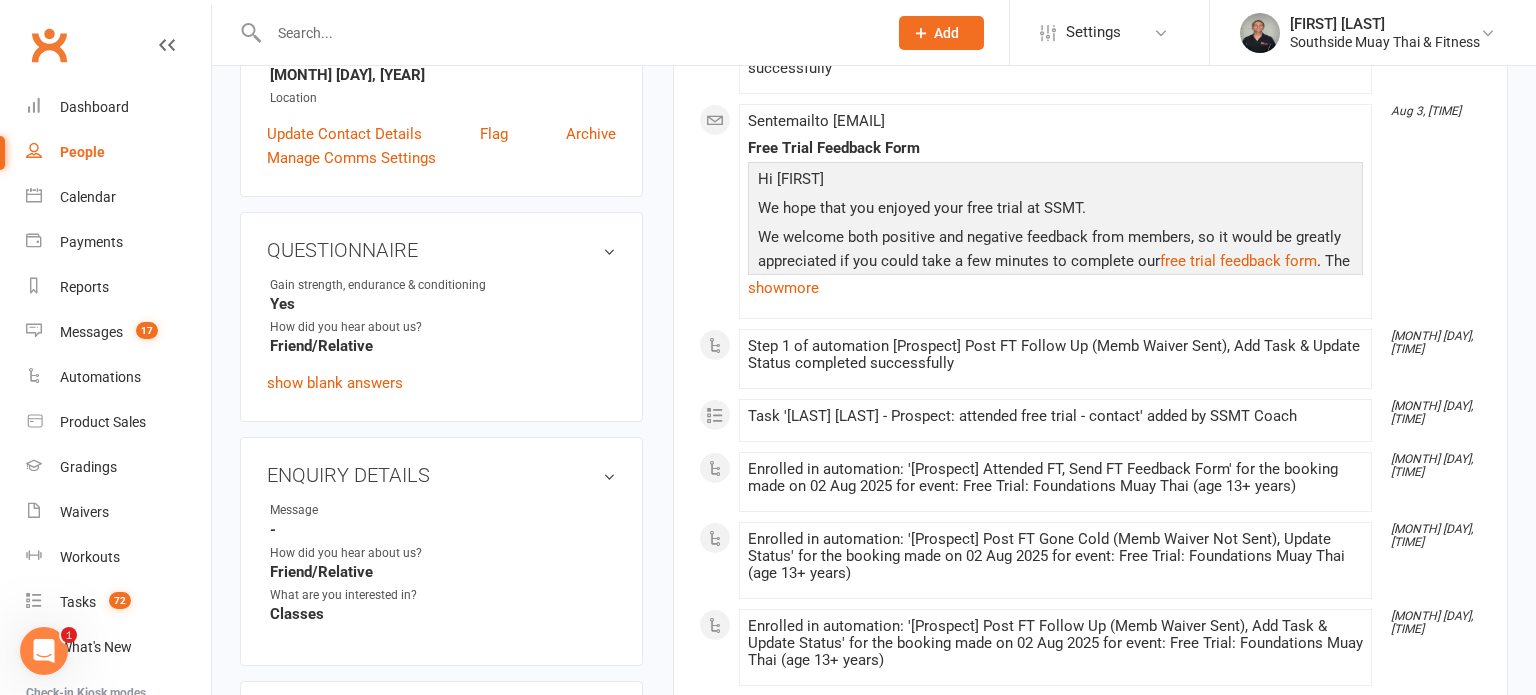 scroll, scrollTop: 432, scrollLeft: 0, axis: vertical 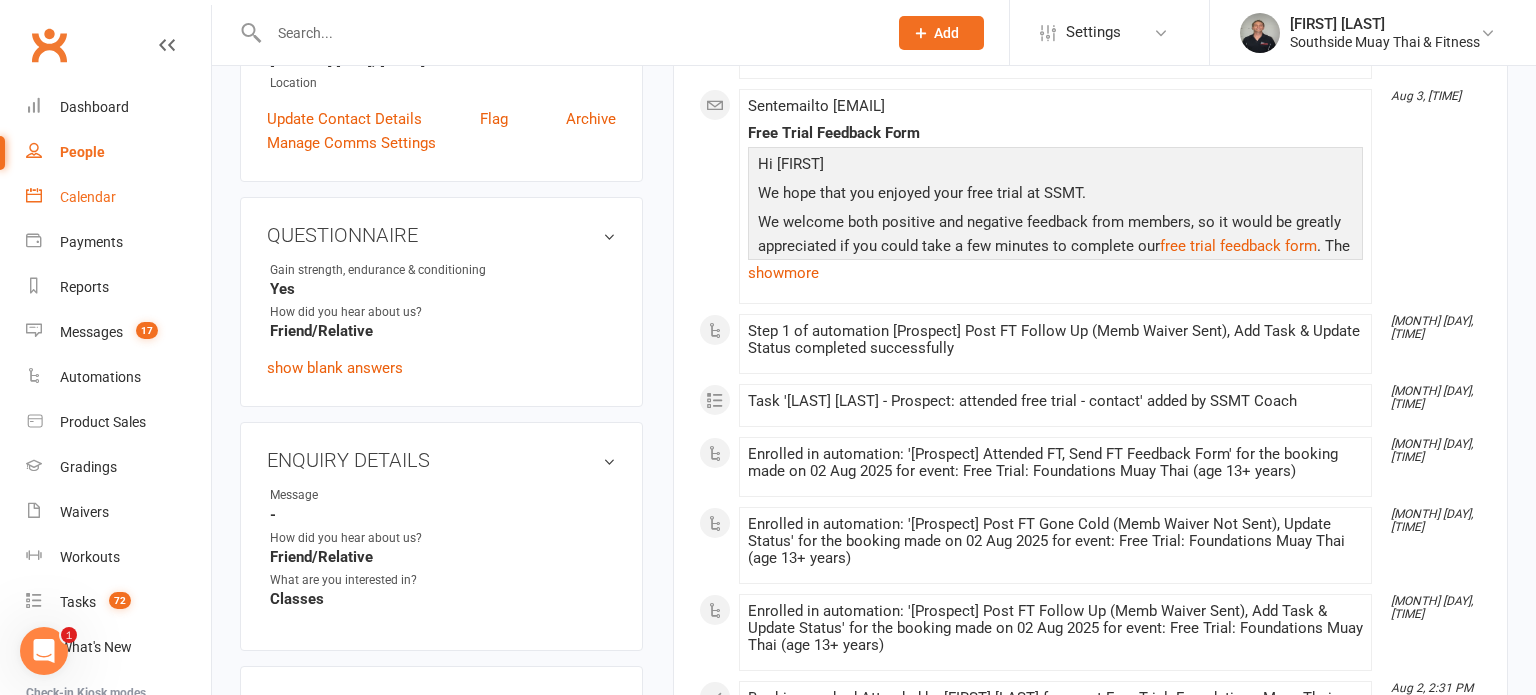 click on "Calendar" at bounding box center [88, 197] 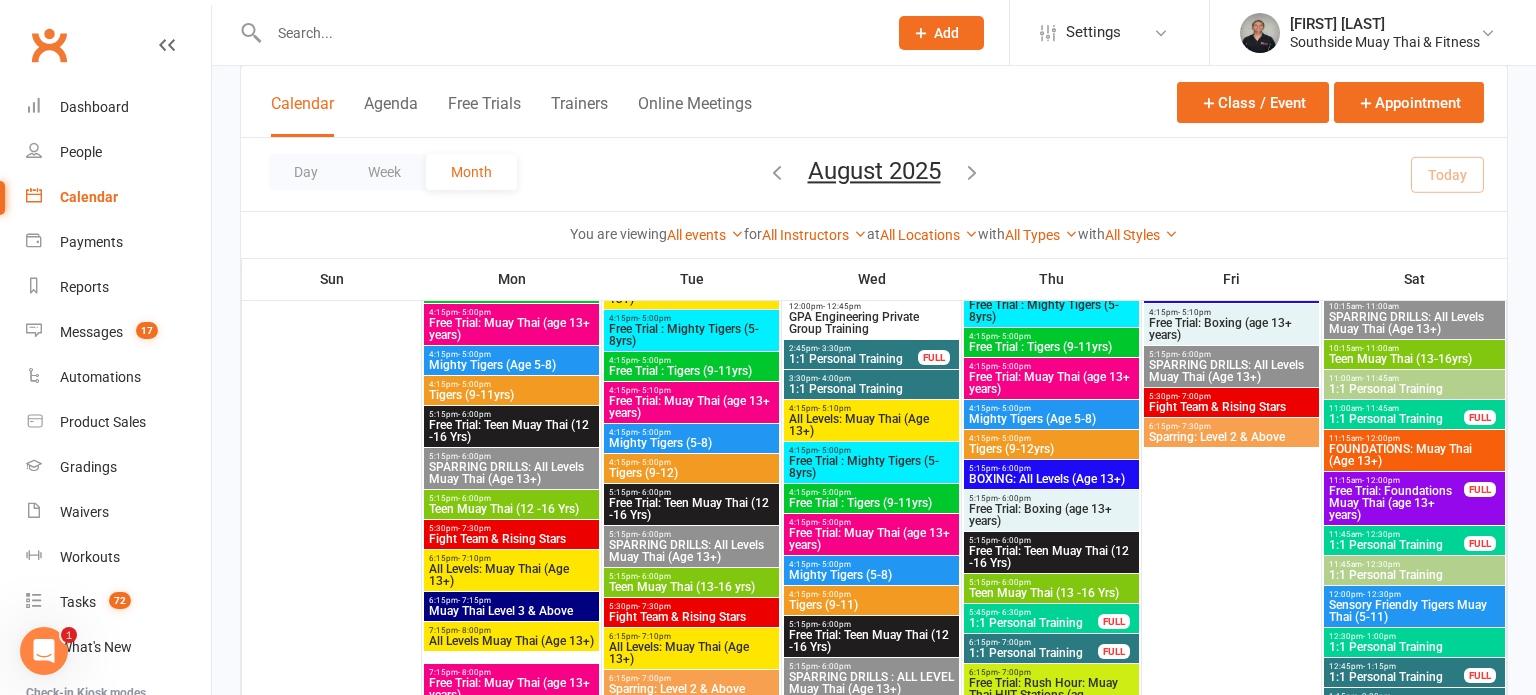 scroll, scrollTop: 555, scrollLeft: 0, axis: vertical 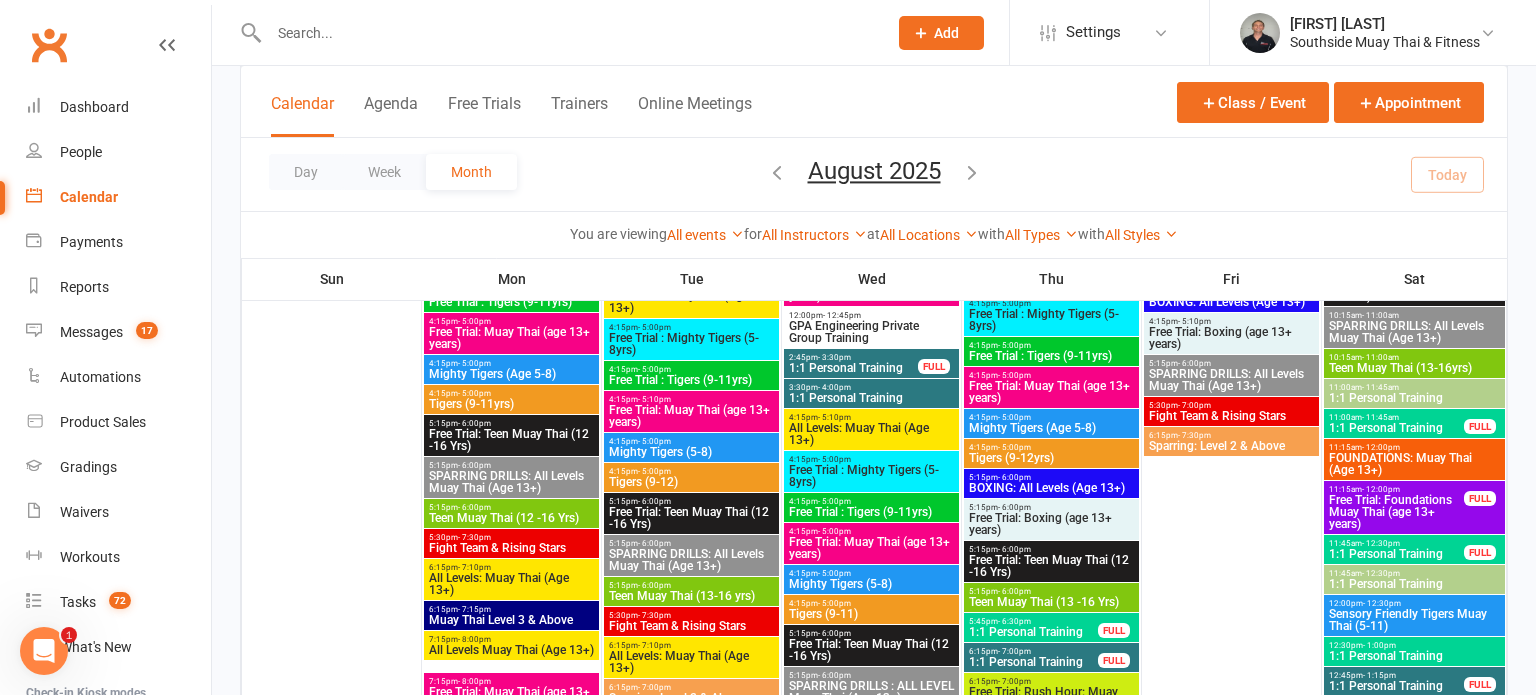 click on "Free Trial:  Foundations Muay Thai (age 13+ years)" at bounding box center (1396, 512) 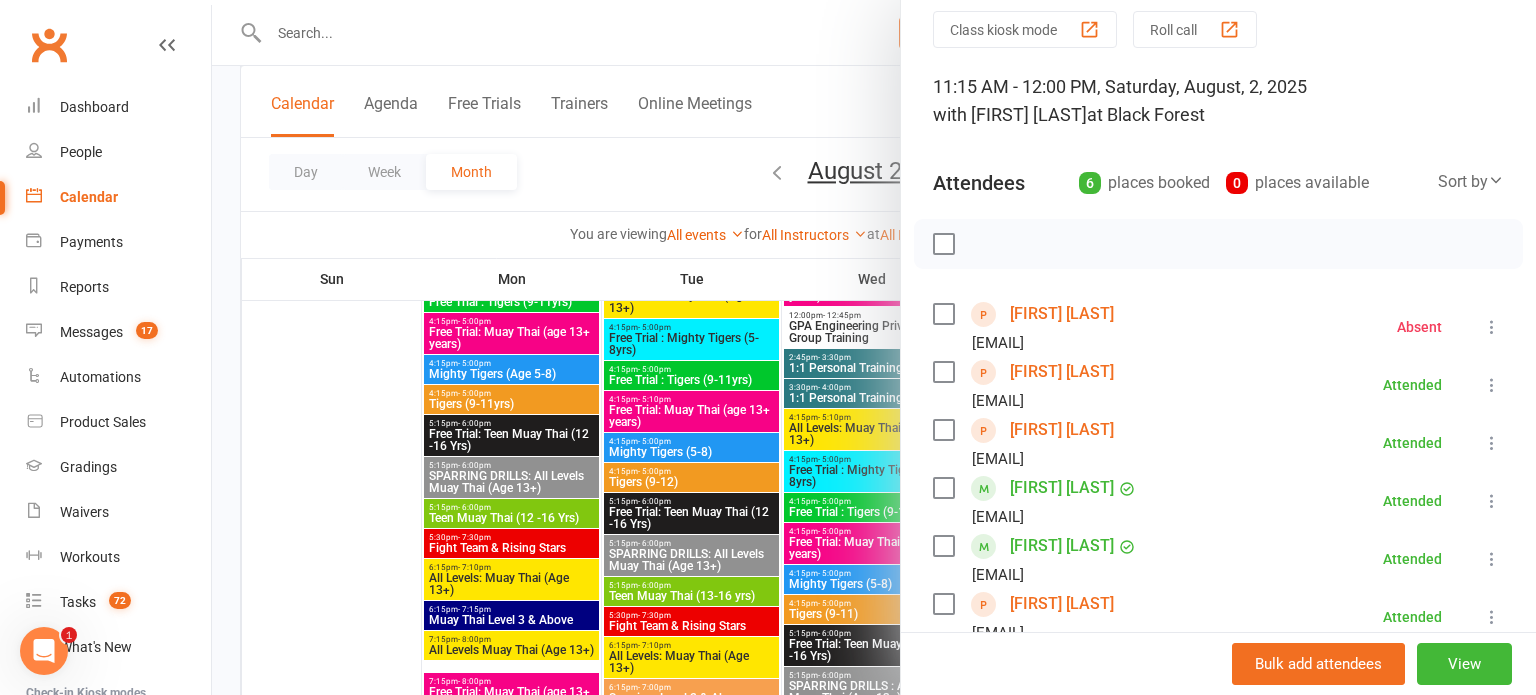 scroll, scrollTop: 195, scrollLeft: 0, axis: vertical 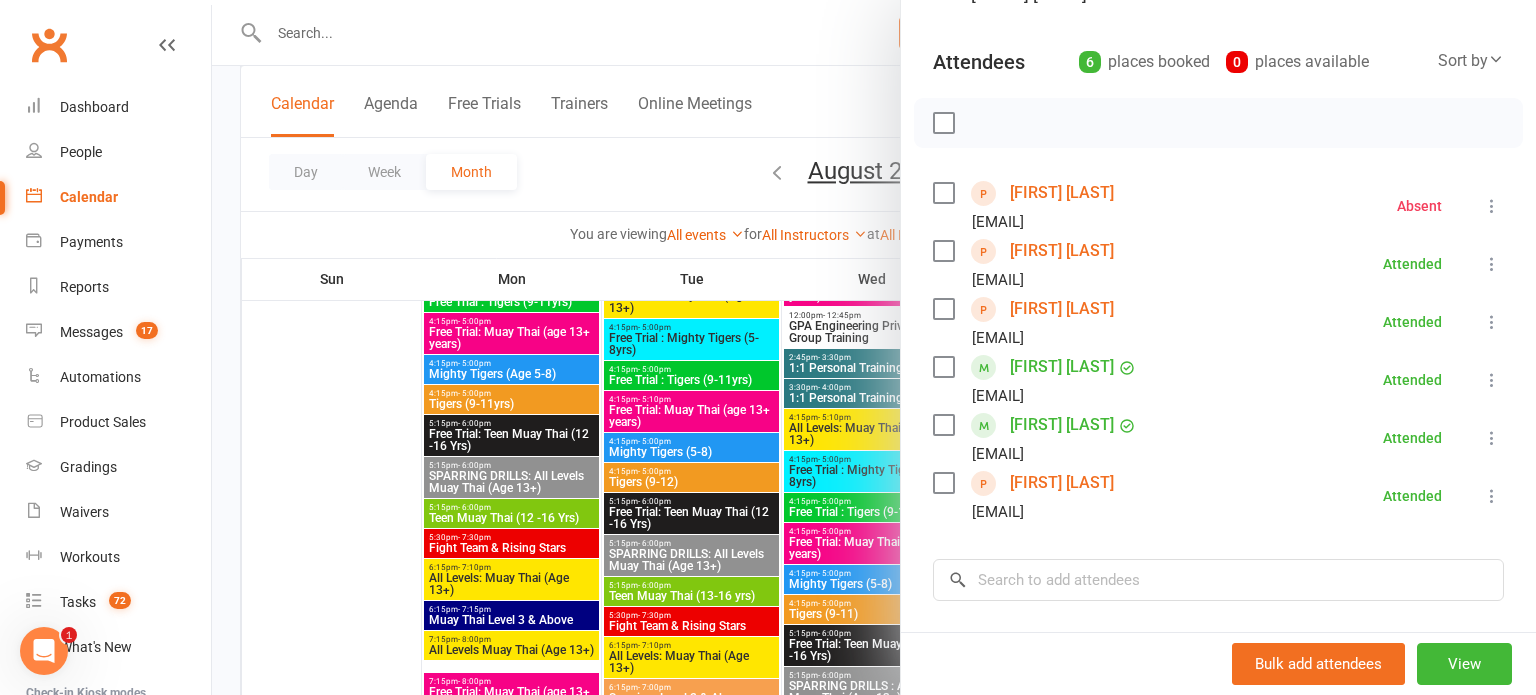 click at bounding box center (1492, 206) 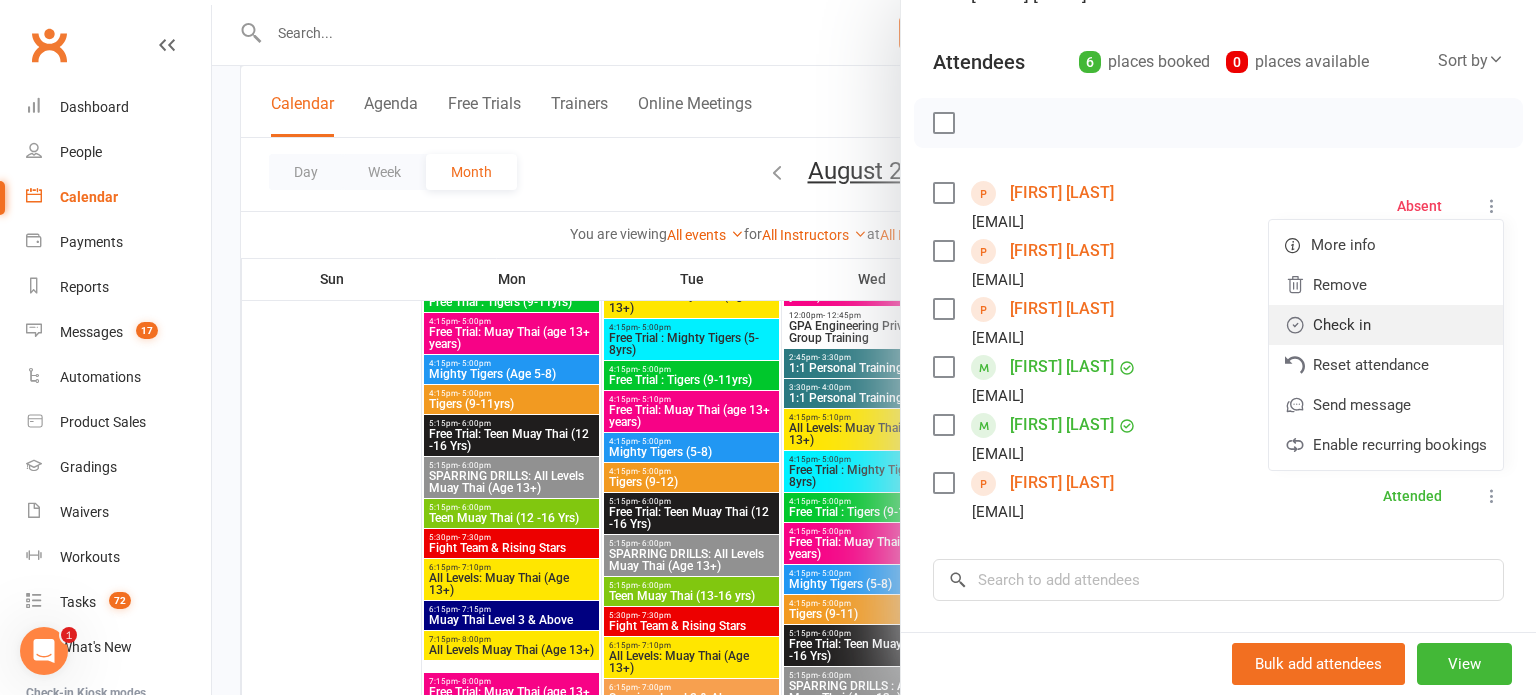 click on "Check in" at bounding box center [1386, 325] 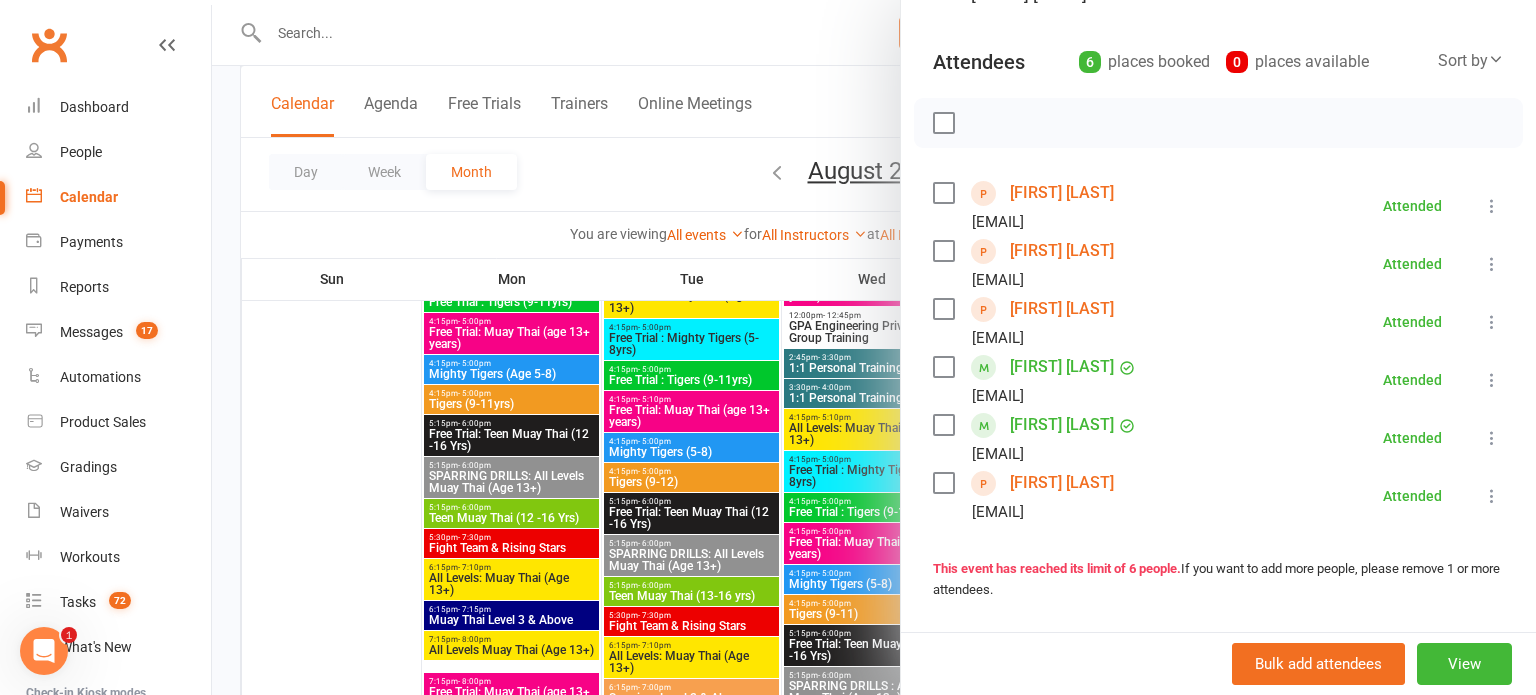click at bounding box center [1492, 496] 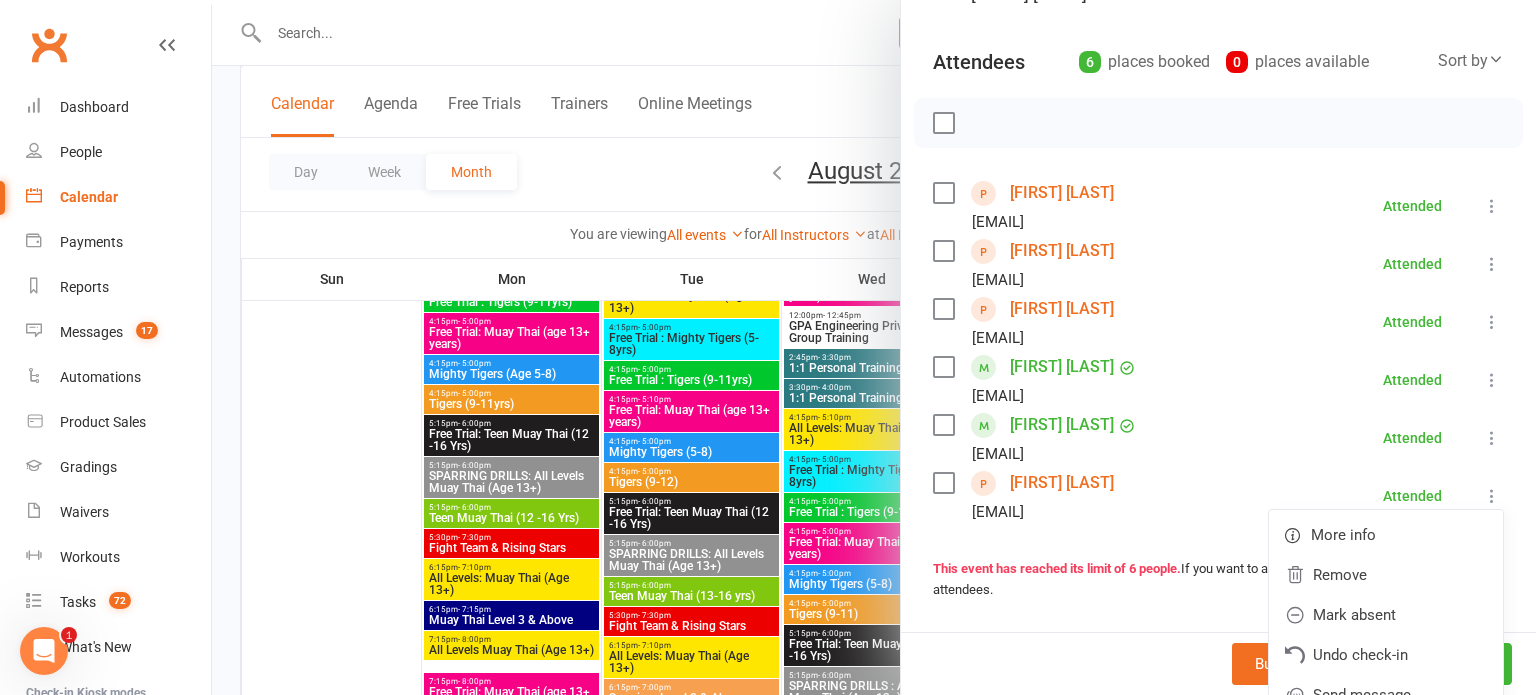 click at bounding box center (1492, 206) 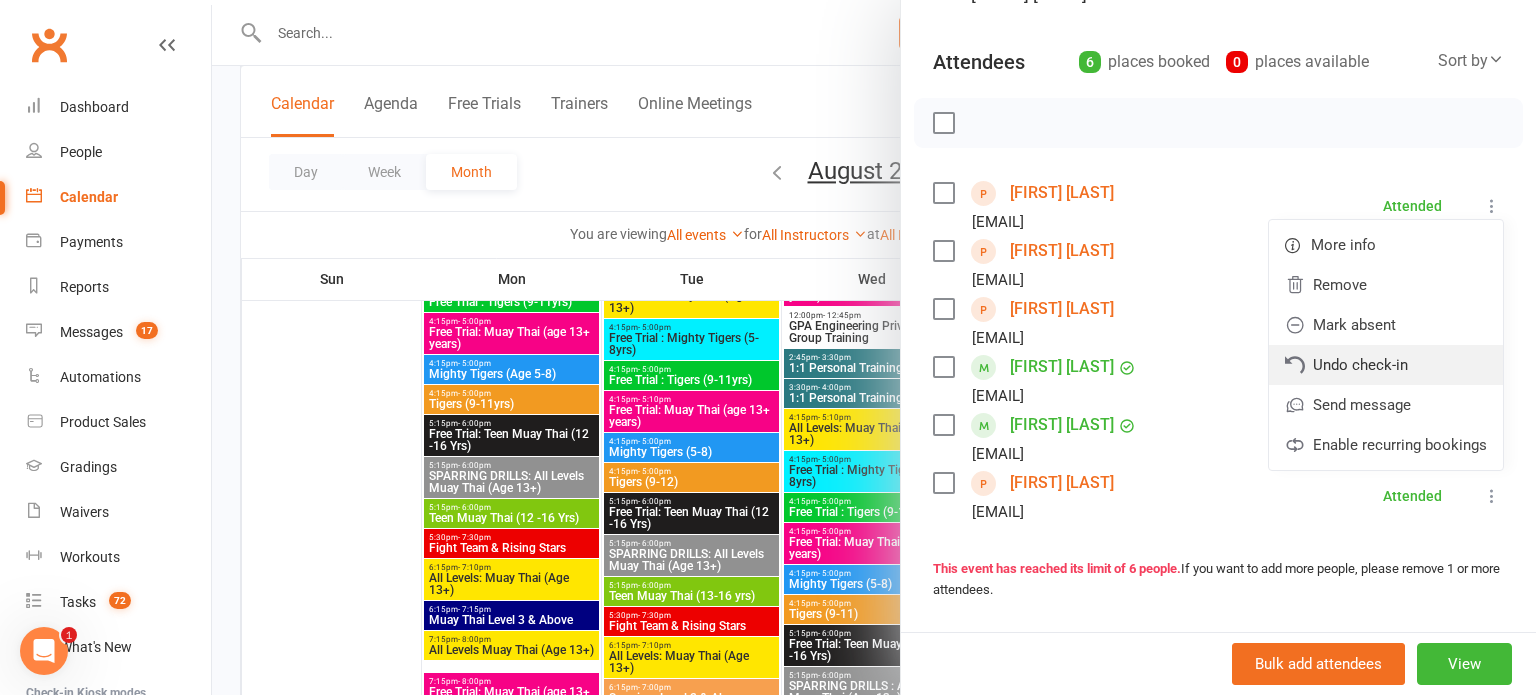 click on "Undo check-in" at bounding box center [1386, 365] 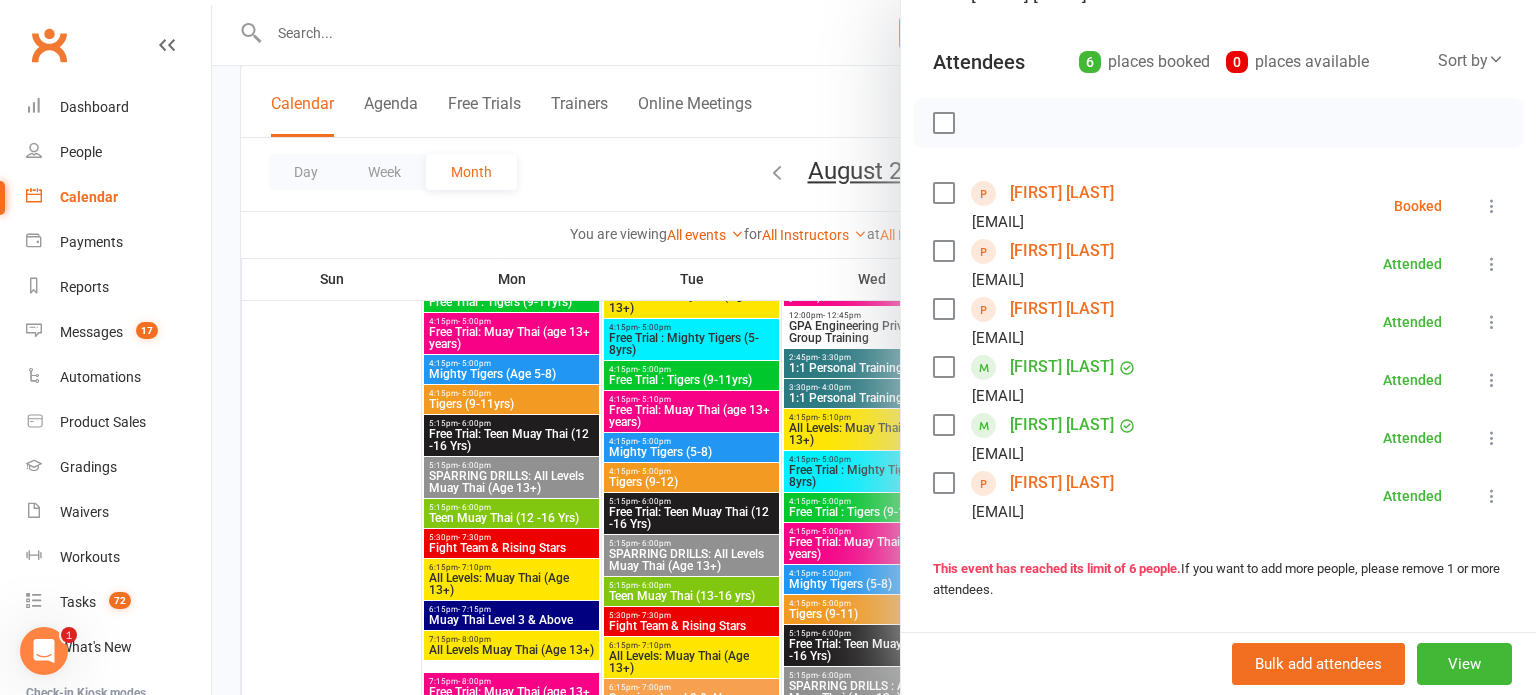 click on "[FIRST] [LAST]" at bounding box center [1062, 483] 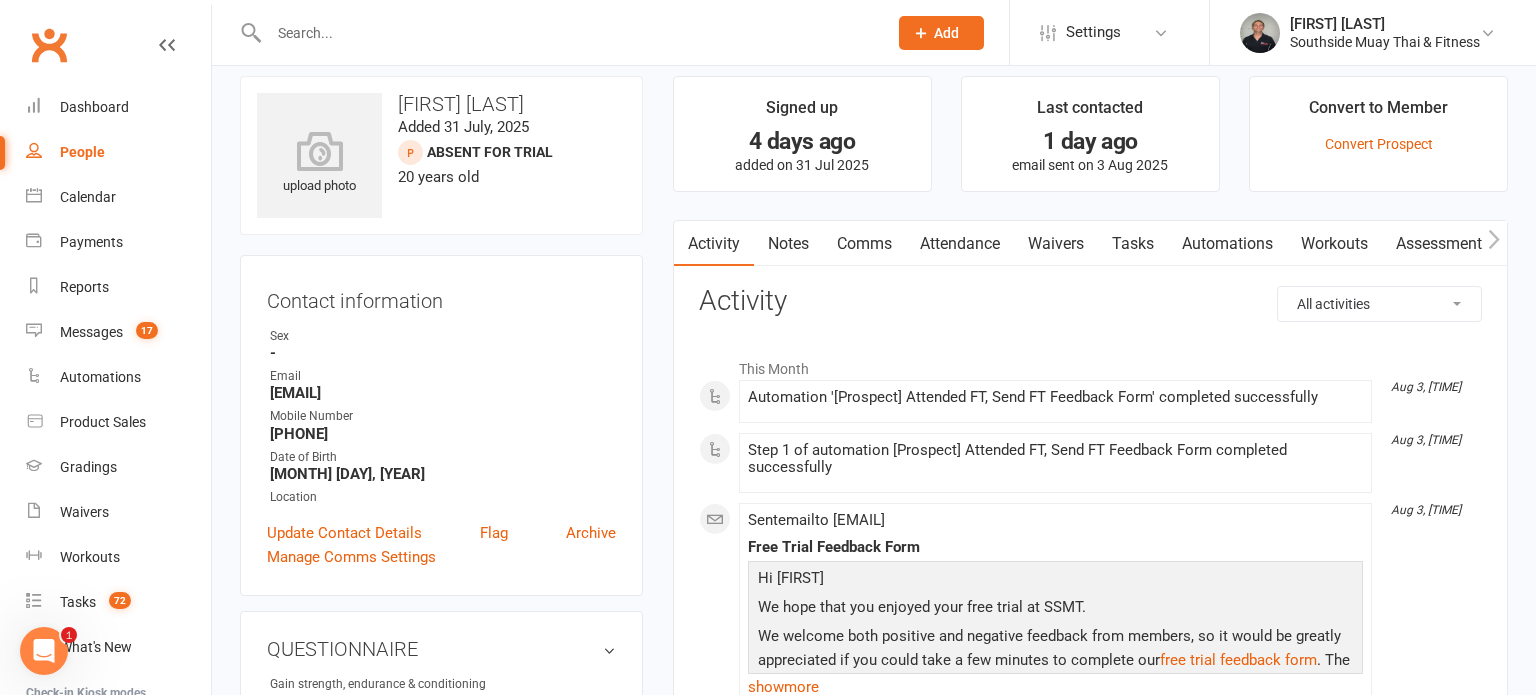 scroll, scrollTop: 0, scrollLeft: 0, axis: both 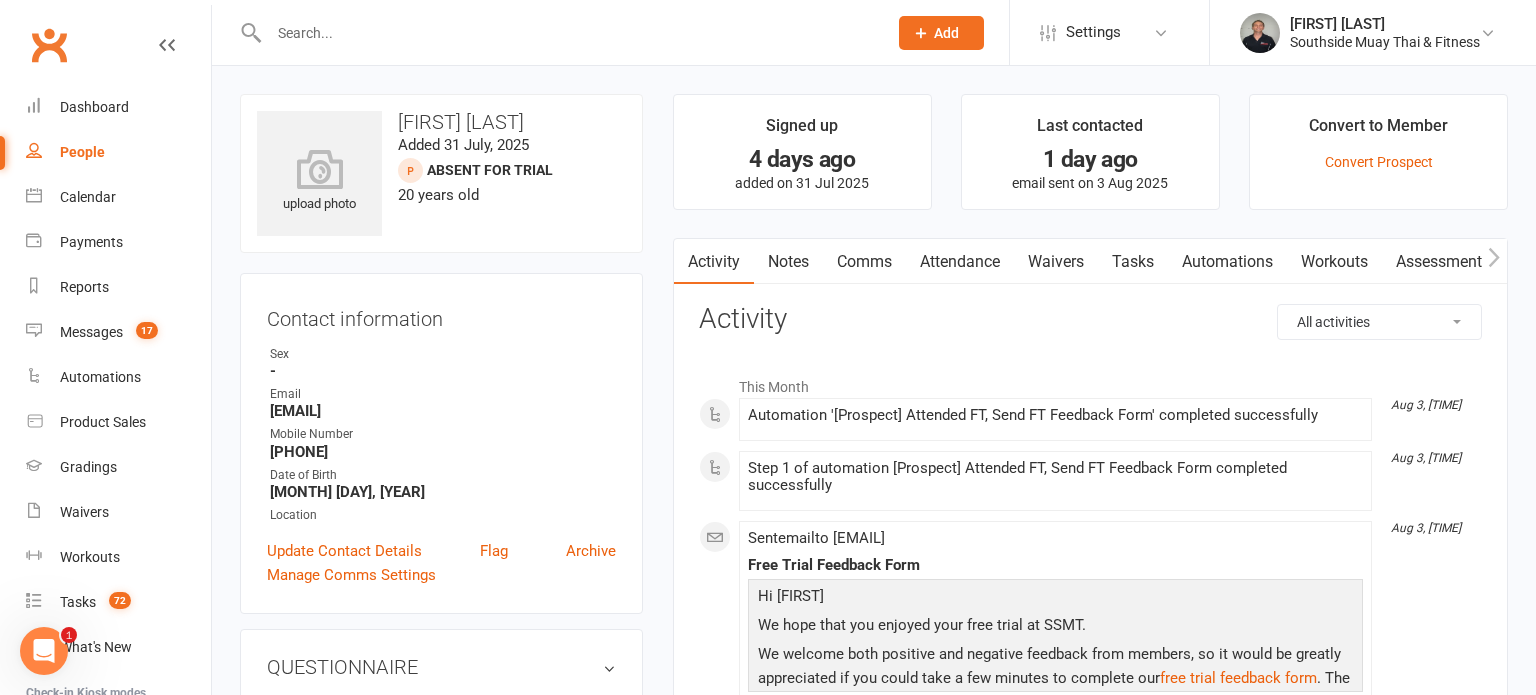 click on "Notes" at bounding box center [788, 262] 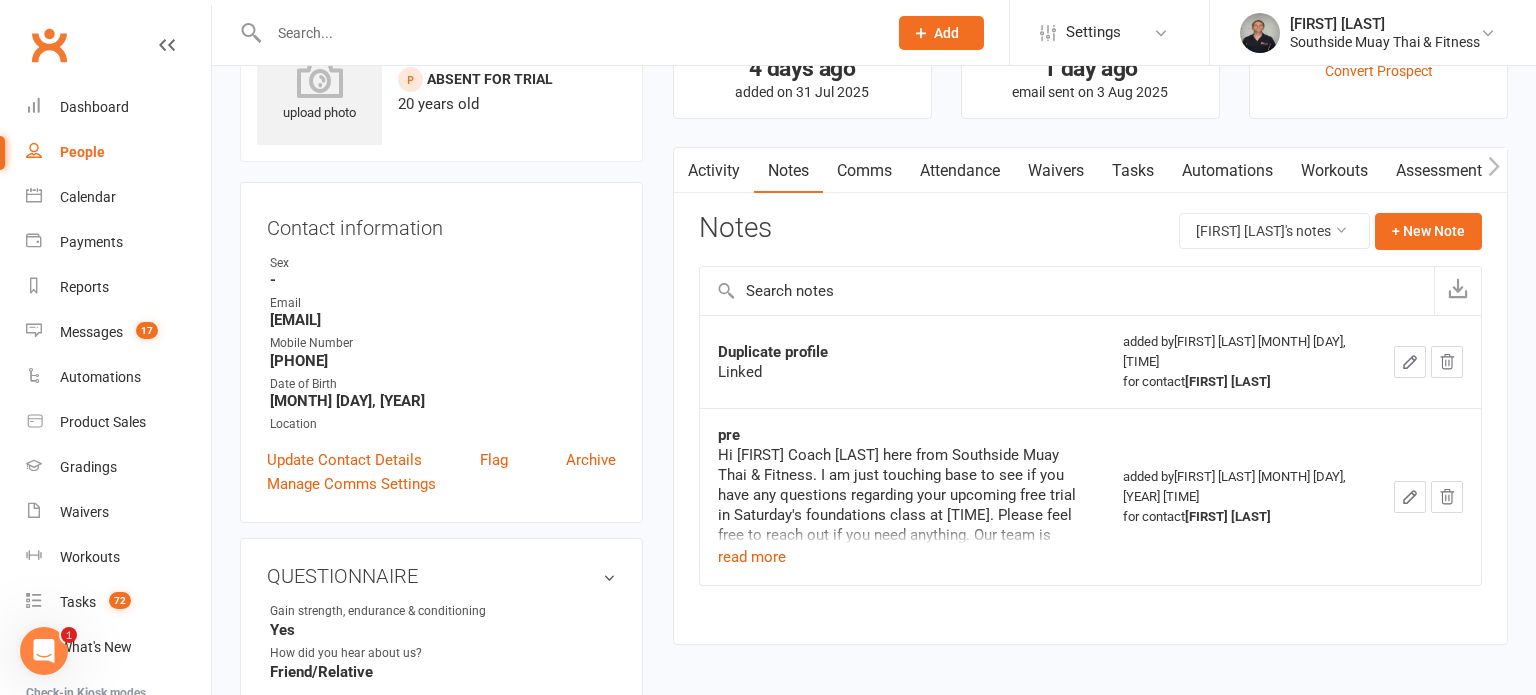scroll, scrollTop: 0, scrollLeft: 0, axis: both 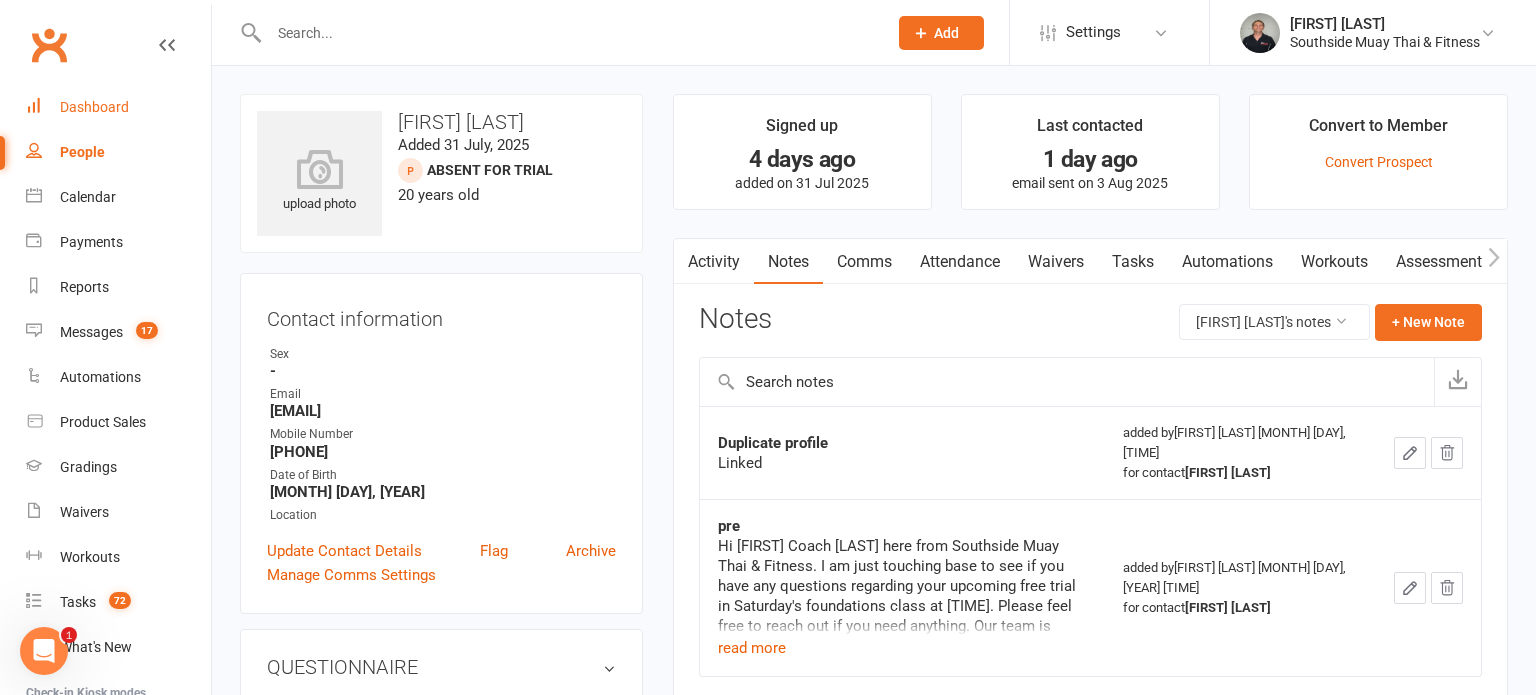 click on "Dashboard" at bounding box center (94, 107) 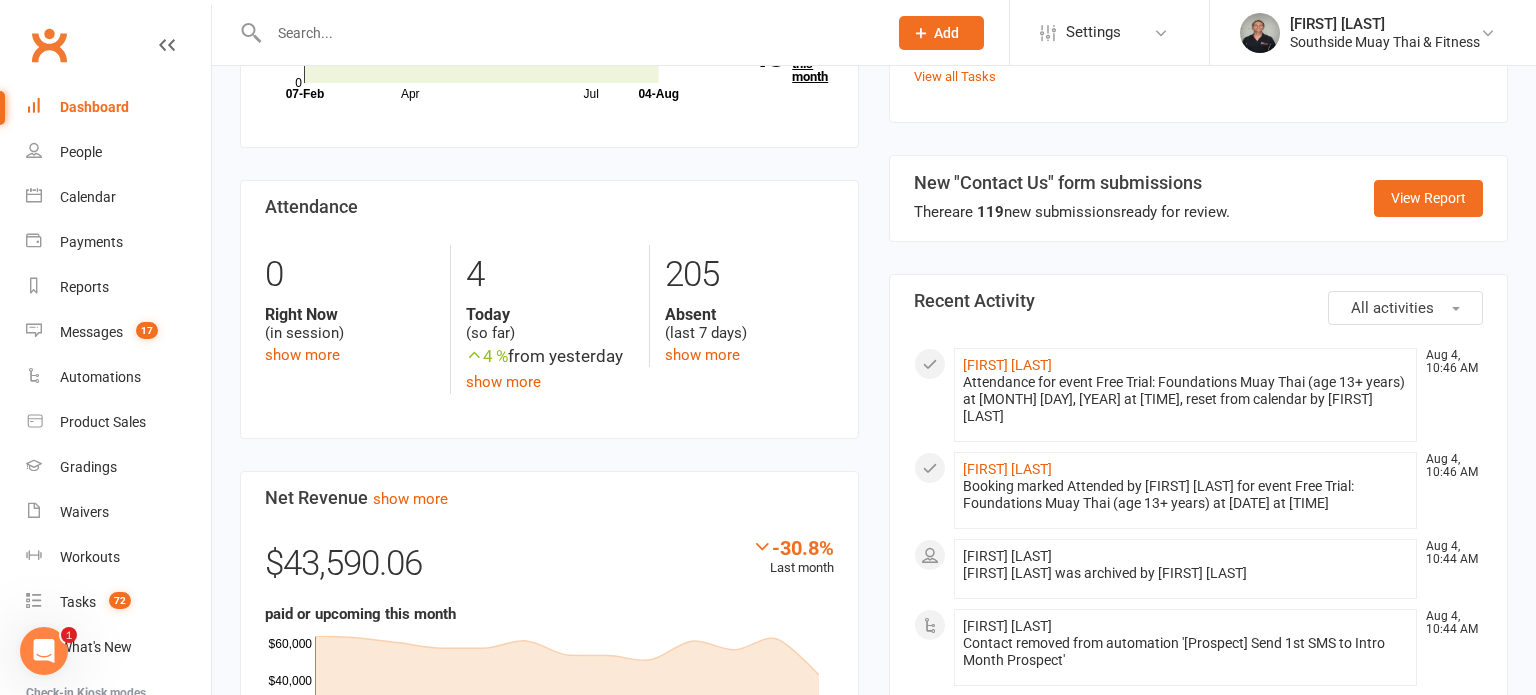 scroll, scrollTop: 672, scrollLeft: 0, axis: vertical 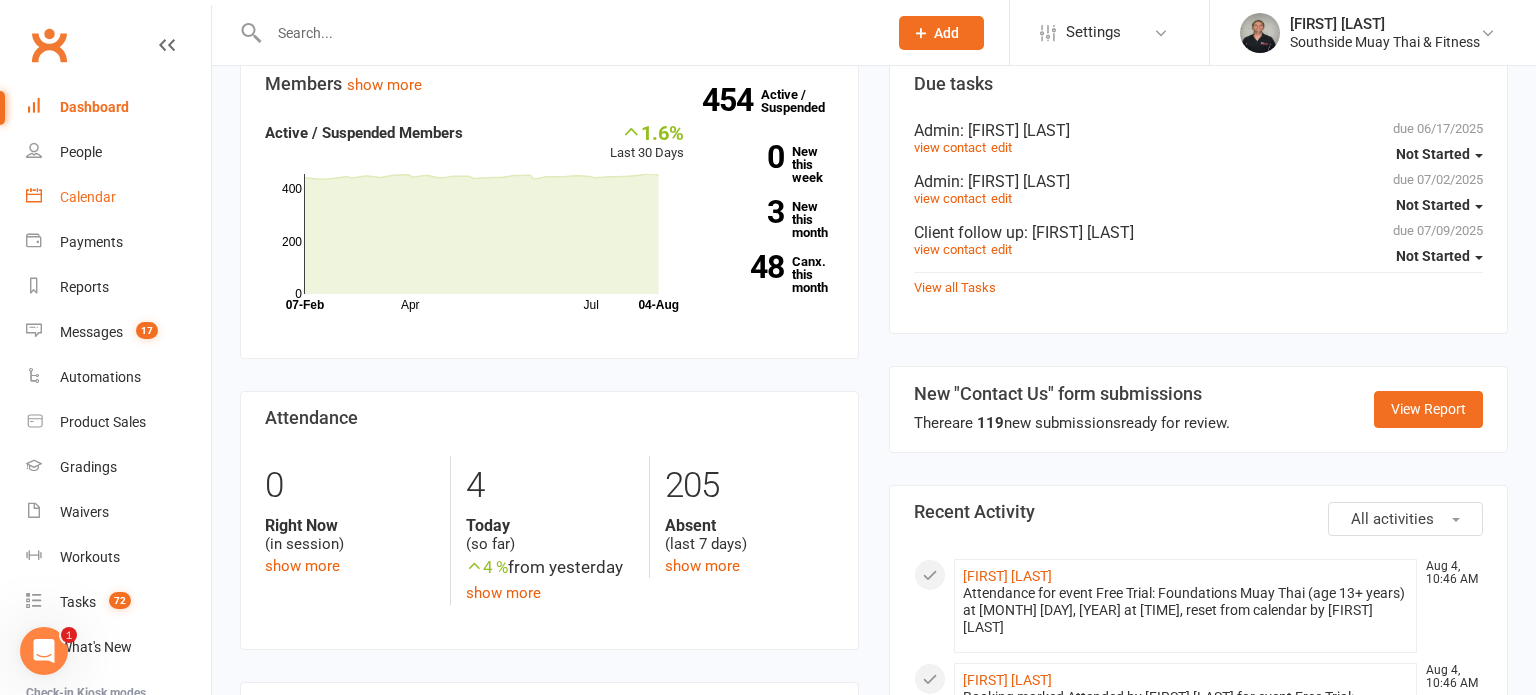 click on "Calendar" at bounding box center (88, 197) 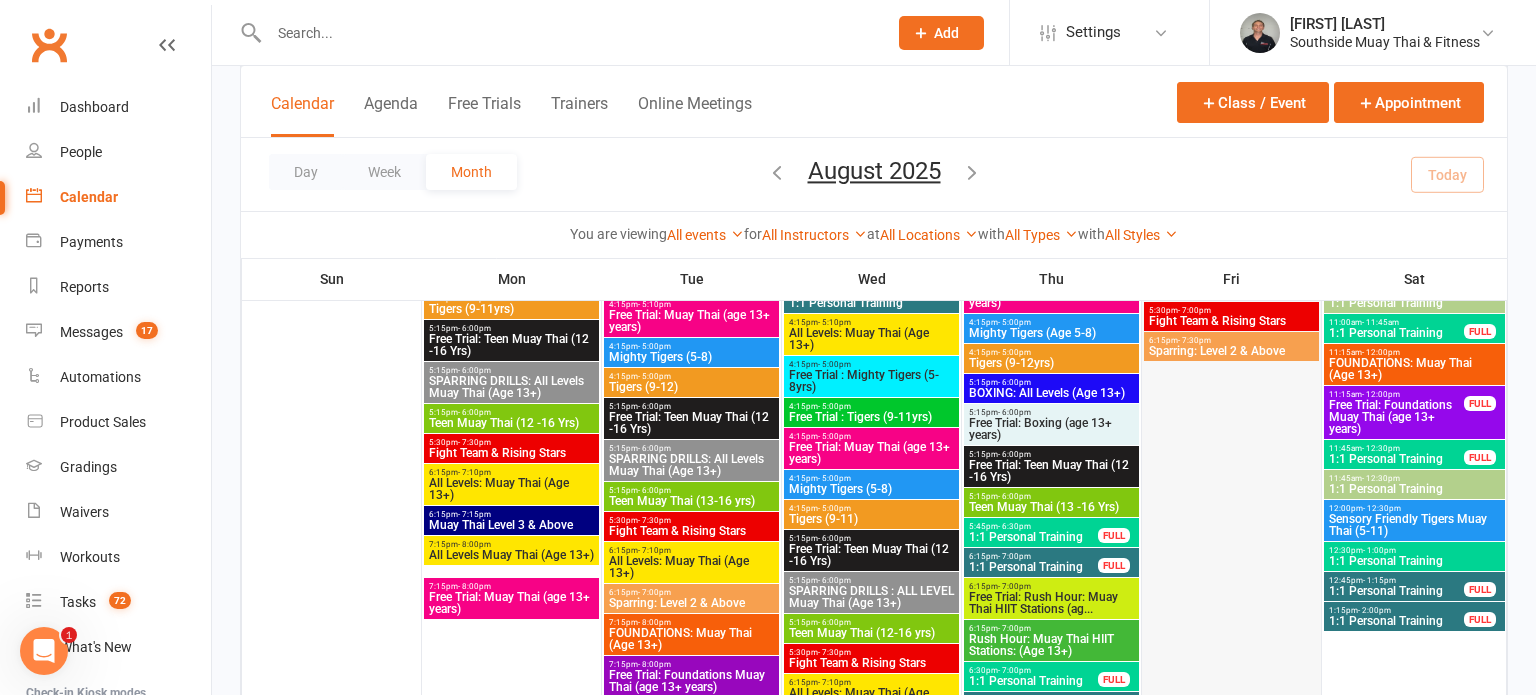 scroll, scrollTop: 593, scrollLeft: 0, axis: vertical 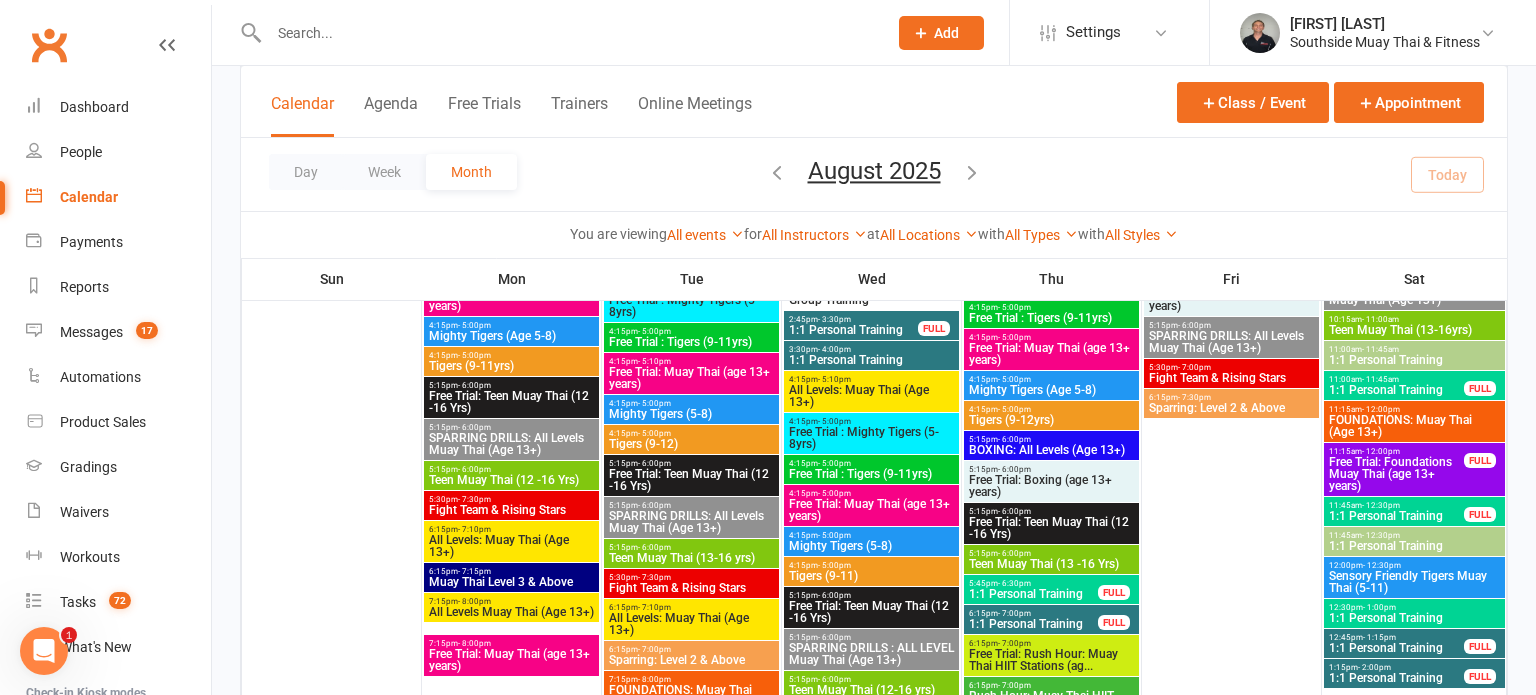 click on "Free Trial:  Foundations Muay Thai (age 13+ years)" at bounding box center (1396, 474) 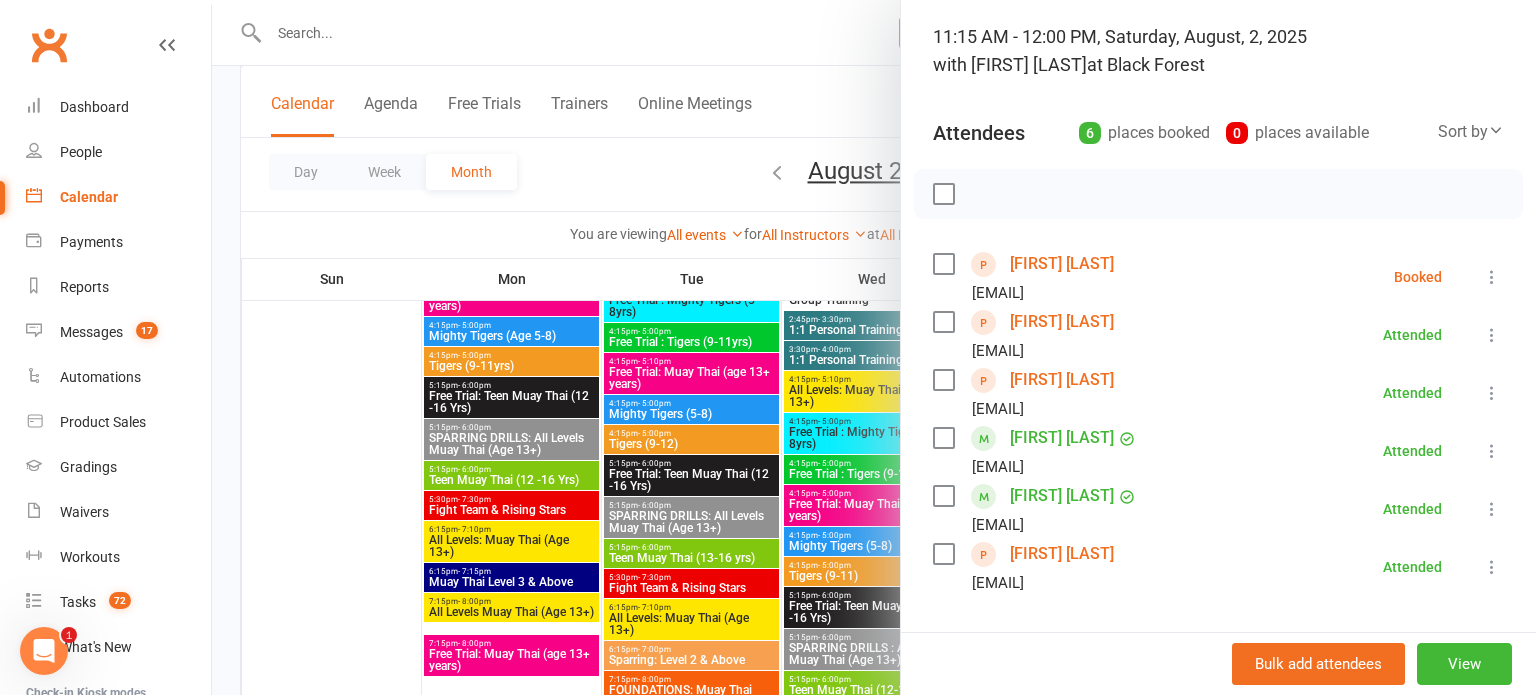scroll, scrollTop: 147, scrollLeft: 0, axis: vertical 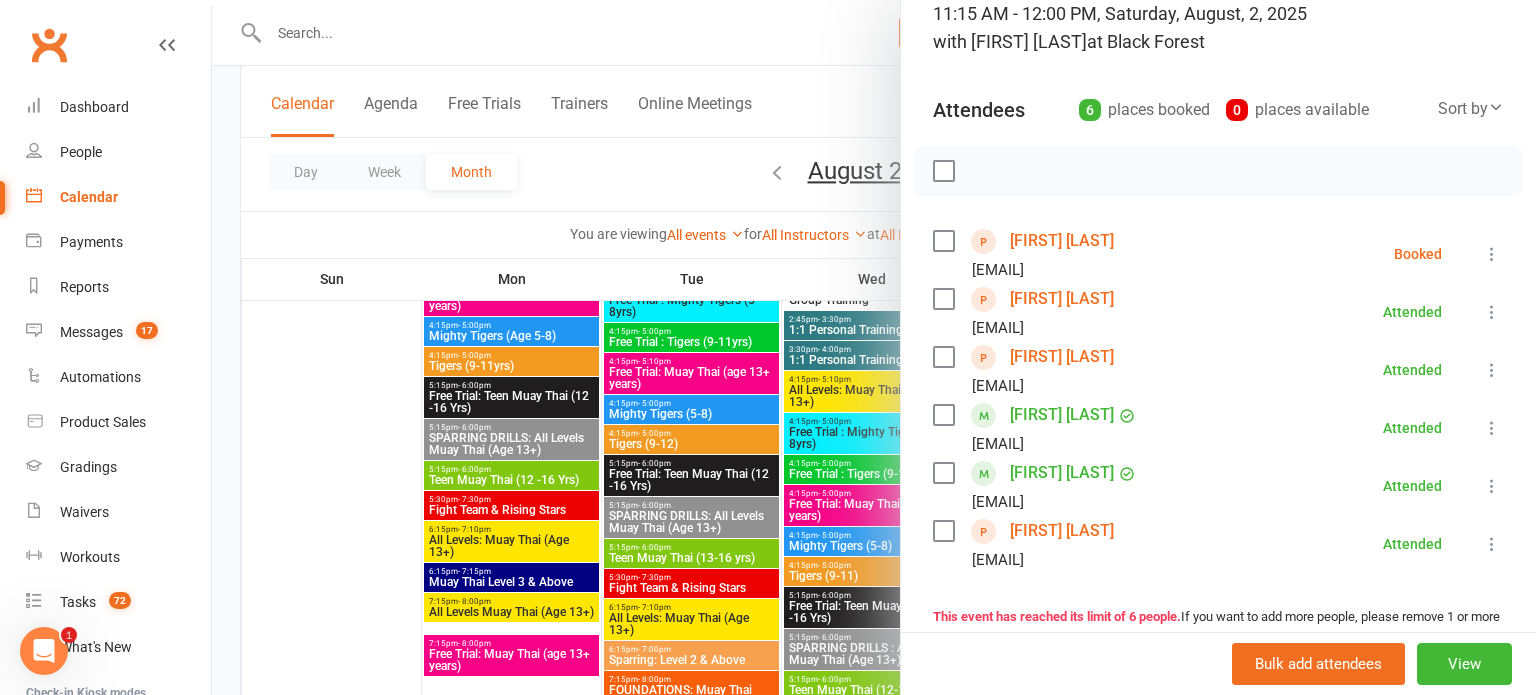 click on "[FIRST] [LAST]" at bounding box center (1062, 299) 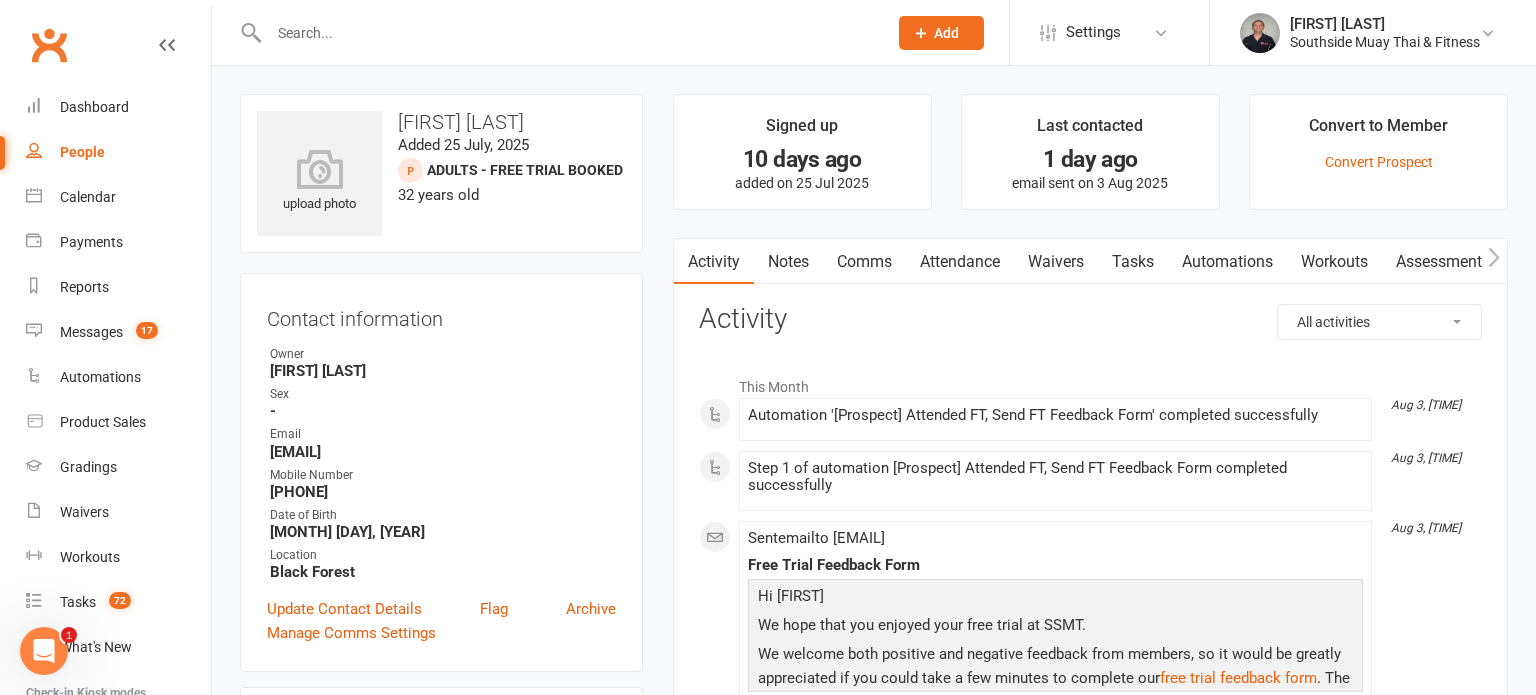 scroll, scrollTop: 0, scrollLeft: 0, axis: both 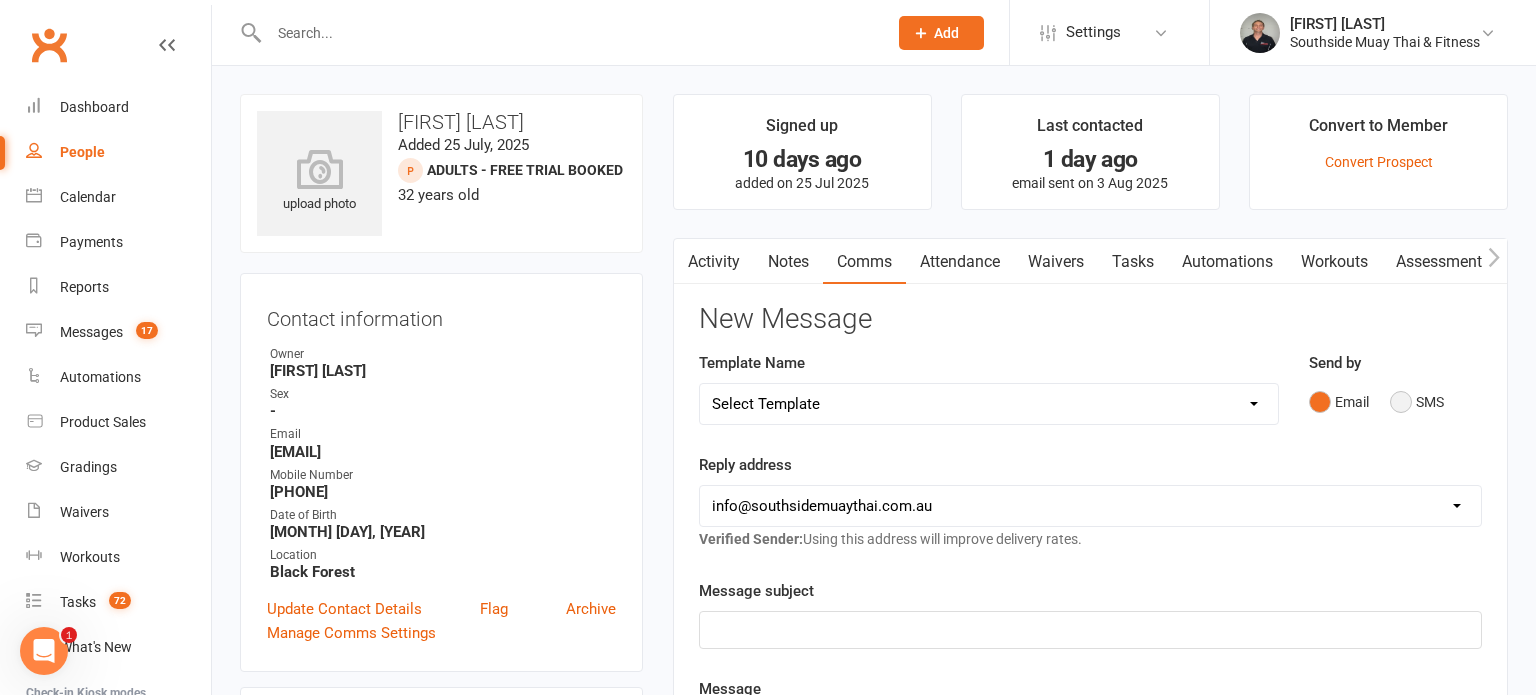 click on "SMS" at bounding box center [1417, 402] 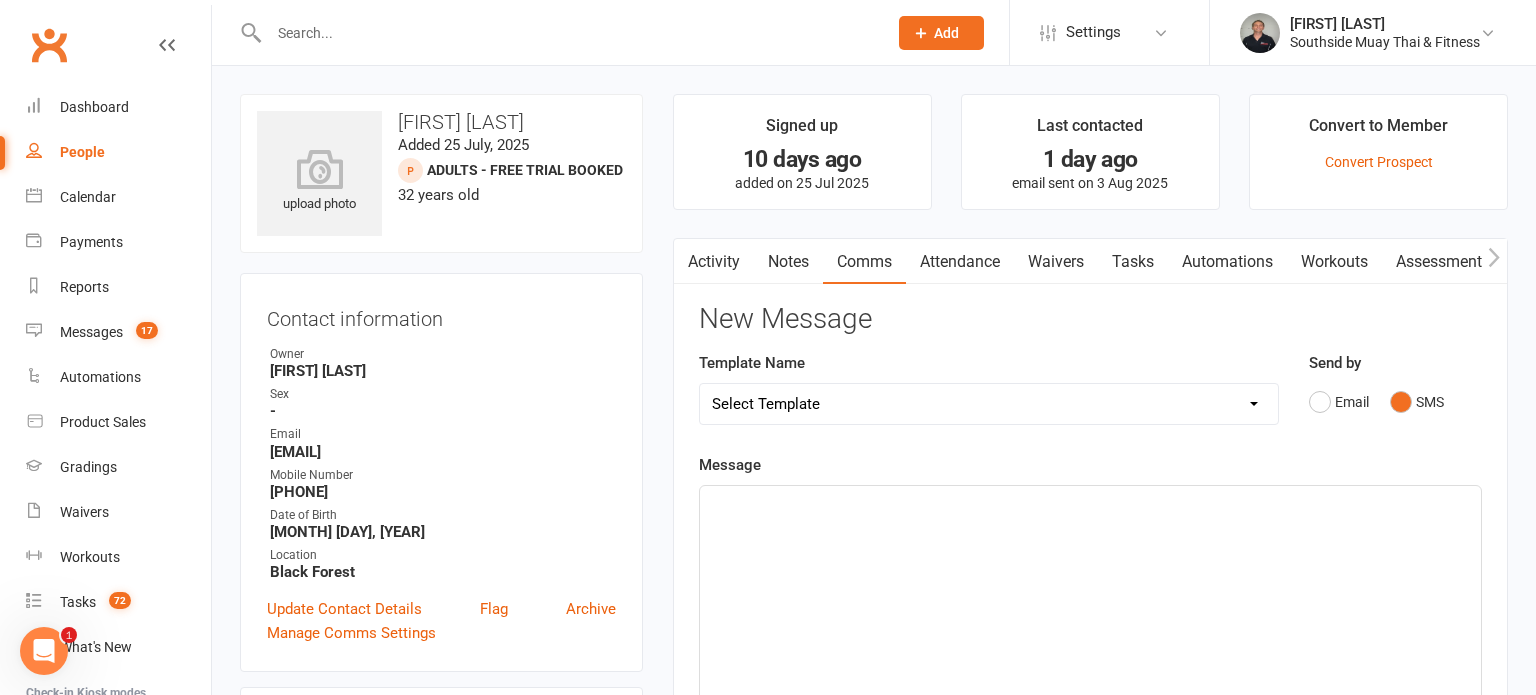 click on "Select Template [SMS] Outreach Message: High Risk – Personal From Trainer + Reengagement Offer [SMS] Outreach Message: High Risk – Re-Engagement Offer [SMS] Outreach Message: High Risk – Re-Engagement Offer [SMS] Outreach Message: Low Risk – Friendly Check-In [SMS] Outreach Message: Low Risk – Friendly Check-In Confidence [SMS] Outreach Message: Medium Risk – Personal Follow-Up [SMS] Outreach Message: Medium Risk – Personal Follow-Up (1) [SMS] Outreach Message: Medium Risk – Personal Follow-Up (Havent seen you/support) (1) [SMS] Retention - Grading Congrats [SMS] Retention - Great to see you back at the gym (1) [SMS] Retention - Great to see you back at the gym (2) [SMS] Retention - Havent Seen You Lately (1) [SMS] Retention - Havent Seen You Lately (2) [SMS] Retention - Havent Seen You Lately (3) [SMS] Retention - Havent Seen You Lately PT offer [SMS] Retention - Hows training going to Parent (1) [SMS] Retention - Hows training going to Parent (2) [SMS] Retention - Keep up the great work" at bounding box center (989, 404) 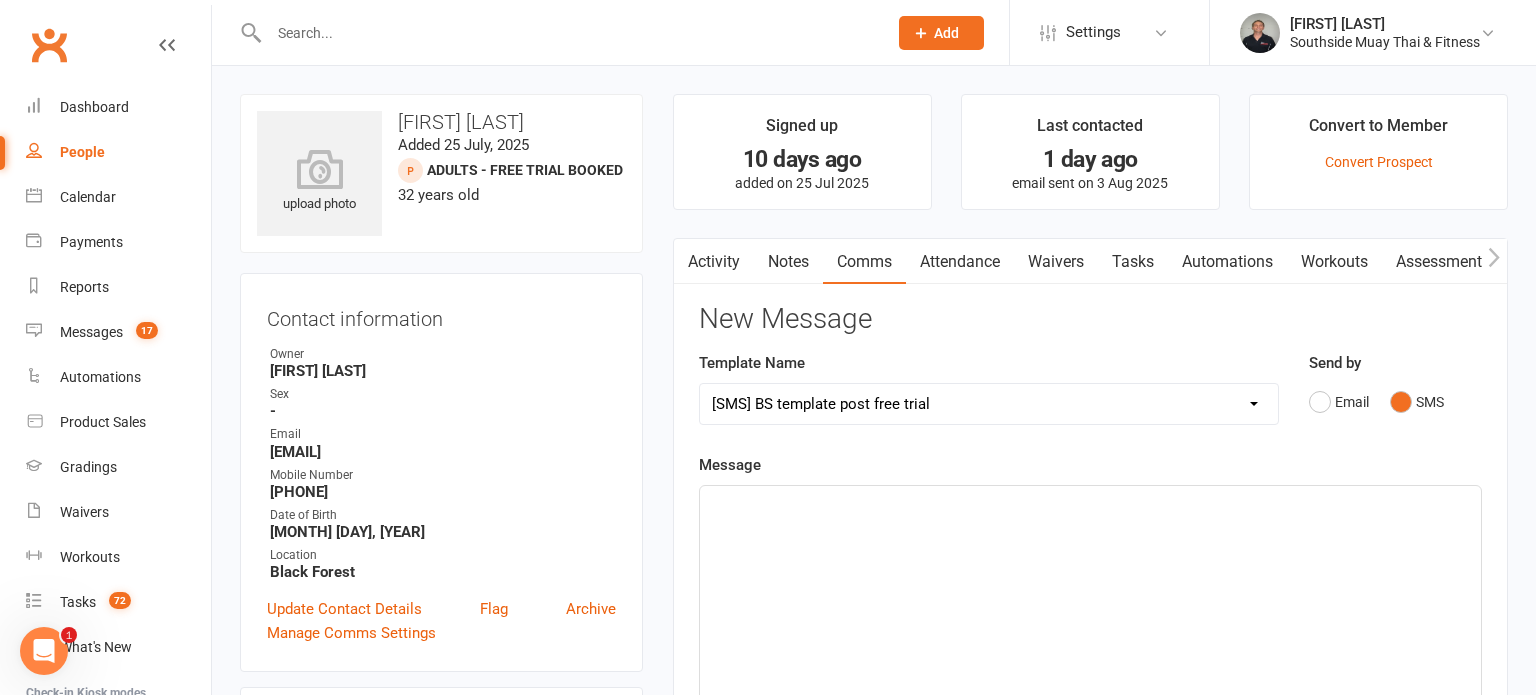click on "Select Template [SMS] Outreach Message: High Risk – Personal From Trainer + Reengagement Offer [SMS] Outreach Message: High Risk – Re-Engagement Offer [SMS] Outreach Message: High Risk – Re-Engagement Offer [SMS] Outreach Message: Low Risk – Friendly Check-In [SMS] Outreach Message: Low Risk – Friendly Check-In Confidence [SMS] Outreach Message: Medium Risk – Personal Follow-Up [SMS] Outreach Message: Medium Risk – Personal Follow-Up (1) [SMS] Outreach Message: Medium Risk – Personal Follow-Up (Havent seen you/support) (1) [SMS] Retention - Grading Congrats [SMS] Retention - Great to see you back at the gym (1) [SMS] Retention - Great to see you back at the gym (2) [SMS] Retention - Havent Seen You Lately (1) [SMS] Retention - Havent Seen You Lately (2) [SMS] Retention - Havent Seen You Lately (3) [SMS] Retention - Havent Seen You Lately PT offer [SMS] Retention - Hows training going to Parent (1) [SMS] Retention - Hows training going to Parent (2) [SMS] Retention - Keep up the great work" at bounding box center [989, 404] 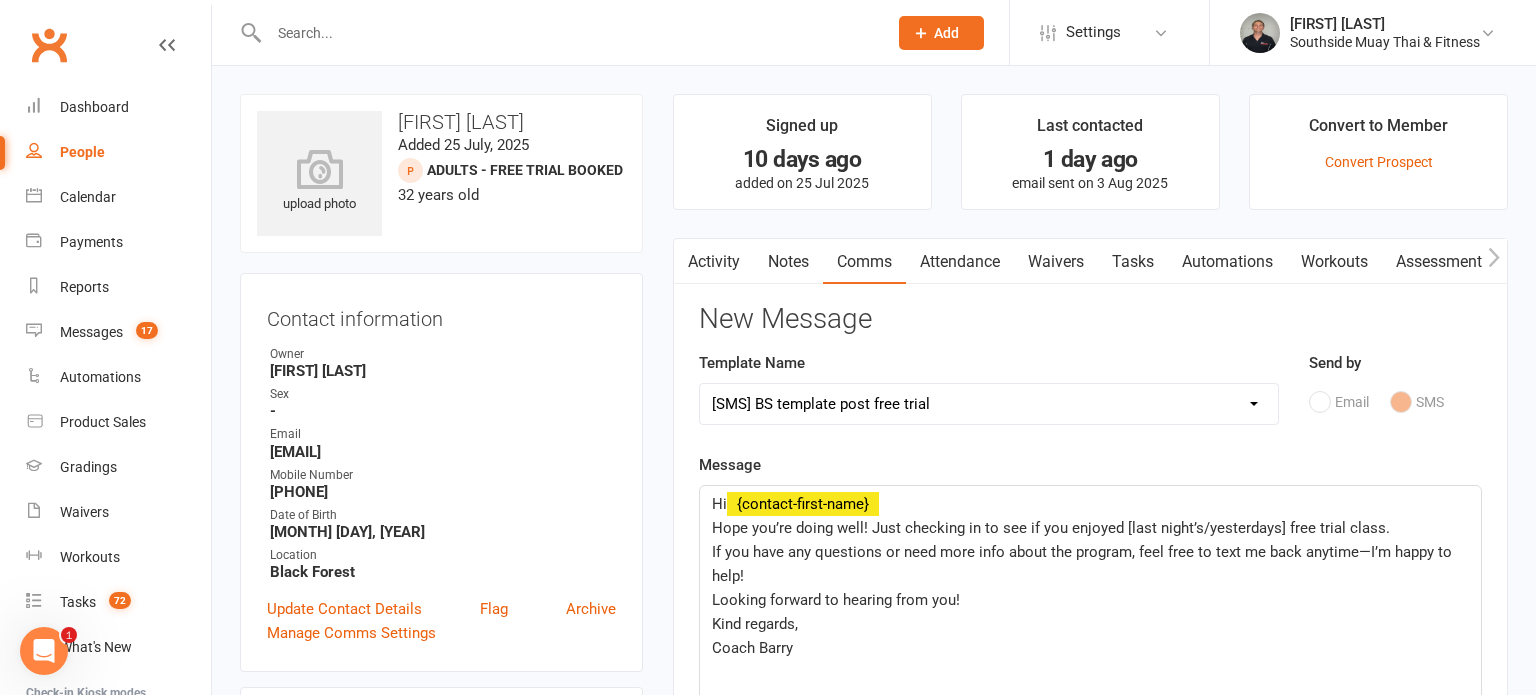 click on "Hope you’re doing well! Just checking in to see if you enjoyed [last night’s/yesterdays] free trial class." 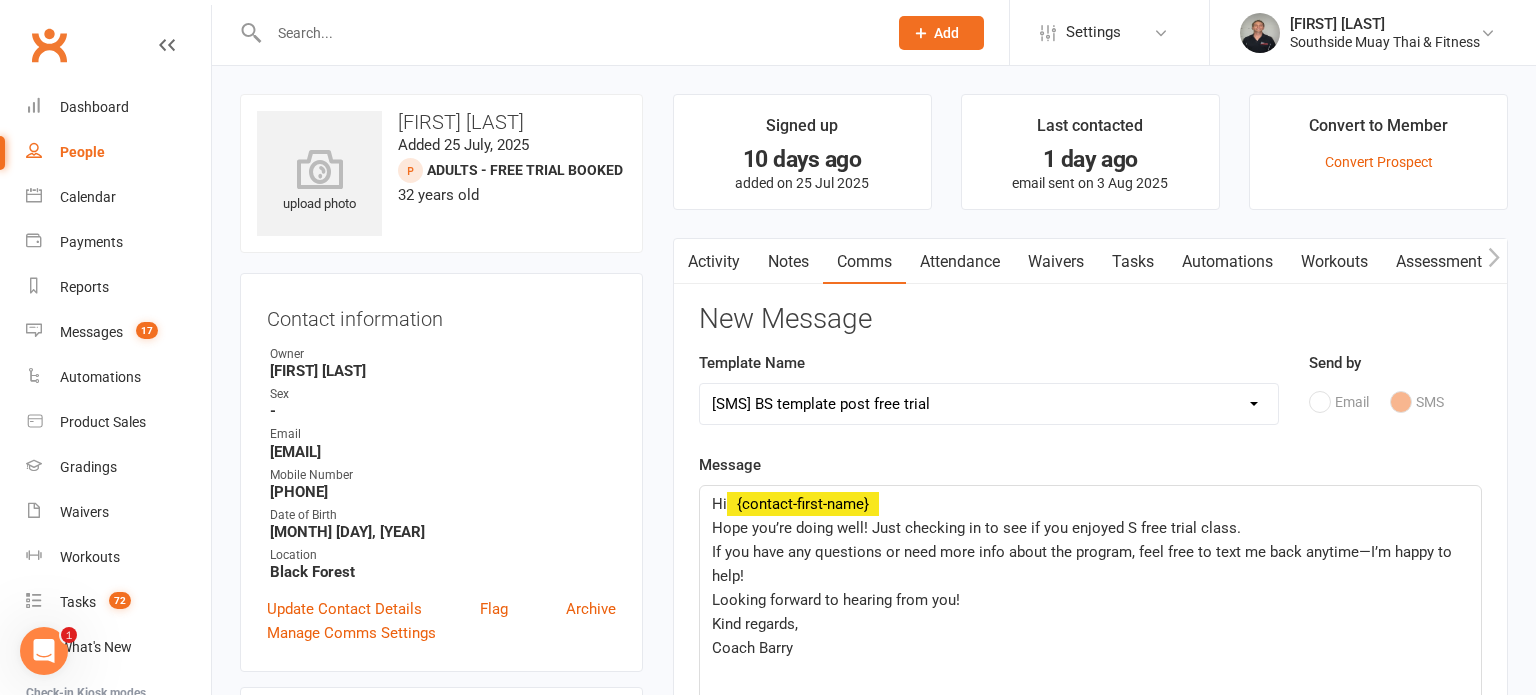 type 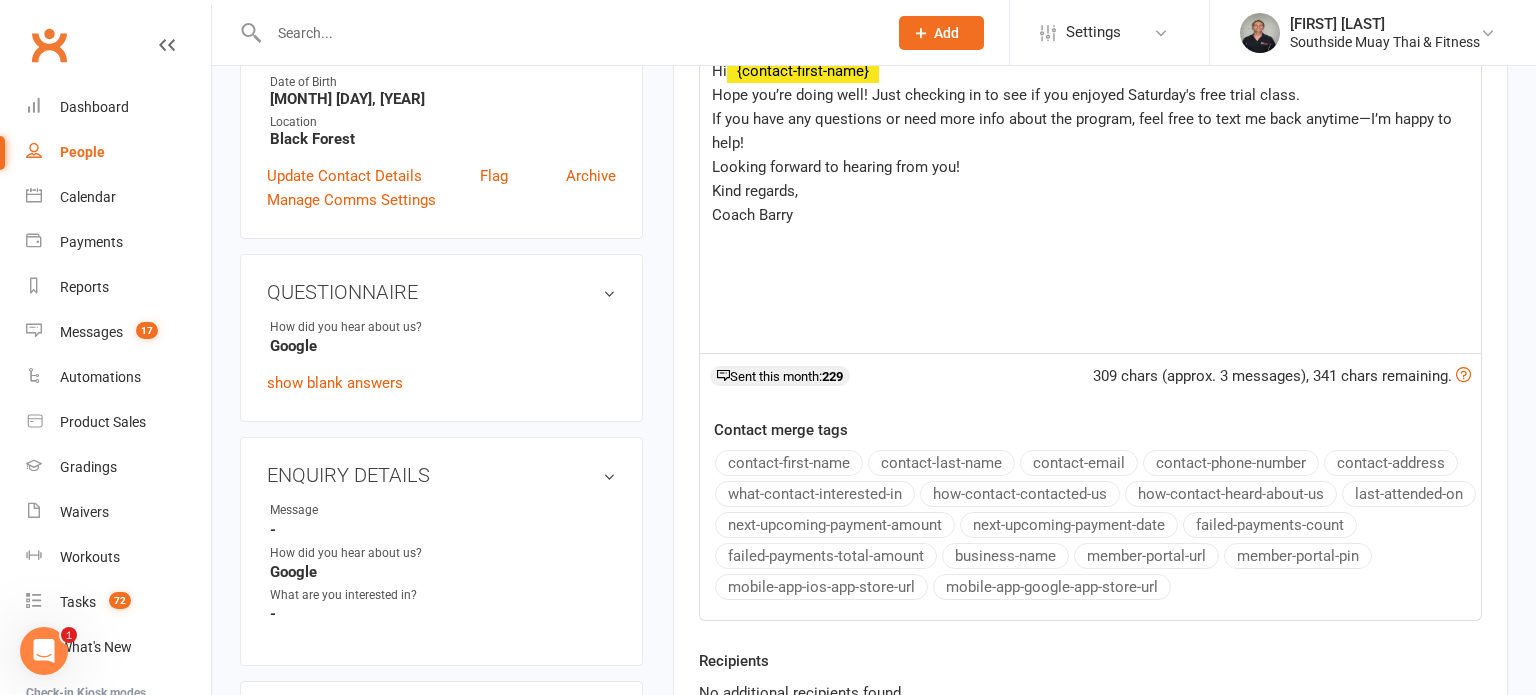 scroll, scrollTop: 578, scrollLeft: 0, axis: vertical 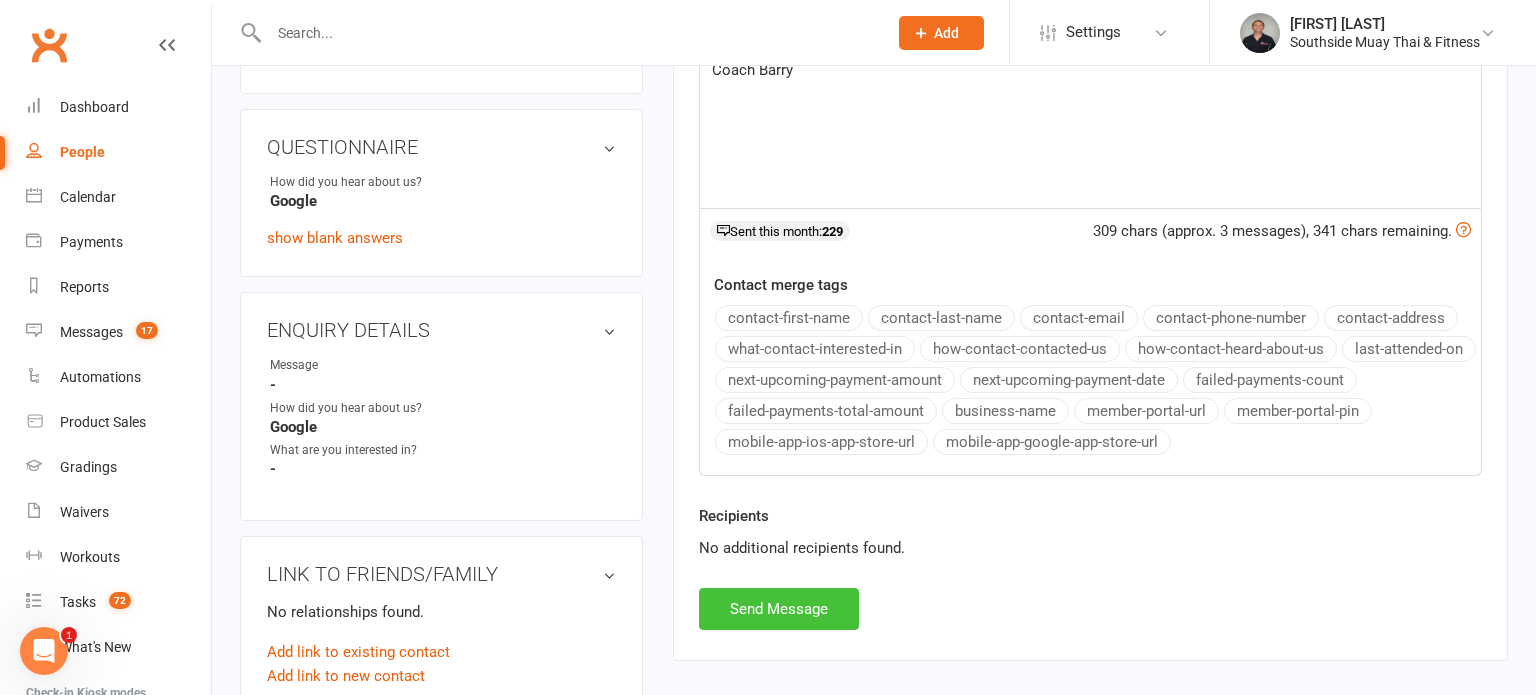 click on "Send Message" at bounding box center [779, 609] 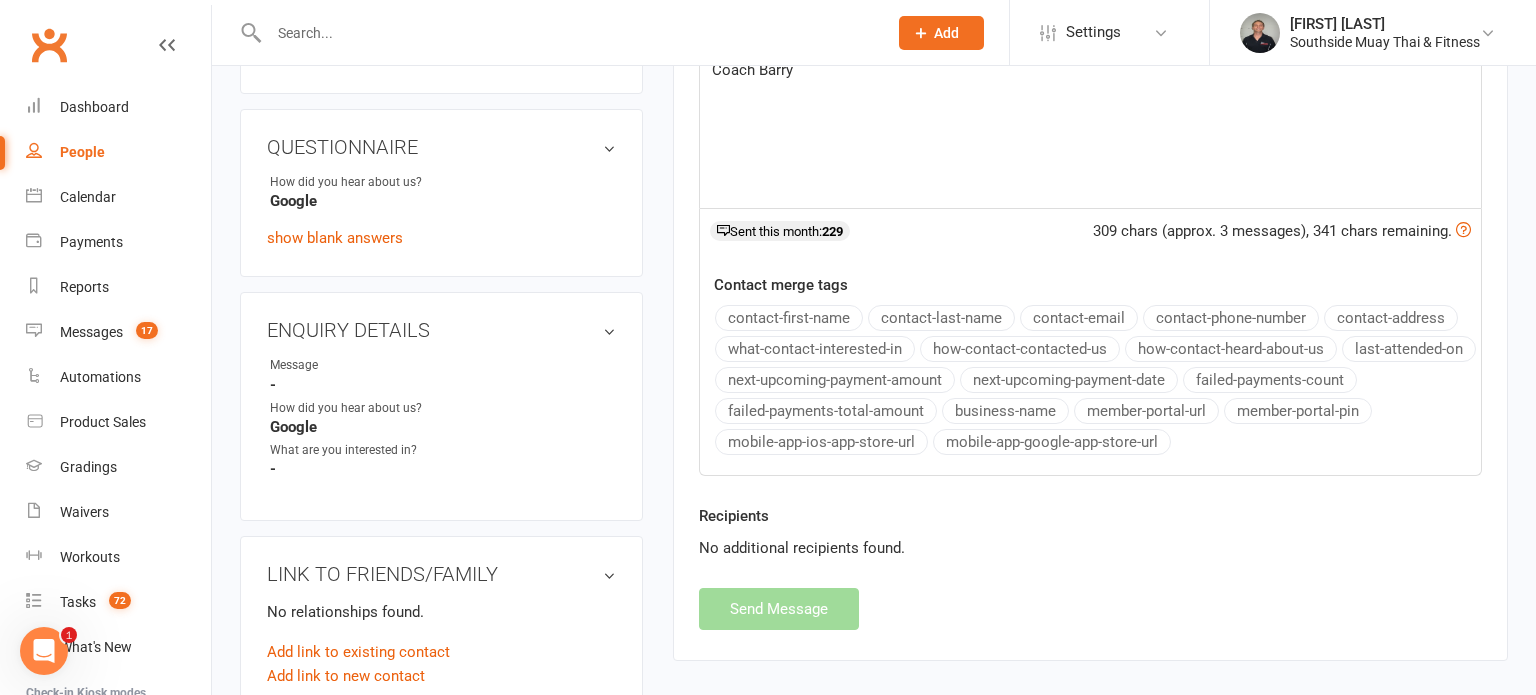 select 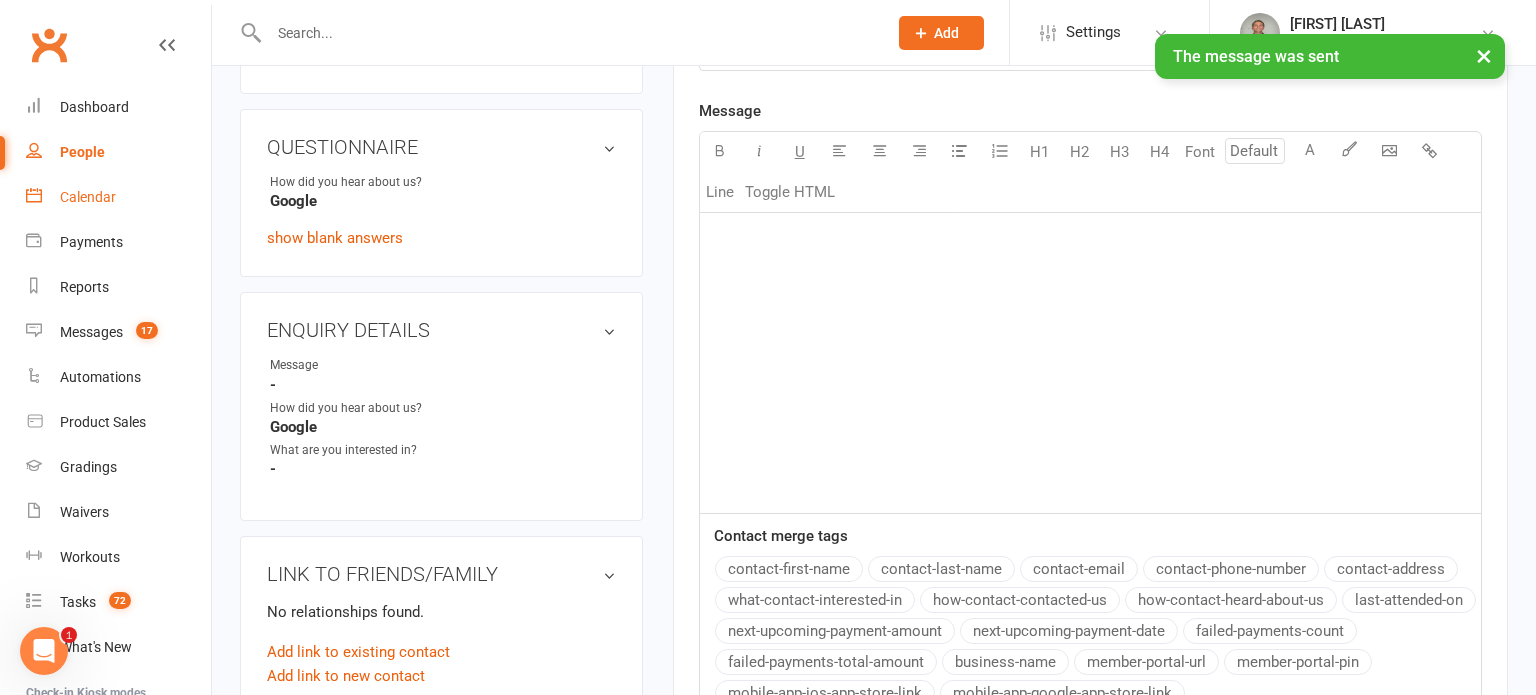 click on "Calendar" at bounding box center (88, 197) 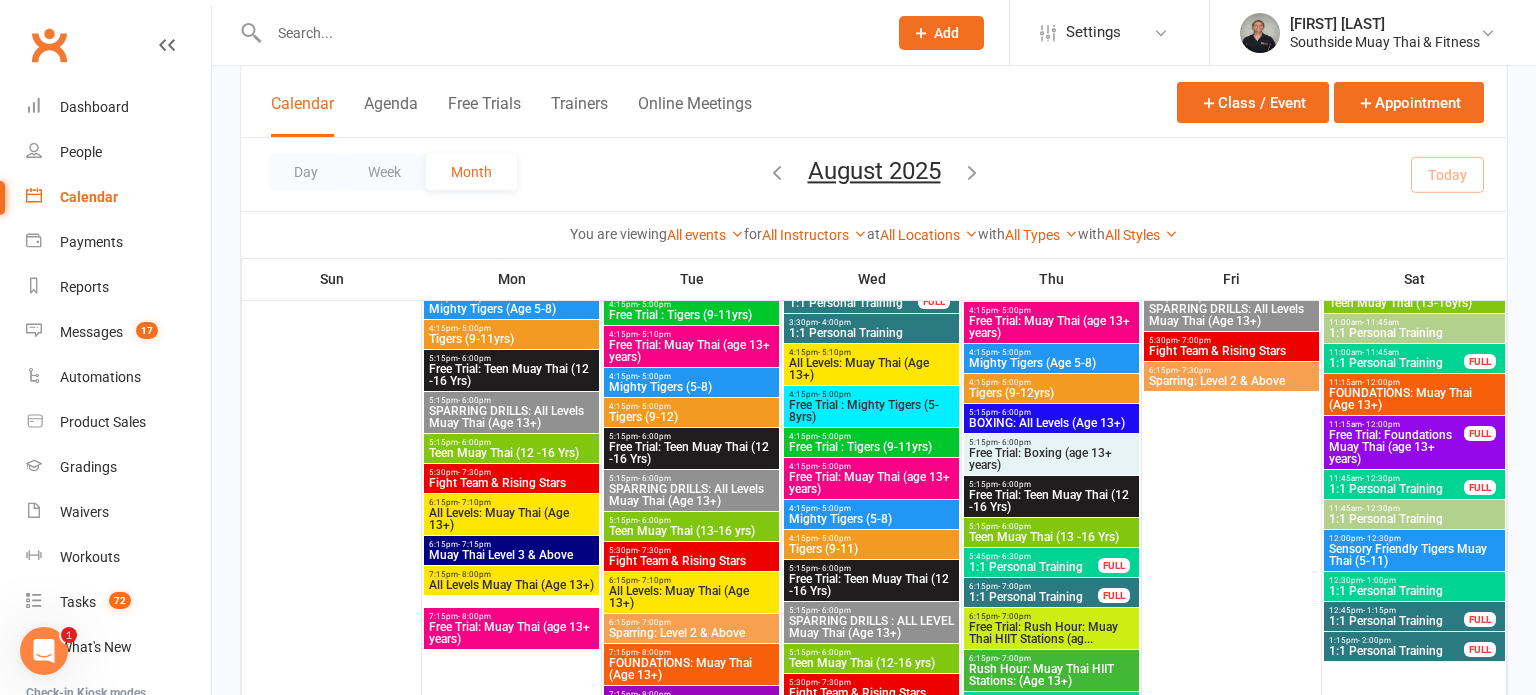 scroll, scrollTop: 594, scrollLeft: 0, axis: vertical 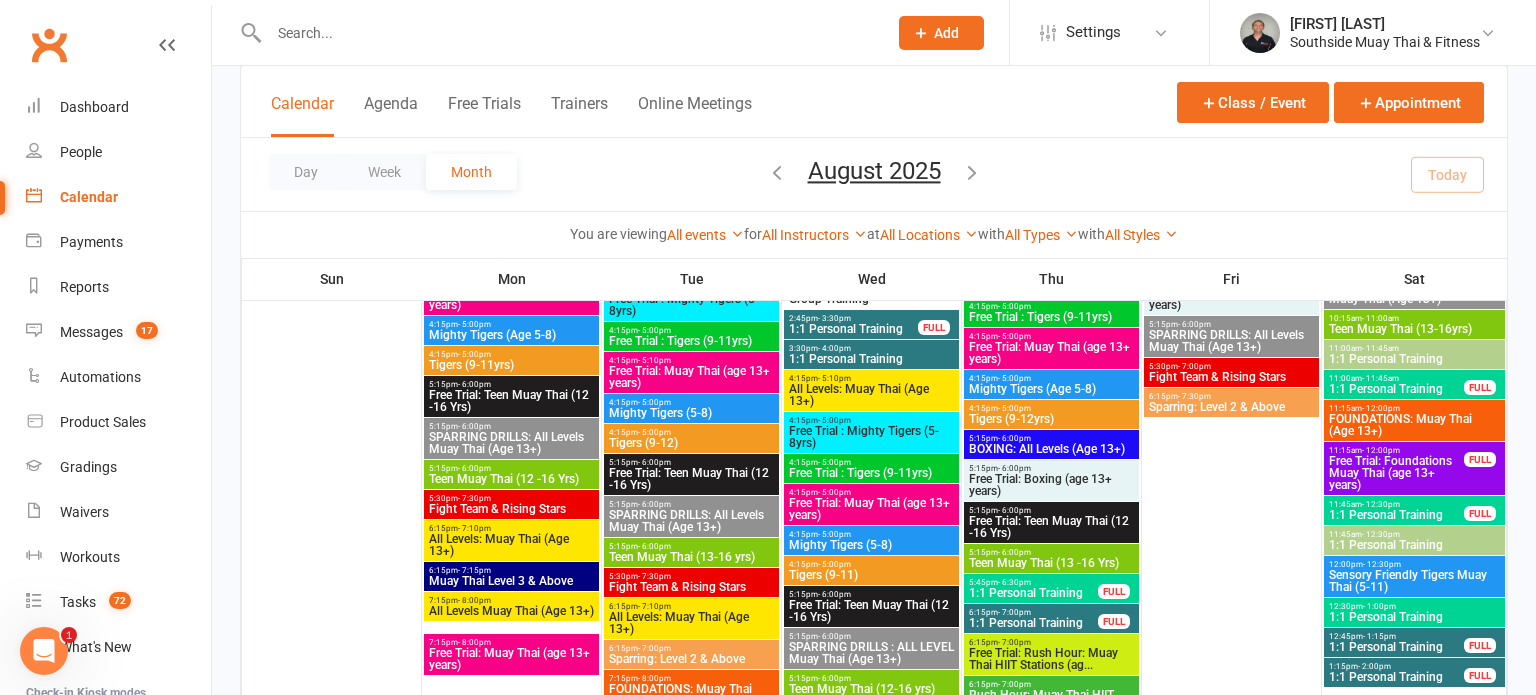 click on "Free Trial:  Foundations Muay Thai (age 13+ years)" at bounding box center [1396, 473] 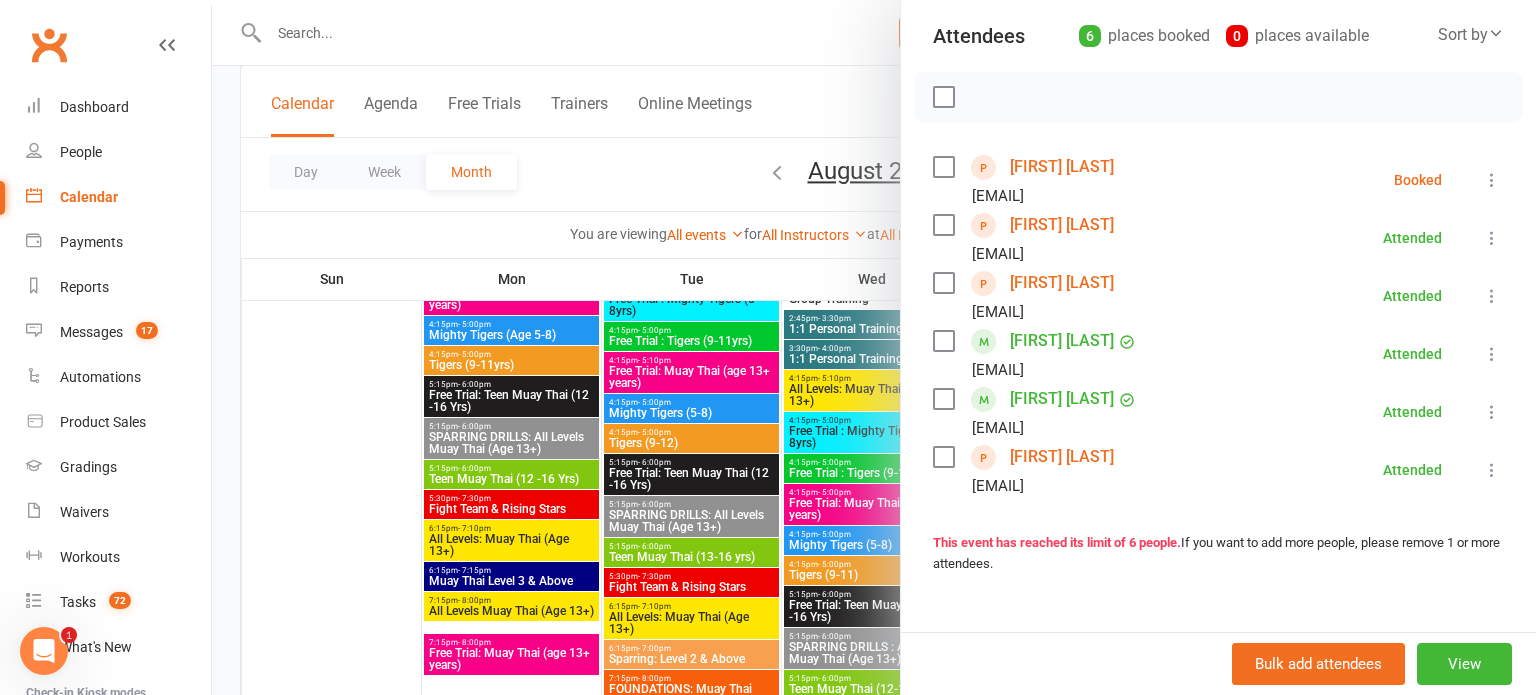scroll, scrollTop: 264, scrollLeft: 0, axis: vertical 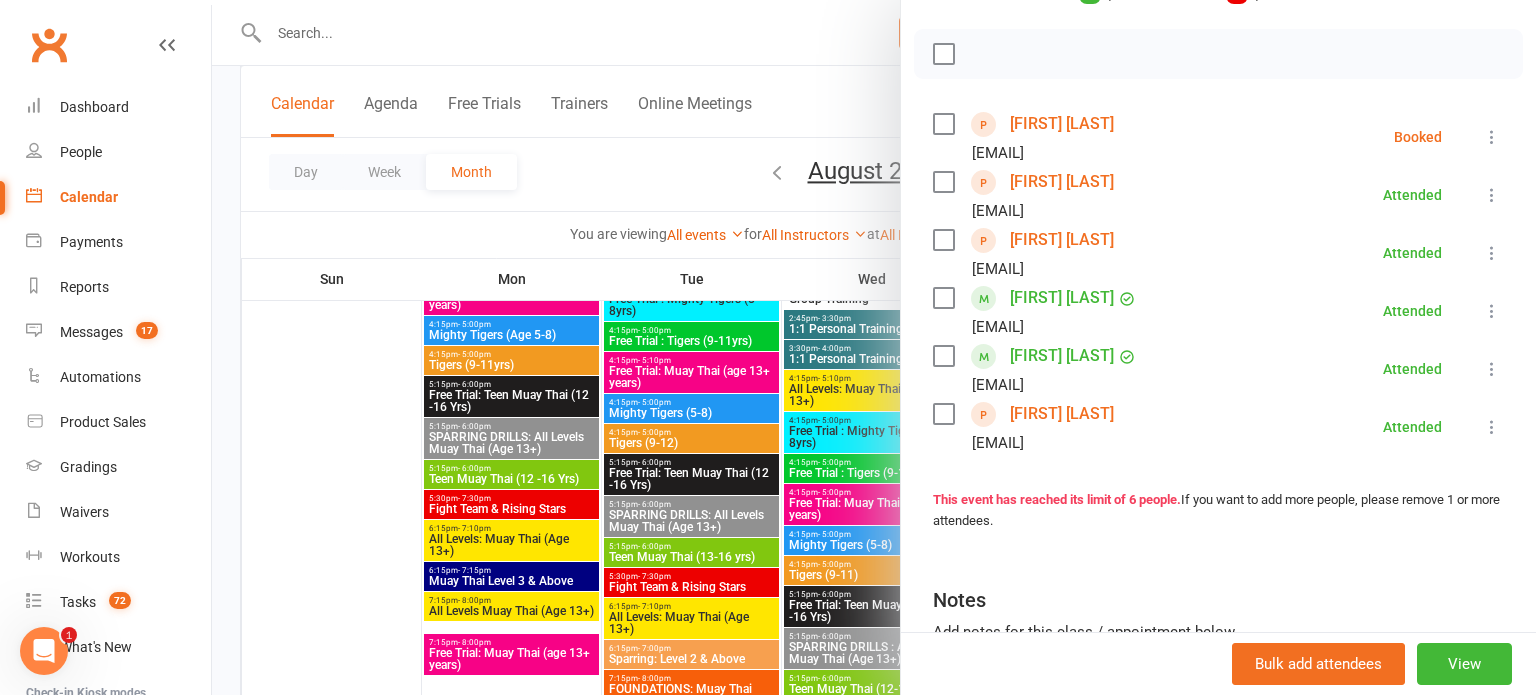 click on "[FIRST] [LAST]" at bounding box center [1062, 240] 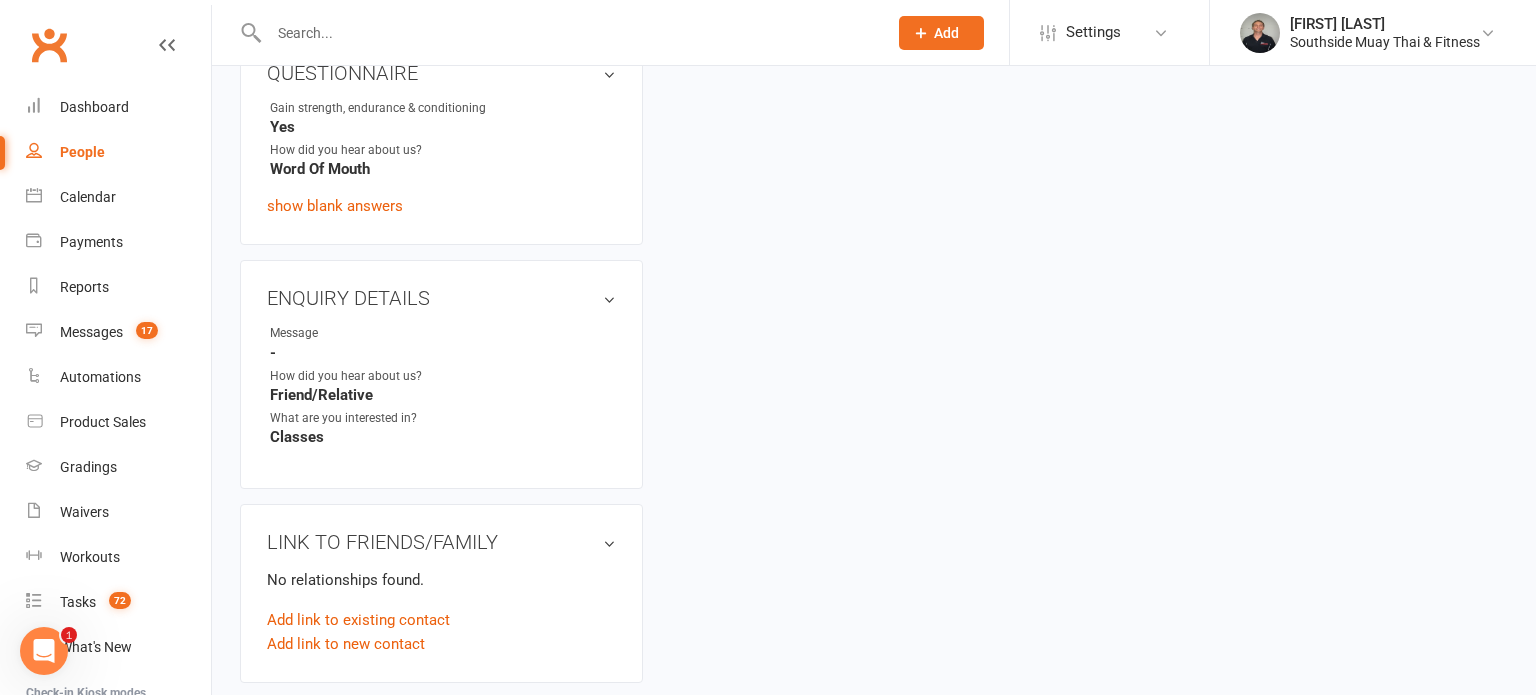 scroll, scrollTop: 0, scrollLeft: 0, axis: both 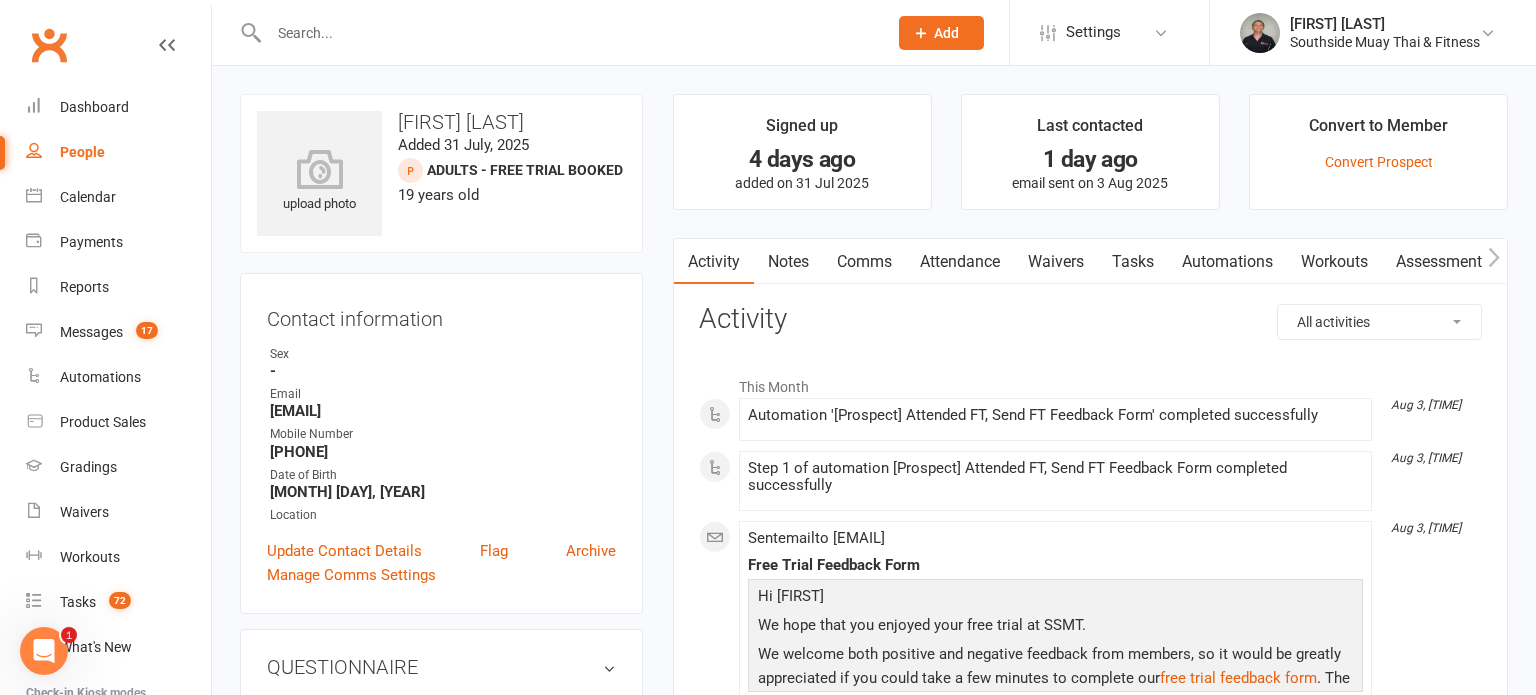 click on "Comms" at bounding box center [864, 262] 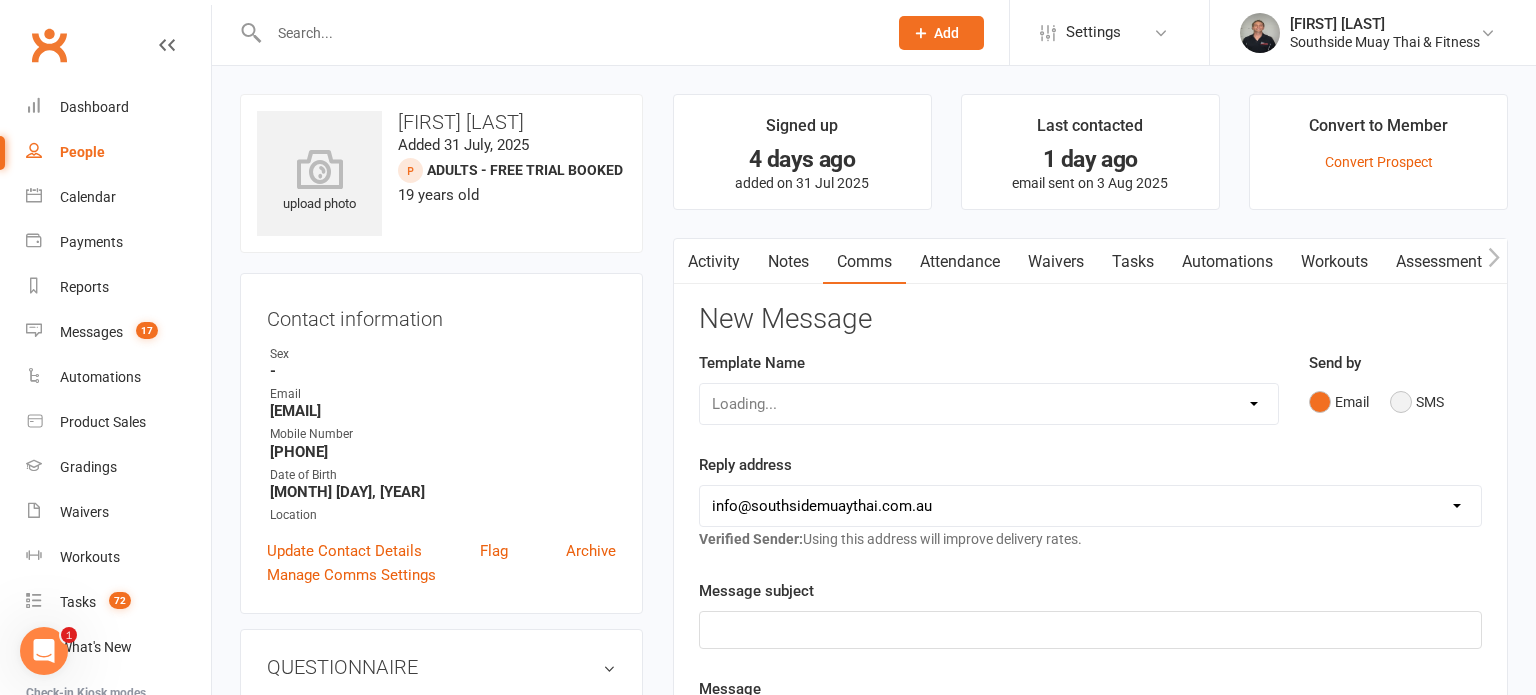 click on "SMS" at bounding box center (1417, 402) 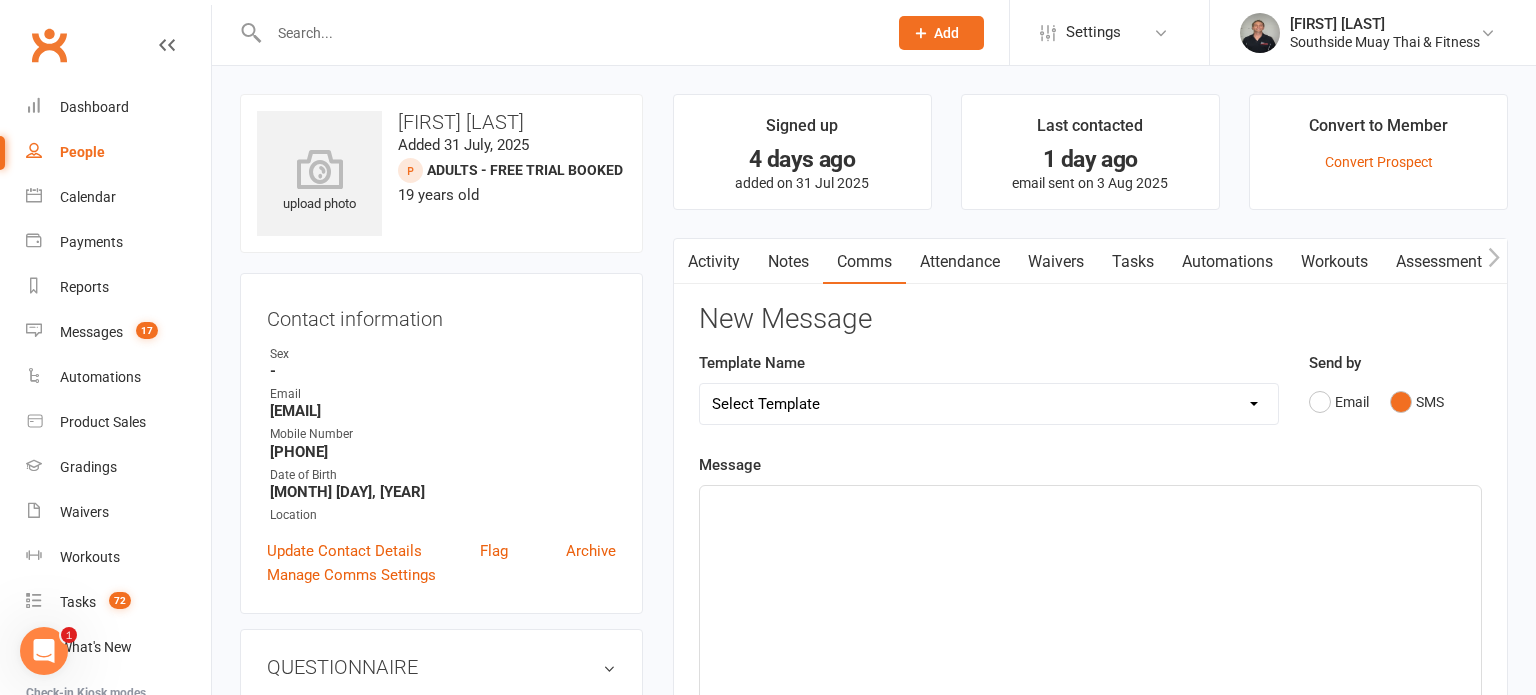 click on "Select Template [SMS] Outreach Message: High Risk – Personal From Trainer + Reengagement Offer [SMS] Outreach Message: High Risk – Re-Engagement Offer [SMS] Outreach Message: High Risk – Re-Engagement Offer [SMS] Outreach Message: Low Risk – Friendly Check-In [SMS] Outreach Message: Low Risk – Friendly Check-In Confidence [SMS] Outreach Message: Medium Risk – Personal Follow-Up [SMS] Outreach Message: Medium Risk – Personal Follow-Up (1) [SMS] Outreach Message: Medium Risk – Personal Follow-Up (Havent seen you/support) (1) [SMS] Retention - Grading Congrats [SMS] Retention - Great to see you back at the gym (1) [SMS] Retention - Great to see you back at the gym (2) [SMS] Retention - Havent Seen You Lately (1) [SMS] Retention - Havent Seen You Lately (2) [SMS] Retention - Havent Seen You Lately (3) [SMS] Retention - Havent Seen You Lately PT offer [SMS] Retention - Hows training going to Parent (1) [SMS] Retention - Hows training going to Parent (2) [SMS] Retention - Keep up the great work" at bounding box center (989, 404) 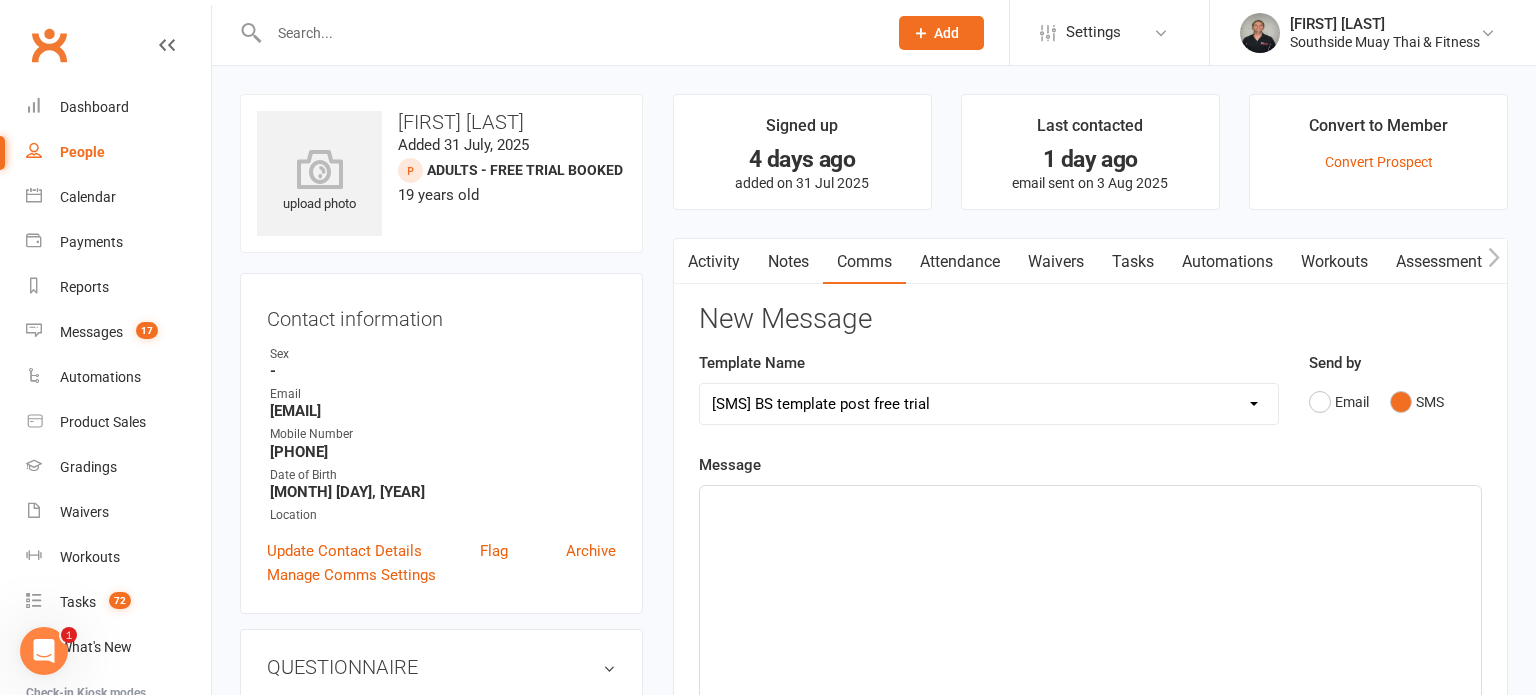 click on "Select Template [SMS] Outreach Message: High Risk – Personal From Trainer + Reengagement Offer [SMS] Outreach Message: High Risk – Re-Engagement Offer [SMS] Outreach Message: High Risk – Re-Engagement Offer [SMS] Outreach Message: Low Risk – Friendly Check-In [SMS] Outreach Message: Low Risk – Friendly Check-In Confidence [SMS] Outreach Message: Medium Risk – Personal Follow-Up [SMS] Outreach Message: Medium Risk – Personal Follow-Up (1) [SMS] Outreach Message: Medium Risk – Personal Follow-Up (Havent seen you/support) (1) [SMS] Retention - Grading Congrats [SMS] Retention - Great to see you back at the gym (1) [SMS] Retention - Great to see you back at the gym (2) [SMS] Retention - Havent Seen You Lately (1) [SMS] Retention - Havent Seen You Lately (2) [SMS] Retention - Havent Seen You Lately (3) [SMS] Retention - Havent Seen You Lately PT offer [SMS] Retention - Hows training going to Parent (1) [SMS] Retention - Hows training going to Parent (2) [SMS] Retention - Keep up the great work" at bounding box center [989, 404] 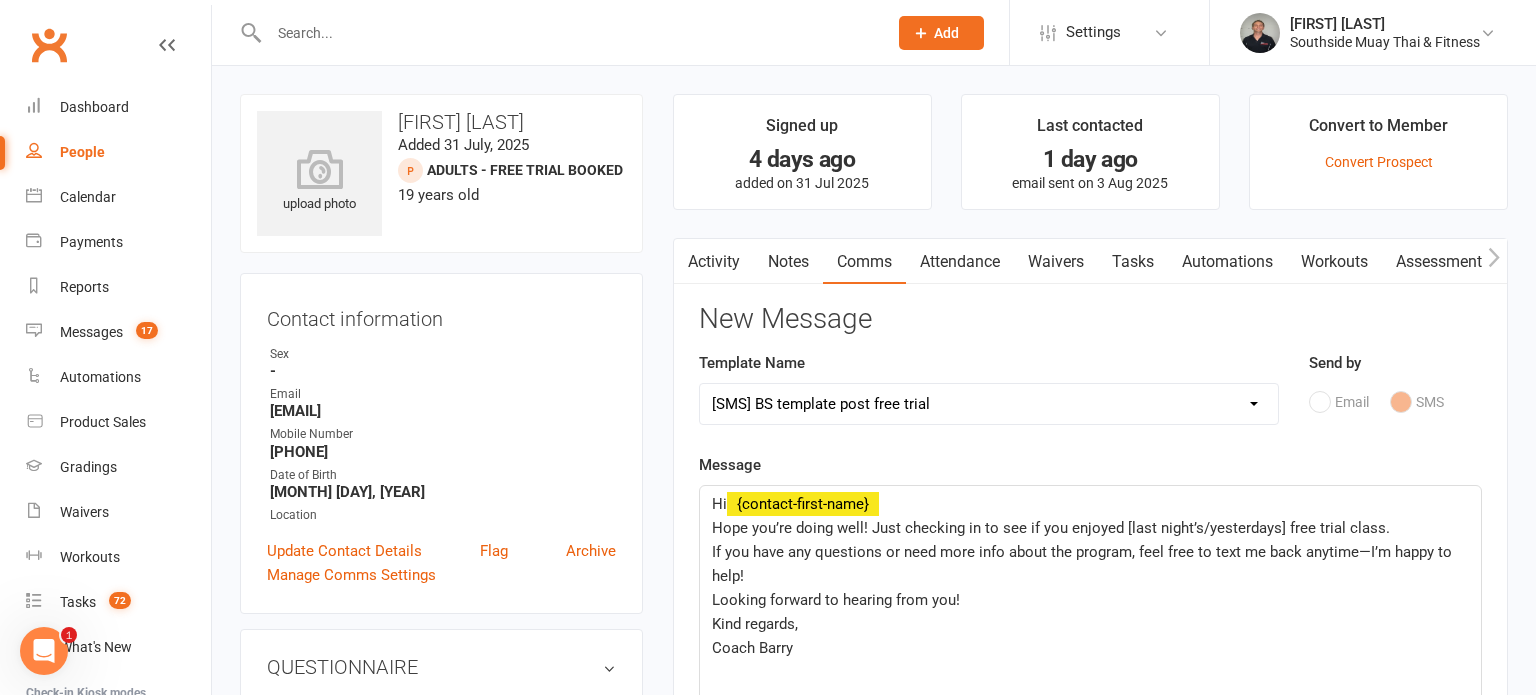 click on "Hope you’re doing well! Just checking in to see if you enjoyed [last night’s/yesterdays] free trial class." 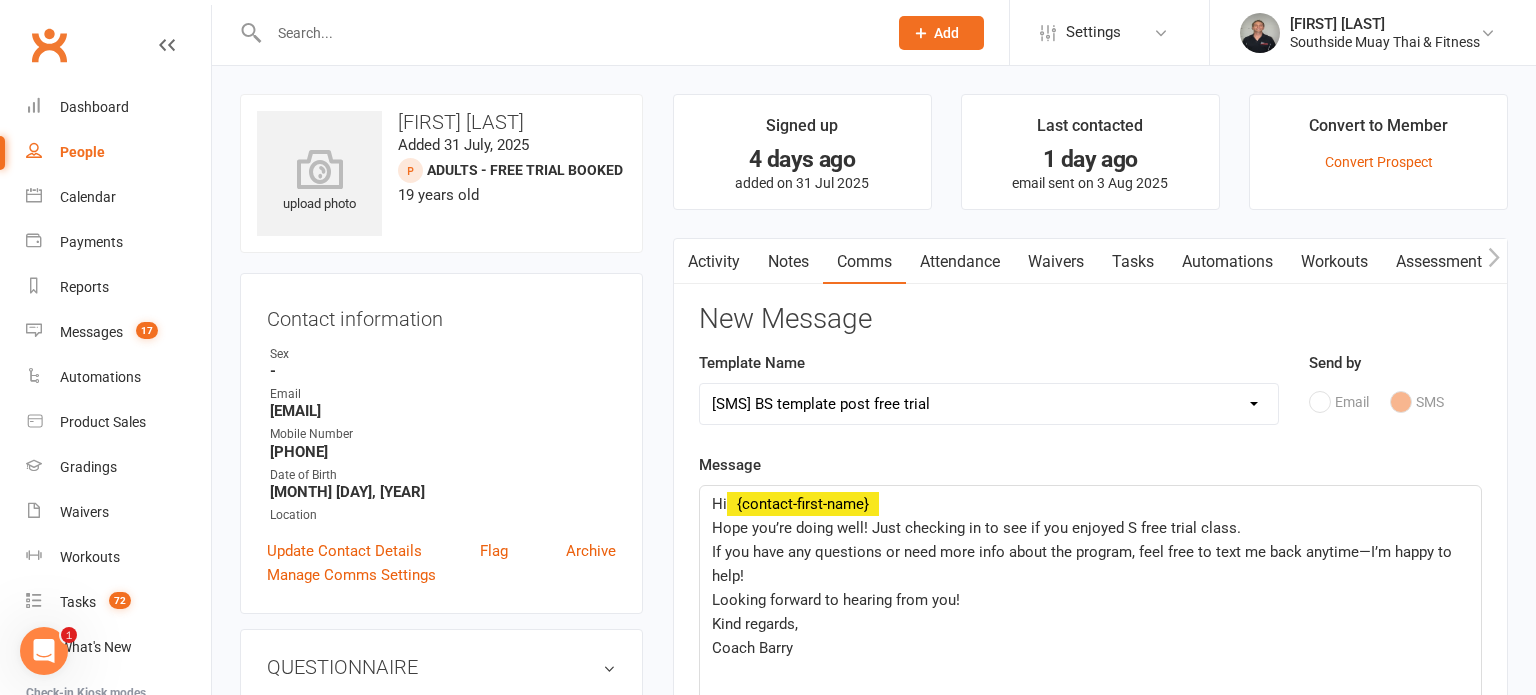 type 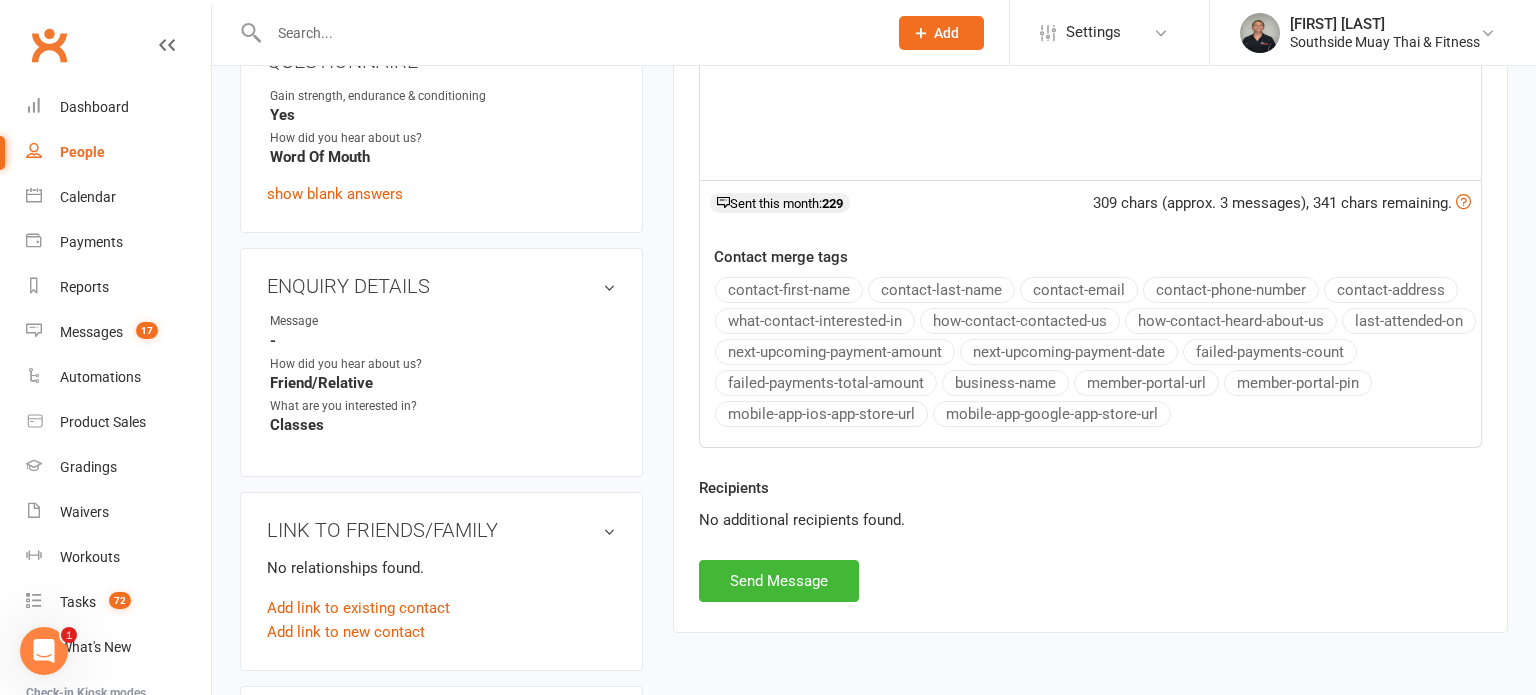 scroll, scrollTop: 620, scrollLeft: 0, axis: vertical 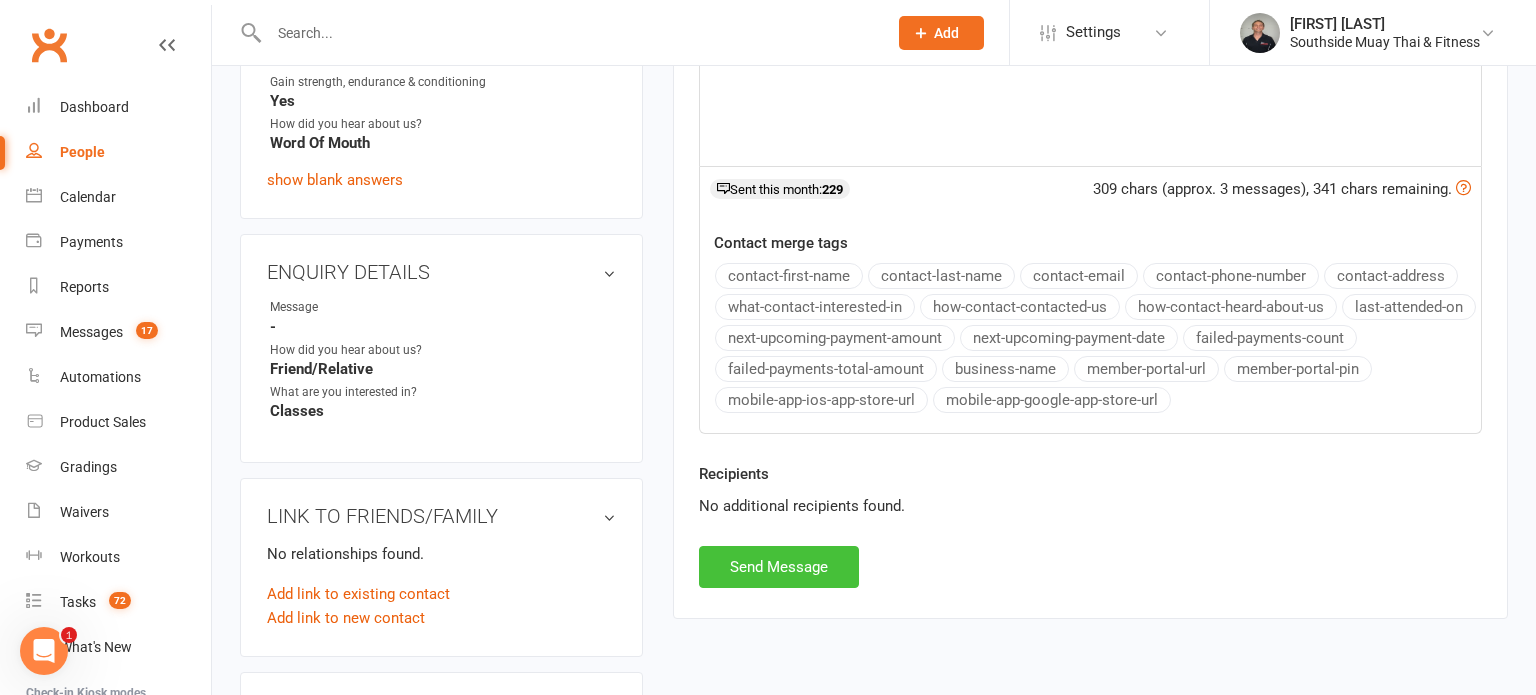 click on "Send Message" at bounding box center [779, 567] 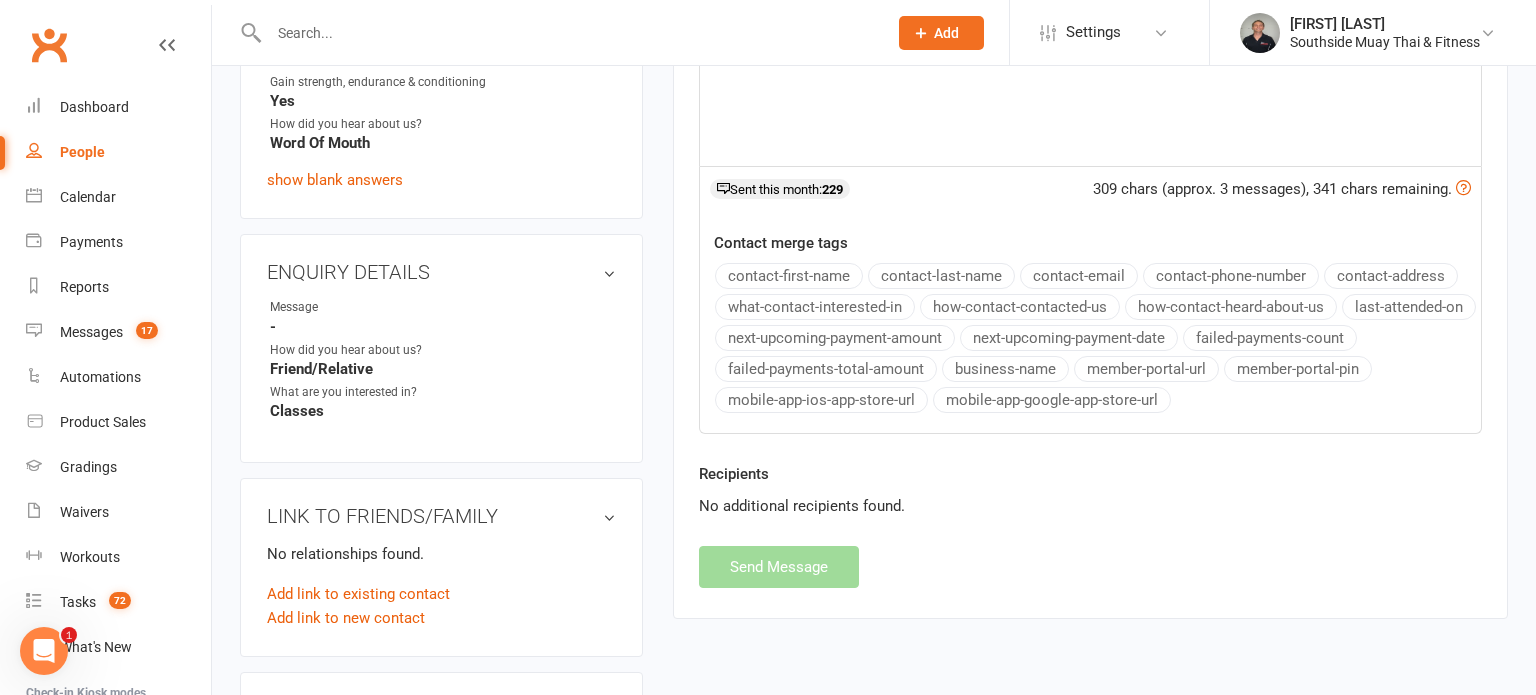 select 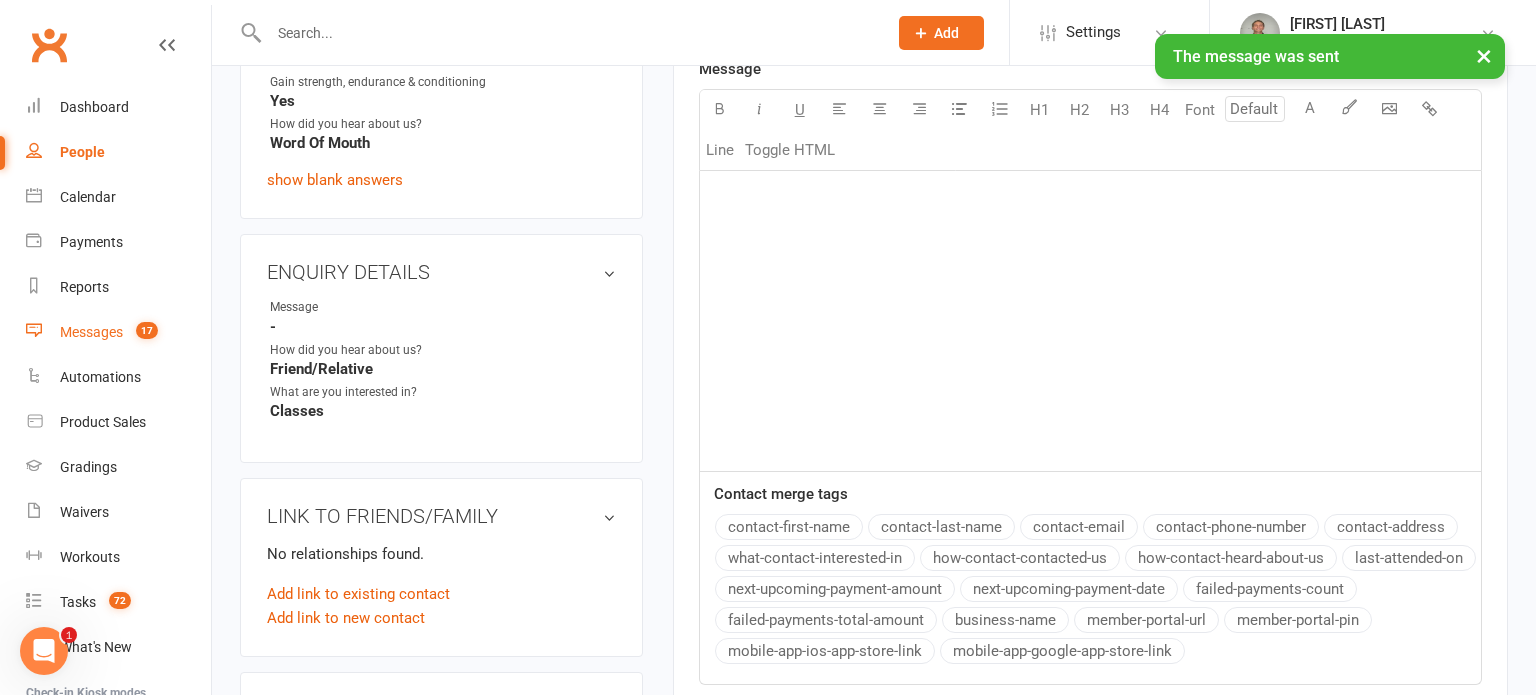 click on "Messages" at bounding box center (91, 332) 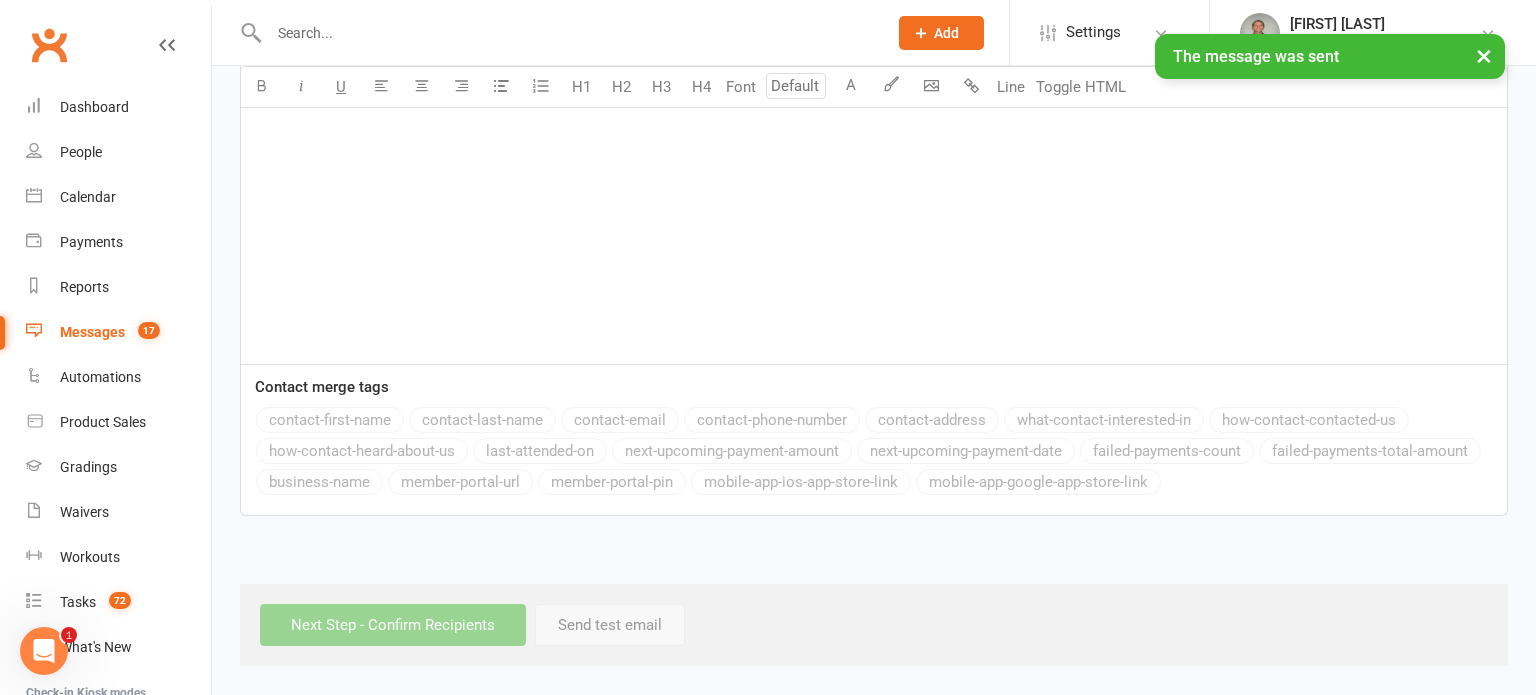 scroll, scrollTop: 0, scrollLeft: 0, axis: both 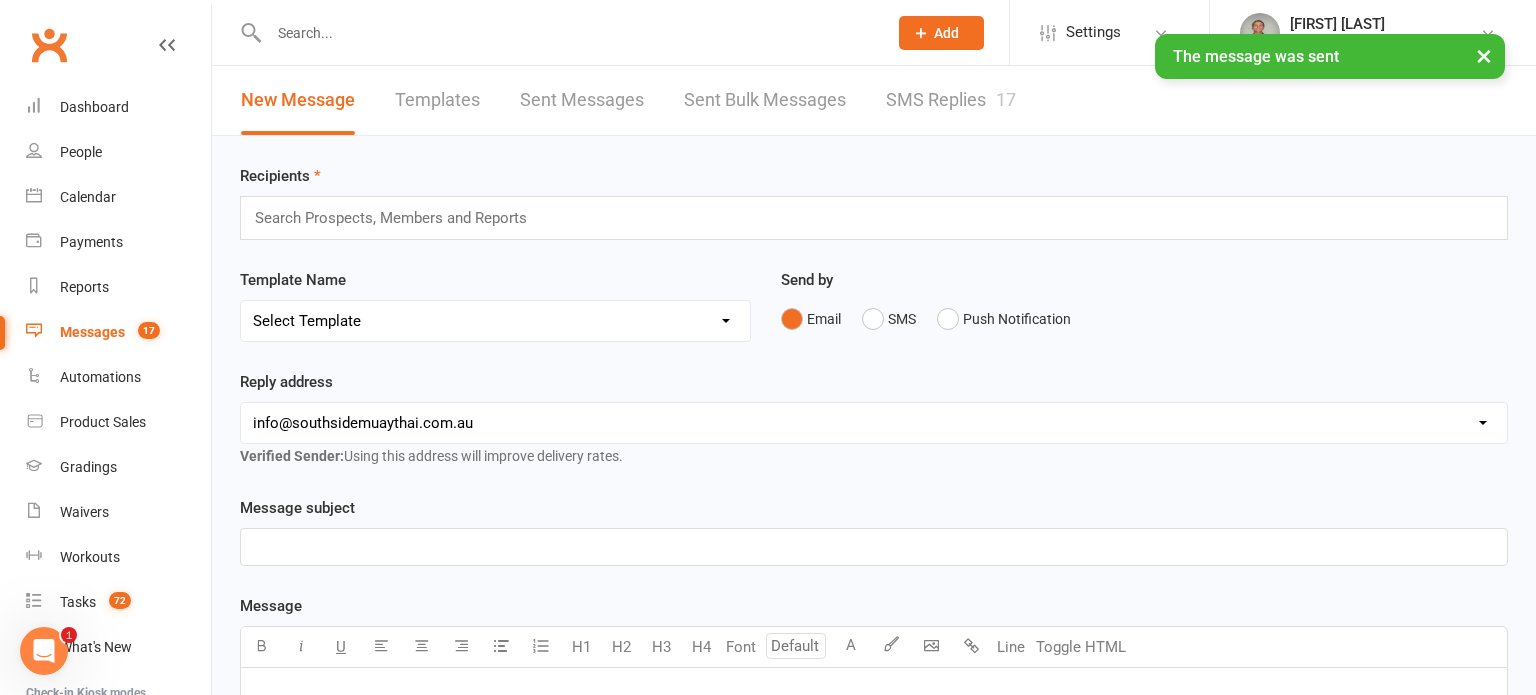 click on "SMS Replies  17" at bounding box center [951, 100] 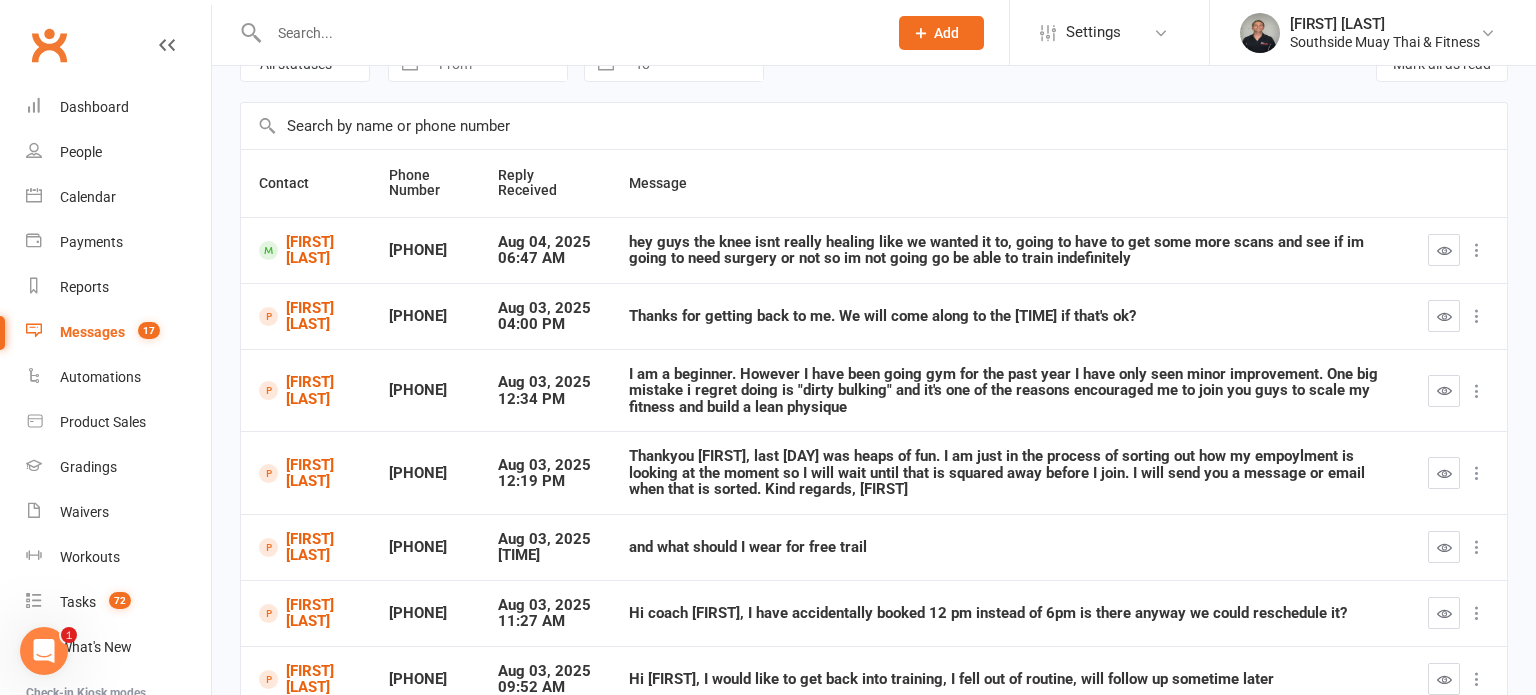 scroll, scrollTop: 132, scrollLeft: 0, axis: vertical 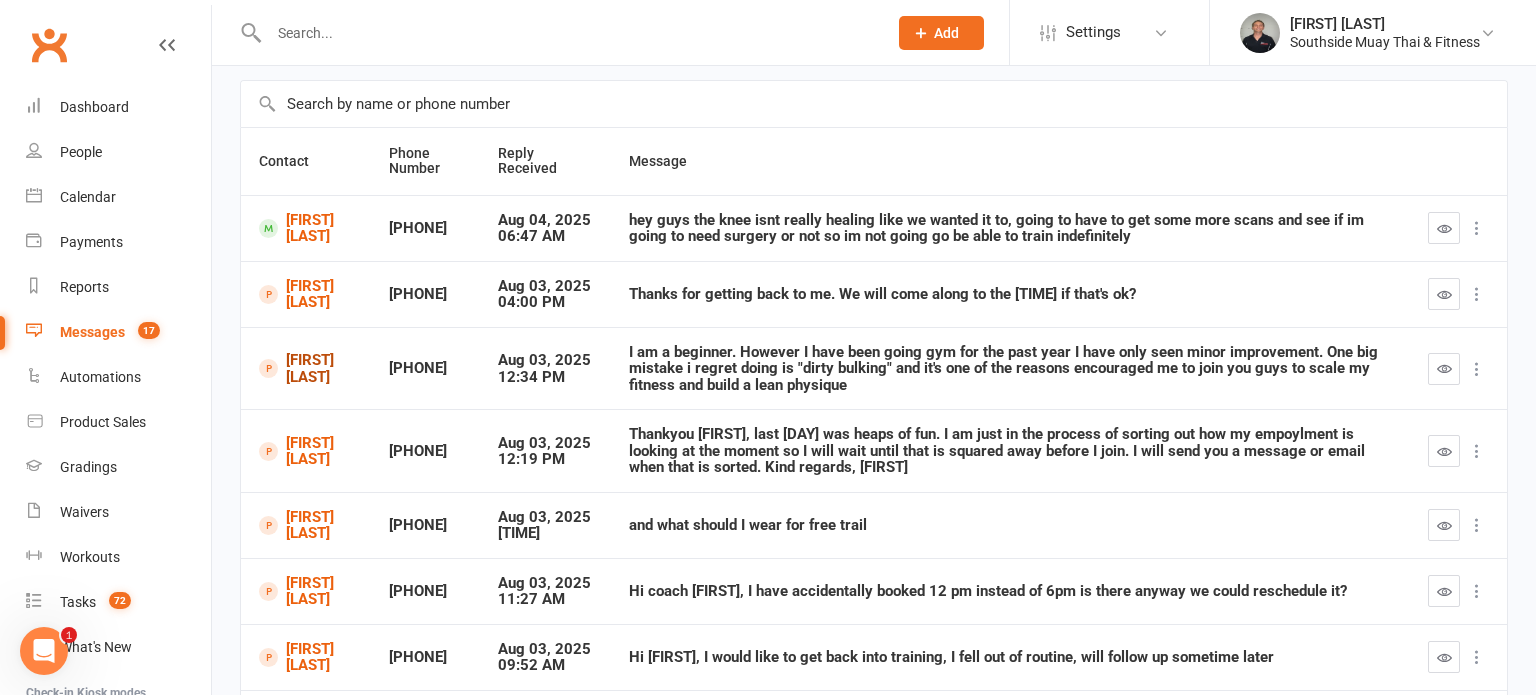 click on "[FIRST] [LAST]" at bounding box center [306, 368] 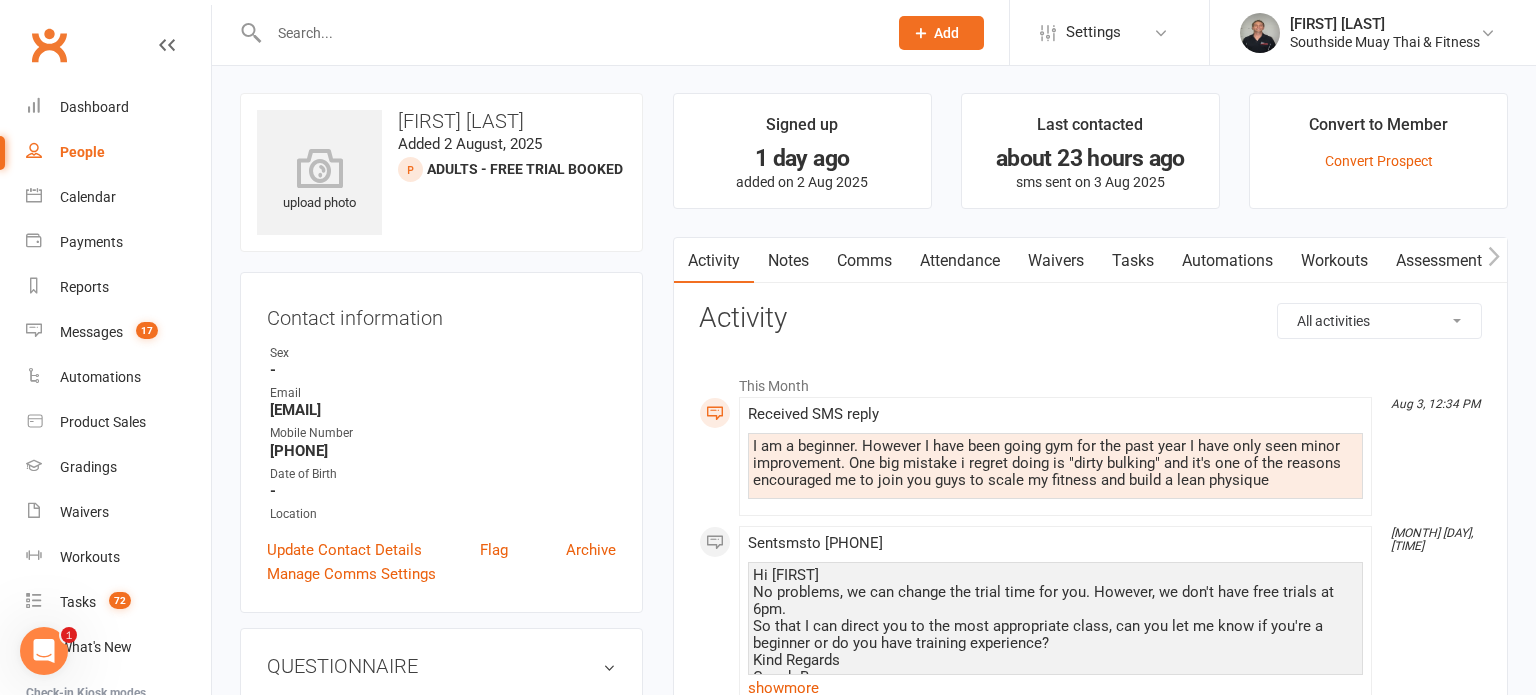 scroll, scrollTop: 0, scrollLeft: 0, axis: both 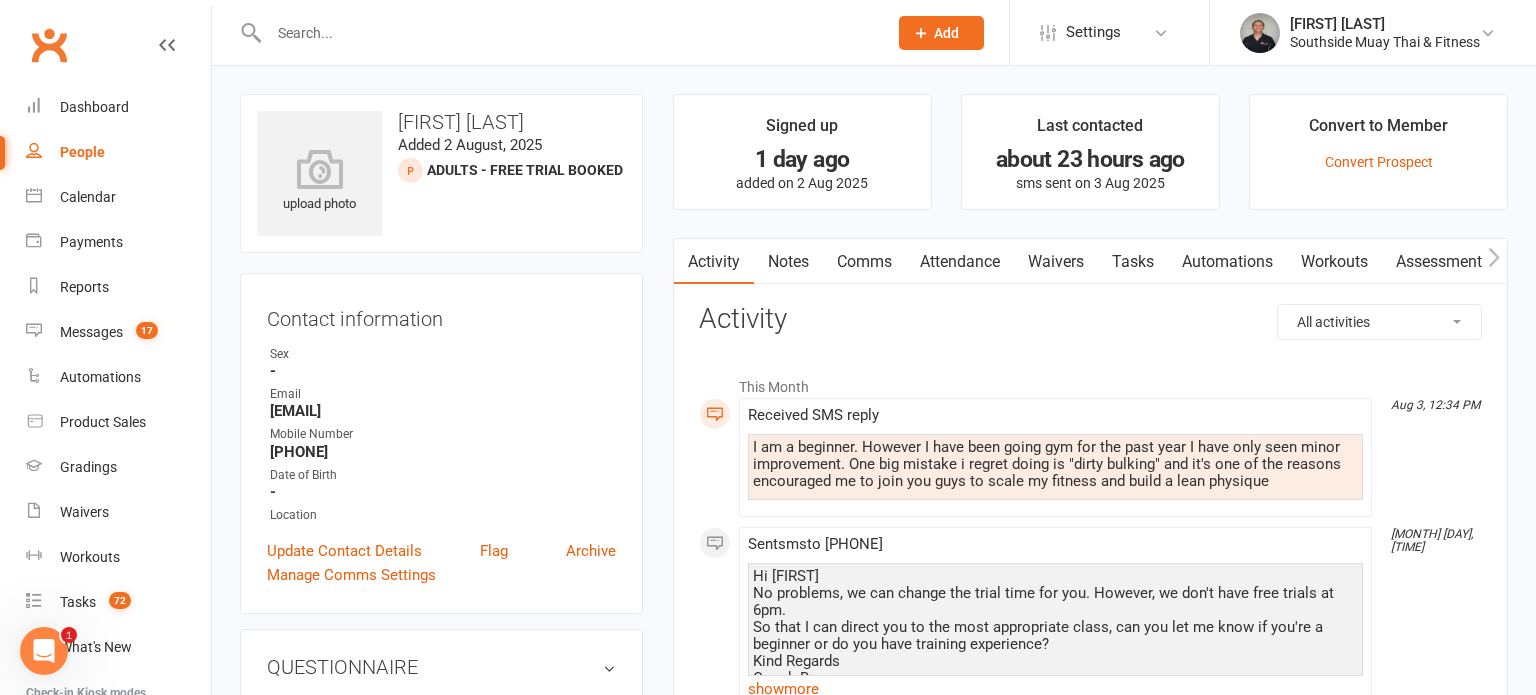 click on "Comms" at bounding box center (864, 262) 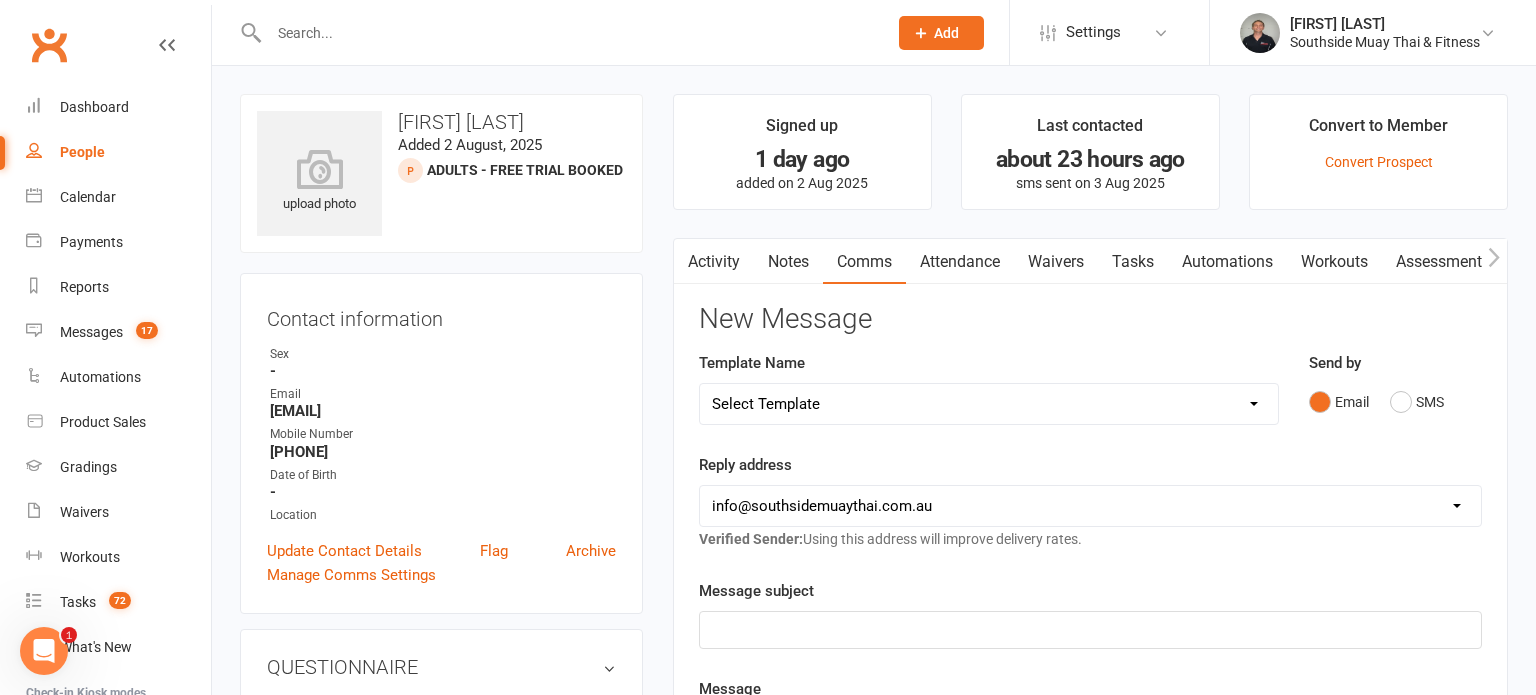 click on "Attendance" at bounding box center (960, 262) 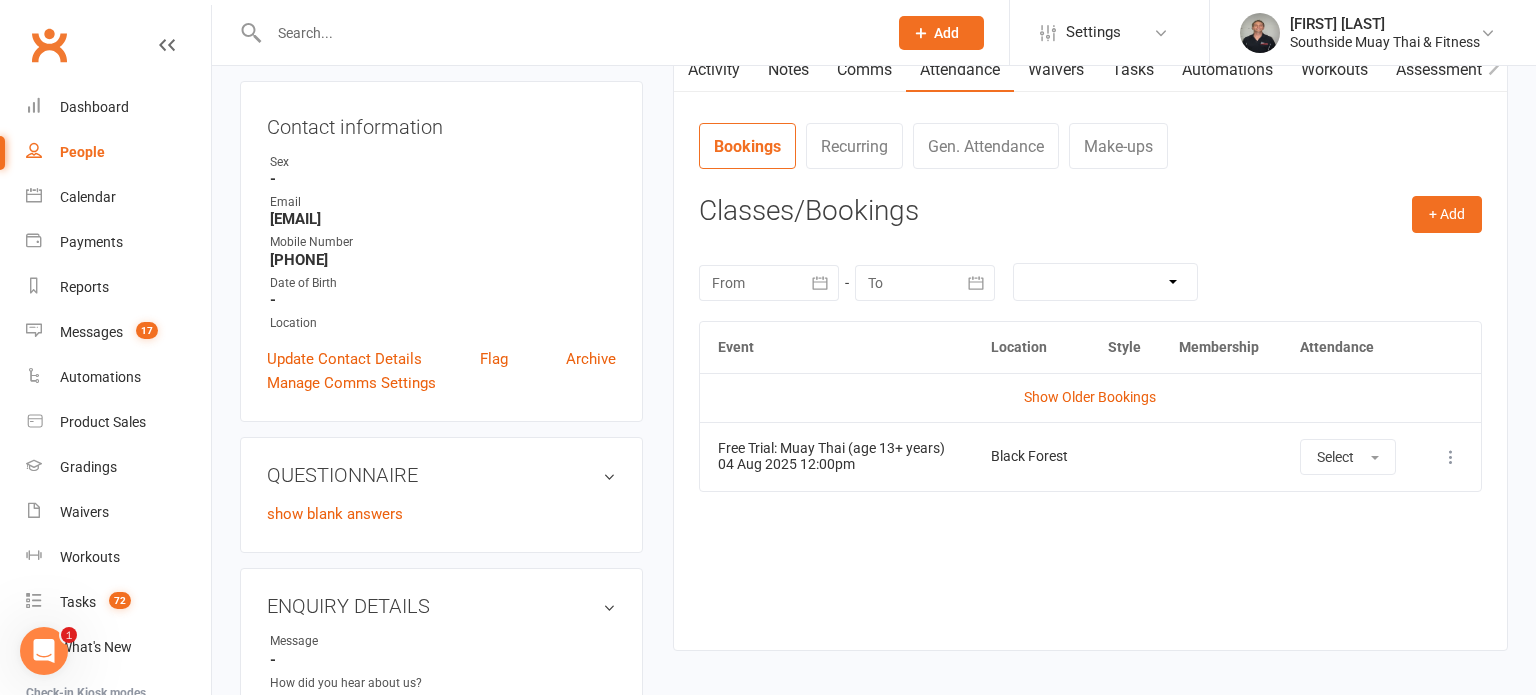 scroll, scrollTop: 286, scrollLeft: 0, axis: vertical 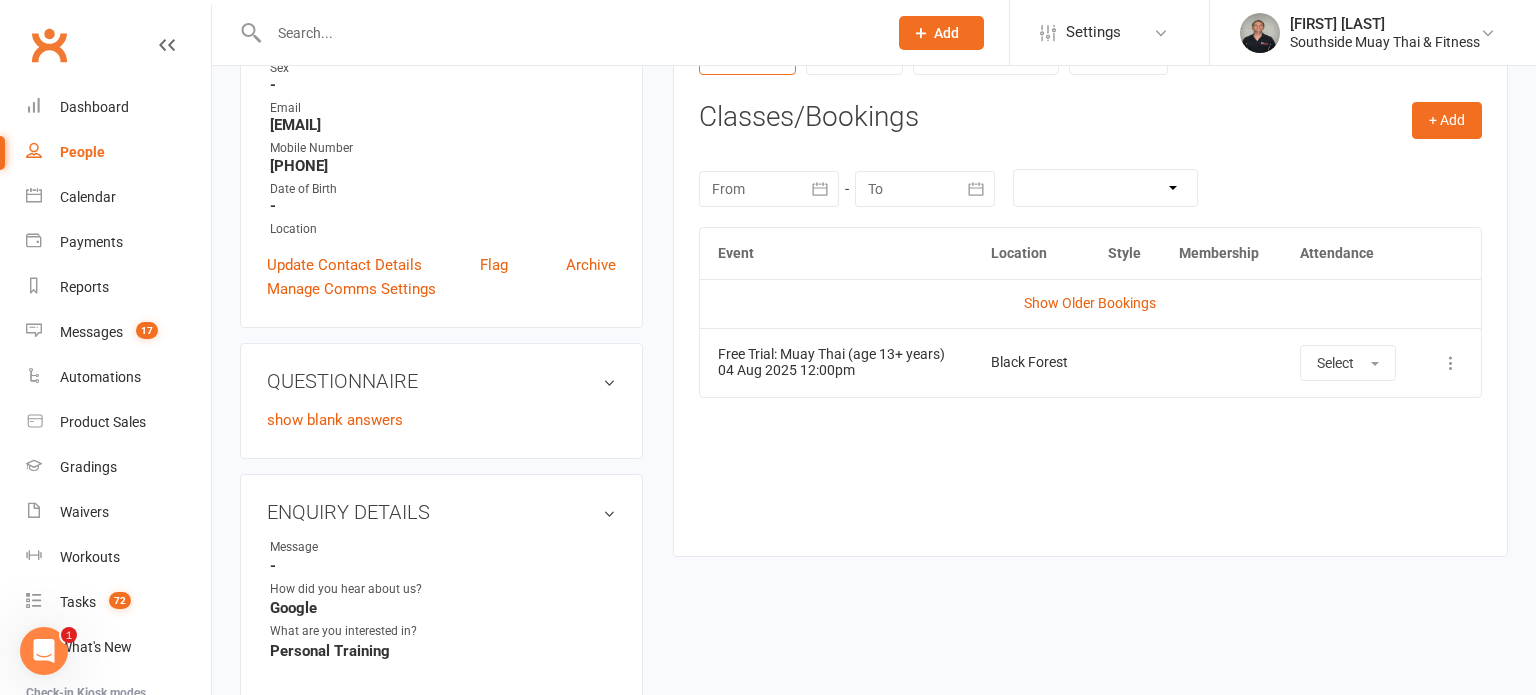 click at bounding box center (1451, 363) 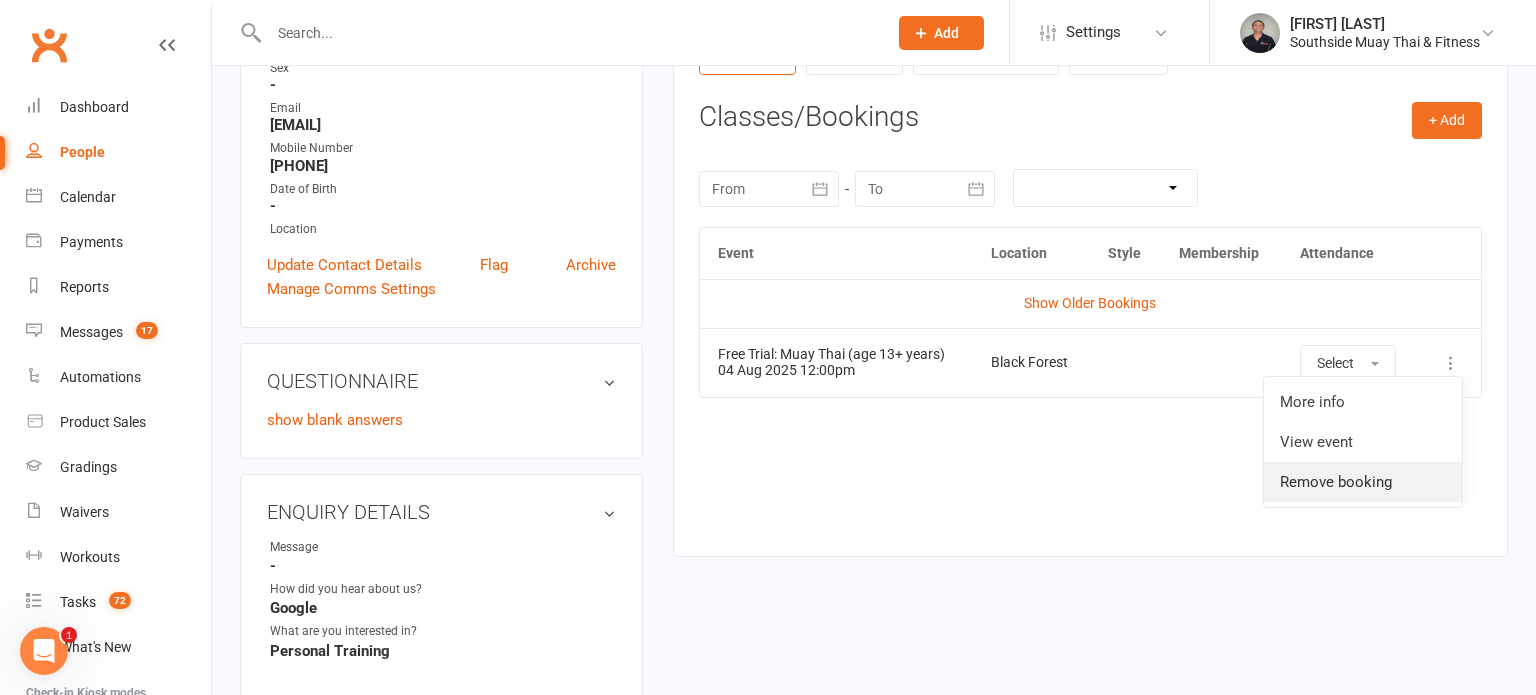 click on "Remove booking" at bounding box center [1363, 482] 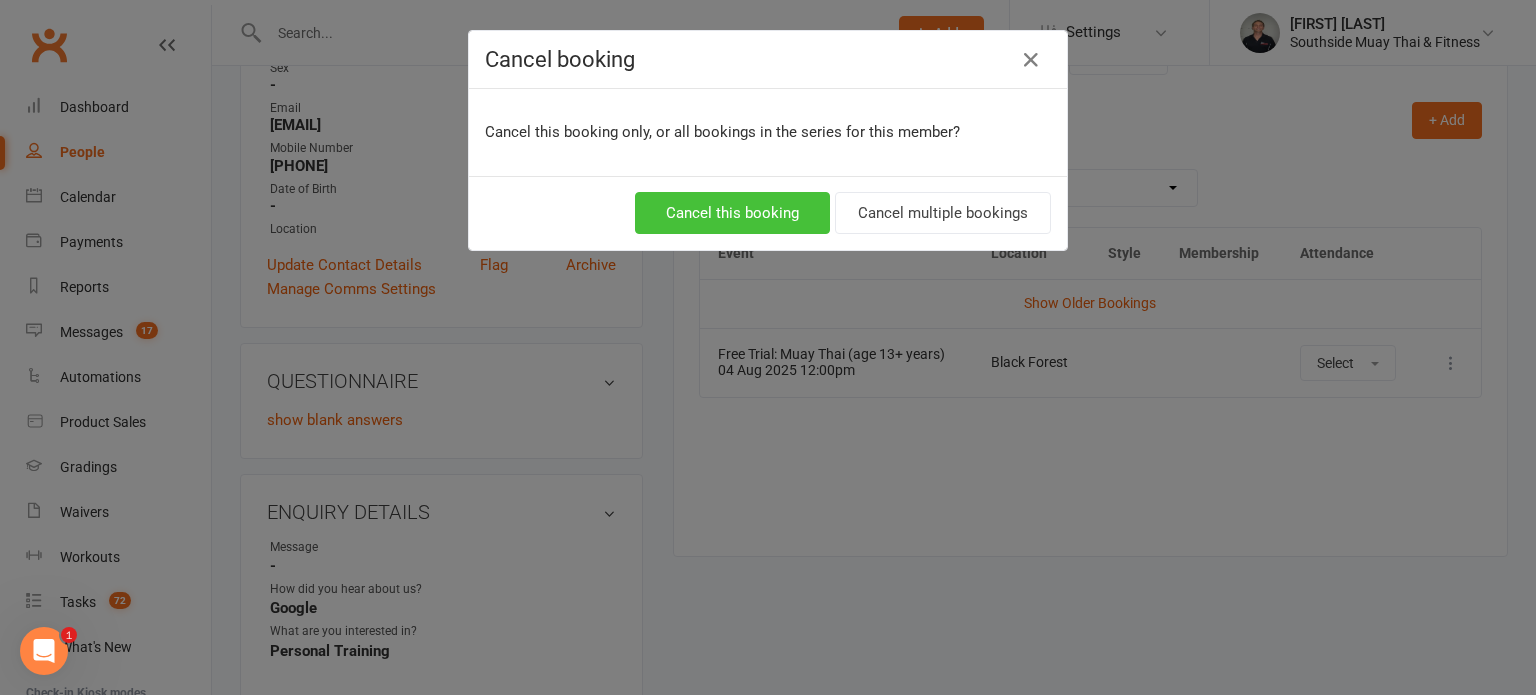 click on "Cancel this booking" at bounding box center (732, 213) 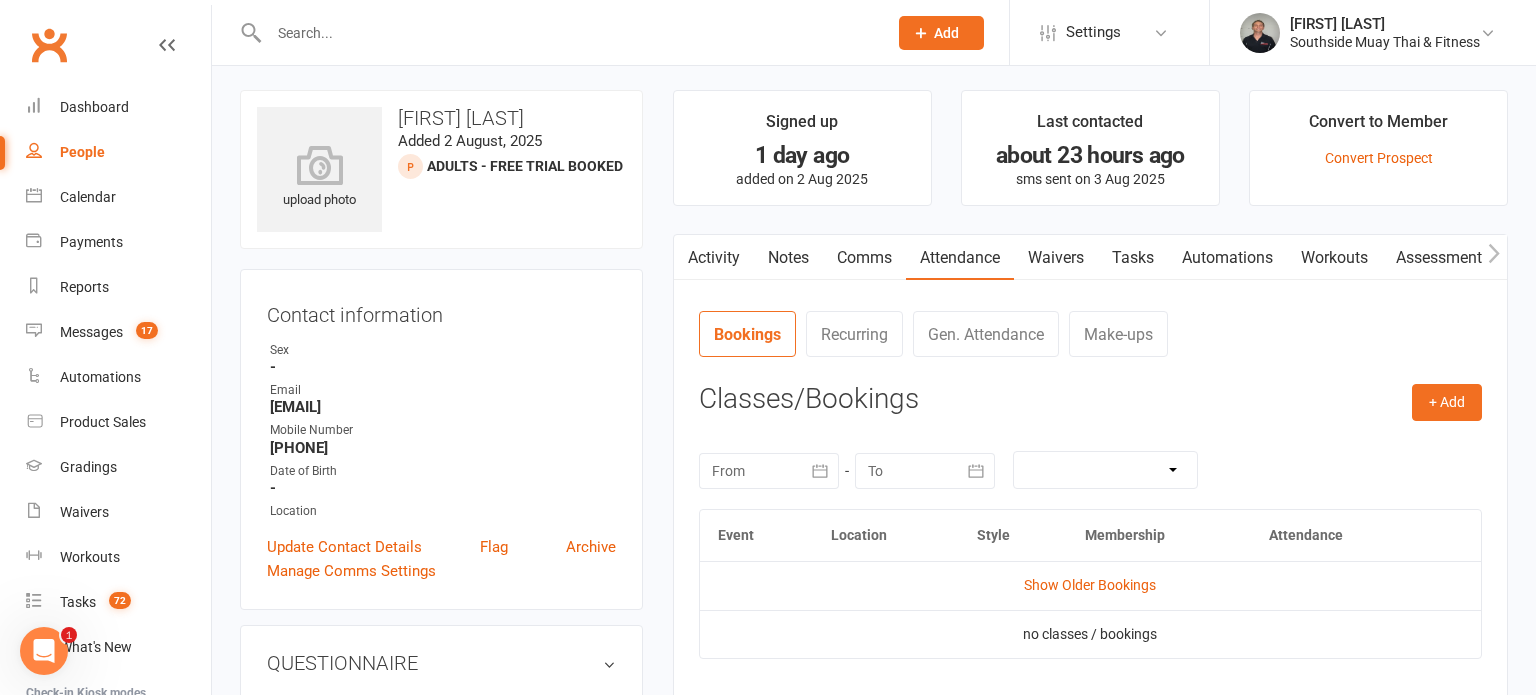 scroll, scrollTop: 0, scrollLeft: 0, axis: both 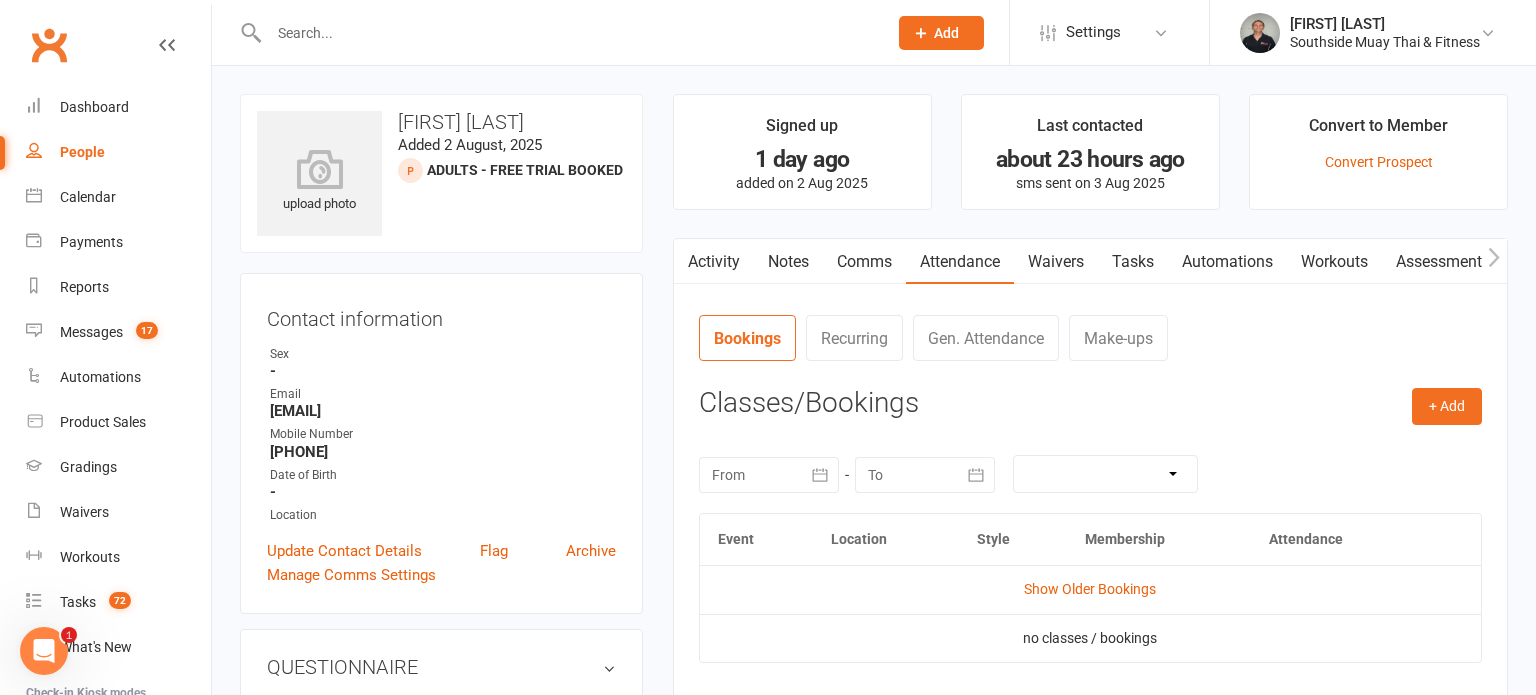 click on "Comms" at bounding box center [864, 262] 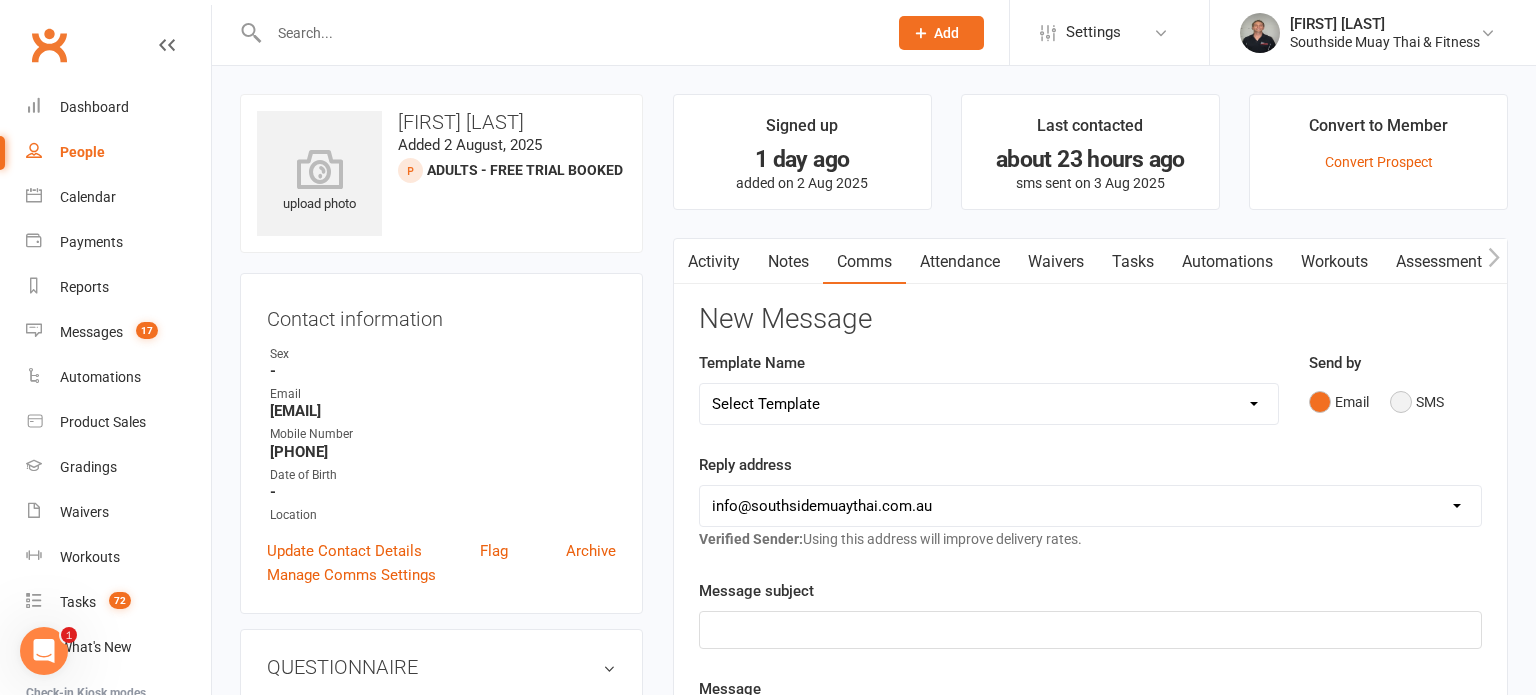 click on "SMS" at bounding box center [1417, 402] 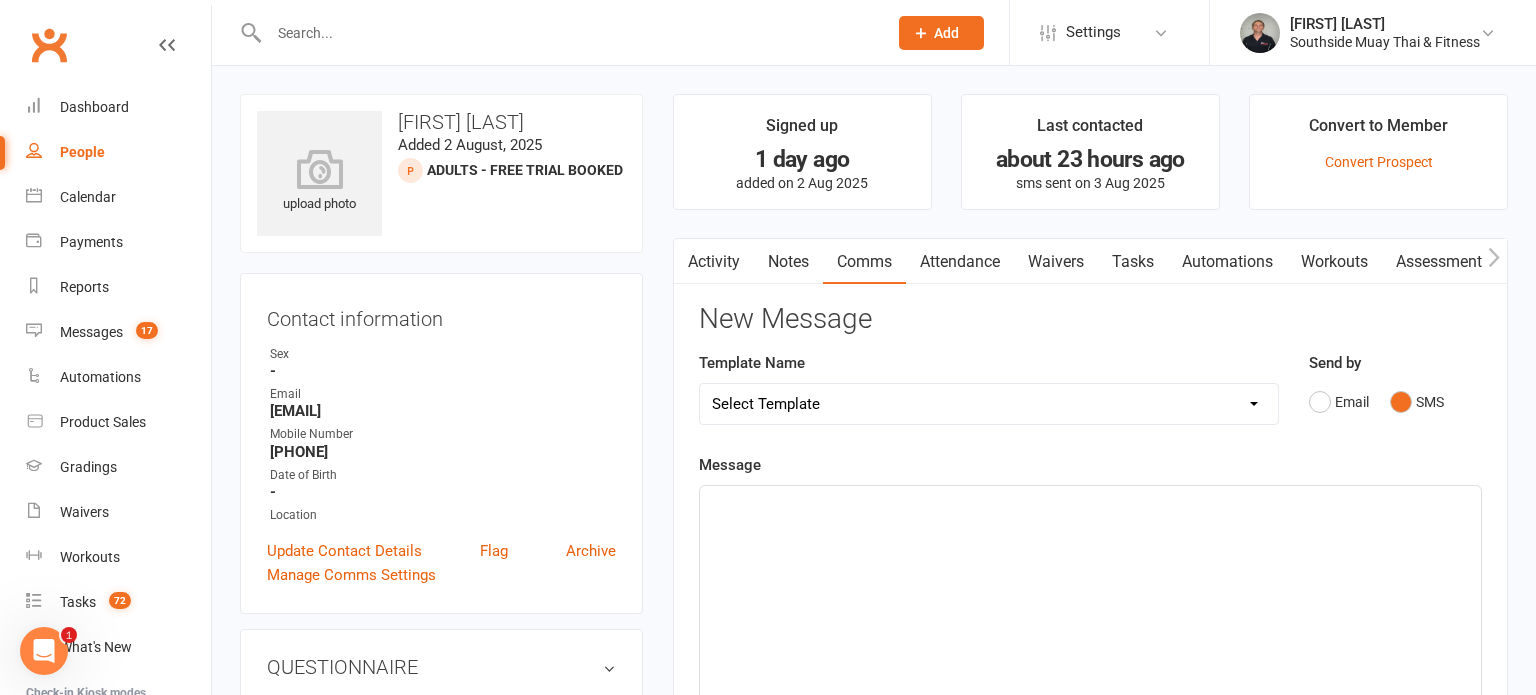 click on "﻿" 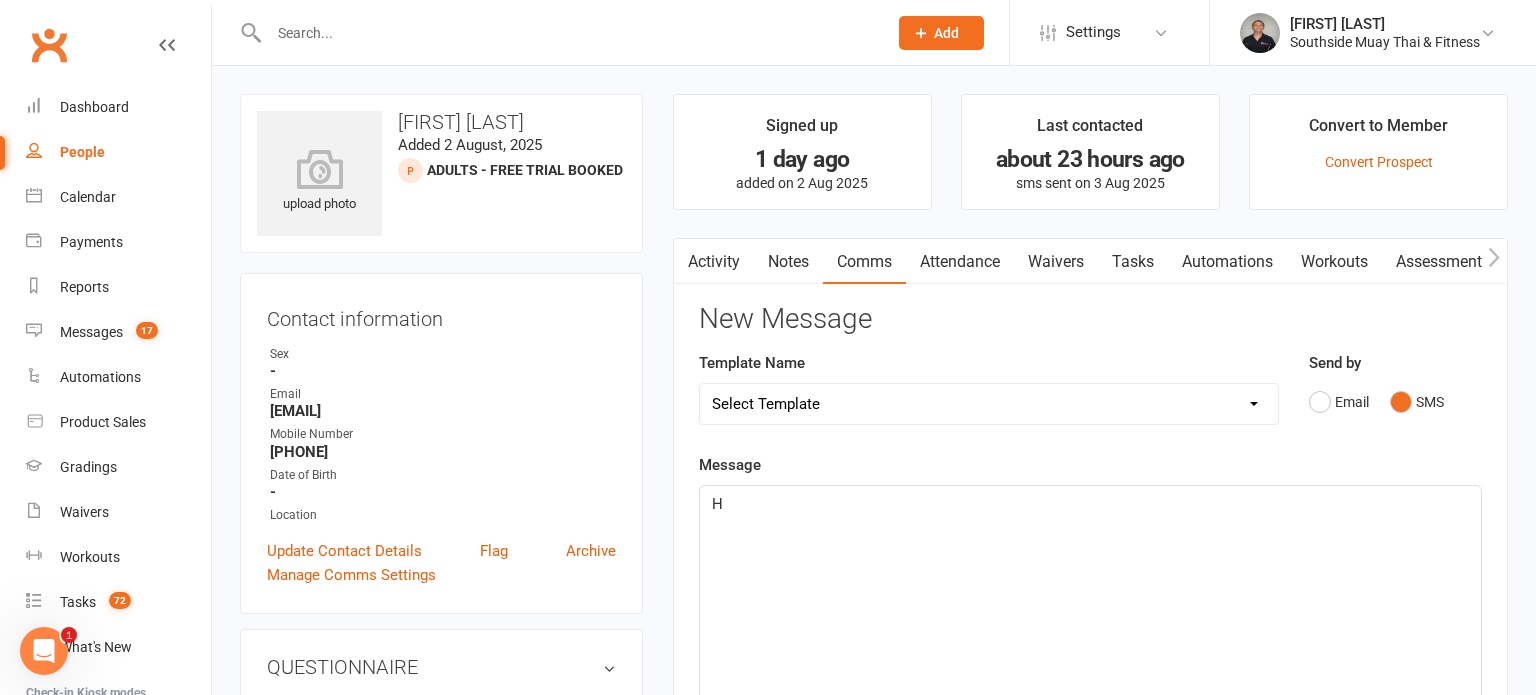 type 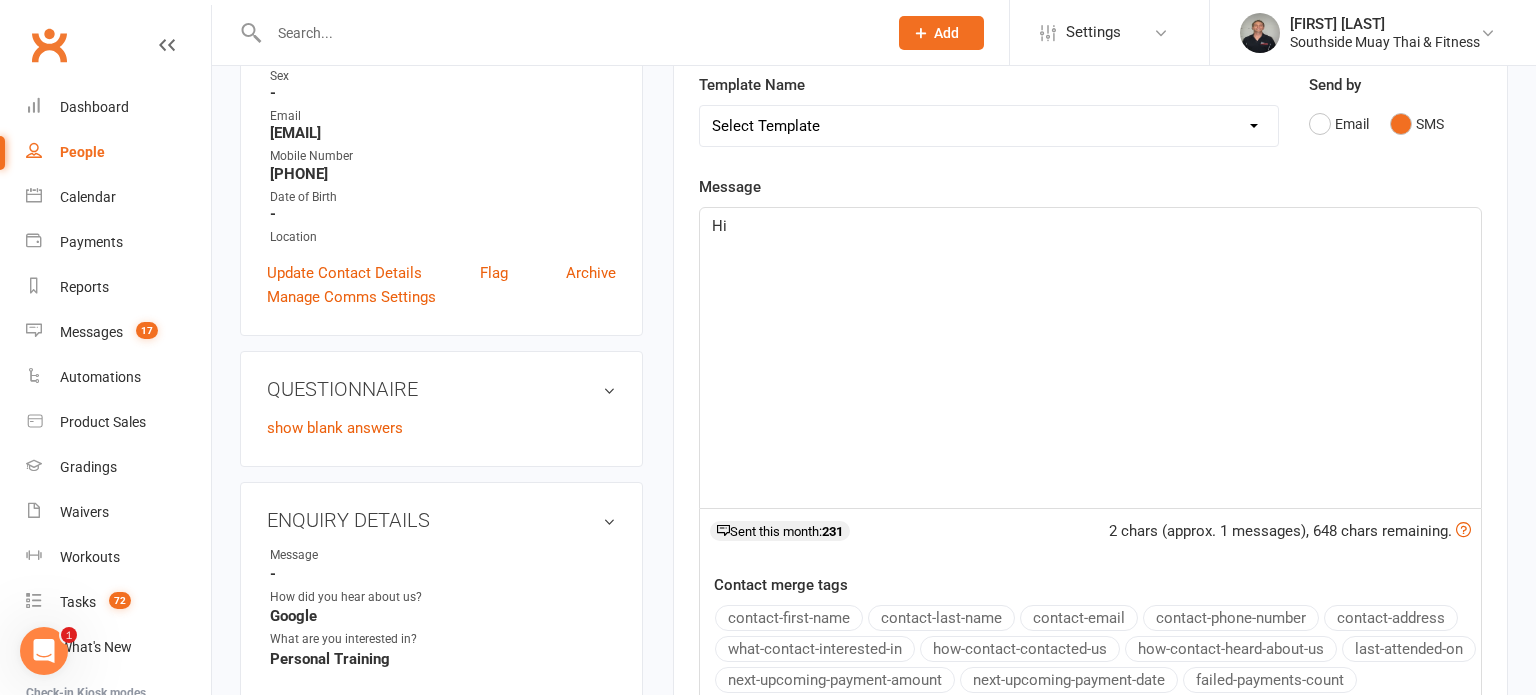 scroll, scrollTop: 300, scrollLeft: 0, axis: vertical 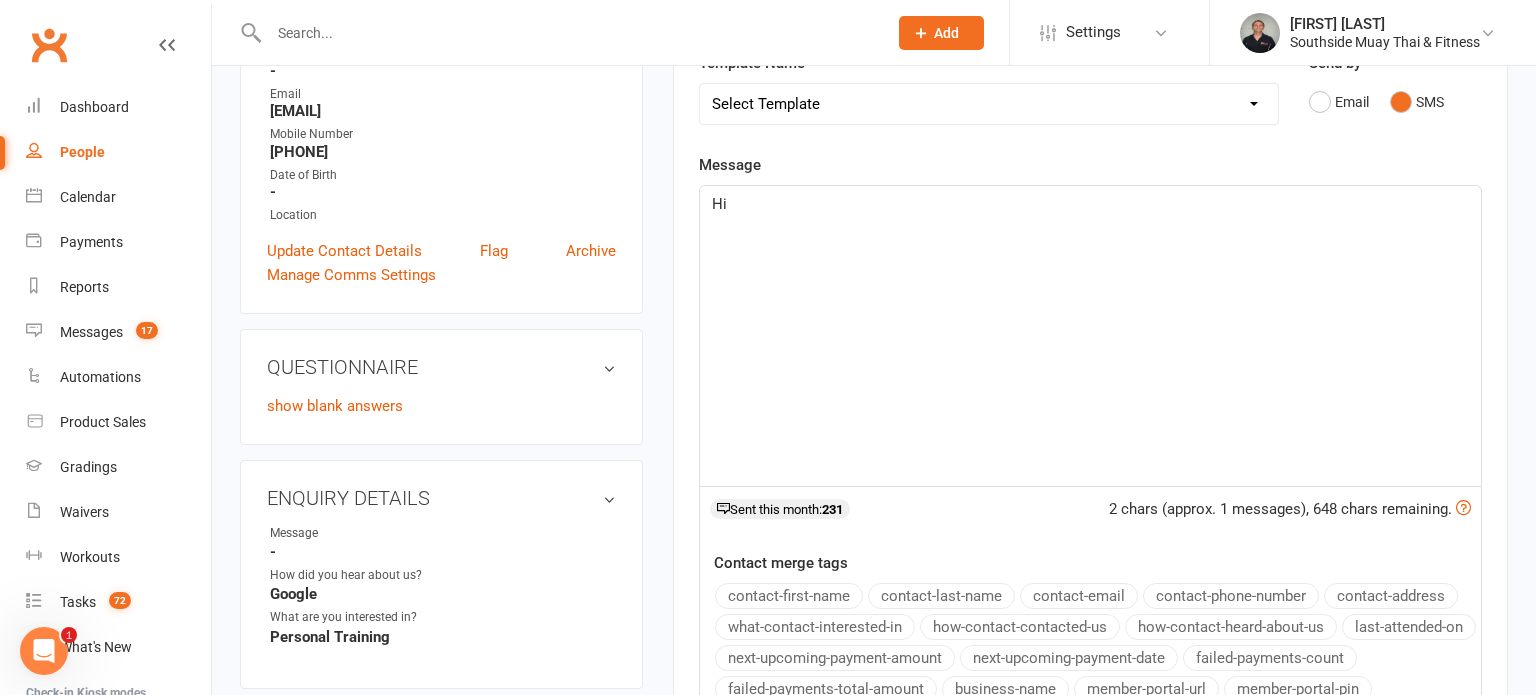 click on "contact-first-name" 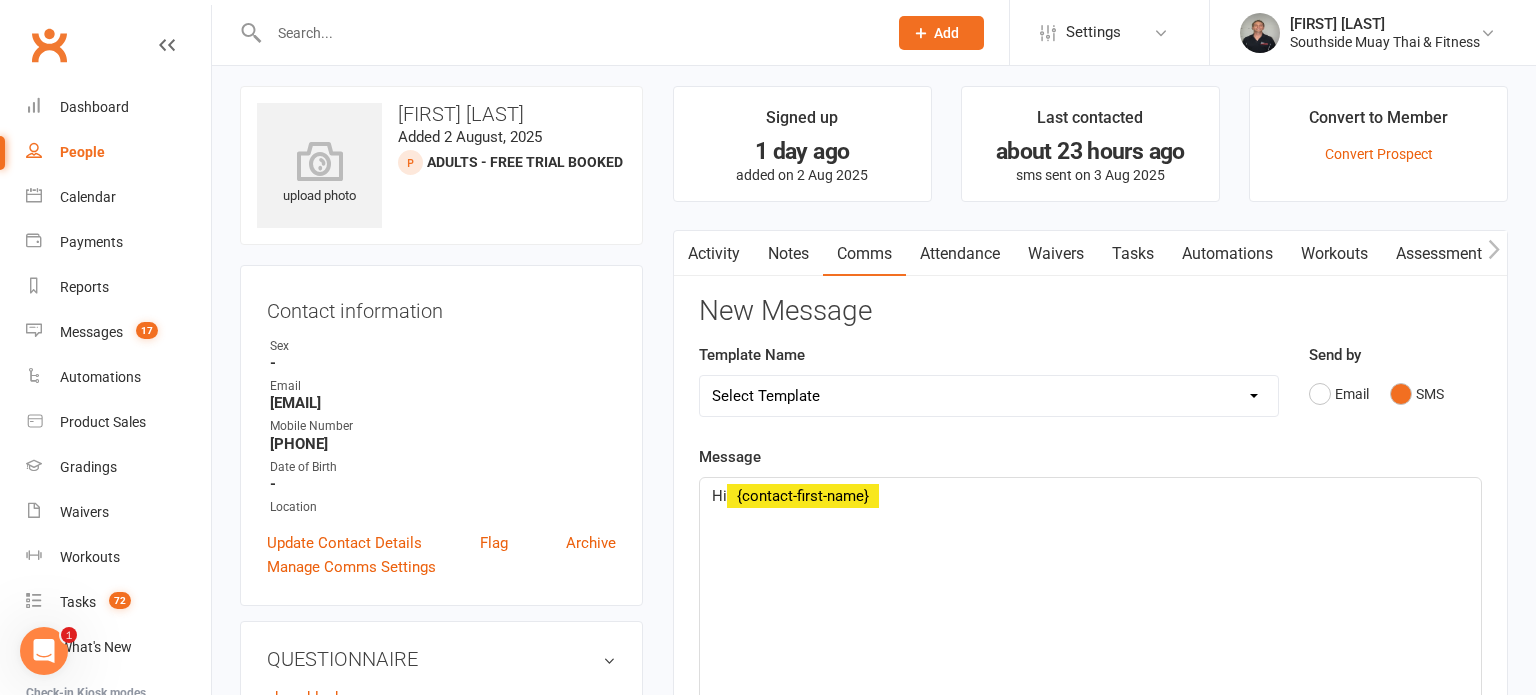 scroll, scrollTop: 0, scrollLeft: 0, axis: both 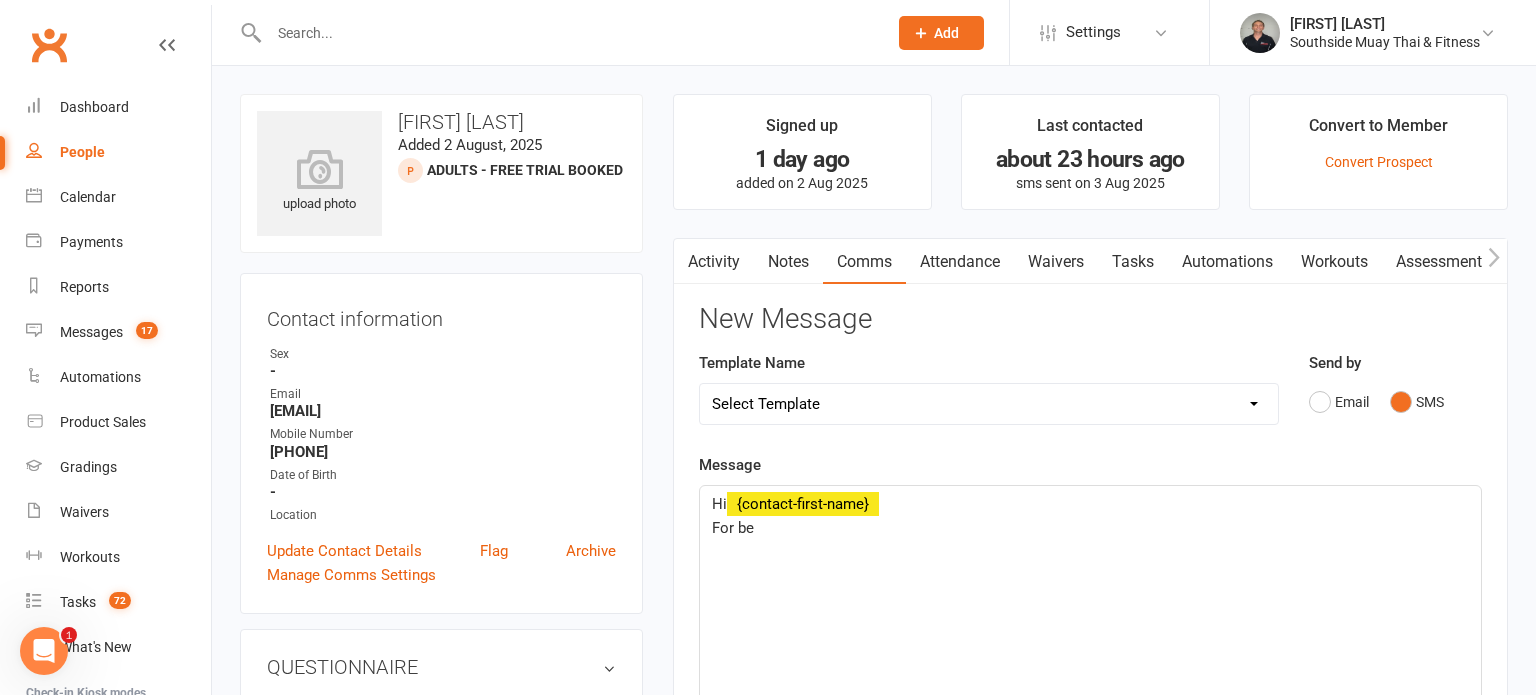 click on "Select Template [SMS] Outreach Message: High Risk – Personal From Trainer + Reengagement Offer [SMS] Outreach Message: High Risk – Re-Engagement Offer [SMS] Outreach Message: High Risk – Re-Engagement Offer [SMS] Outreach Message: Low Risk – Friendly Check-In [SMS] Outreach Message: Low Risk – Friendly Check-In Confidence [SMS] Outreach Message: Medium Risk – Personal Follow-Up [SMS] Outreach Message: Medium Risk – Personal Follow-Up (1) [SMS] Outreach Message: Medium Risk – Personal Follow-Up (Havent seen you/support) (1) [SMS] Retention - Grading Congrats [SMS] Retention - Great to see you back at the gym (1) [SMS] Retention - Great to see you back at the gym (2) [SMS] Retention - Havent Seen You Lately (1) [SMS] Retention - Havent Seen You Lately (2) [SMS] Retention - Havent Seen You Lately (3) [SMS] Retention - Havent Seen You Lately PT offer [SMS] Retention - Hows training going to Parent (1) [SMS] Retention - Hows training going to Parent (2) [SMS] Retention - Keep up the great work" at bounding box center (989, 404) 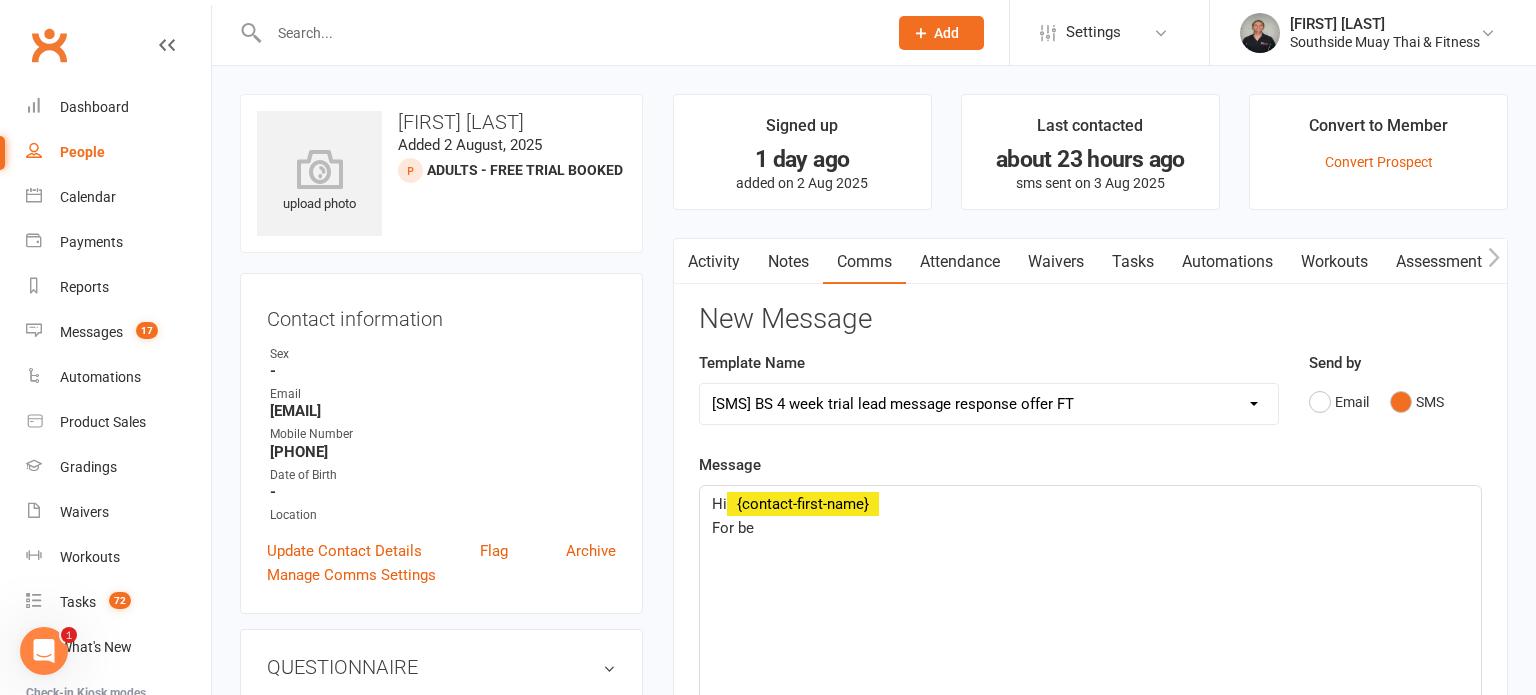 click on "Select Template [SMS] Outreach Message: High Risk – Personal From Trainer + Reengagement Offer [SMS] Outreach Message: High Risk – Re-Engagement Offer [SMS] Outreach Message: High Risk – Re-Engagement Offer [SMS] Outreach Message: Low Risk – Friendly Check-In [SMS] Outreach Message: Low Risk – Friendly Check-In Confidence [SMS] Outreach Message: Medium Risk – Personal Follow-Up [SMS] Outreach Message: Medium Risk – Personal Follow-Up (1) [SMS] Outreach Message: Medium Risk – Personal Follow-Up (Havent seen you/support) (1) [SMS] Retention - Grading Congrats [SMS] Retention - Great to see you back at the gym (1) [SMS] Retention - Great to see you back at the gym (2) [SMS] Retention - Havent Seen You Lately (1) [SMS] Retention - Havent Seen You Lately (2) [SMS] Retention - Havent Seen You Lately (3) [SMS] Retention - Havent Seen You Lately PT offer [SMS] Retention - Hows training going to Parent (1) [SMS] Retention - Hows training going to Parent (2) [SMS] Retention - Keep up the great work" at bounding box center (989, 404) 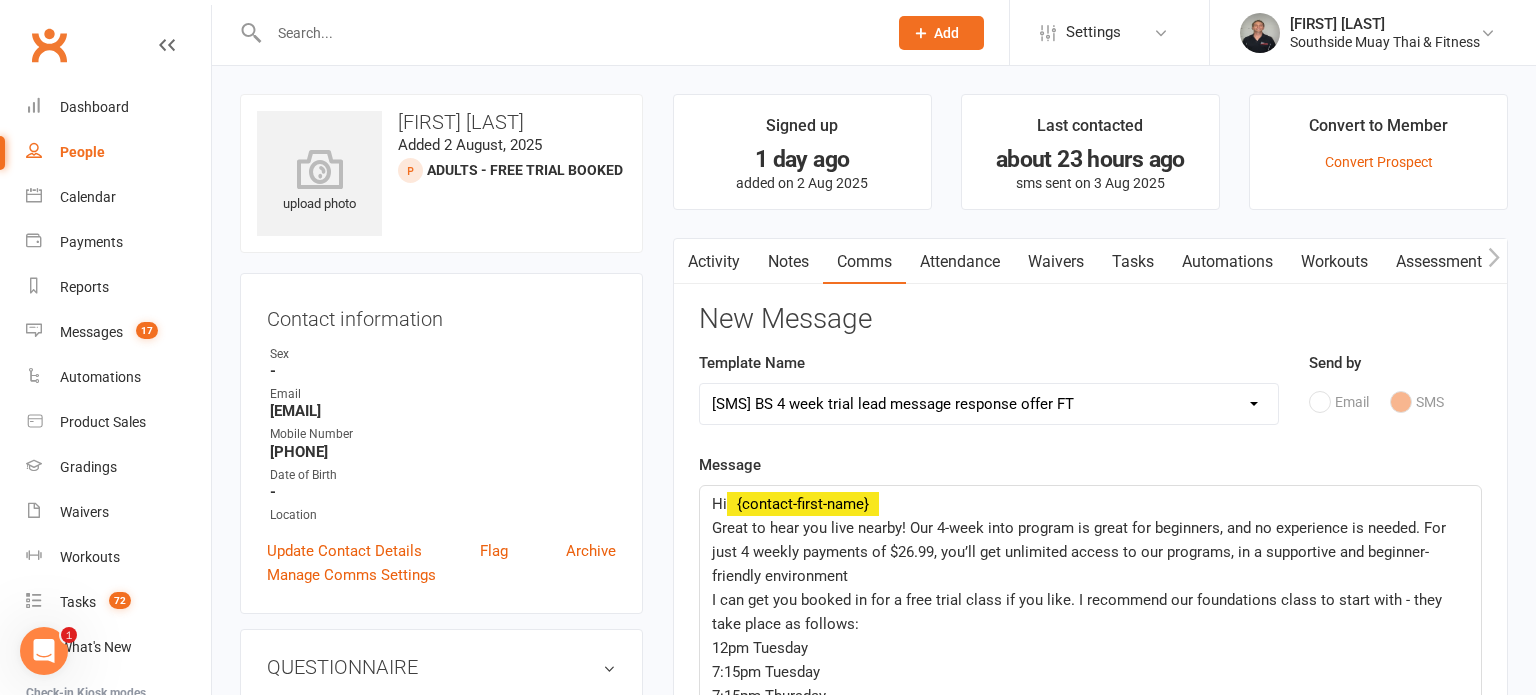 click on "Hi  ﻿ {contact-first-name} Great to hear you live nearby! Our 4-week into program is great for beginners, and no experience is needed. For just 4 weekly payments of $26.99, you’ll get unlimited access to our programs, in a supportive and beginner-friendly environment I can get you booked in for a free trial class if you like. I recommend our foundations class to start with - they take place as follows: 12pm Tuesday 7:15pm Tuesday 7:15pm Thursday 11:15am Saturday Let me know what day works best for you, and I’ll reserve your spot. Kind Regards Coach Barry Southside Muay Thai & Fitness ﻿" 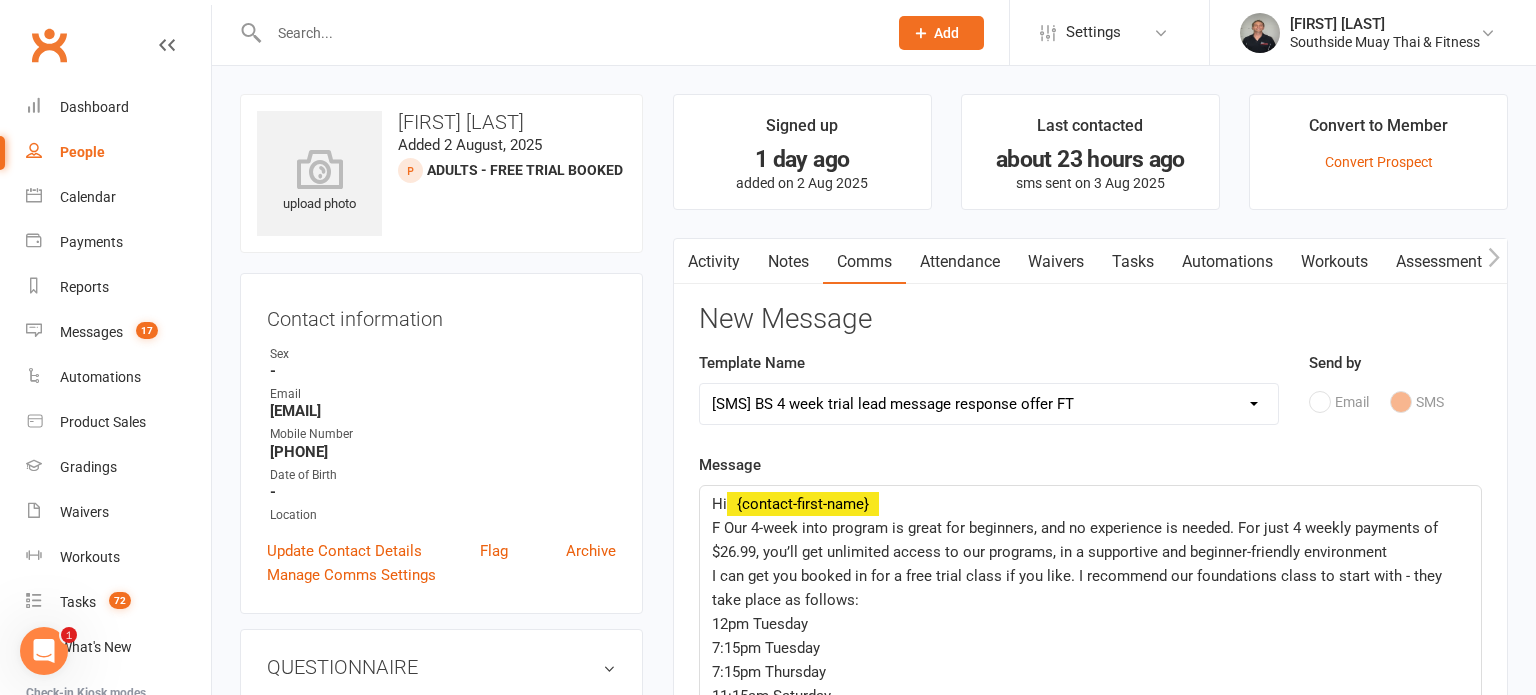 type 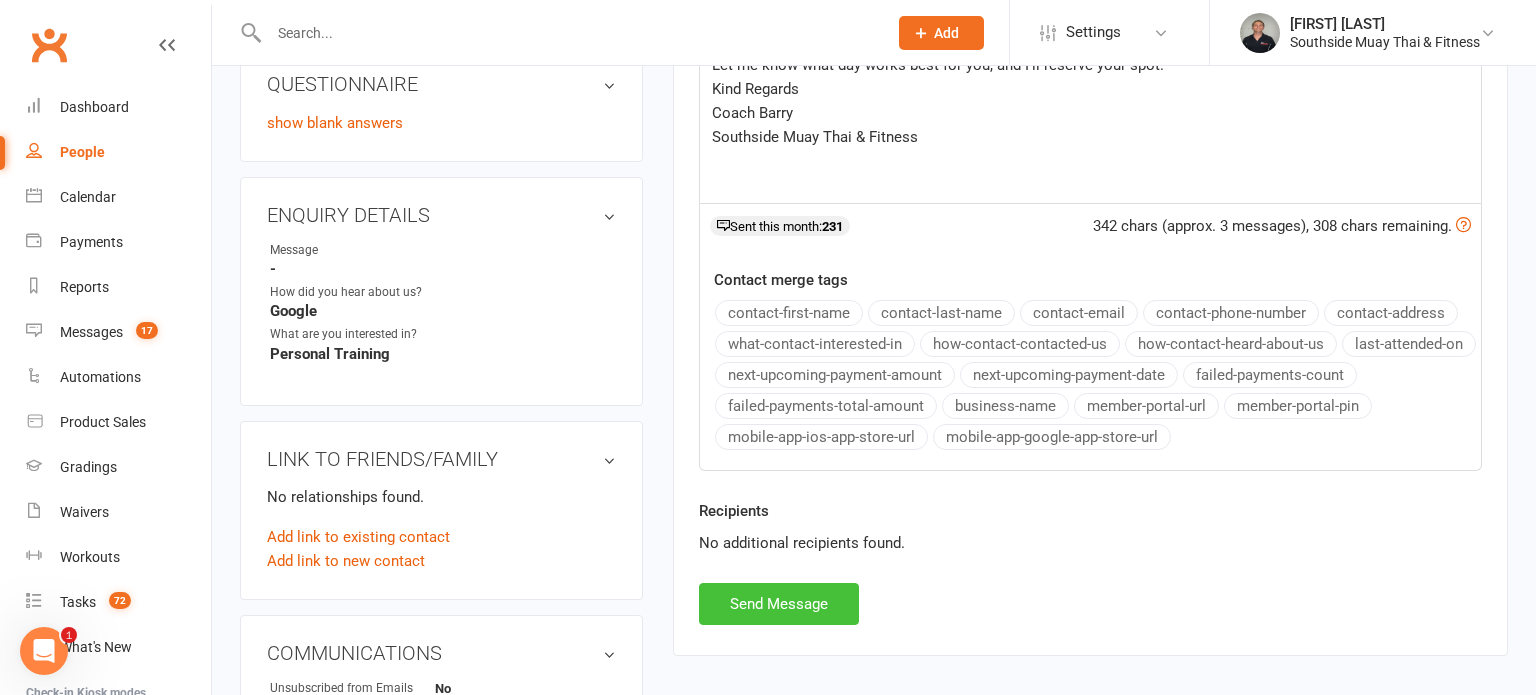 scroll, scrollTop: 678, scrollLeft: 0, axis: vertical 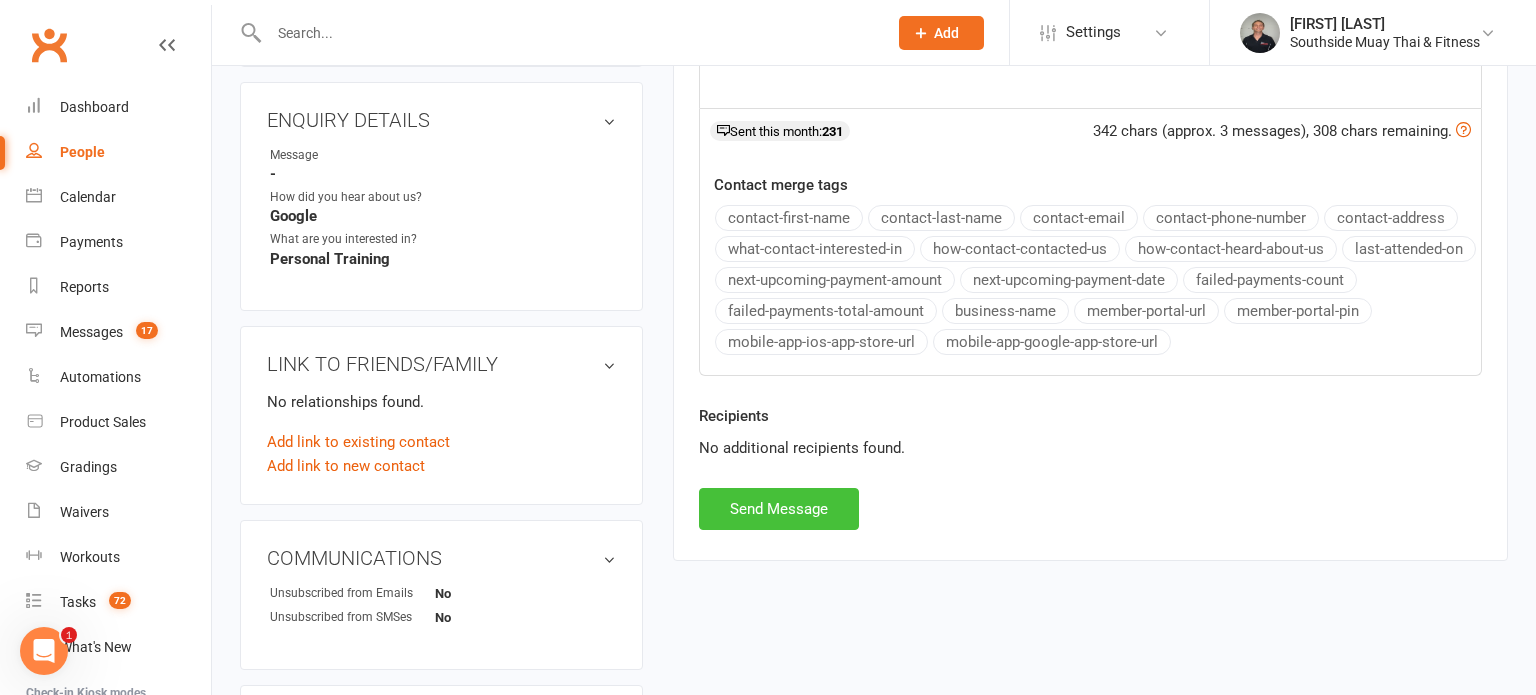click on "Send Message" at bounding box center [779, 509] 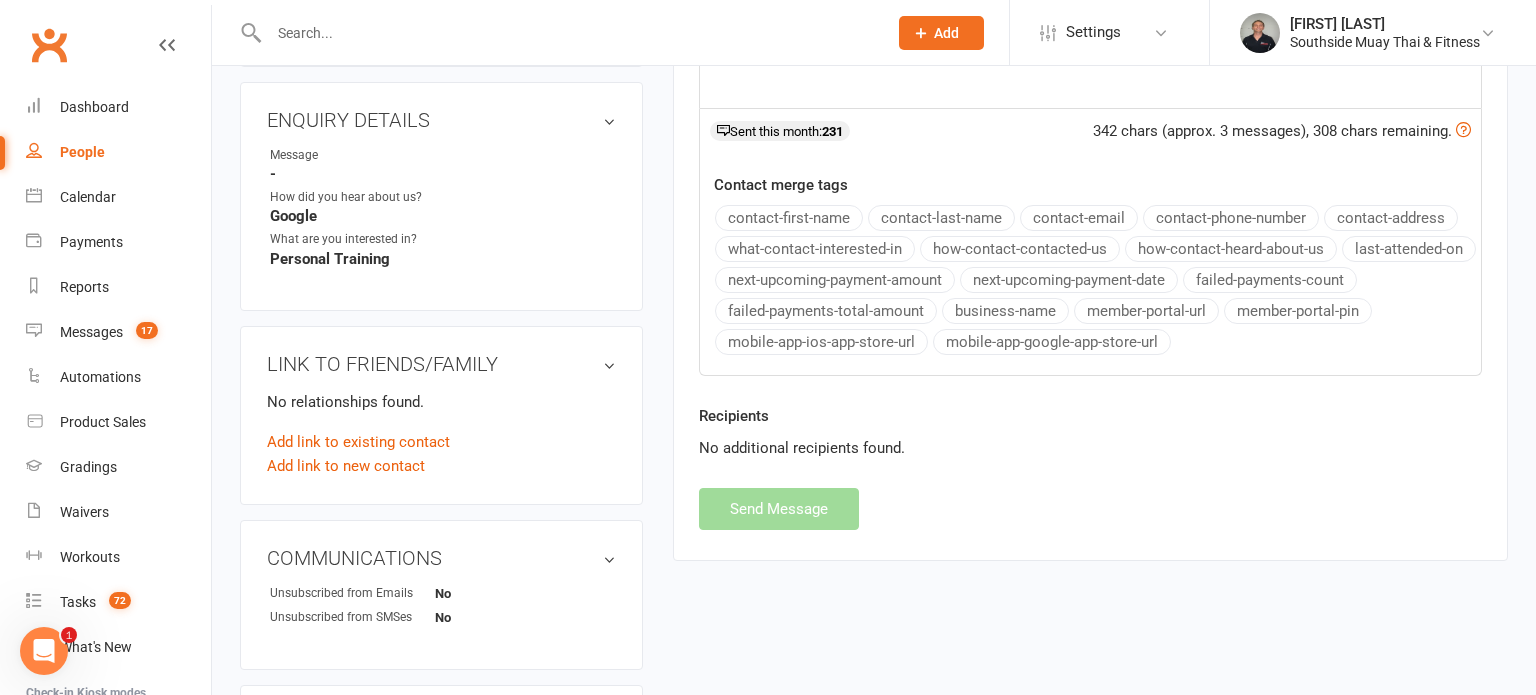 select 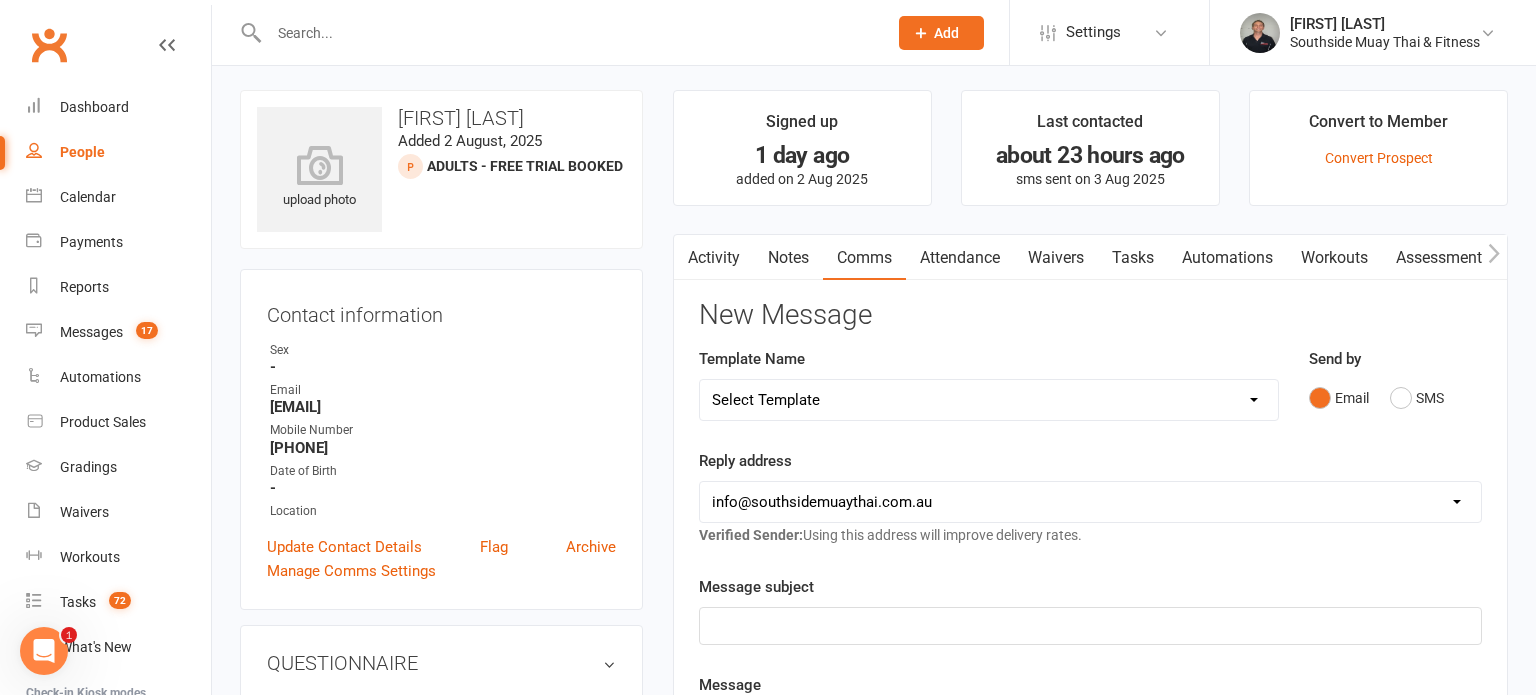 scroll, scrollTop: 0, scrollLeft: 0, axis: both 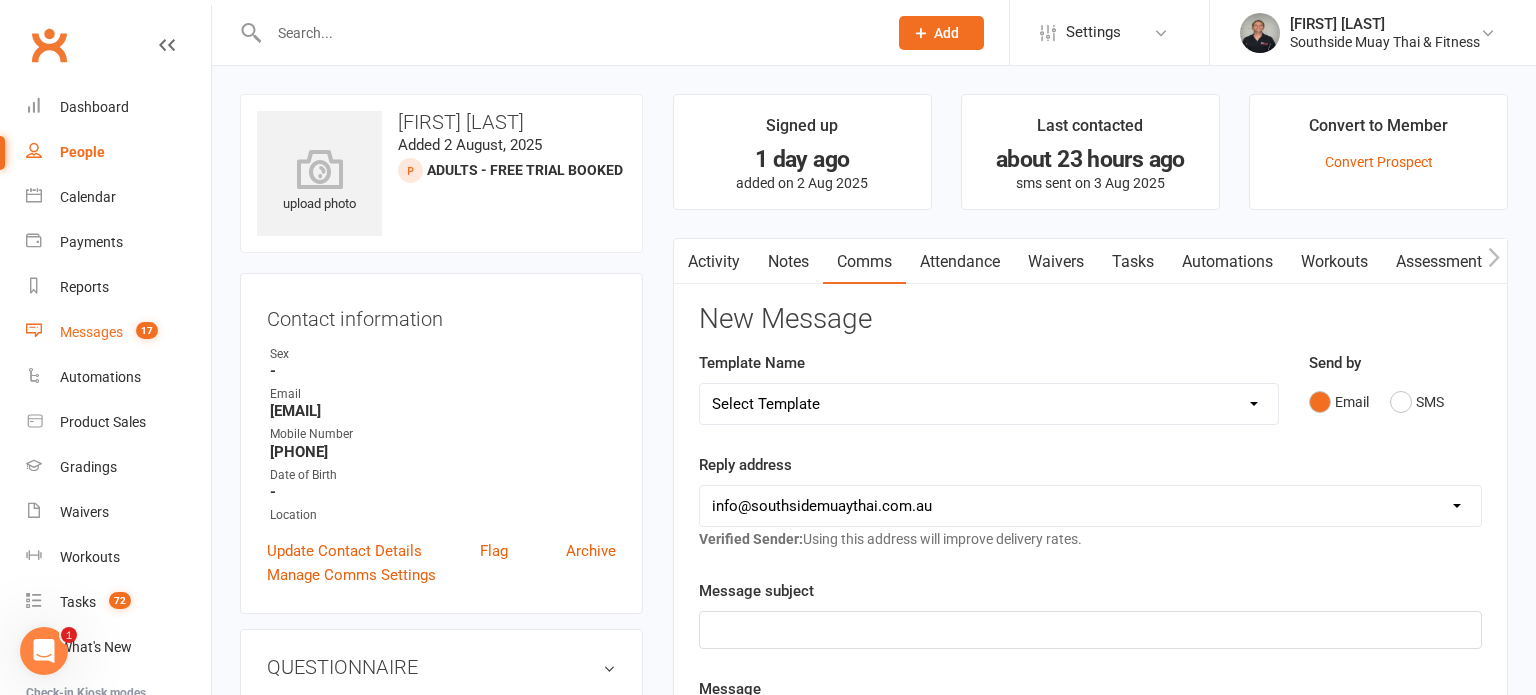 click on "Messages" at bounding box center (91, 332) 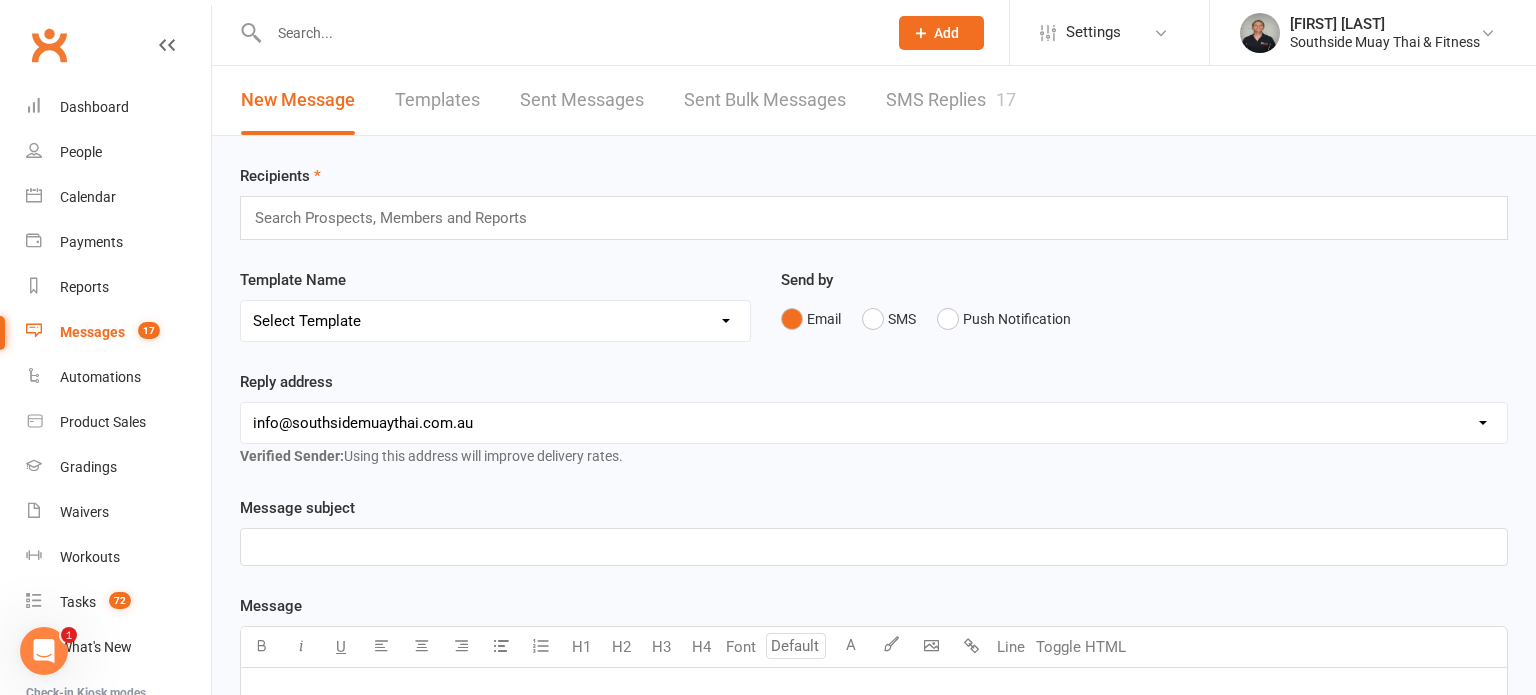 click on "SMS Replies  17" at bounding box center [951, 100] 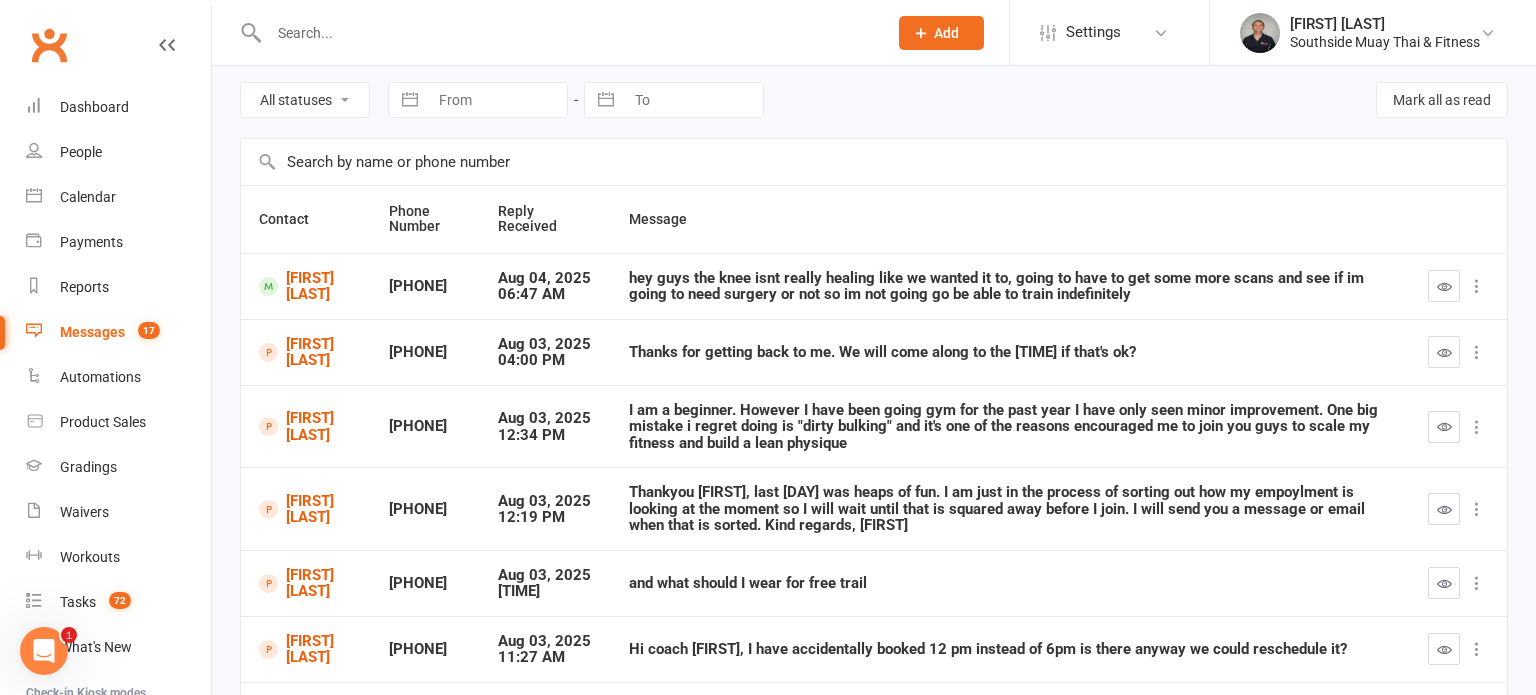 scroll, scrollTop: 0, scrollLeft: 0, axis: both 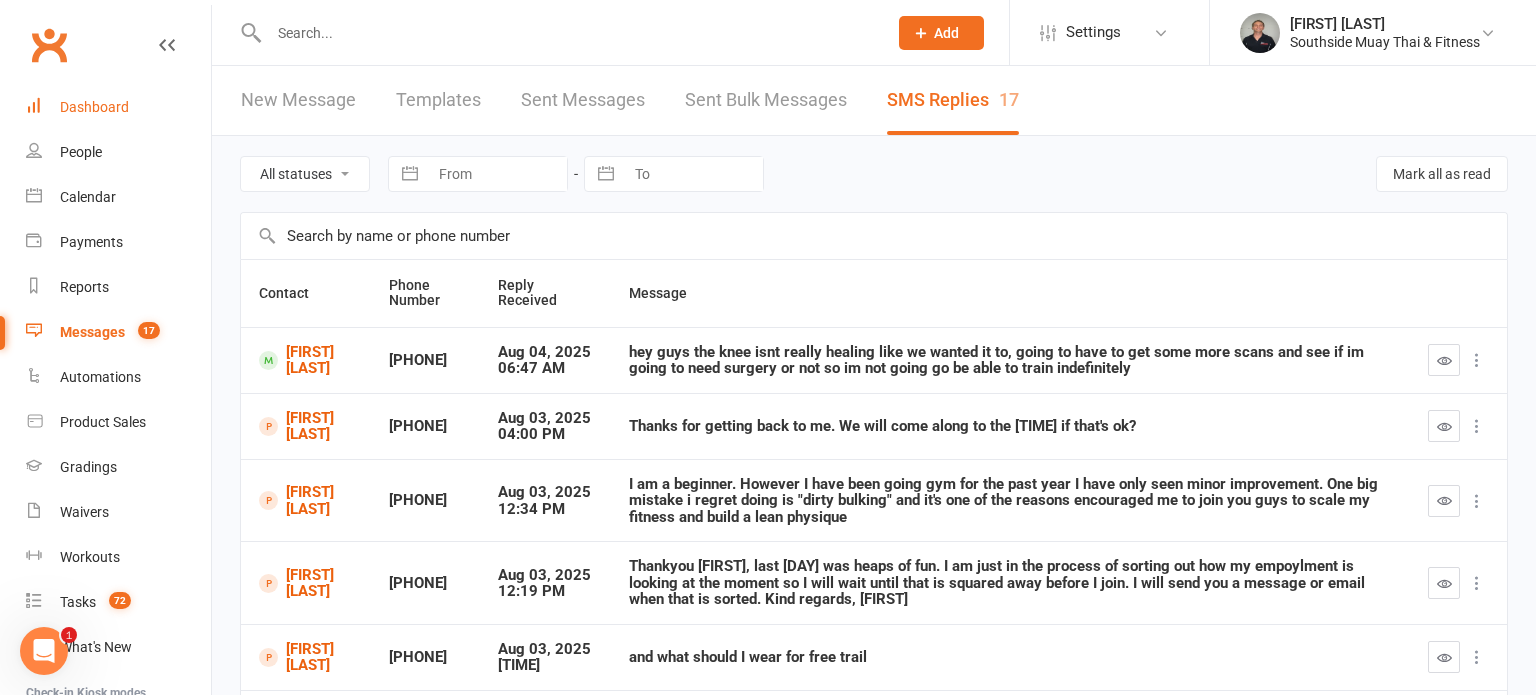 click on "Dashboard" at bounding box center [94, 107] 